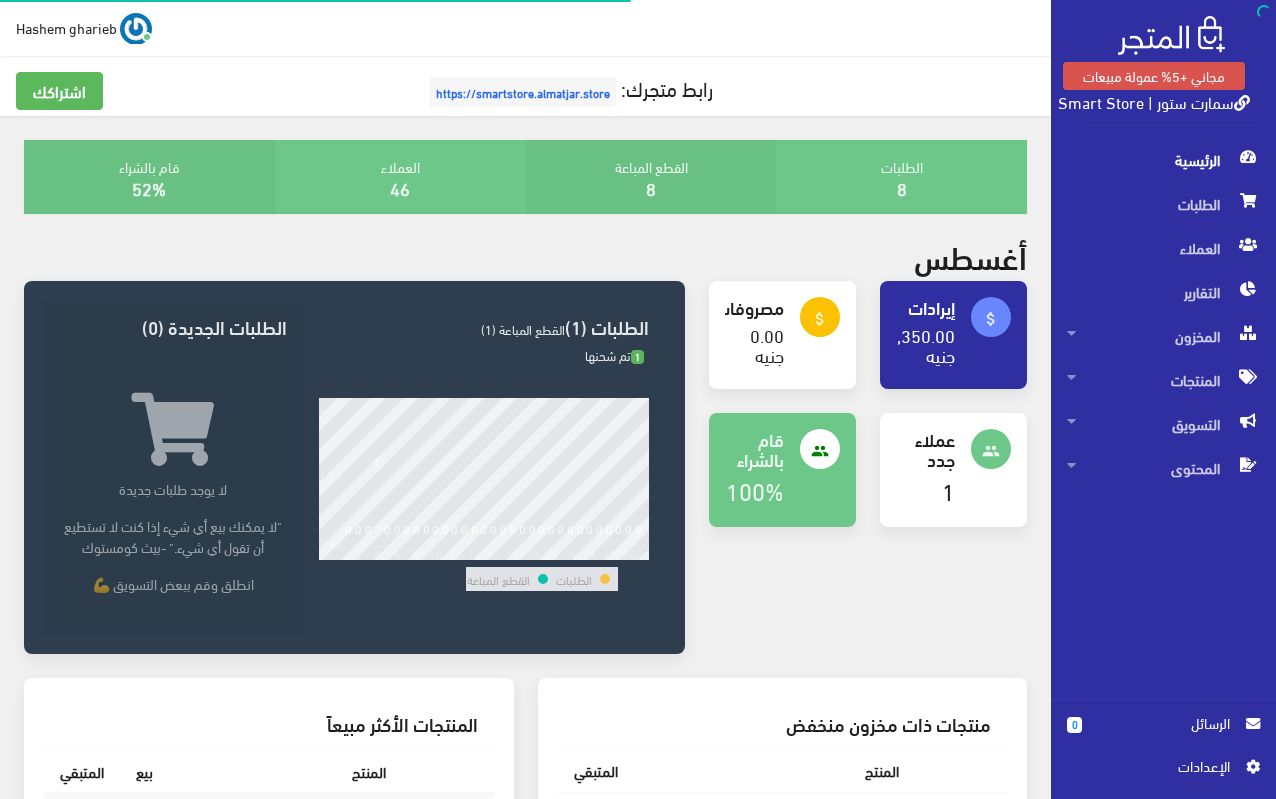 scroll, scrollTop: 0, scrollLeft: 0, axis: both 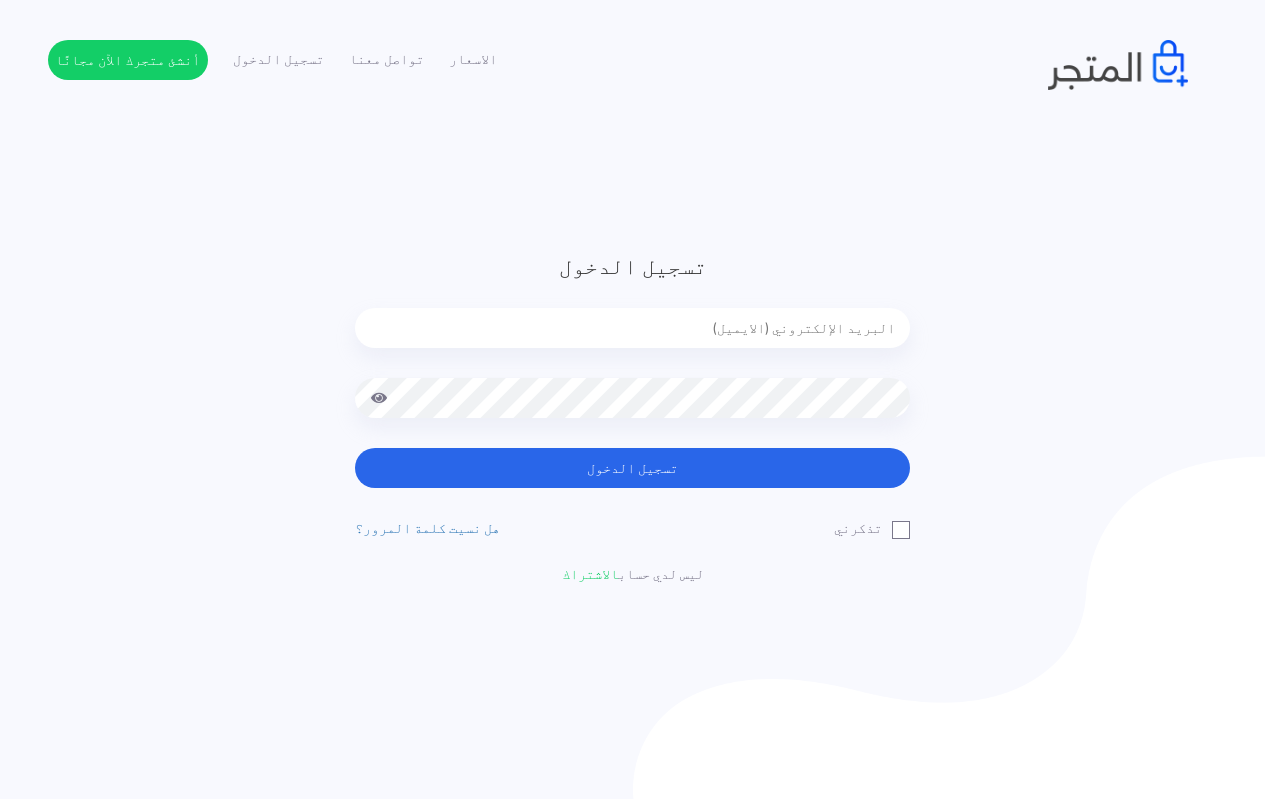 click at bounding box center [632, 328] 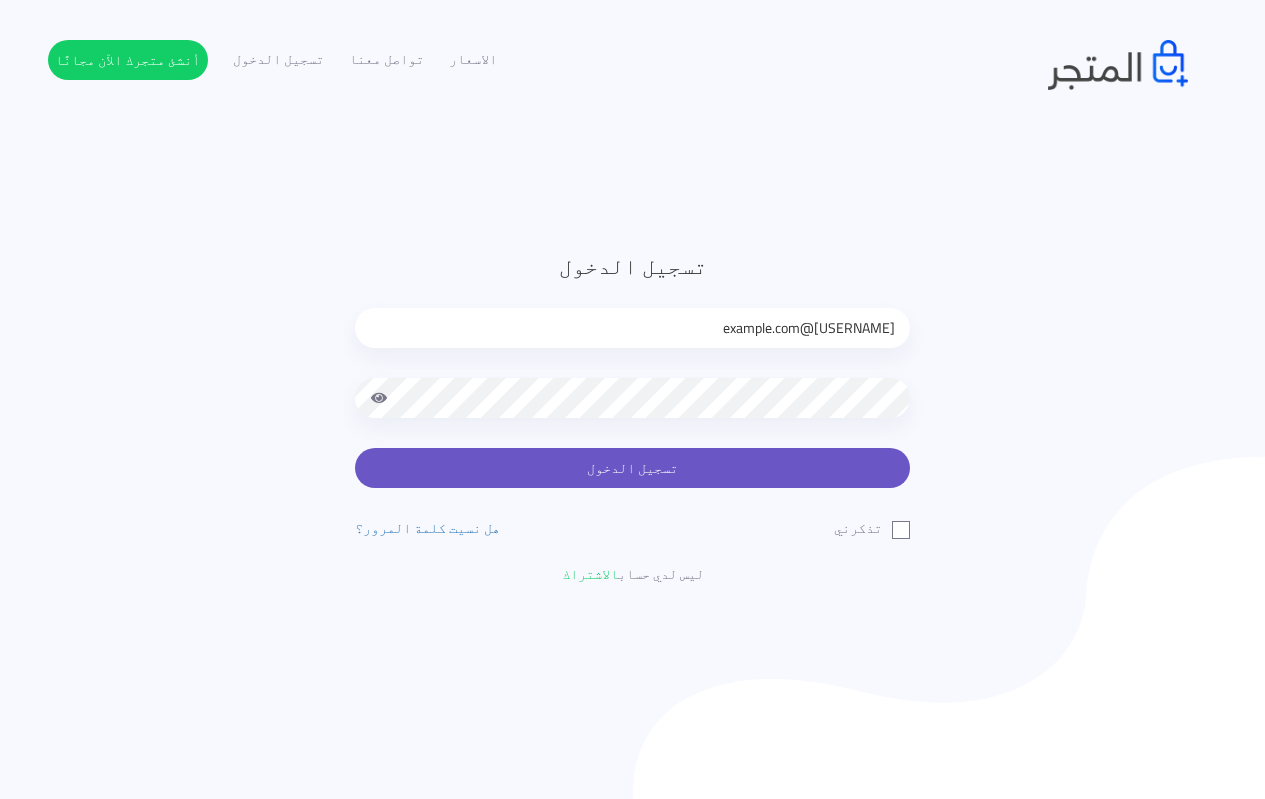 click on "تسجيل الدخول" at bounding box center [632, 468] 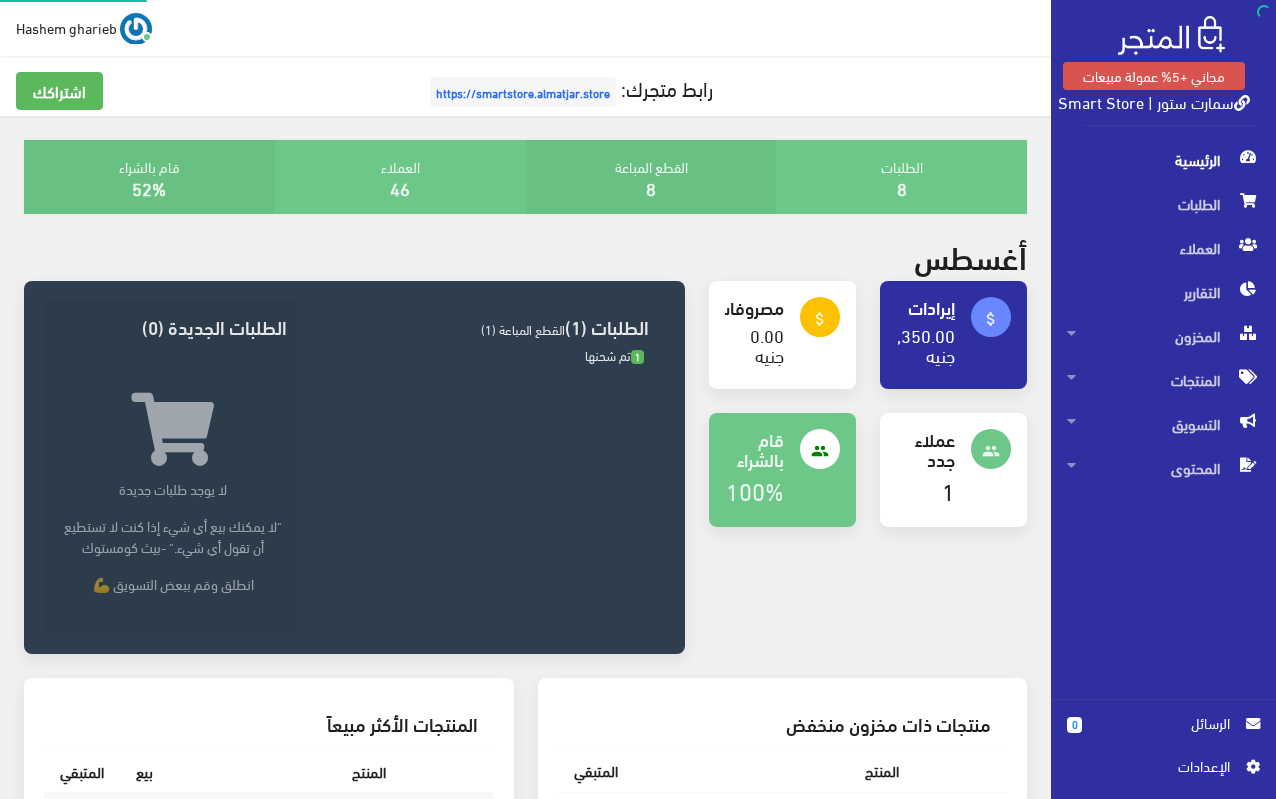 scroll, scrollTop: 0, scrollLeft: 0, axis: both 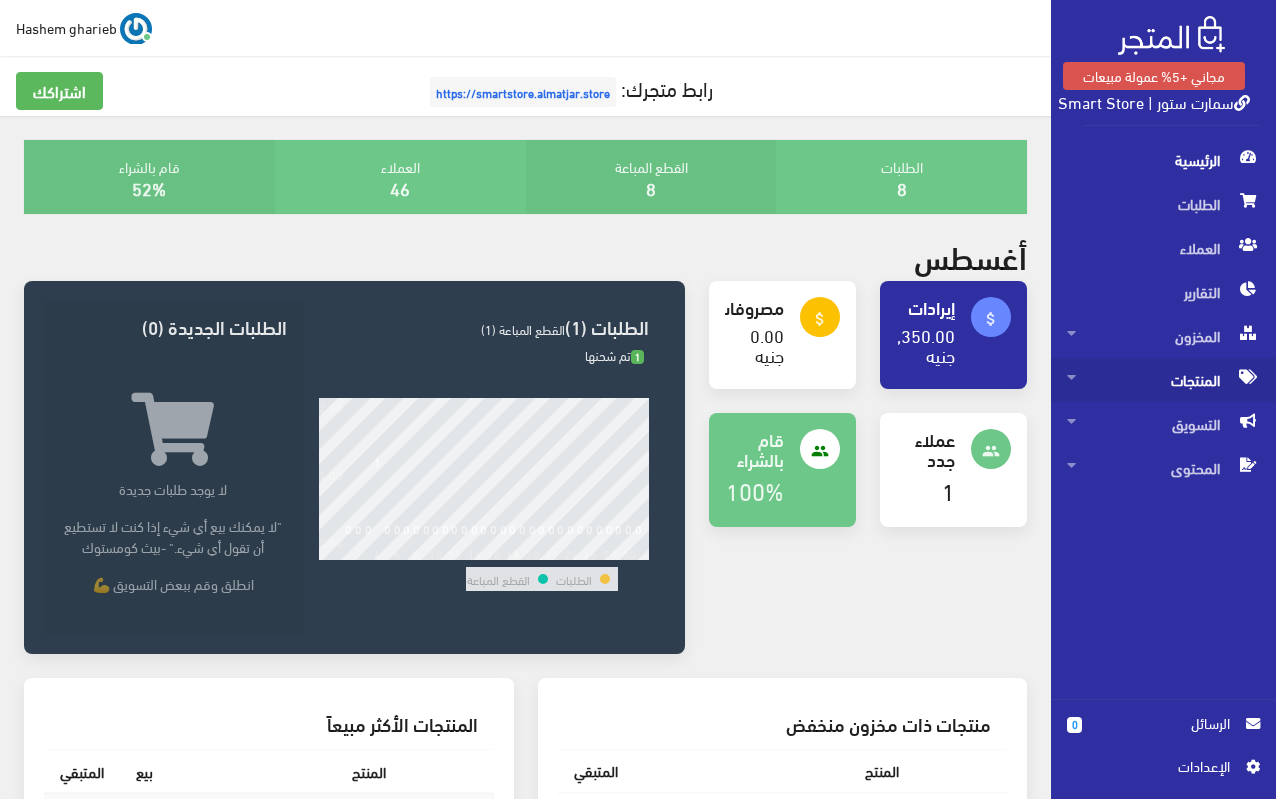 click on "المنتجات" at bounding box center (1163, 380) 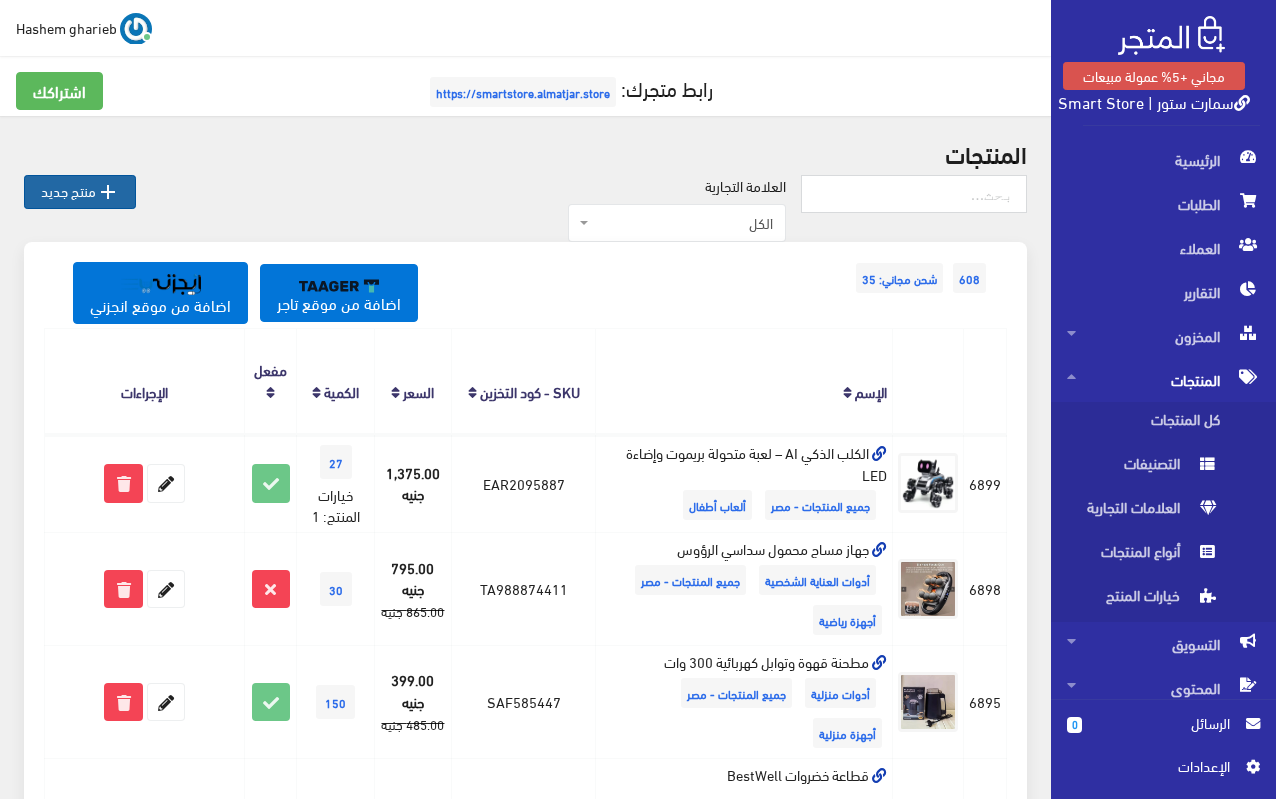click on "  منتج جديد" at bounding box center [80, 192] 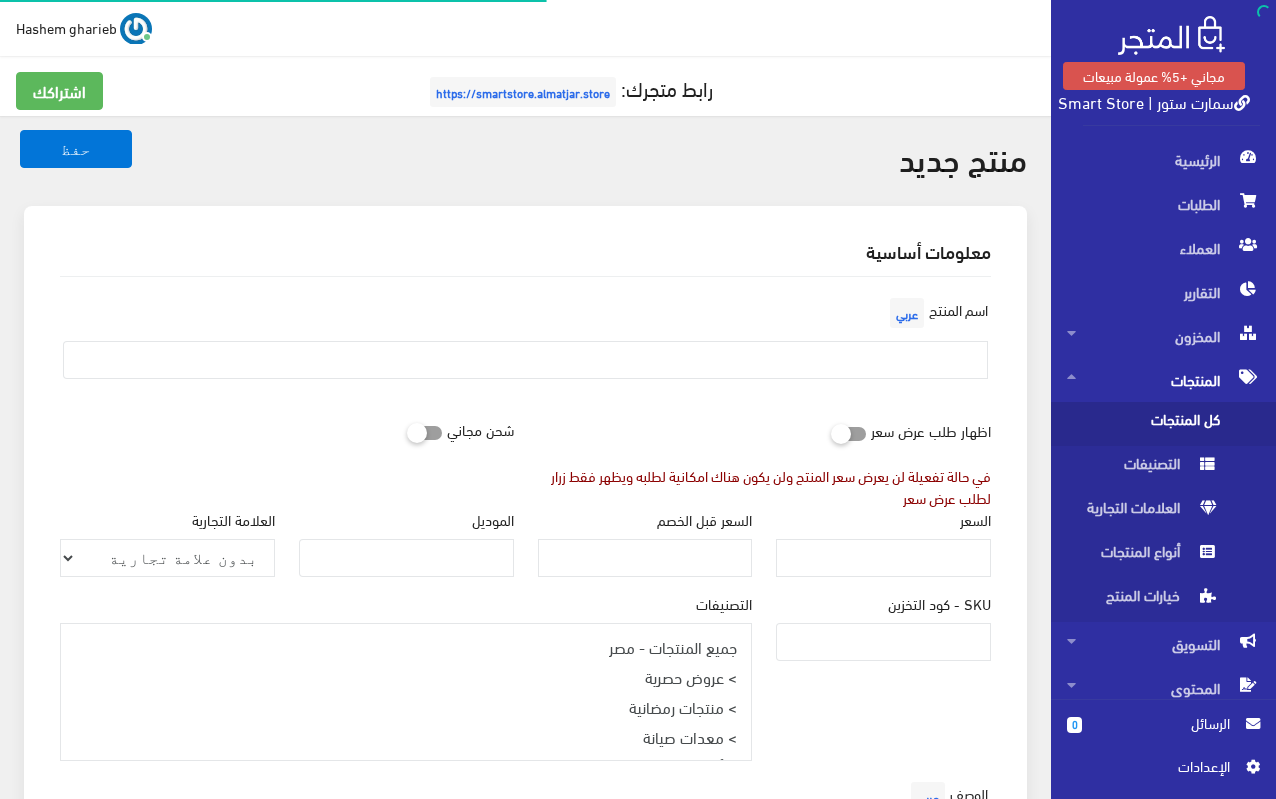 select 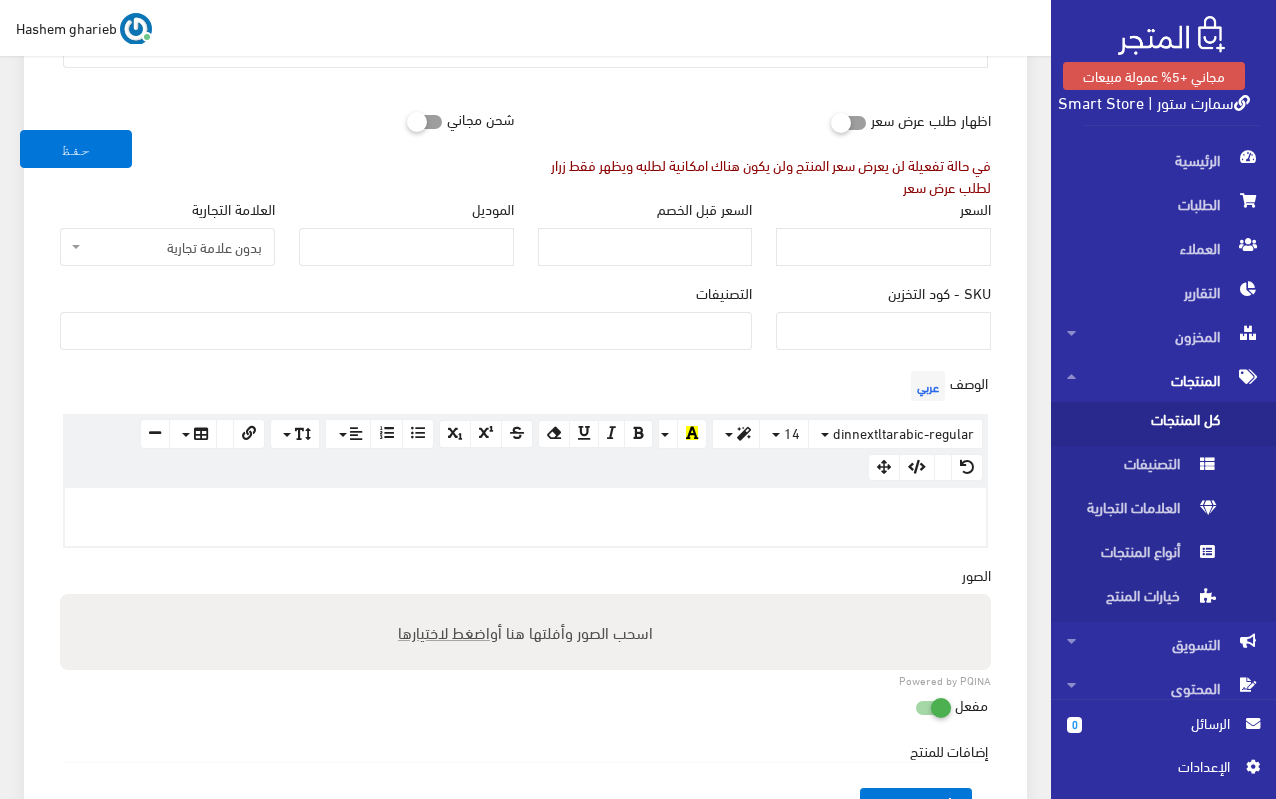scroll, scrollTop: 500, scrollLeft: 0, axis: vertical 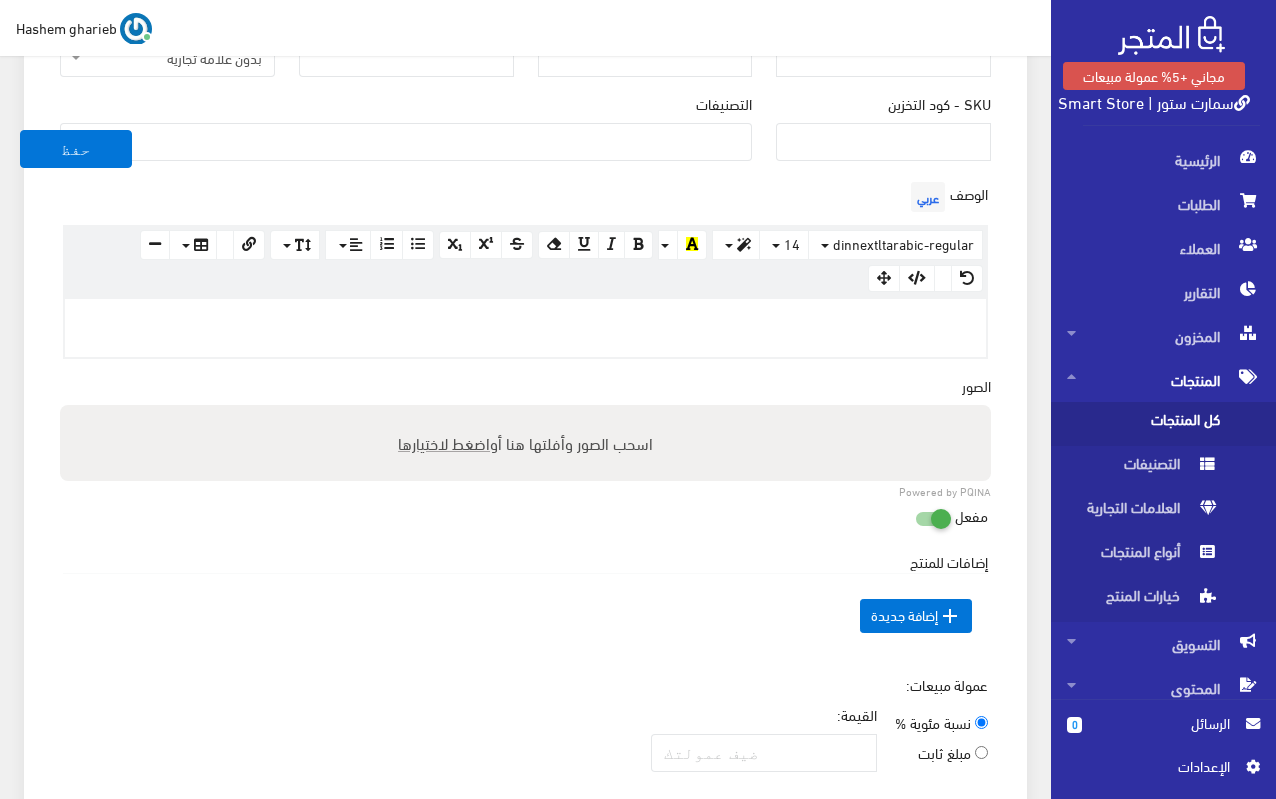 click at bounding box center (525, 328) 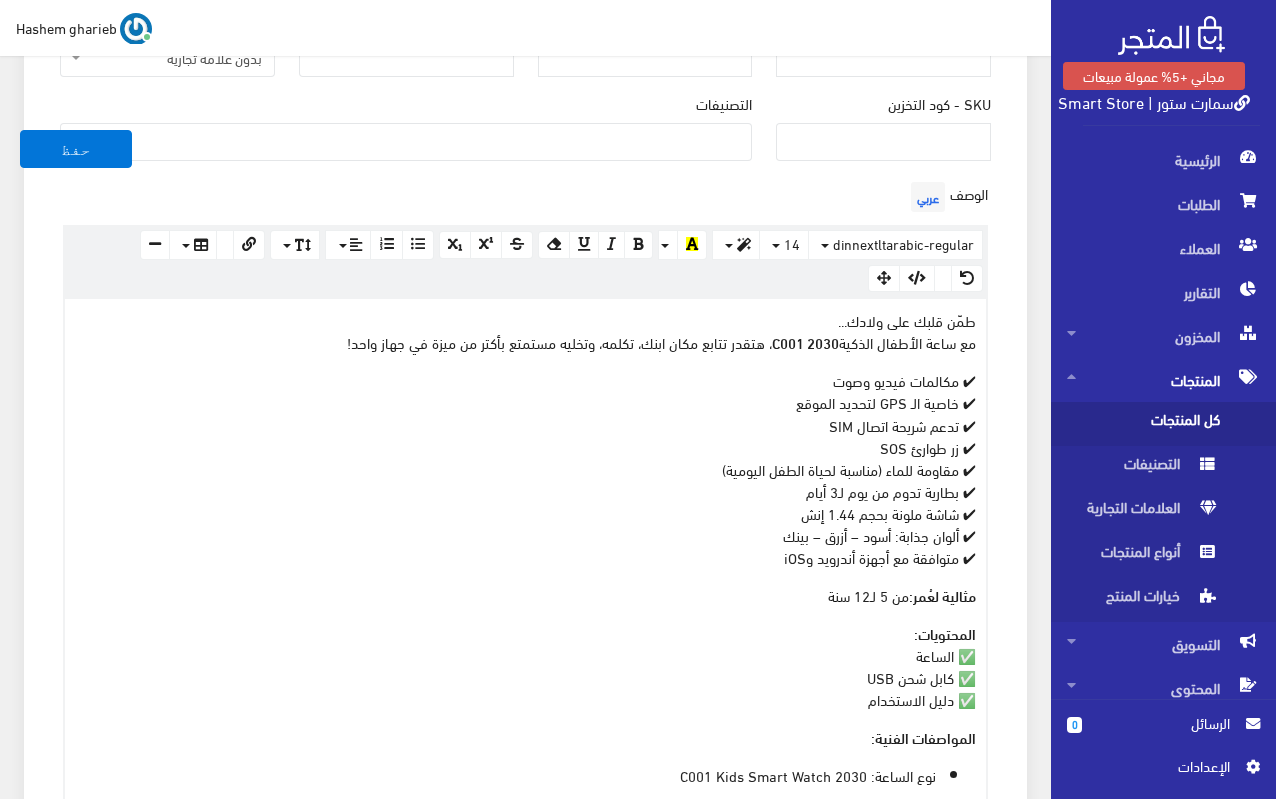 scroll, scrollTop: 929, scrollLeft: 0, axis: vertical 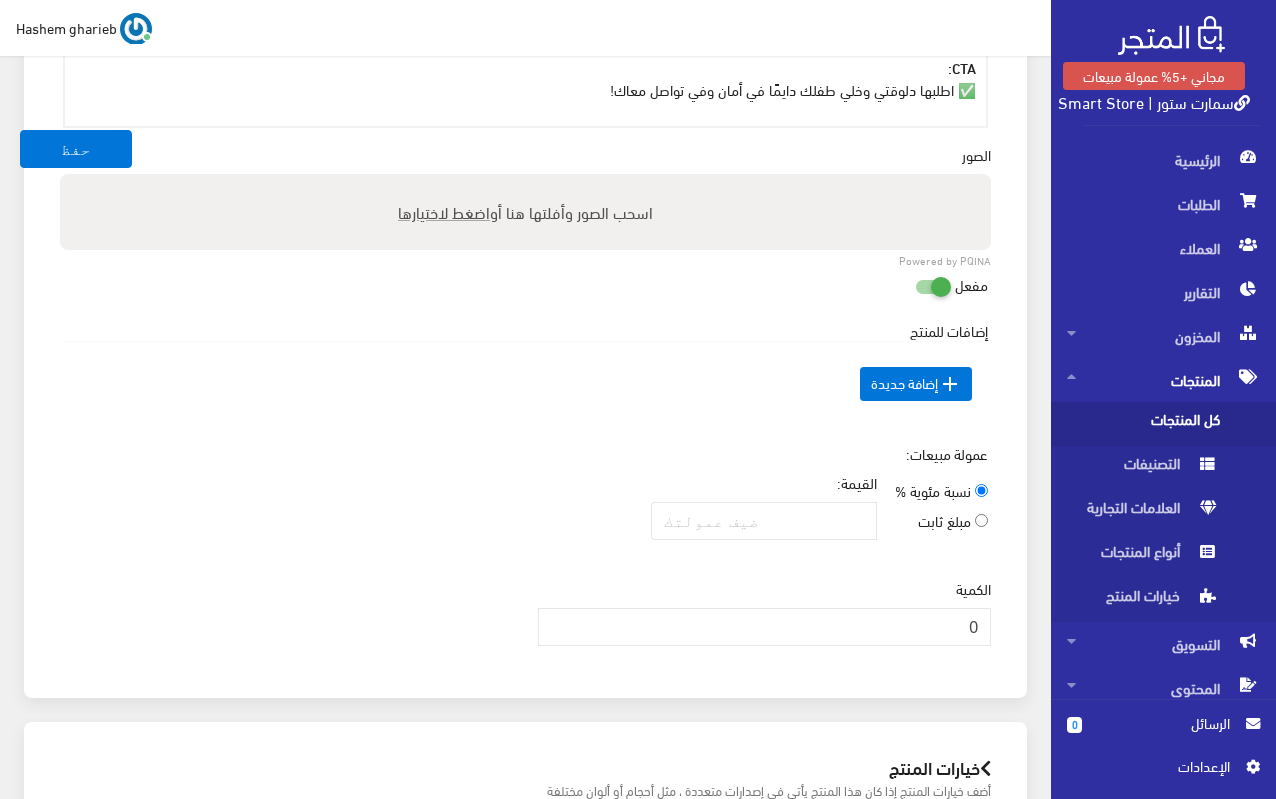 click on "اسحب الصور وأفلتها هنا أو  اضغط لاختيارها" at bounding box center [525, 212] 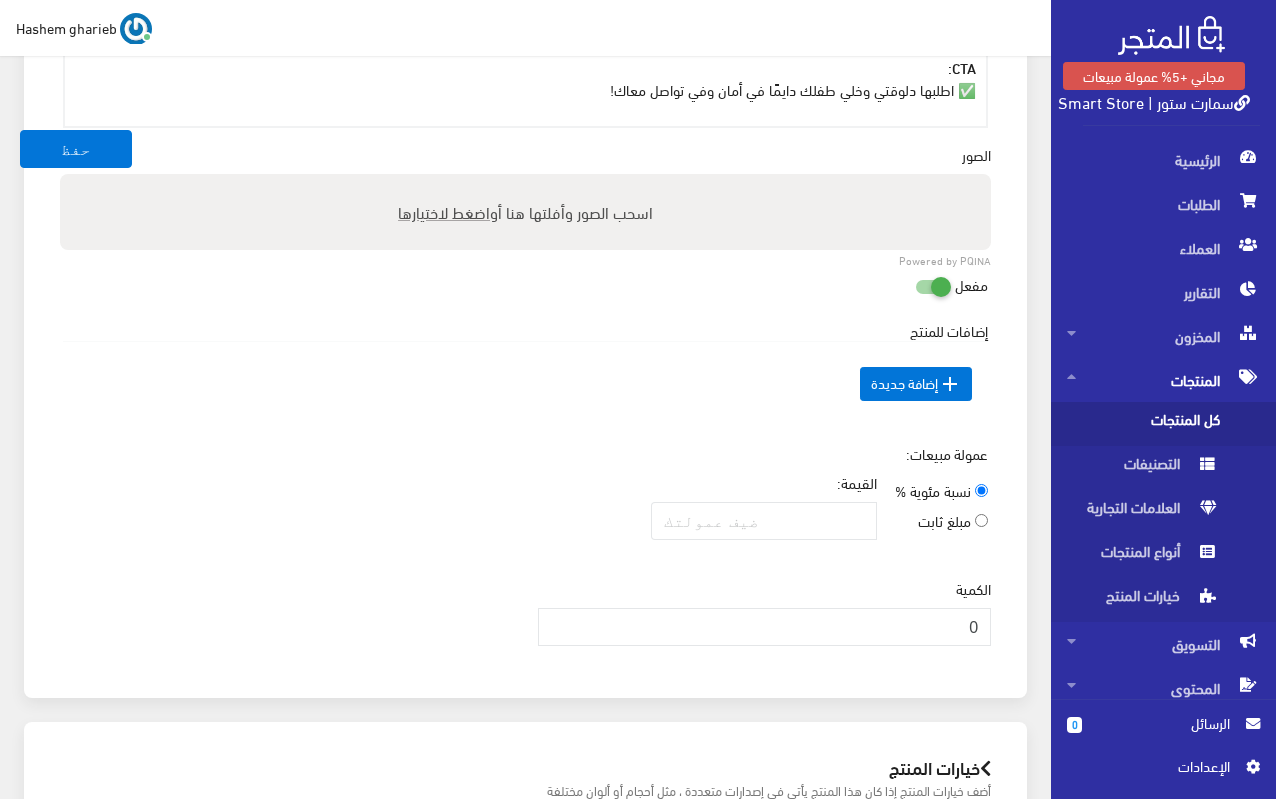 scroll, scrollTop: 1429, scrollLeft: 0, axis: vertical 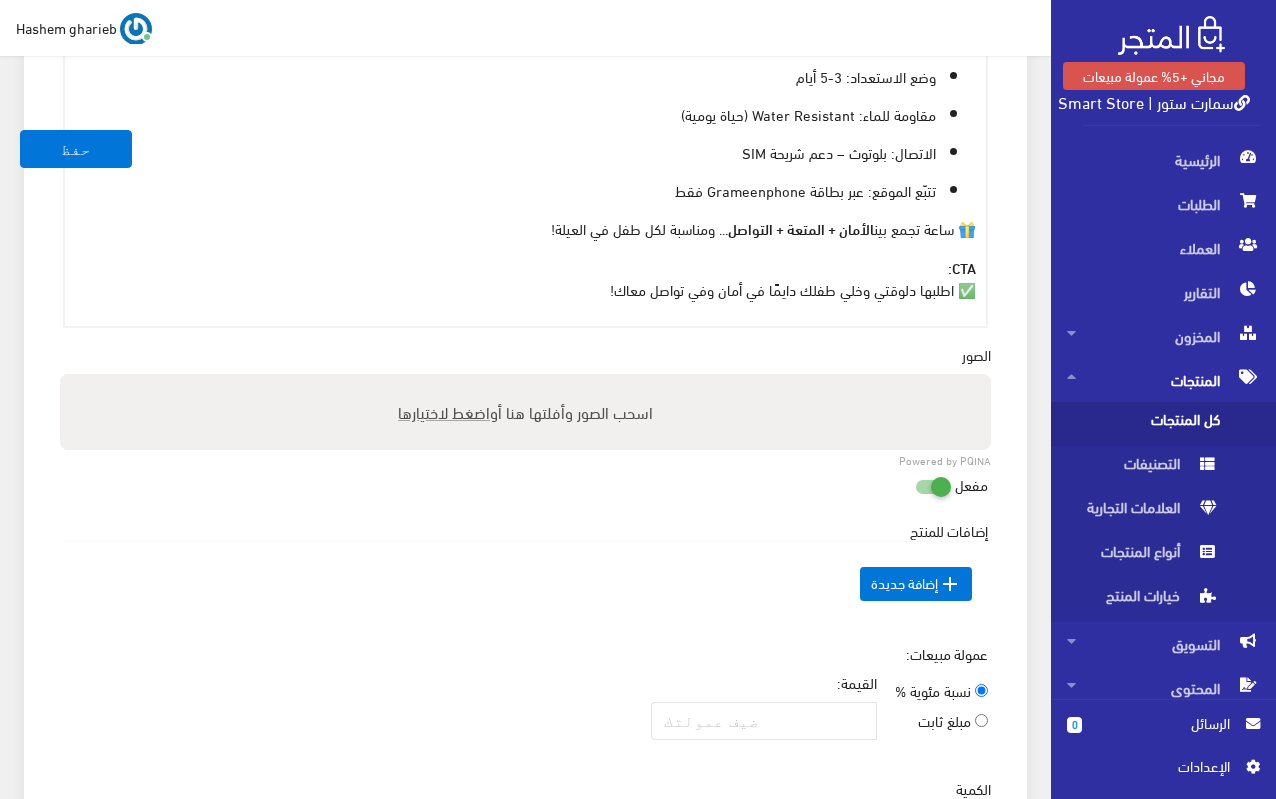 type on "C:\fakepath\Kids–Smartwatch–2030–GPS–Call–Bluetooth.jpg" 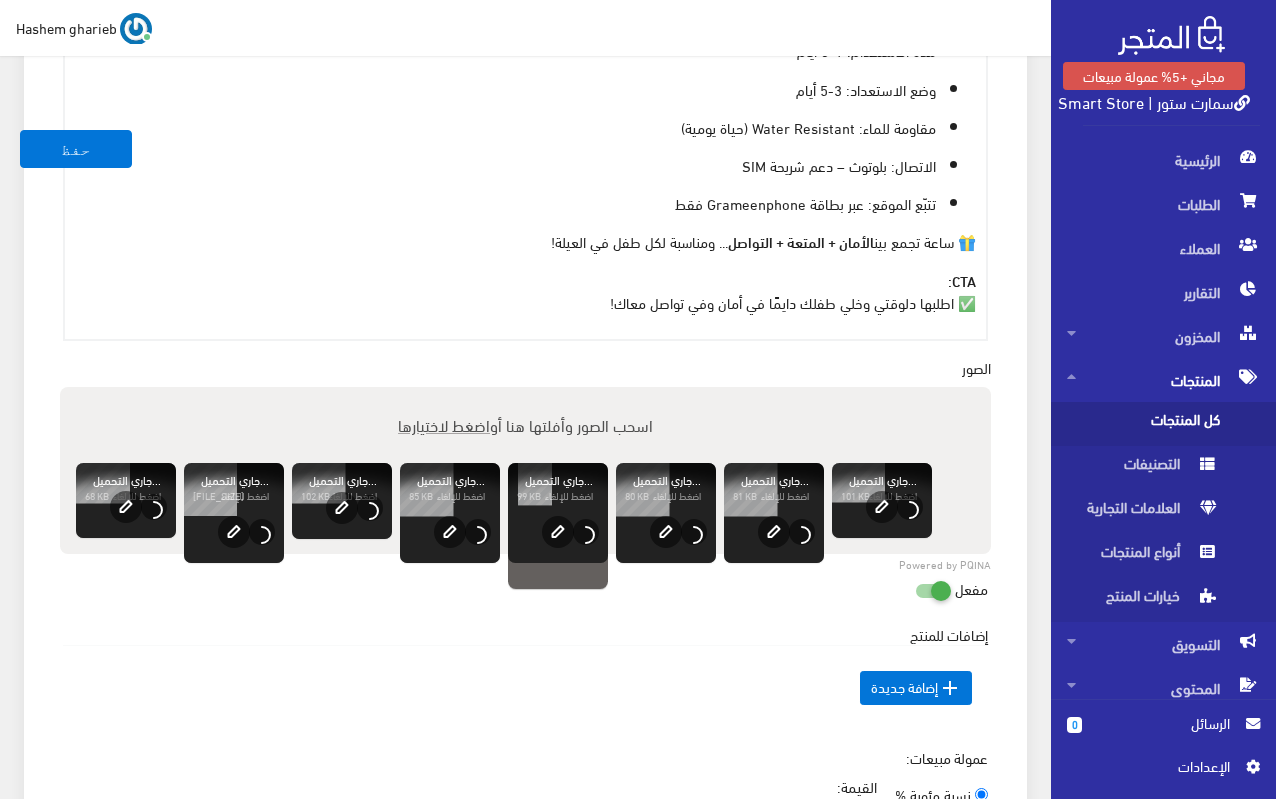 scroll, scrollTop: 1329, scrollLeft: 0, axis: vertical 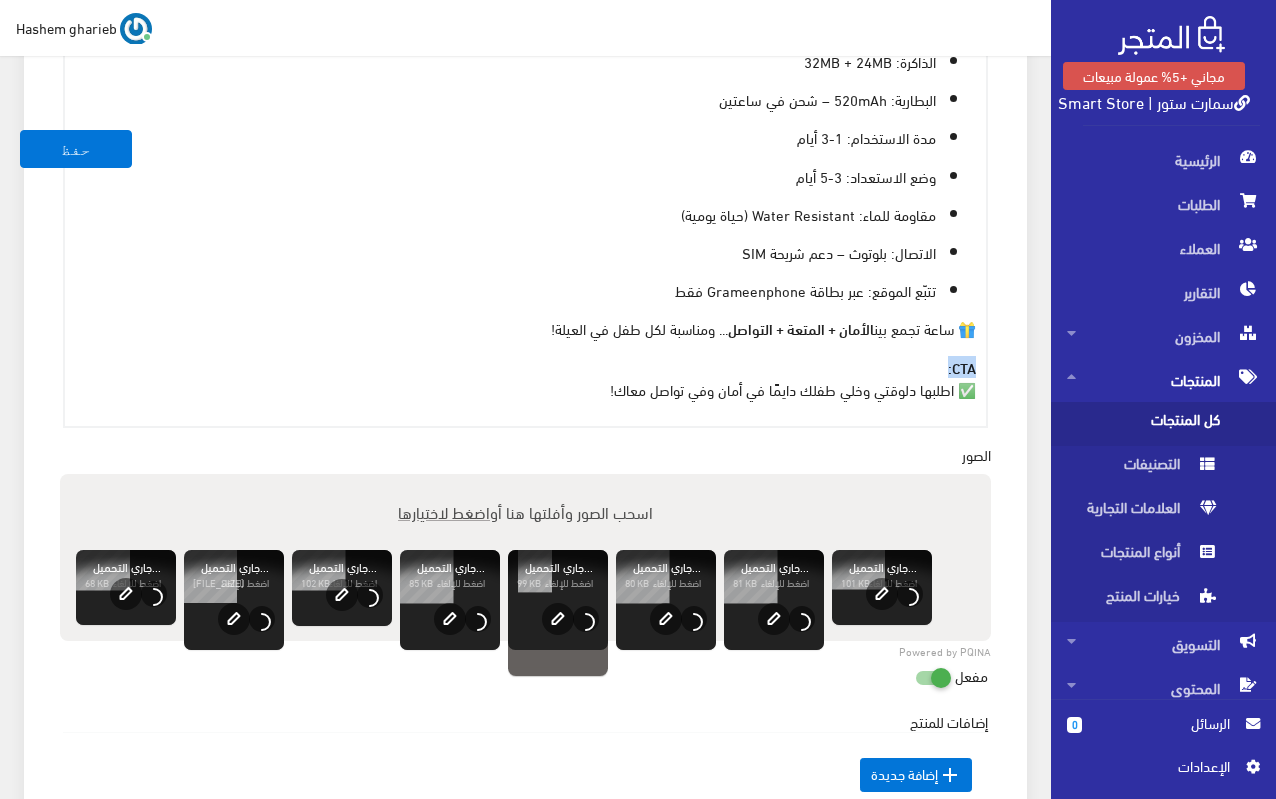 drag, startPoint x: 923, startPoint y: 361, endPoint x: 1000, endPoint y: 369, distance: 77.41447 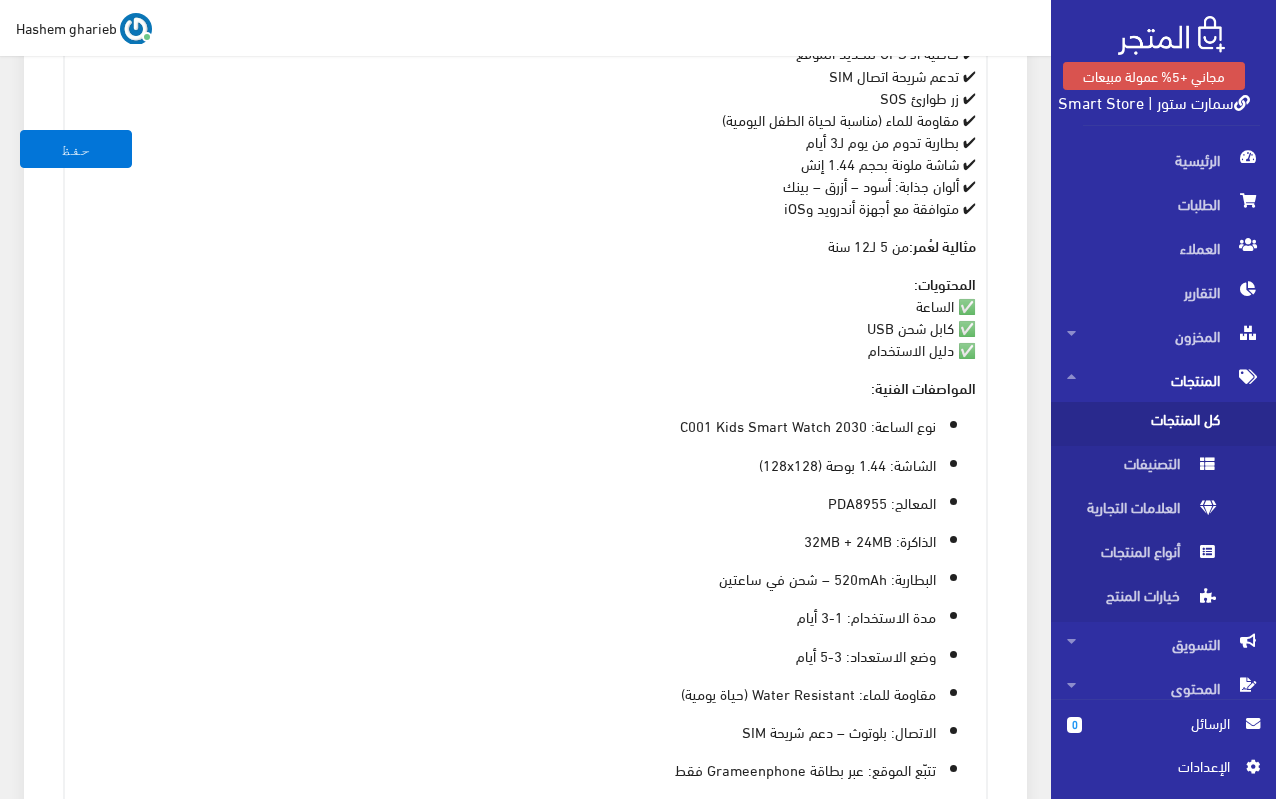 scroll, scrollTop: 829, scrollLeft: 0, axis: vertical 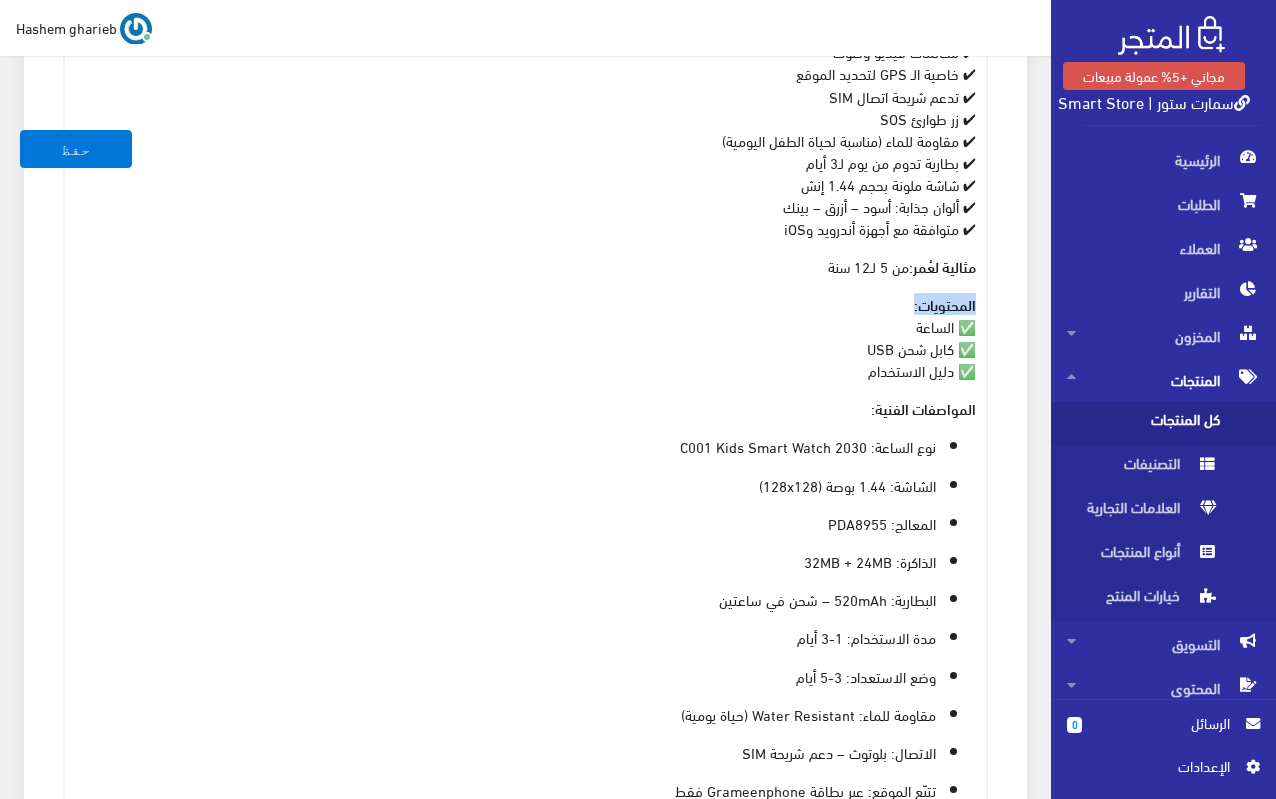 drag, startPoint x: 895, startPoint y: 306, endPoint x: 1038, endPoint y: 301, distance: 143.08739 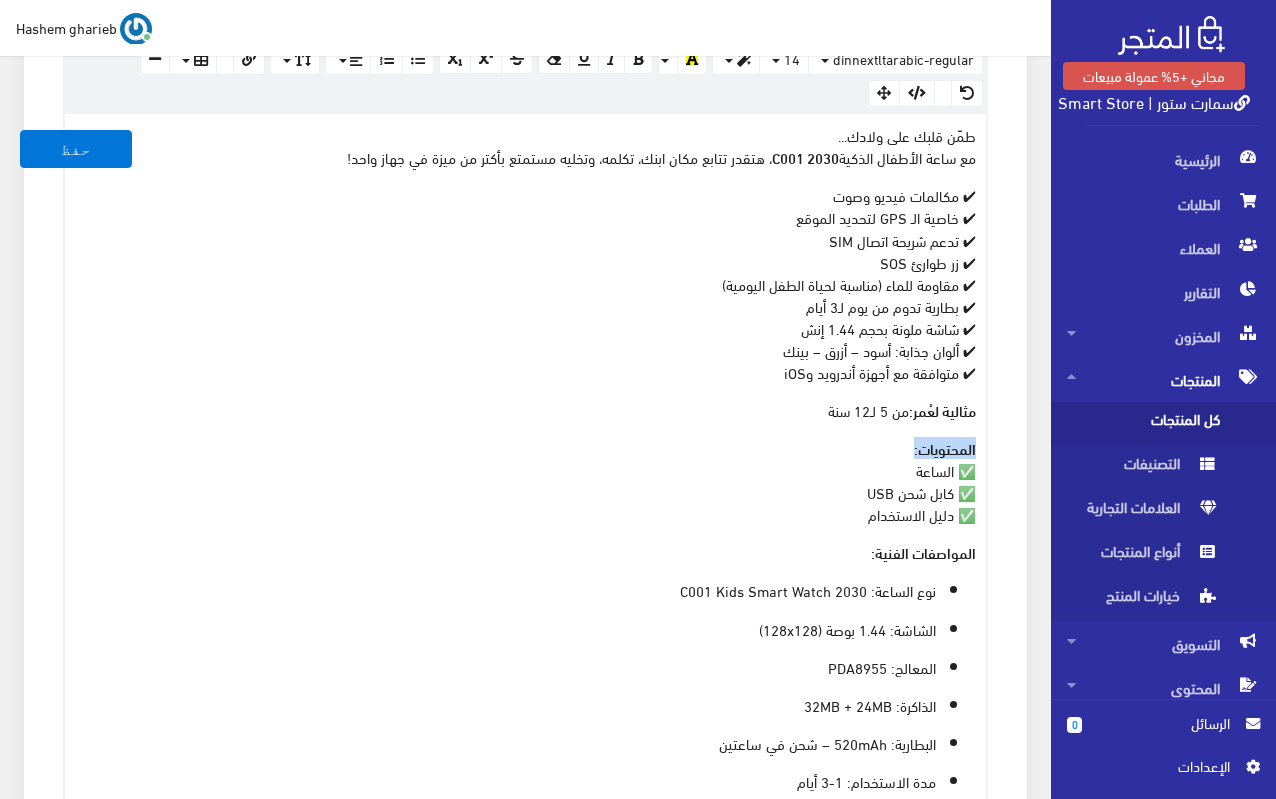 scroll, scrollTop: 429, scrollLeft: 0, axis: vertical 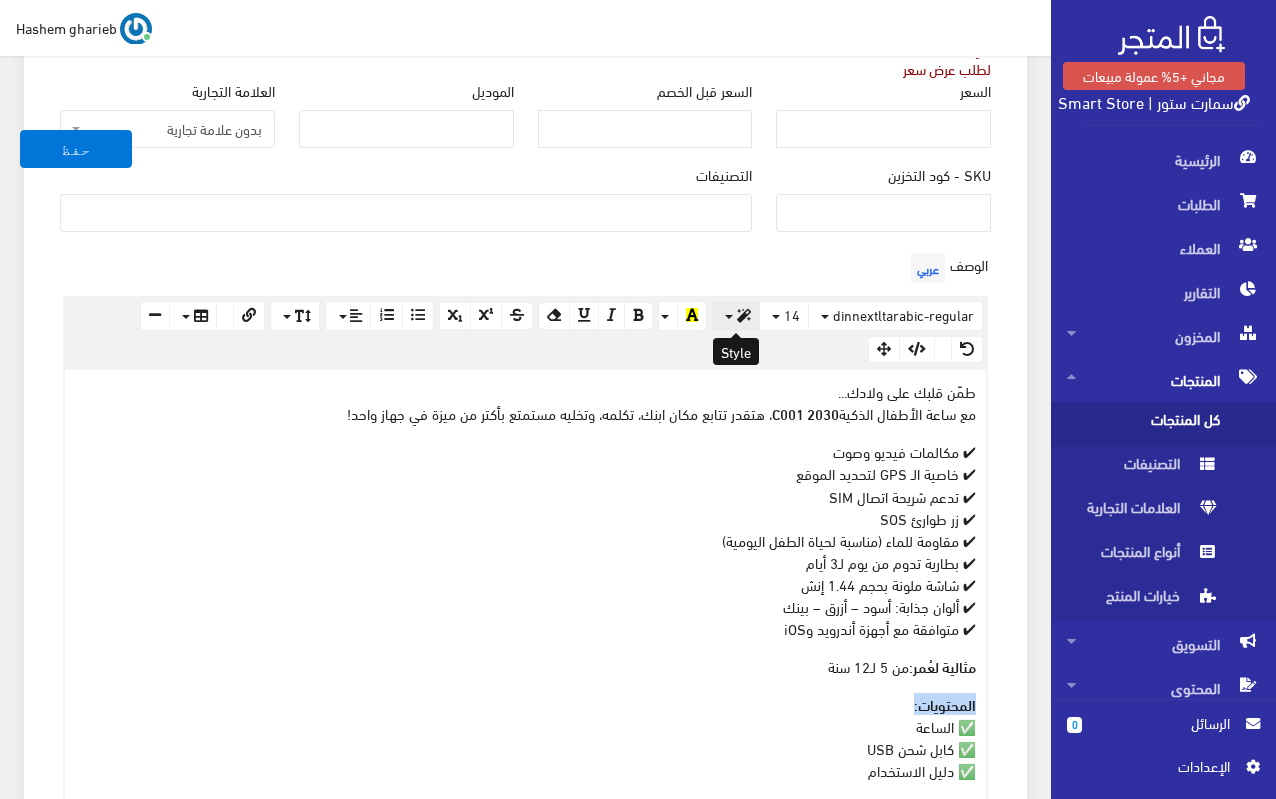 click at bounding box center (736, 316) 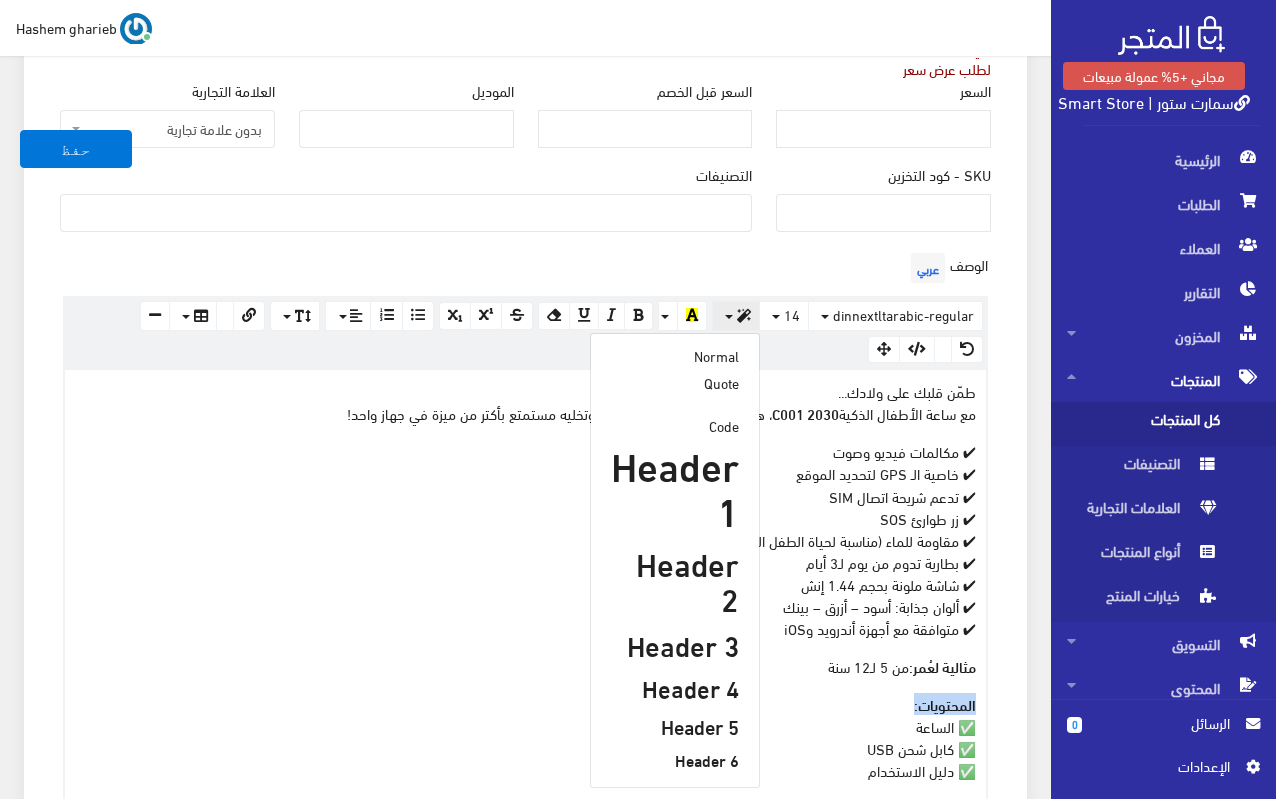 scroll, scrollTop: 729, scrollLeft: 0, axis: vertical 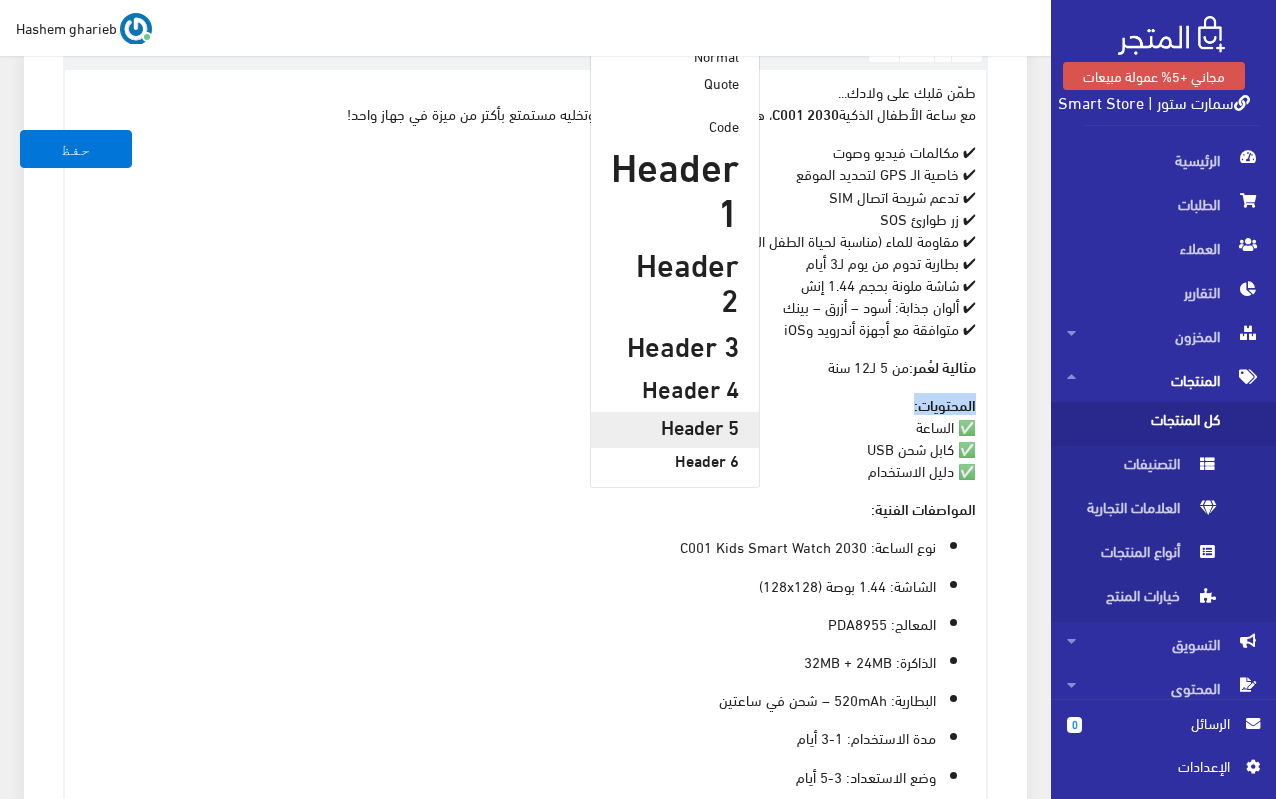 click on "Header 5" at bounding box center (675, 426) 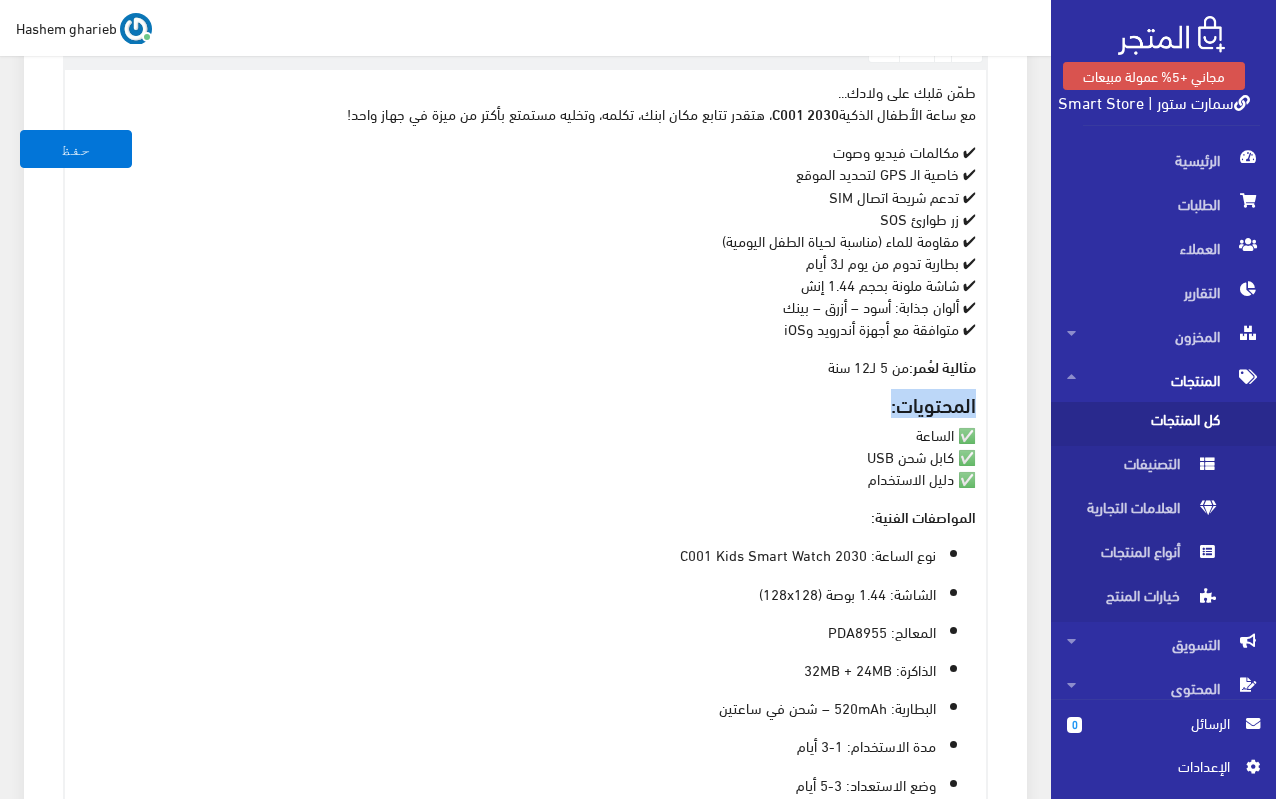 click on "✔ مكالمات فيديو وصوت
✔ خاصية الـ GPS لتحديد الموقع
✔ تدعم شريحة اتصال SIM
✔ زر طوارئ SOS
✔ مقاومة للماء (مناسبة لحياة الطفل اليومية)
✔ بطارية تدوم من يوم لـ3 أيام
✔ شاشة ملونة بحجم 1.44 إنش
✔ ألوان جذابة: أسود – أزرق – بينك
✔ متوافقة مع أجهزة أندرويد وiOS" at bounding box center [525, 239] 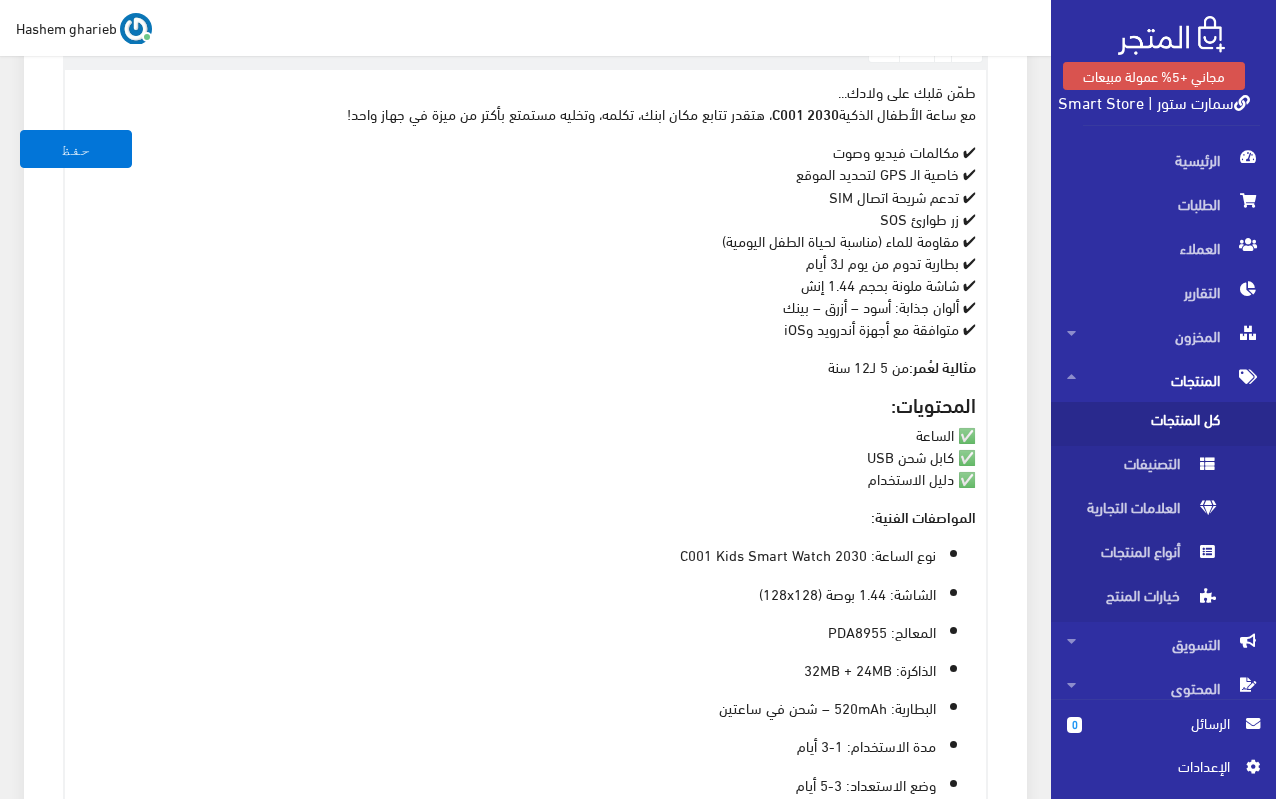 scroll, scrollTop: 529, scrollLeft: 0, axis: vertical 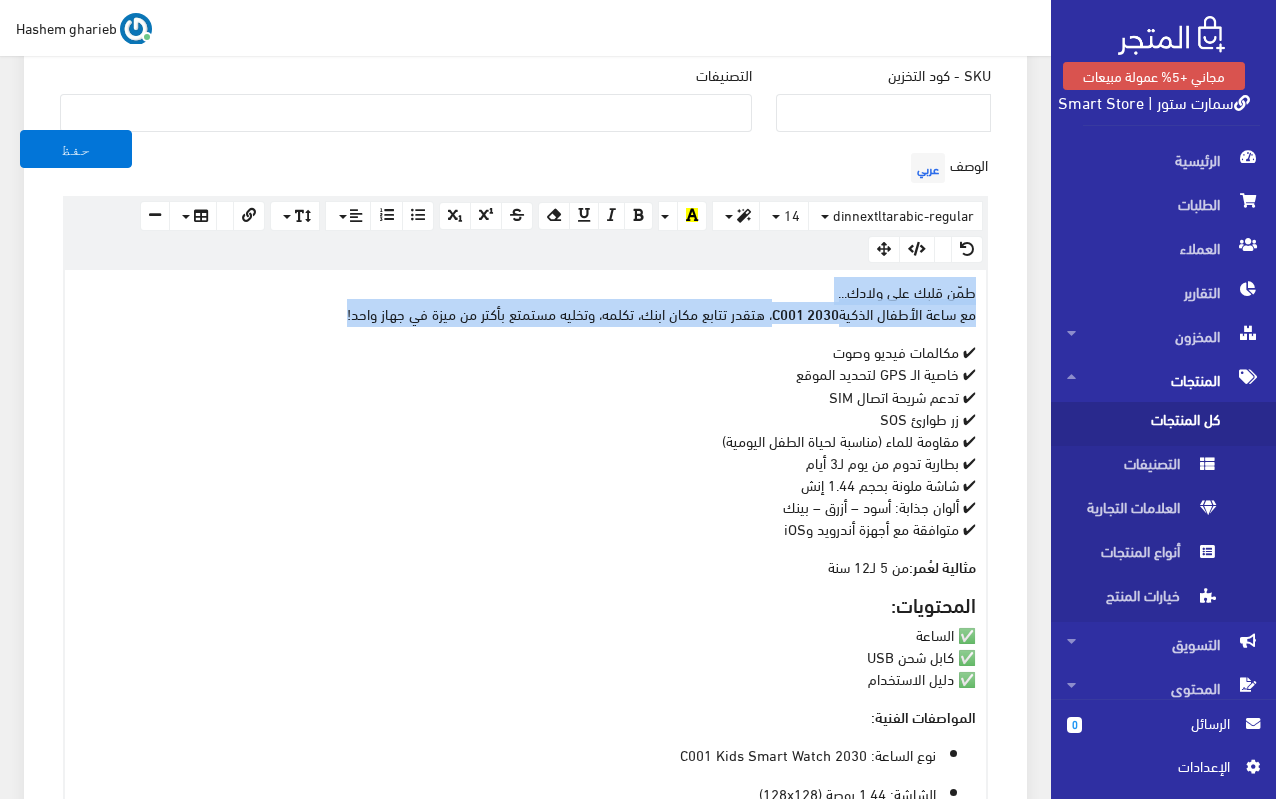 drag, startPoint x: 323, startPoint y: 310, endPoint x: 1049, endPoint y: 273, distance: 726.9422 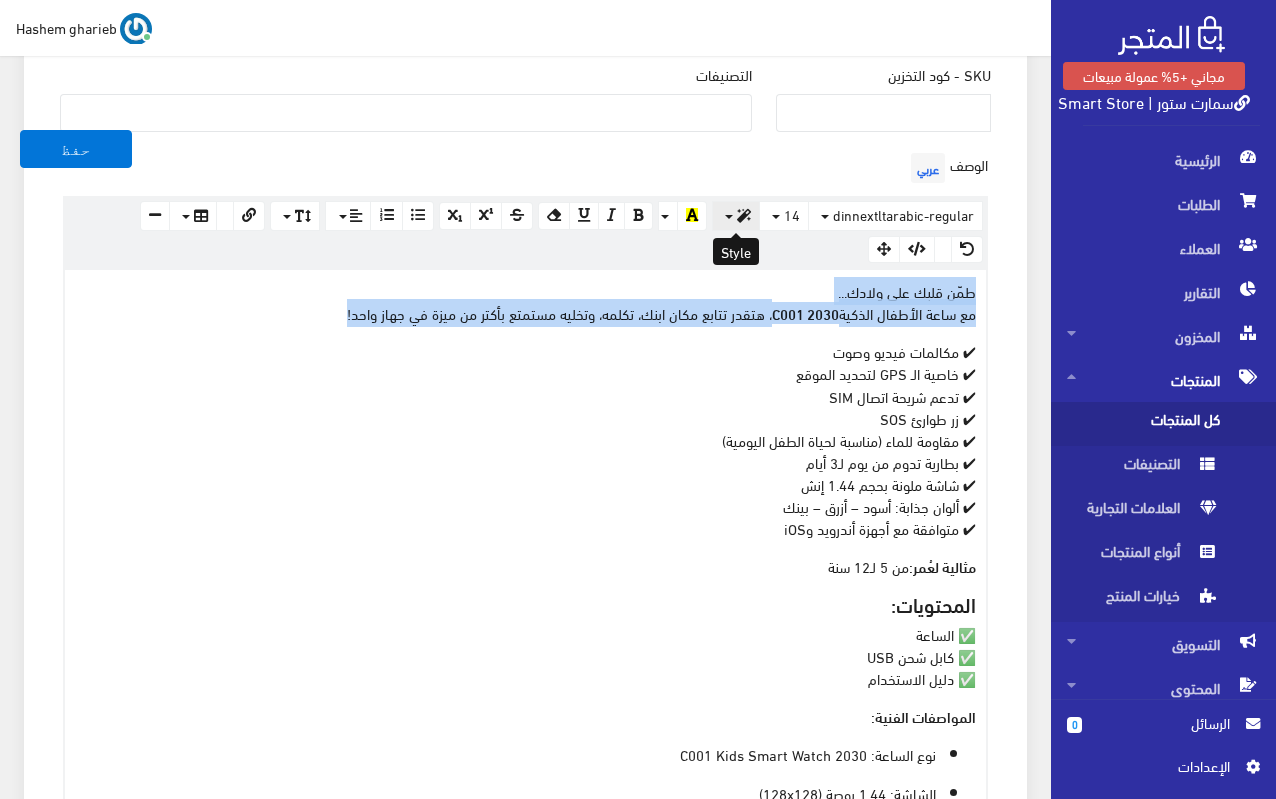 click at bounding box center (744, 216) 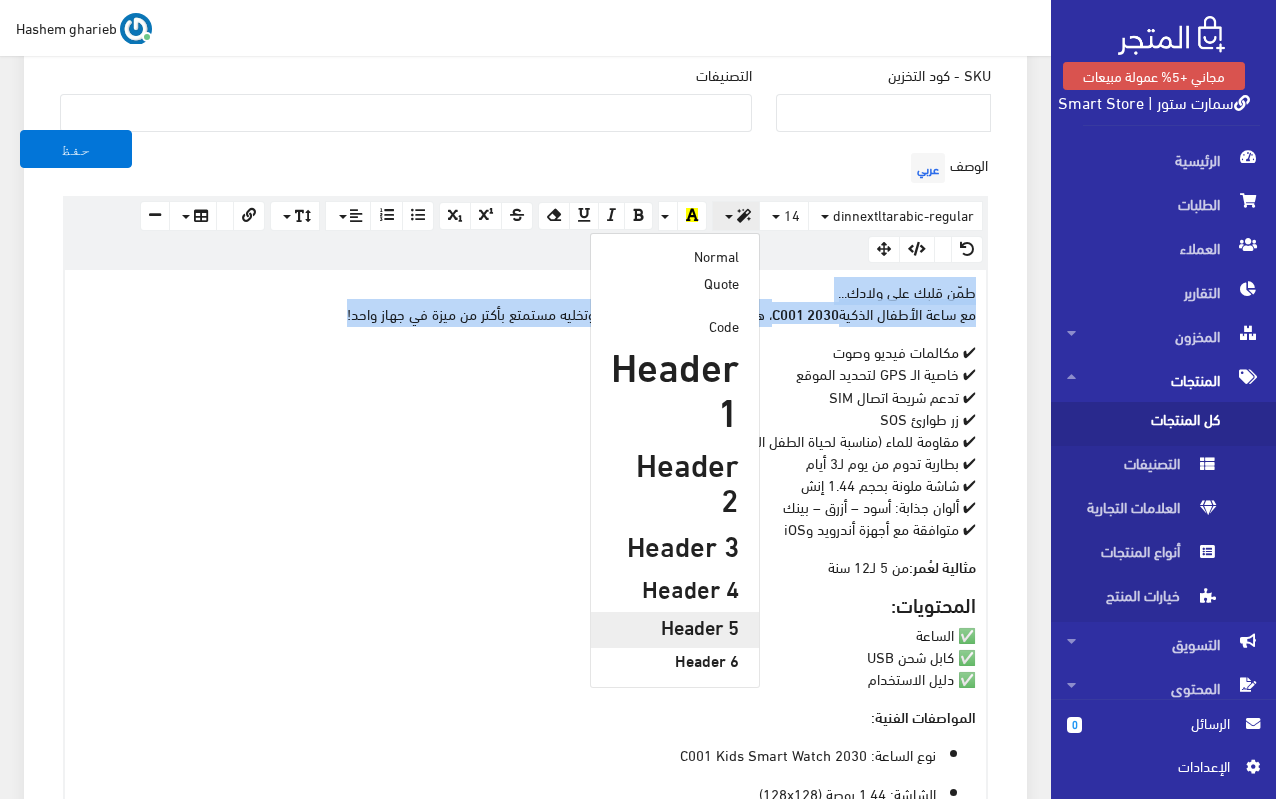 click on "Header 5" at bounding box center (675, 626) 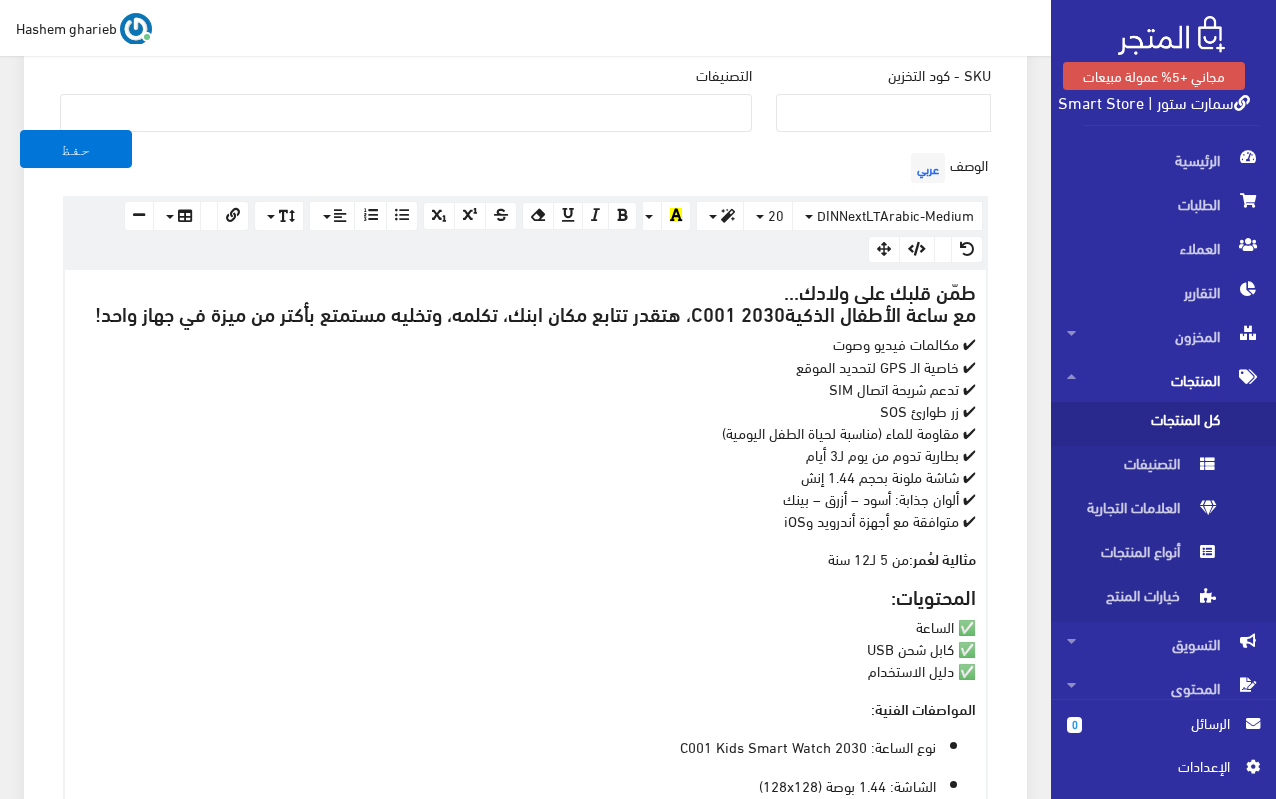 click on "✔ مكالمات فيديو وصوت
✔ خاصية الـ GPS لتحديد الموقع
✔ تدعم شريحة اتصال SIM
✔ زر طوارئ SOS
✔ مقاومة للماء (مناسبة لحياة الطفل اليومية)
✔ بطارية تدوم من يوم لـ3 أيام
✔ شاشة ملونة بحجم 1.44 إنش
✔ ألوان جذابة: أسود – أزرق – بينك
✔ متوافقة مع أجهزة أندرويد وiOS" at bounding box center (525, 431) 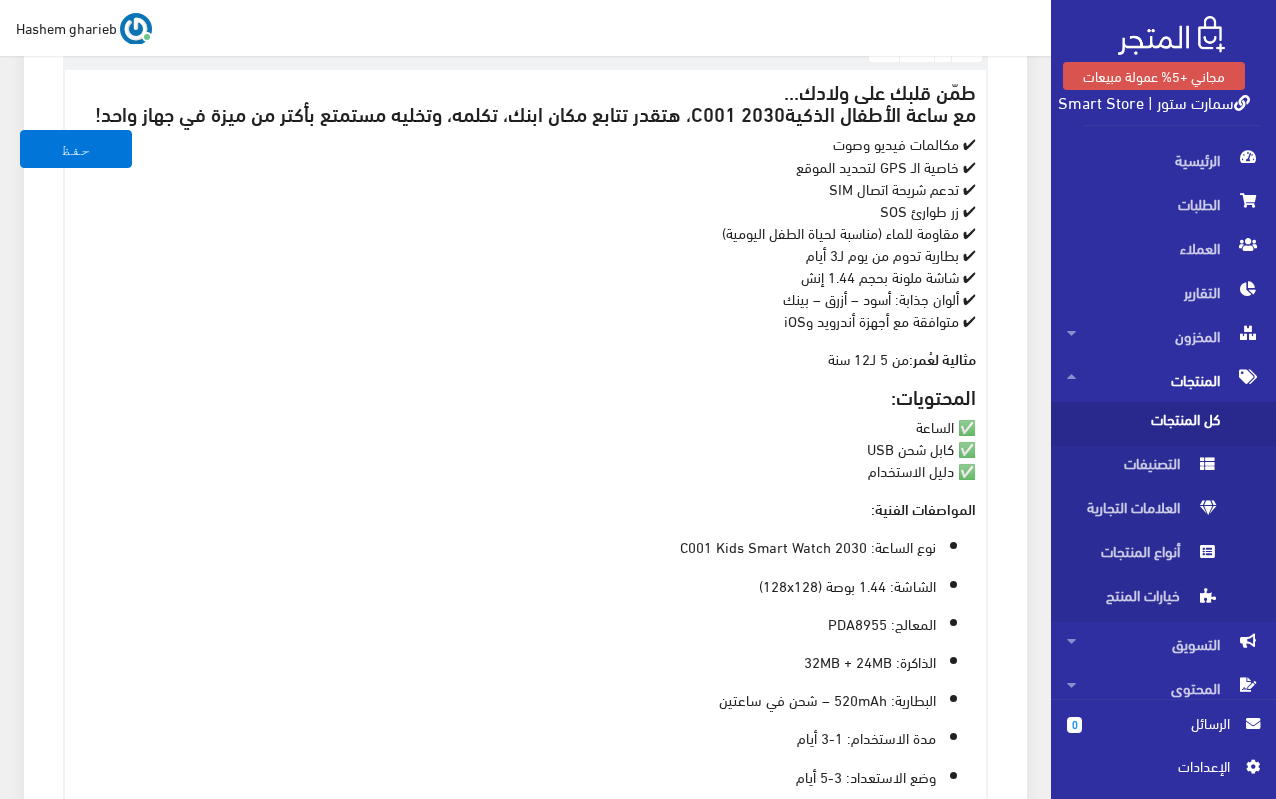 scroll, scrollTop: 929, scrollLeft: 0, axis: vertical 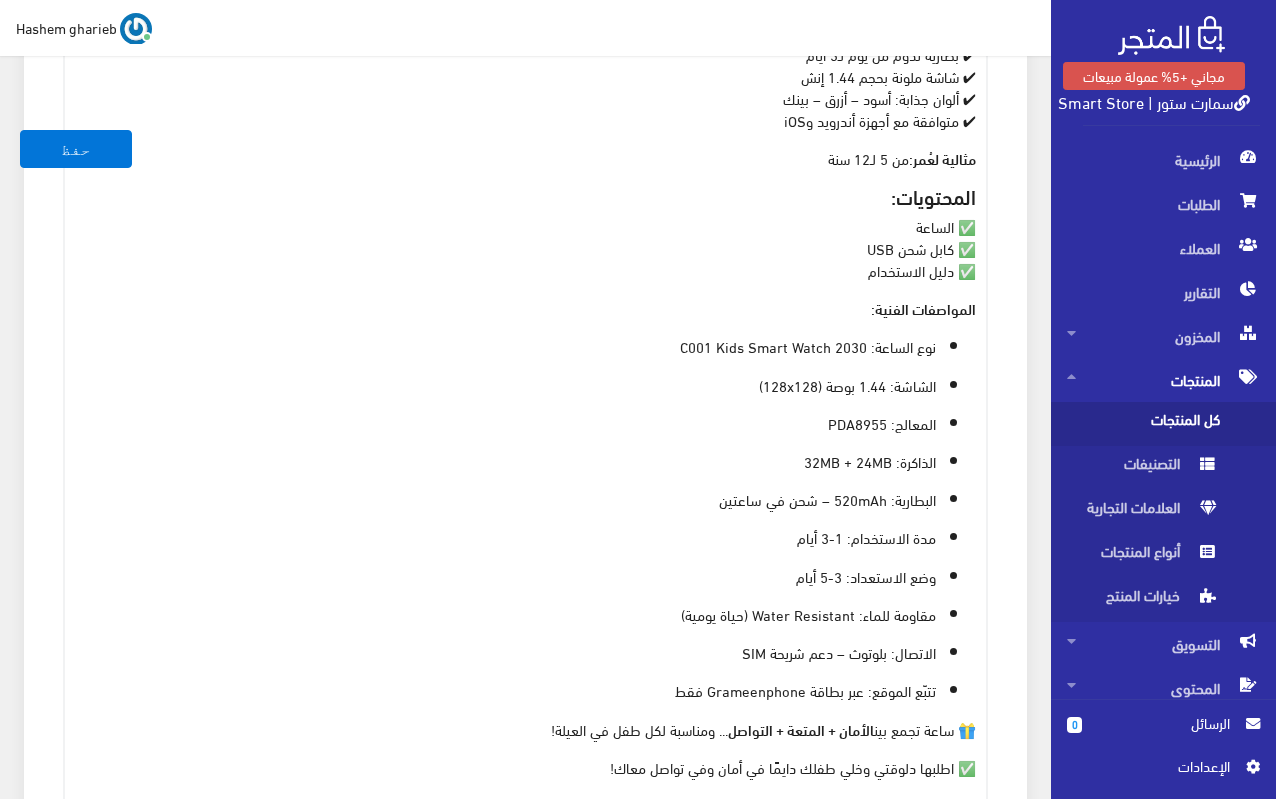 click on "مثالية لعُمر:  من 5 لـ12 سنة" at bounding box center (525, 158) 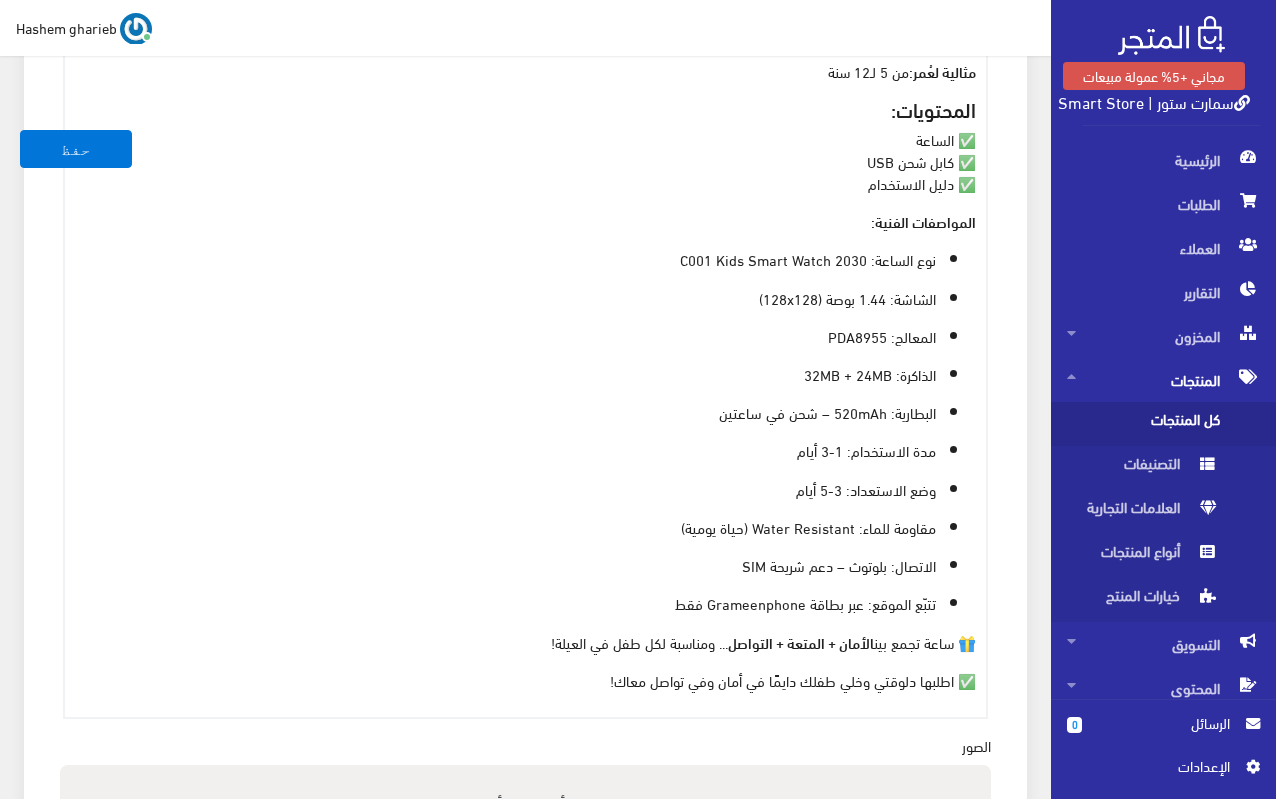scroll, scrollTop: 1029, scrollLeft: 0, axis: vertical 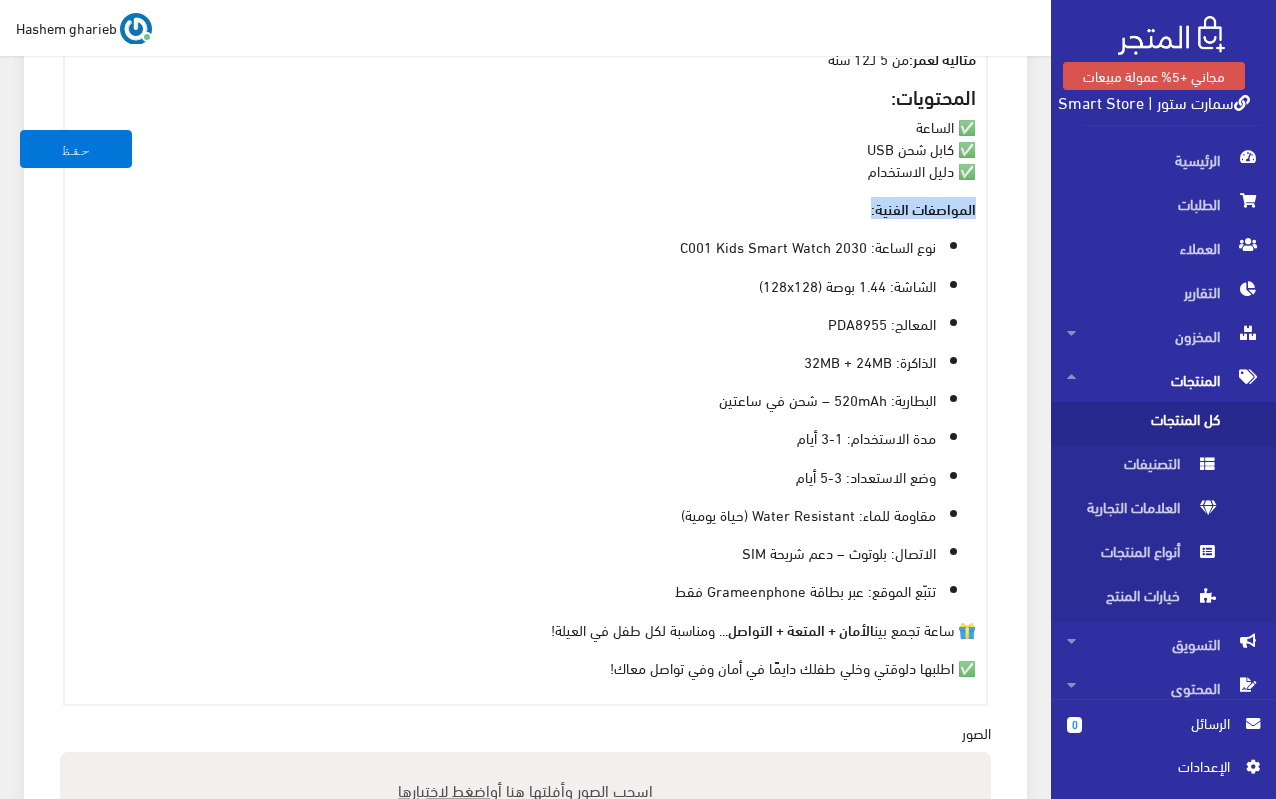 drag, startPoint x: 860, startPoint y: 203, endPoint x: 1017, endPoint y: 205, distance: 157.01274 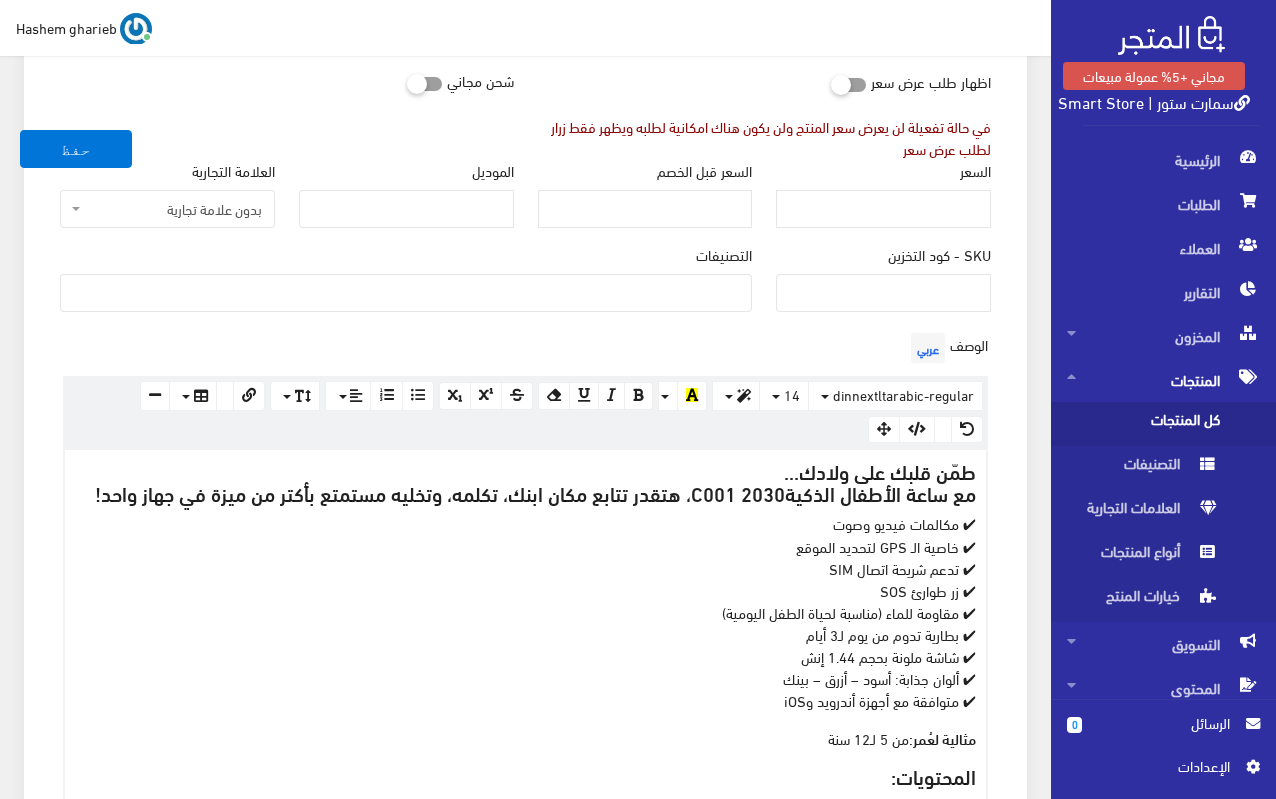 scroll, scrollTop: 429, scrollLeft: 0, axis: vertical 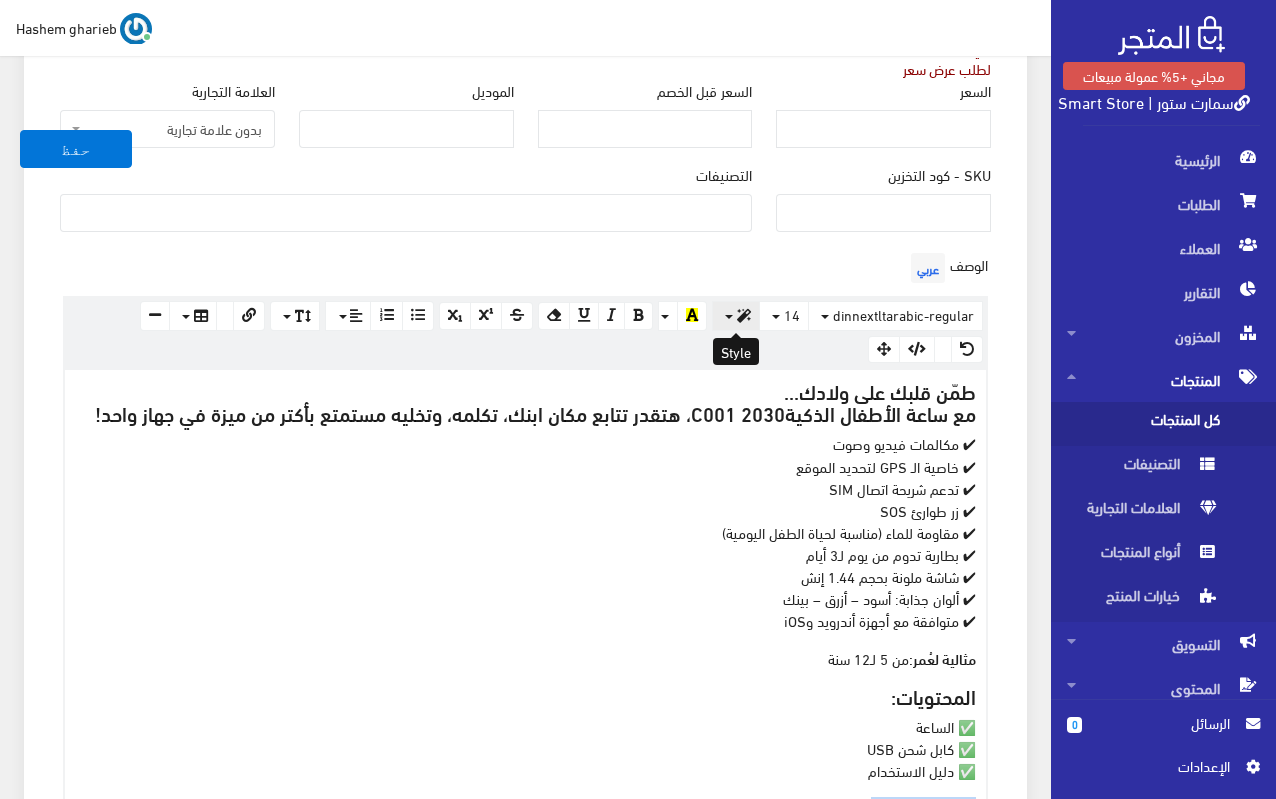 click at bounding box center [736, 316] 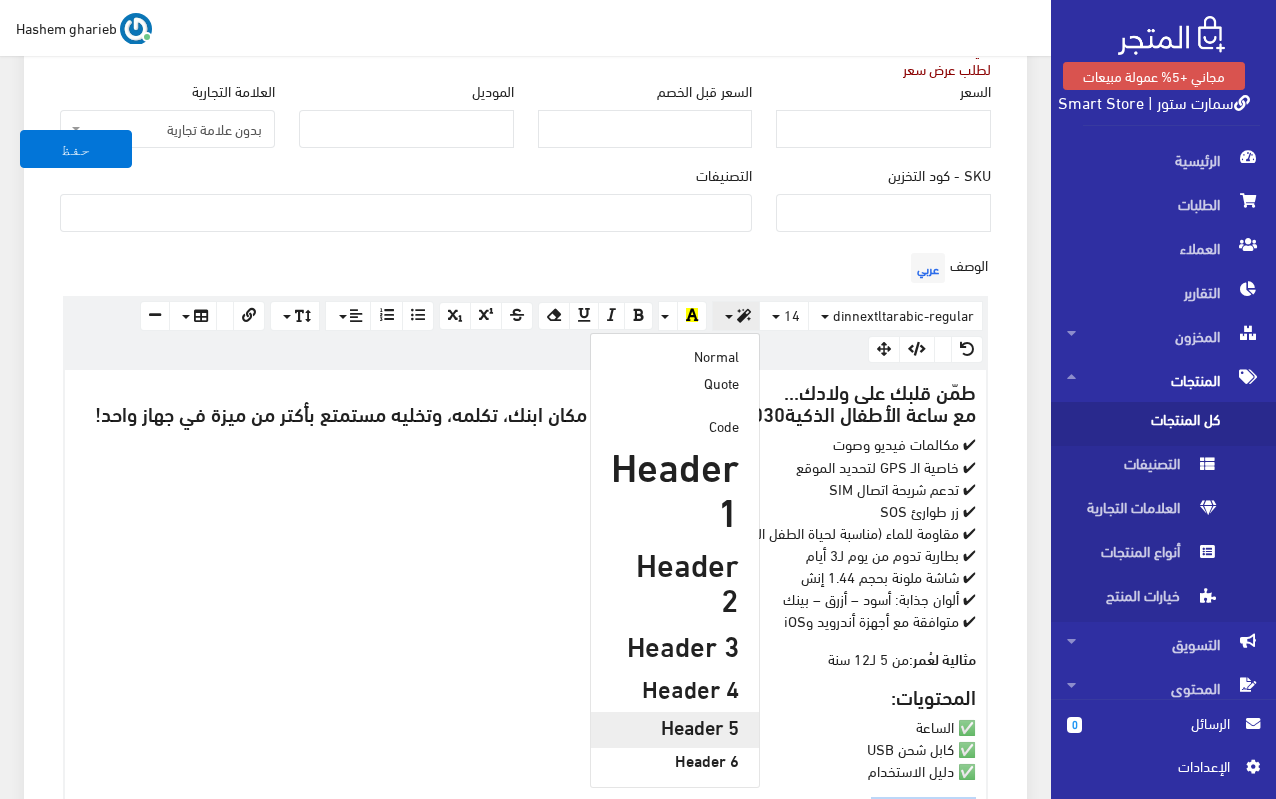 click on "Header 5" at bounding box center [675, 726] 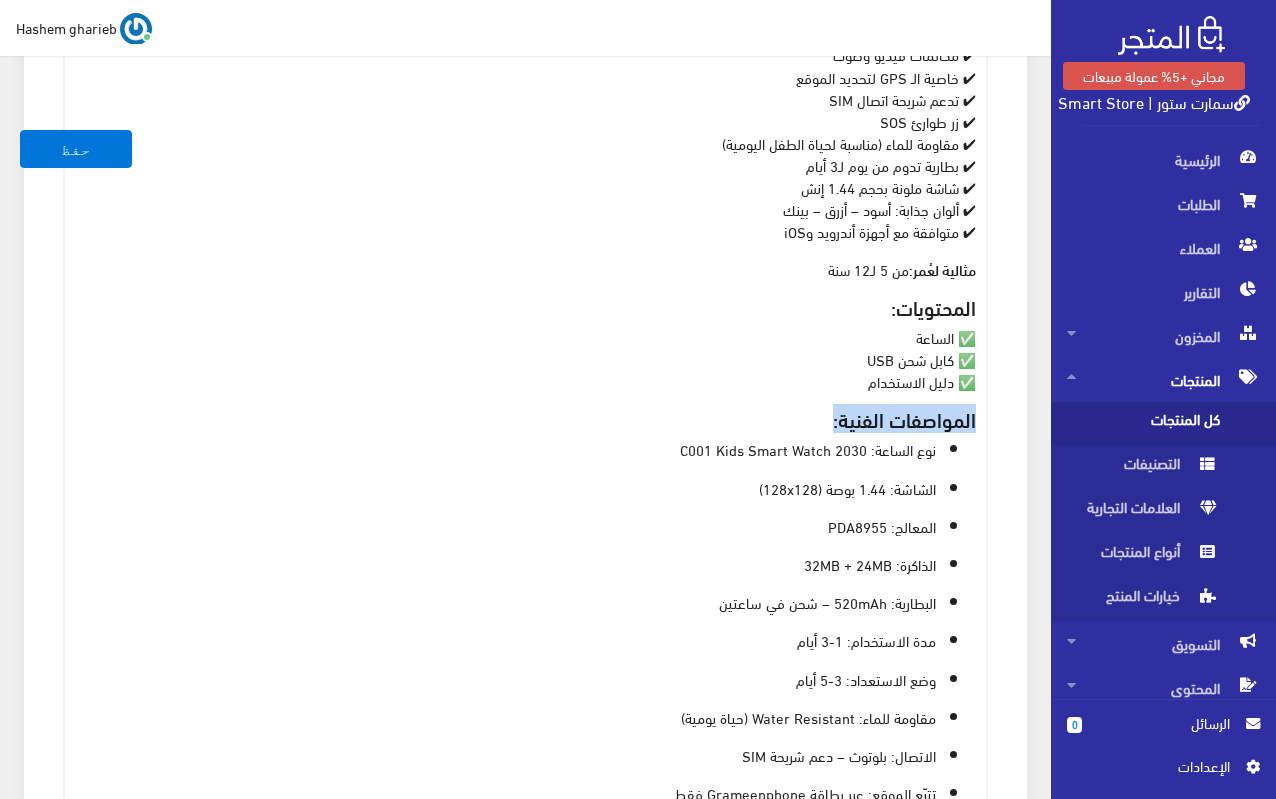 scroll, scrollTop: 629, scrollLeft: 0, axis: vertical 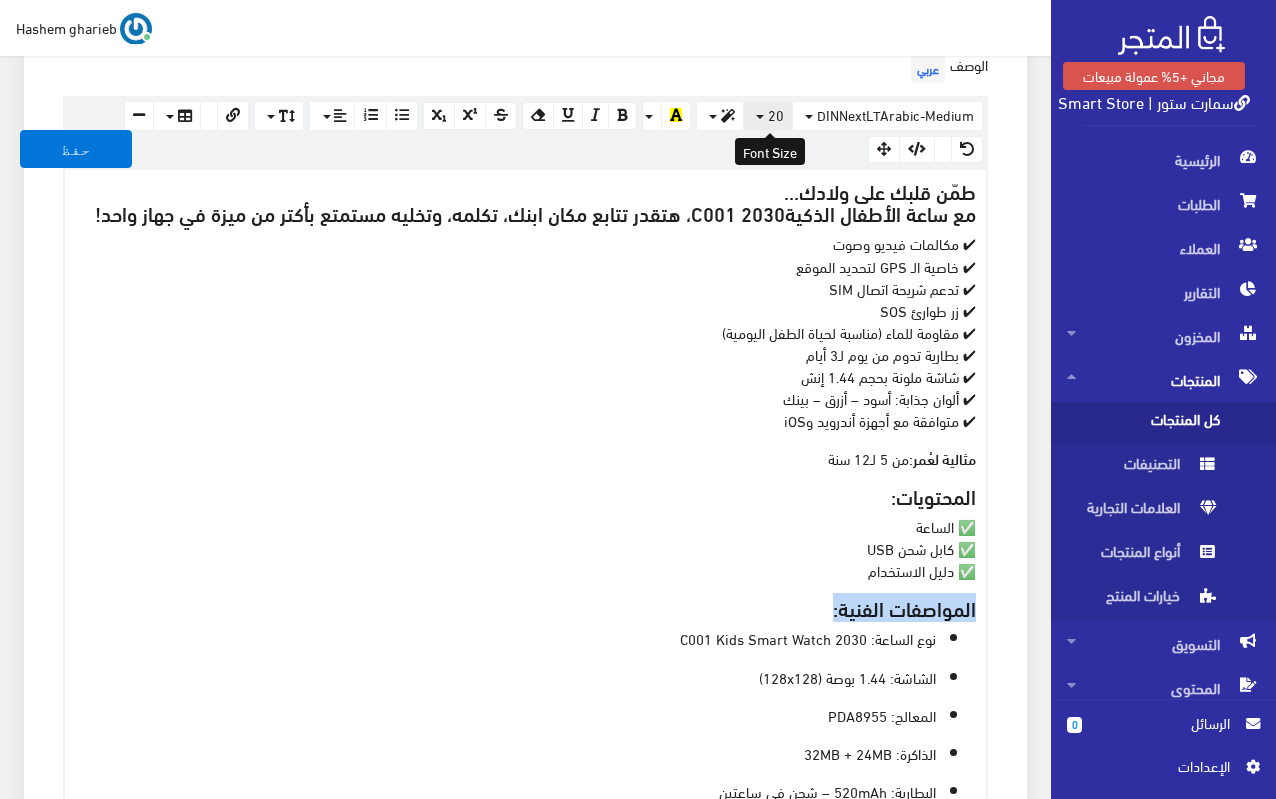 click on "20" at bounding box center (768, 116) 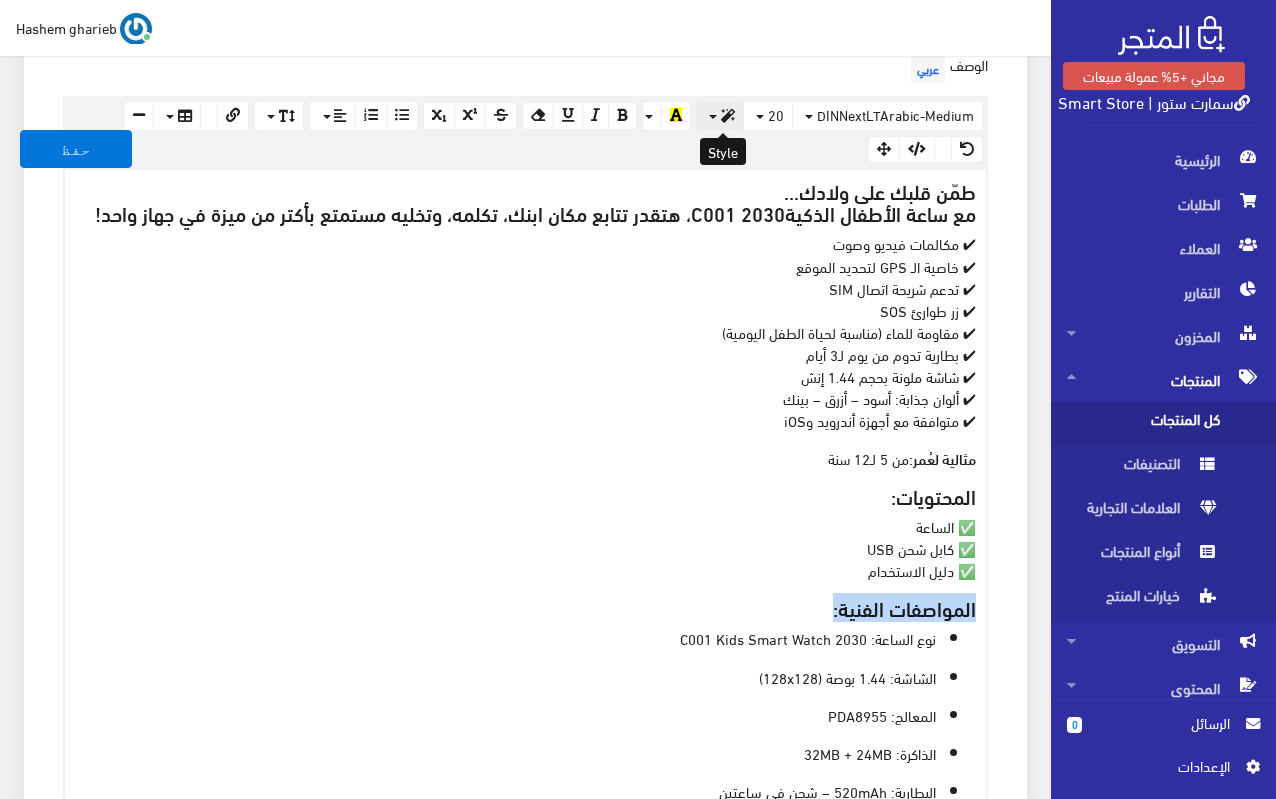 click at bounding box center [720, 116] 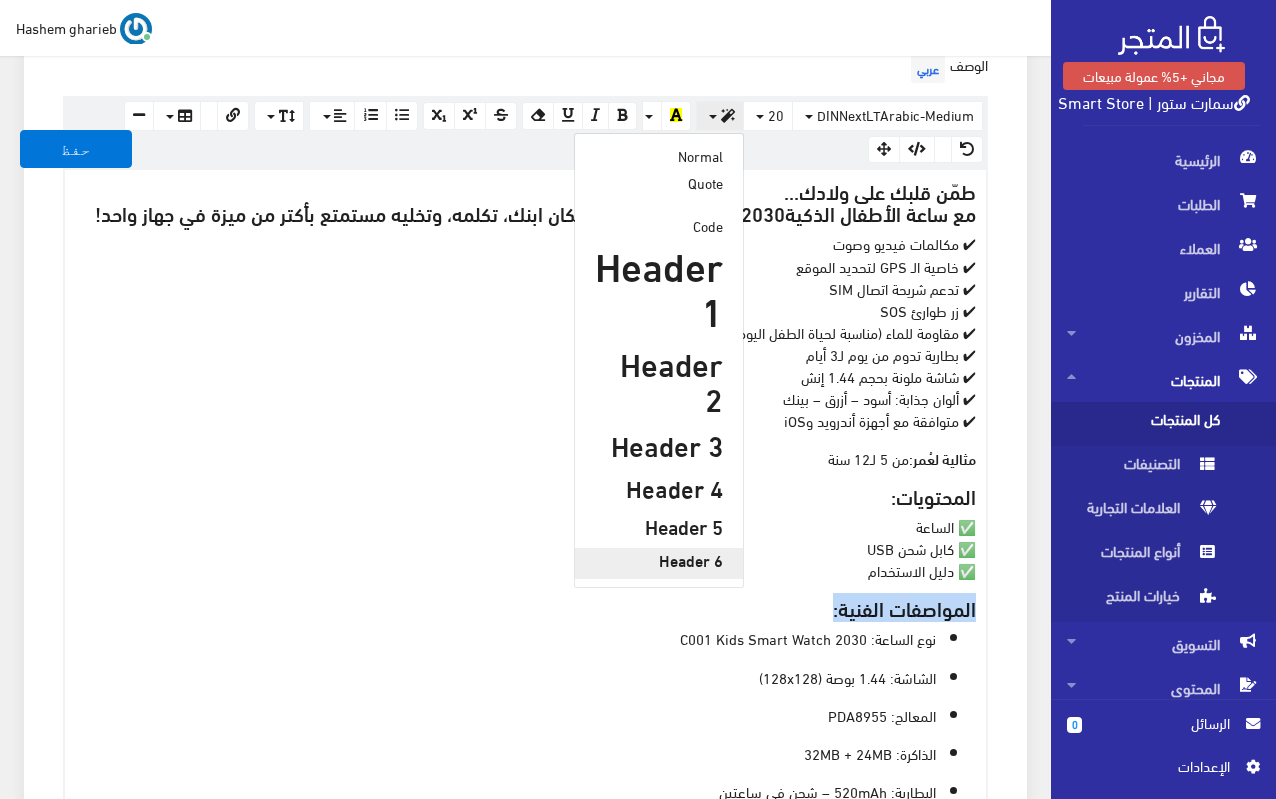 click on "Header 6" at bounding box center (659, 560) 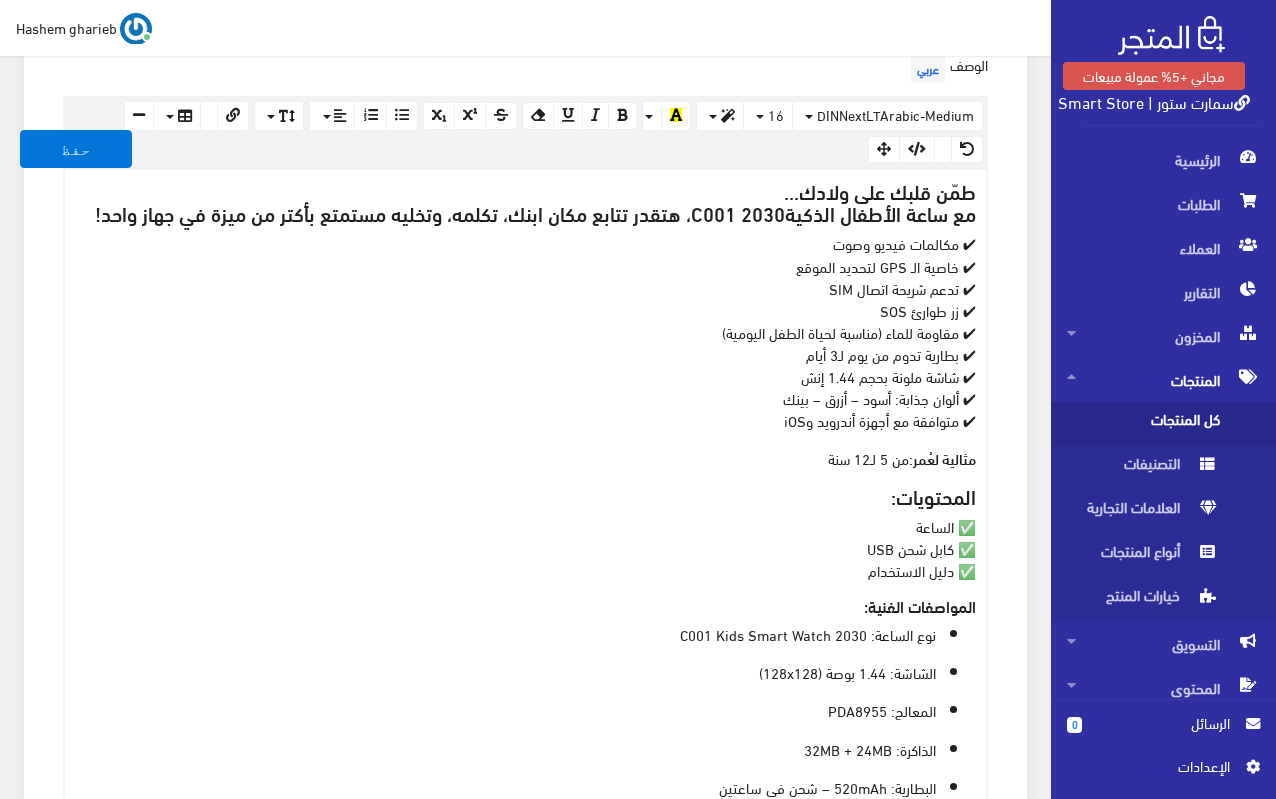click on "المحتويات:
✅ الساعة
✅ كابل شحن USB
✅ دليل الاستخدام" at bounding box center (525, 533) 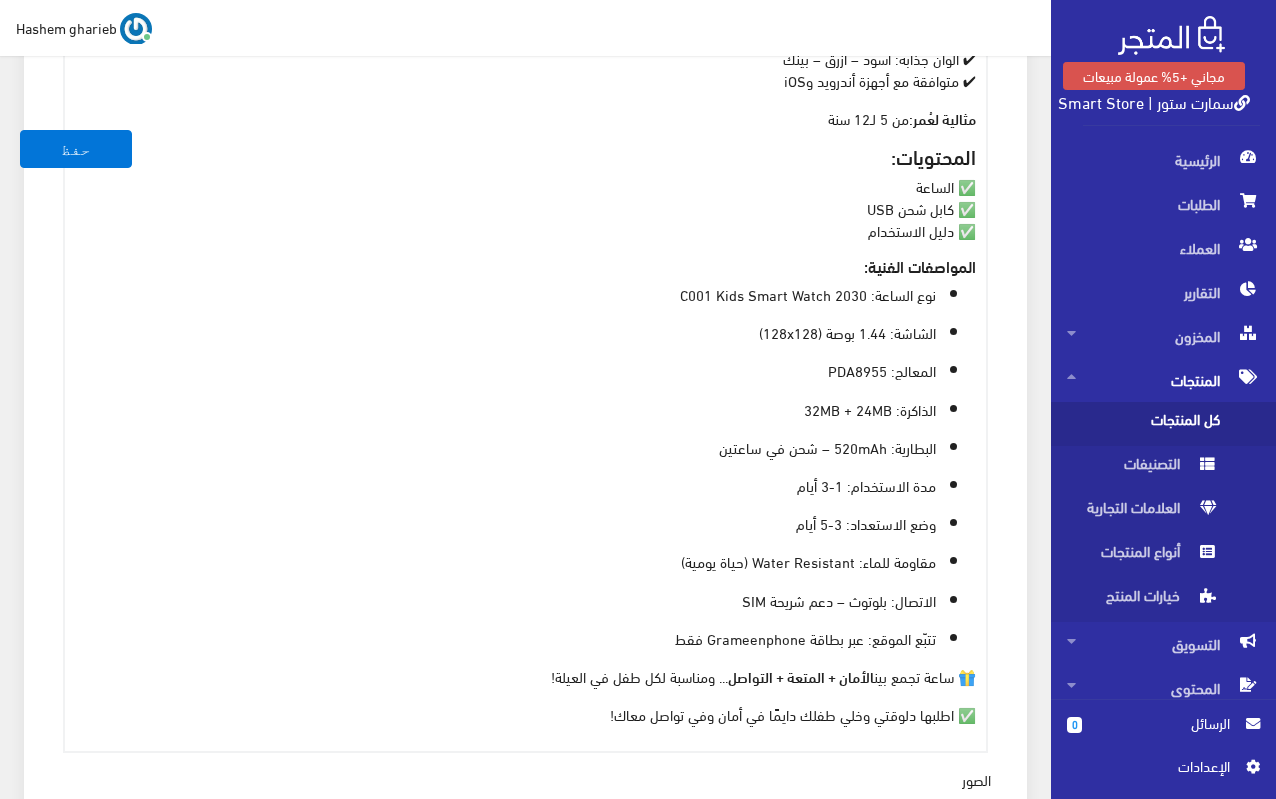 scroll, scrollTop: 1029, scrollLeft: 0, axis: vertical 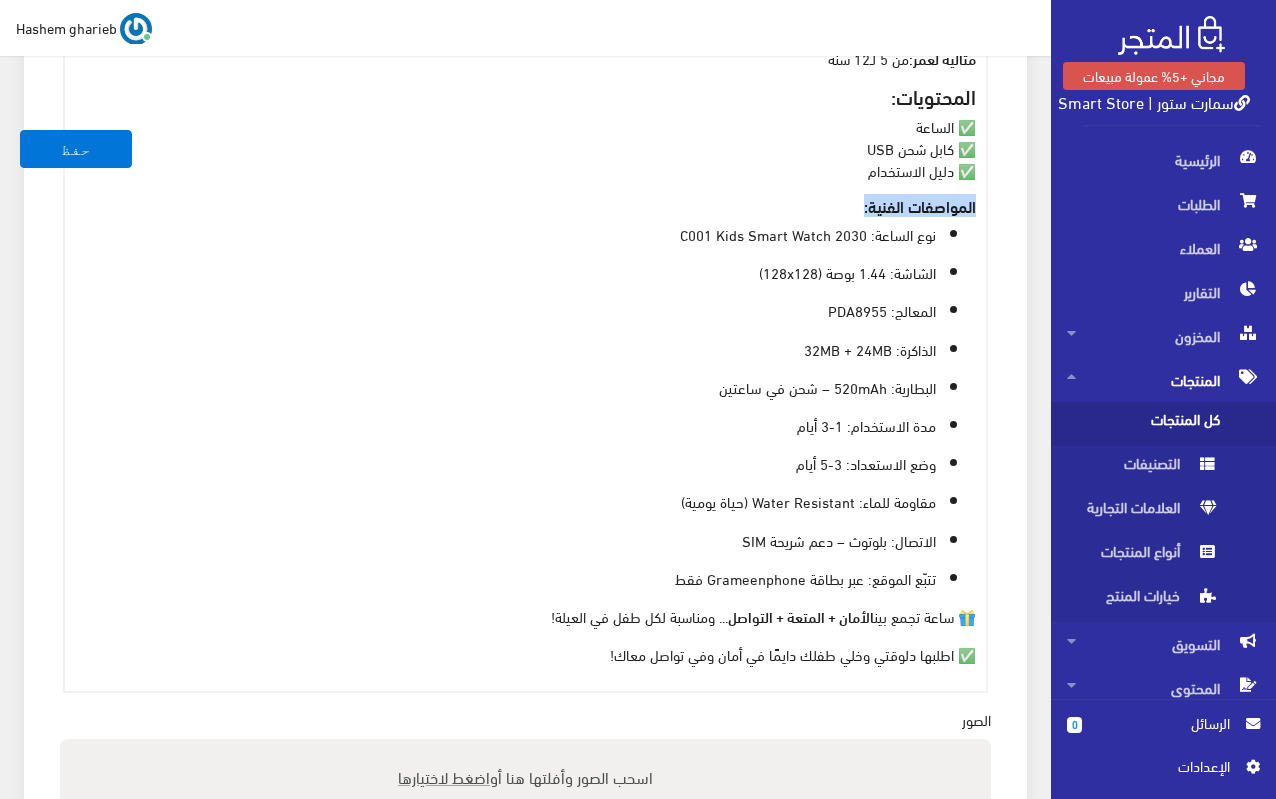 drag, startPoint x: 857, startPoint y: 197, endPoint x: 1010, endPoint y: 207, distance: 153.32645 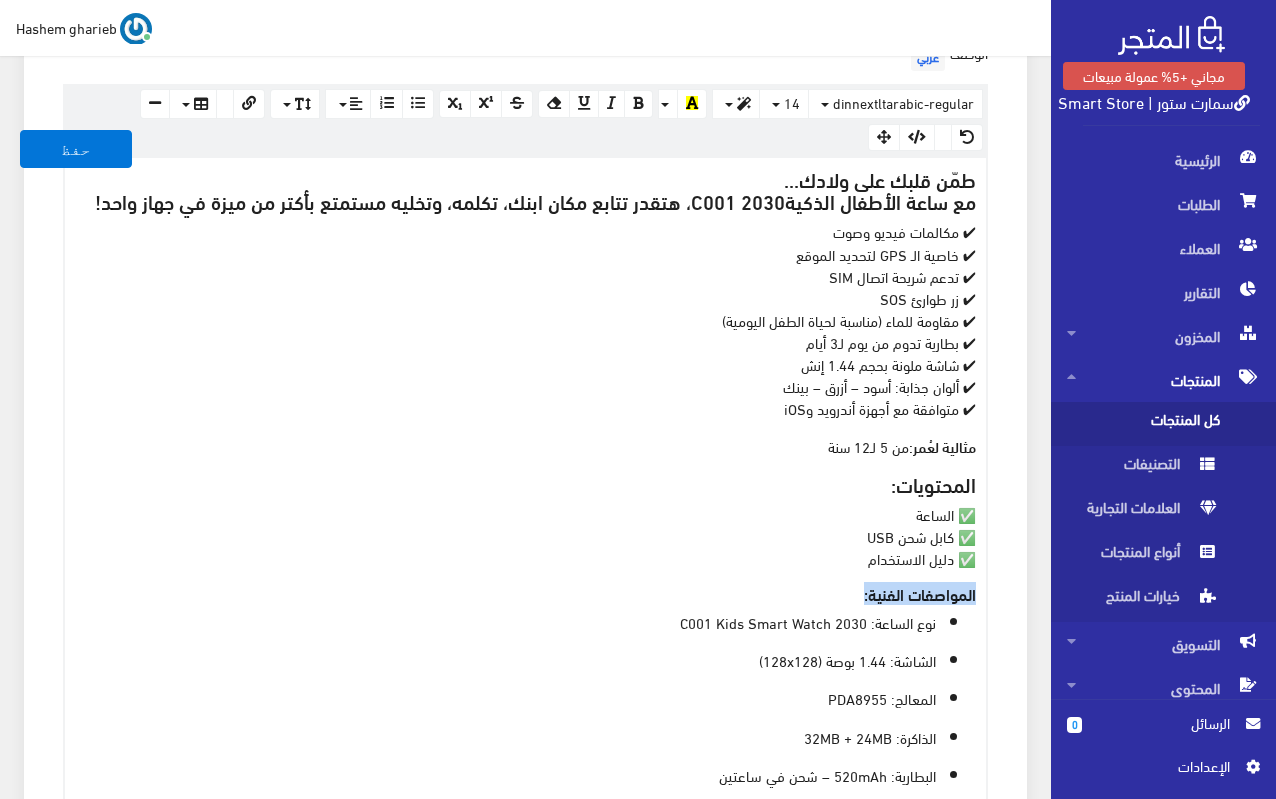 scroll, scrollTop: 629, scrollLeft: 0, axis: vertical 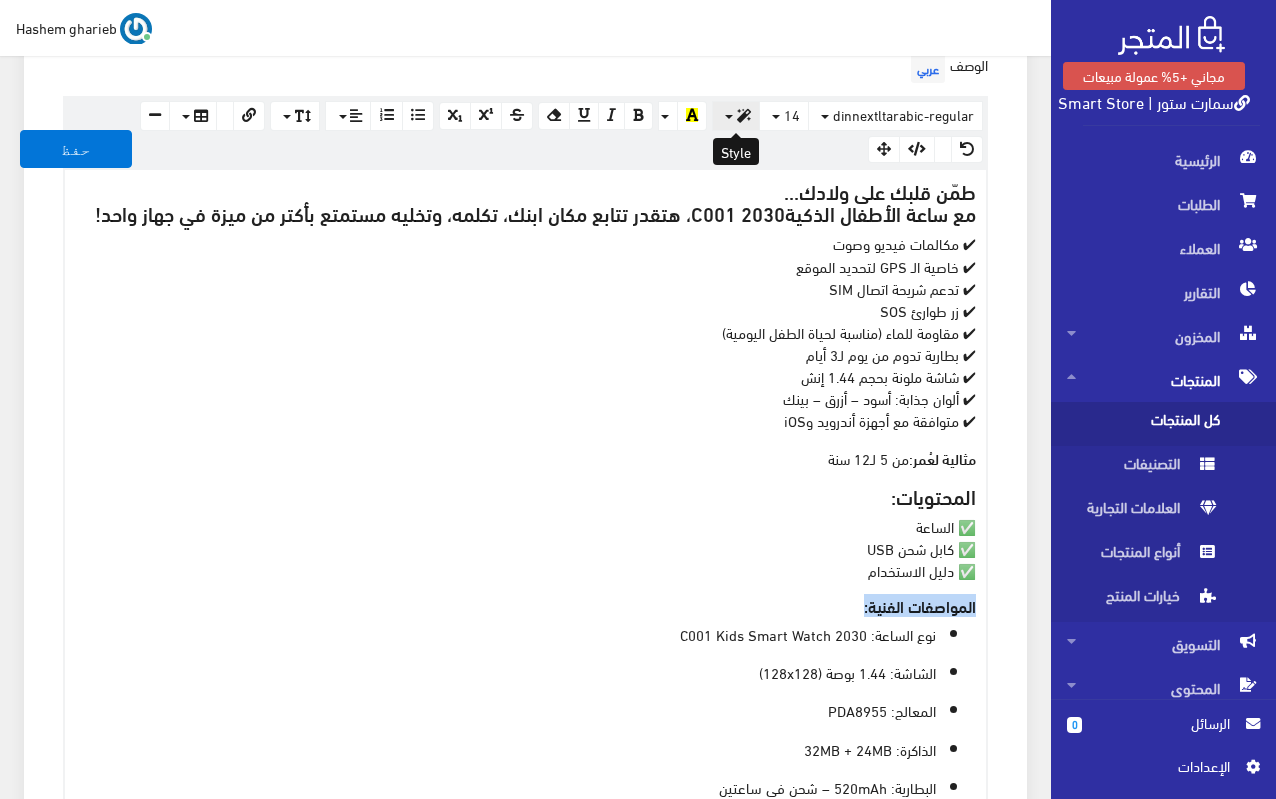 click at bounding box center [736, 116] 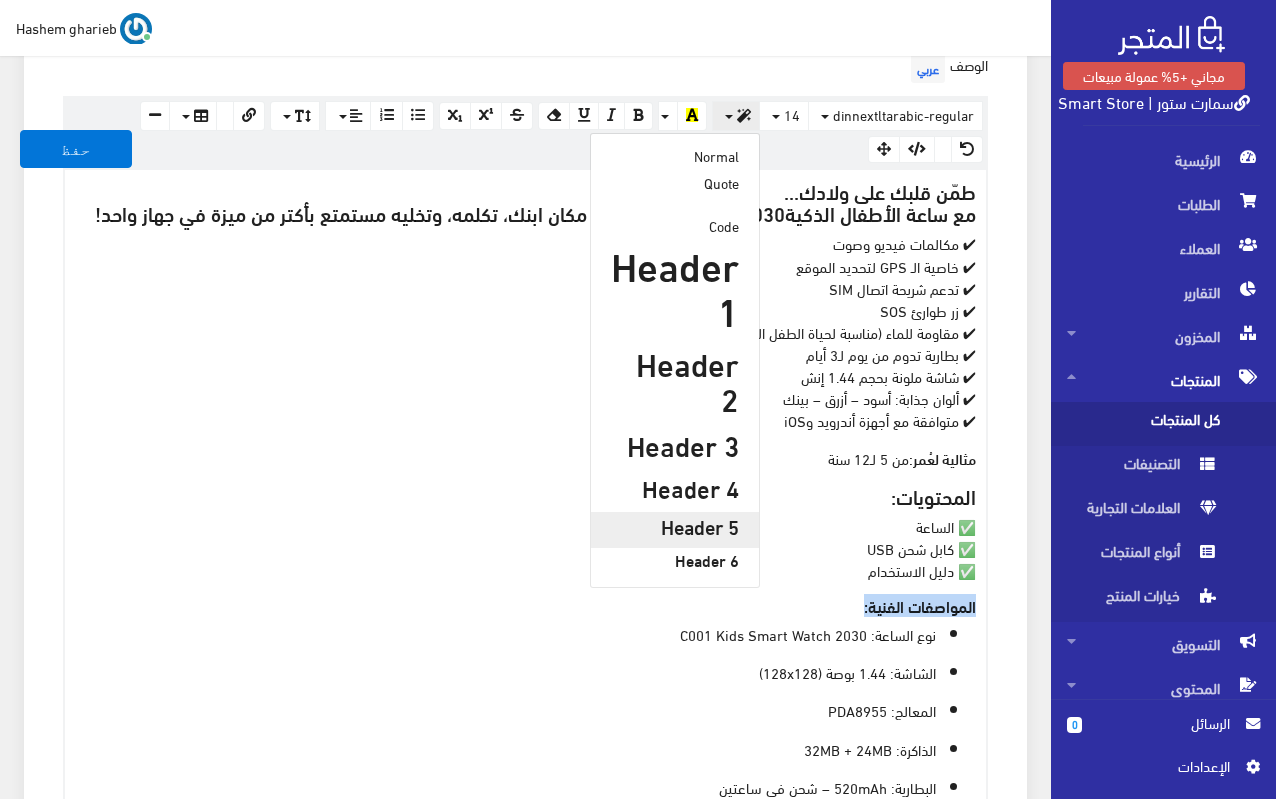 click on "Header 5" at bounding box center (675, 526) 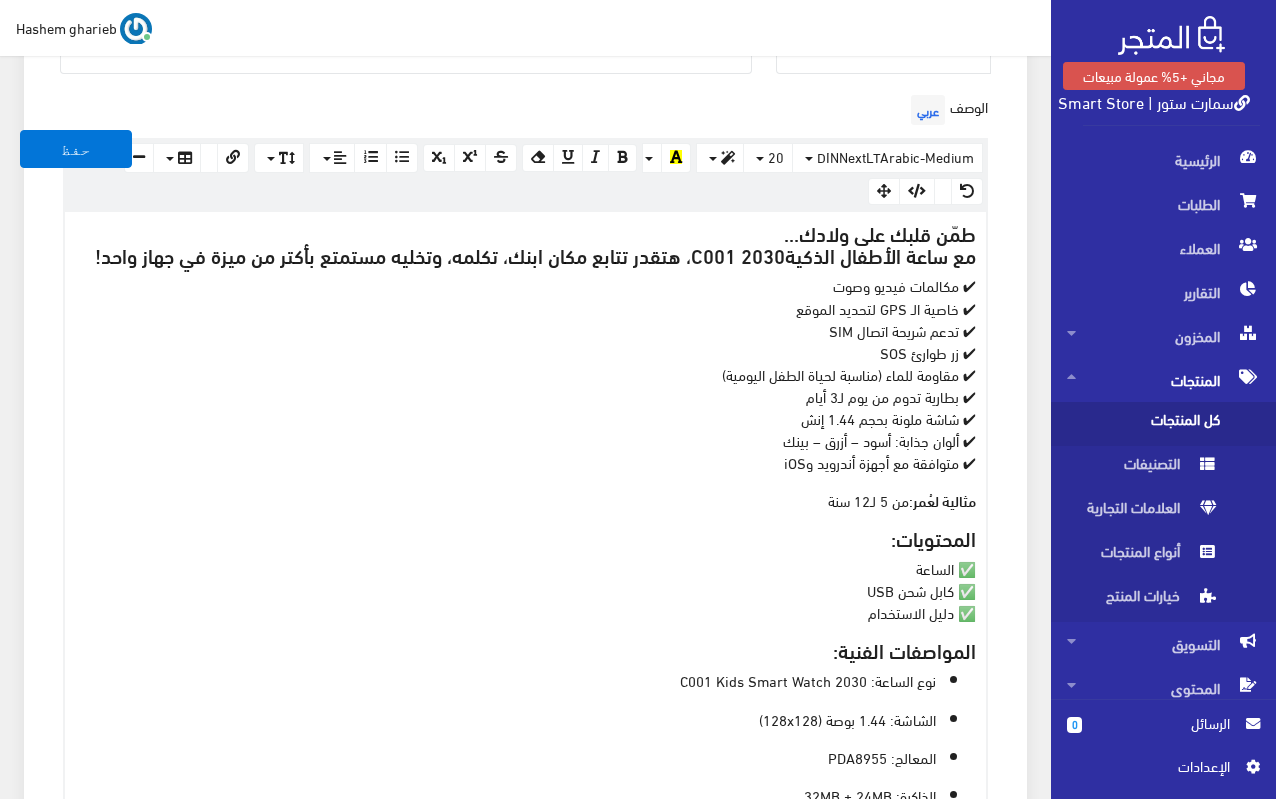 scroll, scrollTop: 529, scrollLeft: 0, axis: vertical 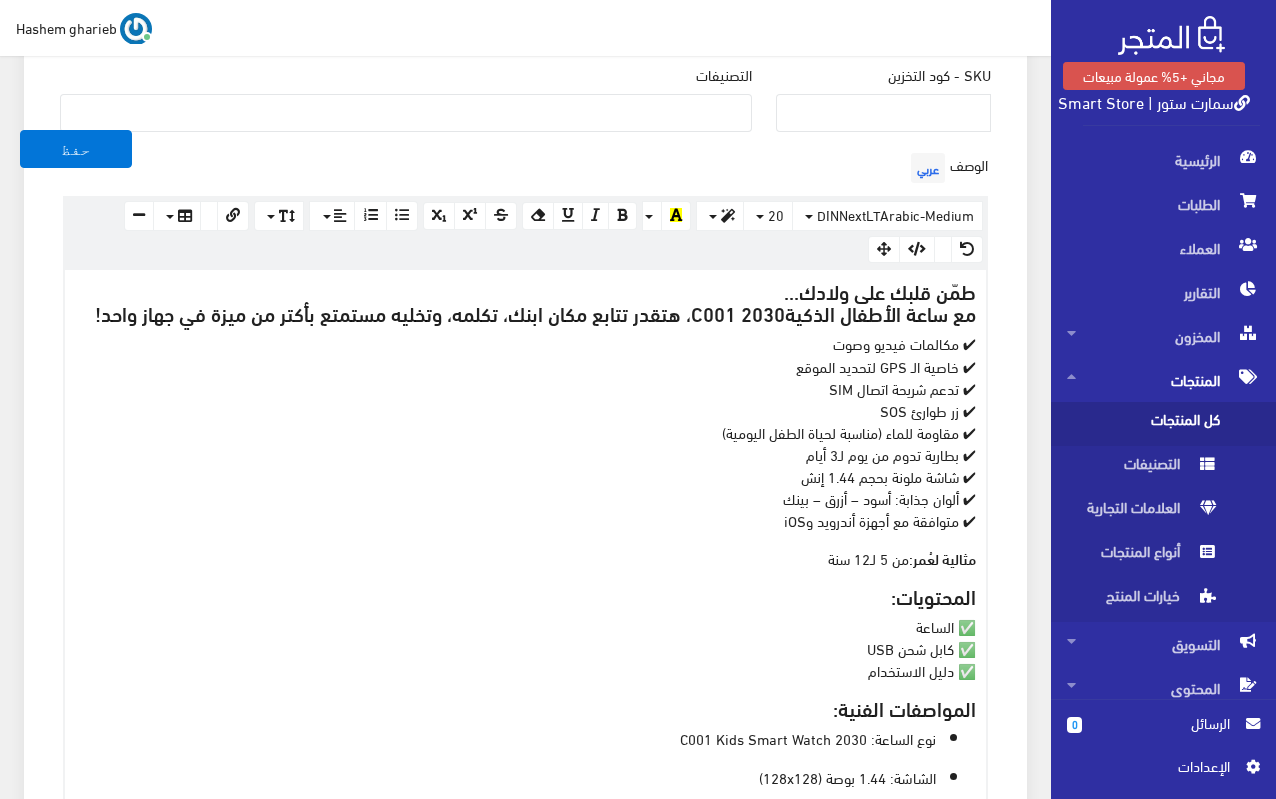 click on "✔ مكالمات فيديو وصوت
✔ خاصية الـ GPS لتحديد الموقع
✔ تدعم شريحة اتصال SIM
✔ زر طوارئ SOS
✔ مقاومة للماء (مناسبة لحياة الطفل اليومية)
✔ بطارية تدوم من يوم لـ3 أيام
✔ شاشة ملونة بحجم 1.44 إنش
✔ ألوان جذابة: أسود – أزرق – بينك
✔ متوافقة مع أجهزة أندرويد وiOS" at bounding box center [525, 431] 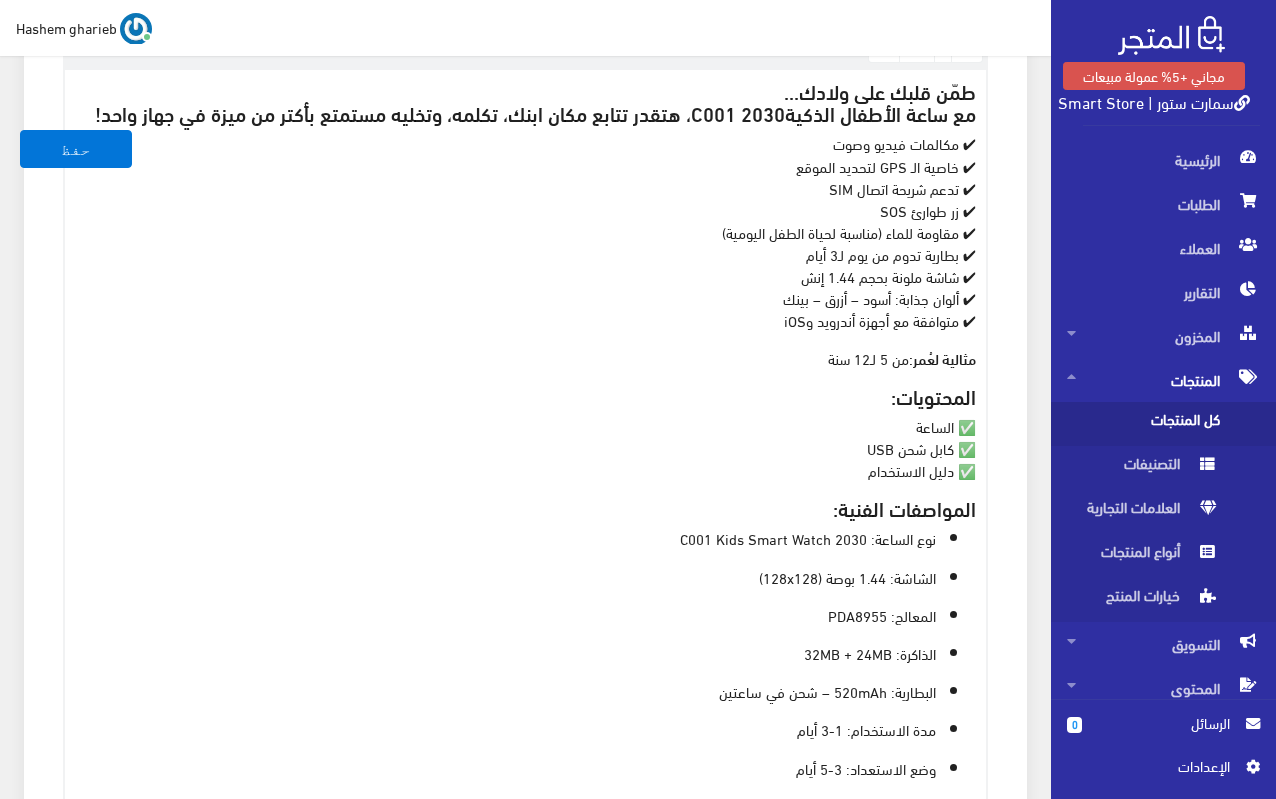 scroll, scrollTop: 829, scrollLeft: 0, axis: vertical 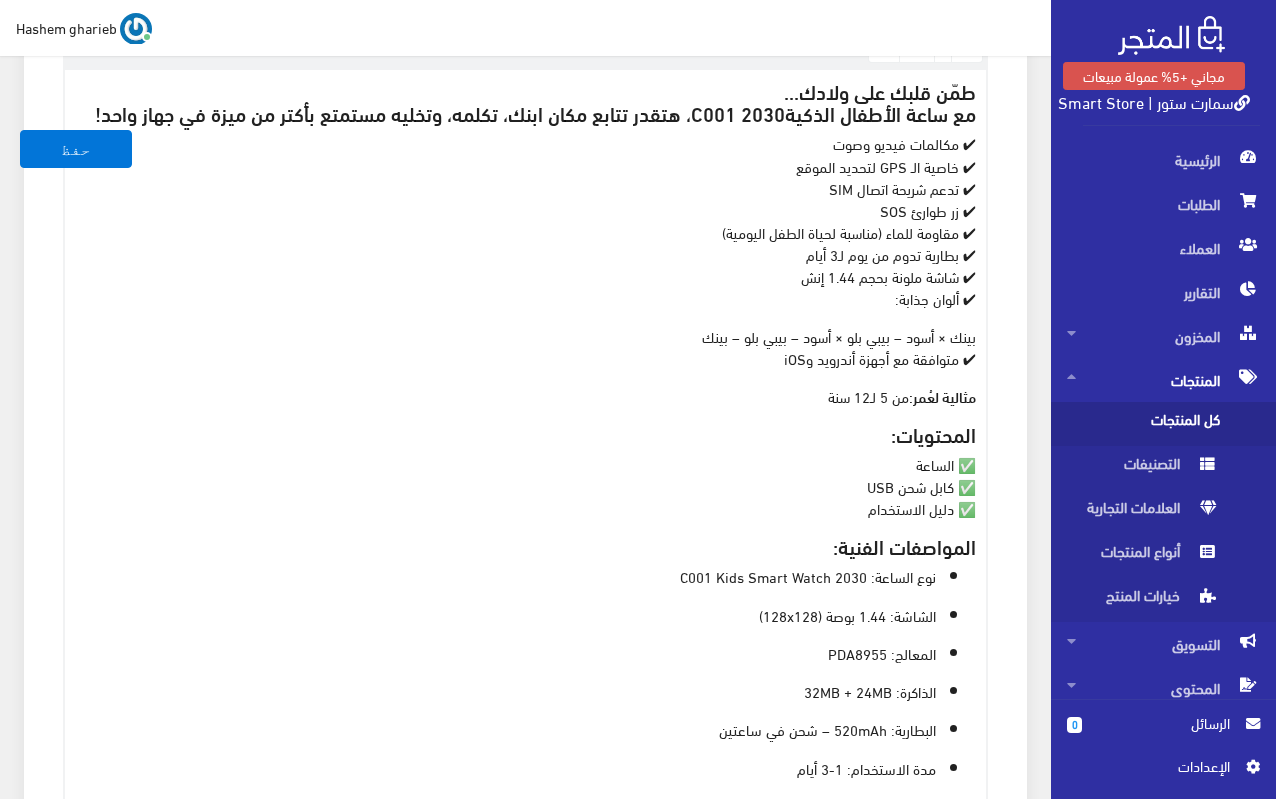 click on "طمّن قلبك على ولادك...
مع ساعة الأطفال الذكية  2030 C001 ، هتقدر تتابع مكان ابنك، تكلمه، وتخليه مستمتع بأكتر من ميزة في جهاز واحد!
✔ مكالمات فيديو وصوت
✔ خاصية الـ GPS لتحديد الموقع
✔ تدعم شريحة اتصال SIM
✔ زر طوارئ SOS
✔ مقاومة للماء (مناسبة لحياة الطفل اليومية)
✔ بطارية تدوم من يوم لـ3 أيام
✔ شاشة ملونة بحجم 1.44 إنش
✔ ألوان جذابة:  بينك × أسود – بيبي بلو × أسود – بيبي بلو – بينك
✔ متوافقة مع أجهزة أندرويد وiOS
مثالية لعُمر:  من 5 لـ12 سنة
المحتويات:
✅ الساعة
✅ كابل شحن USB
✅ دليل الاستخدام
المواصفات الفنية:
نوع الساعة: 2030 C001 Kids Smart Watch
الشاشة: 1.44 بوصة (128x128)" at bounding box center [525, 552] 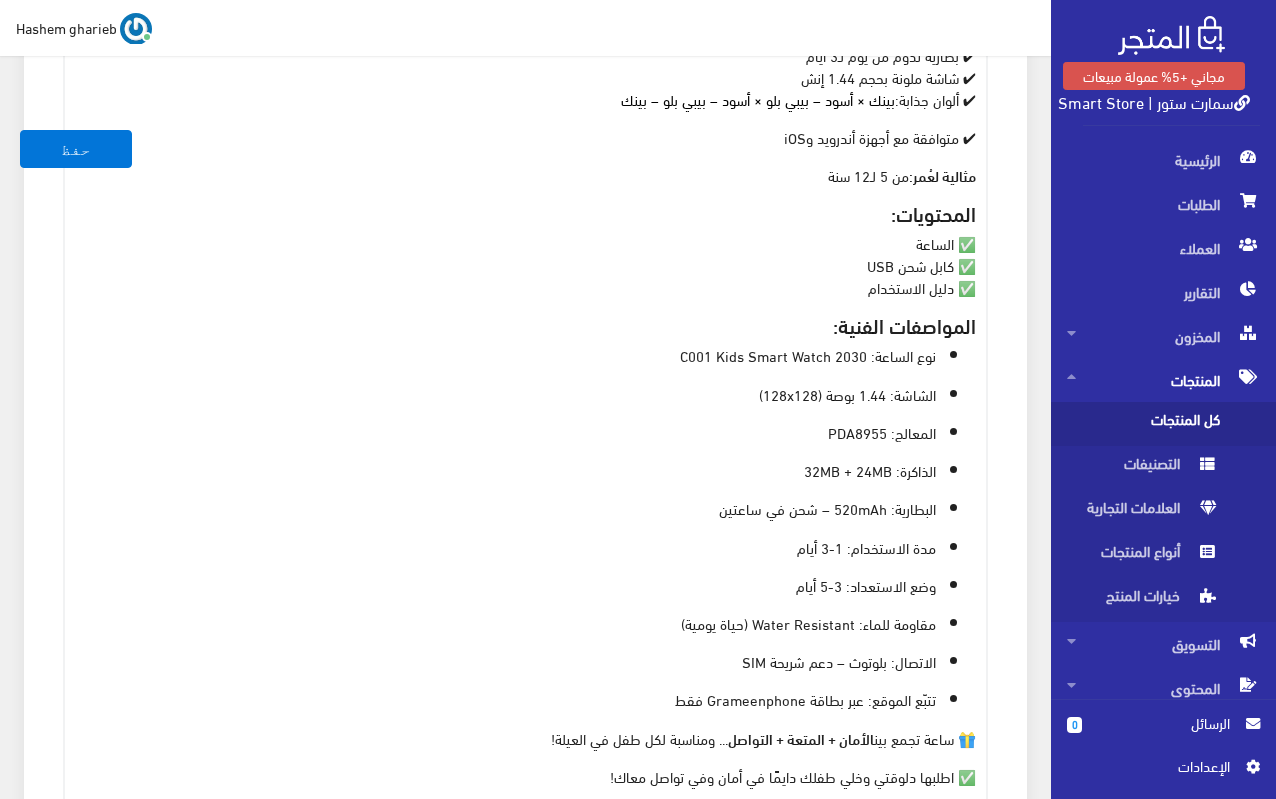 scroll, scrollTop: 822, scrollLeft: 0, axis: vertical 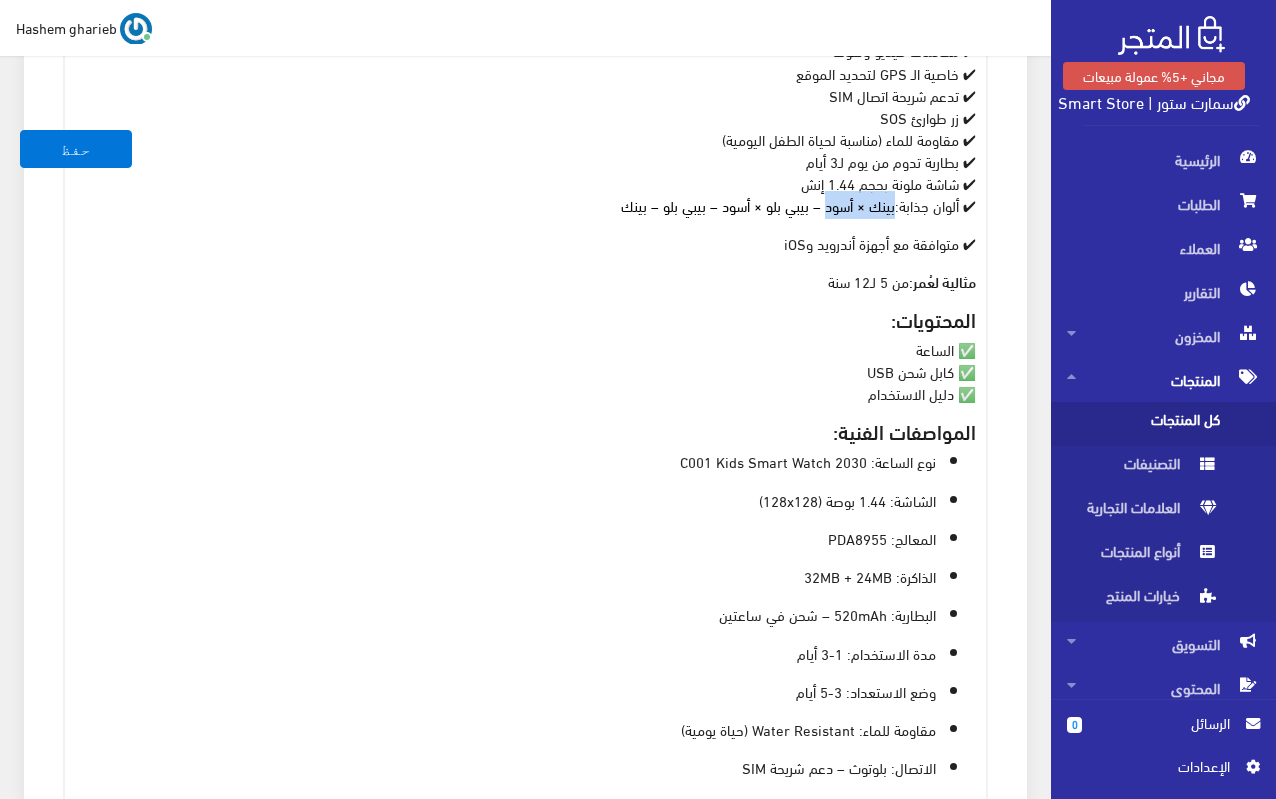 drag, startPoint x: 830, startPoint y: 206, endPoint x: 898, endPoint y: 214, distance: 68.46897 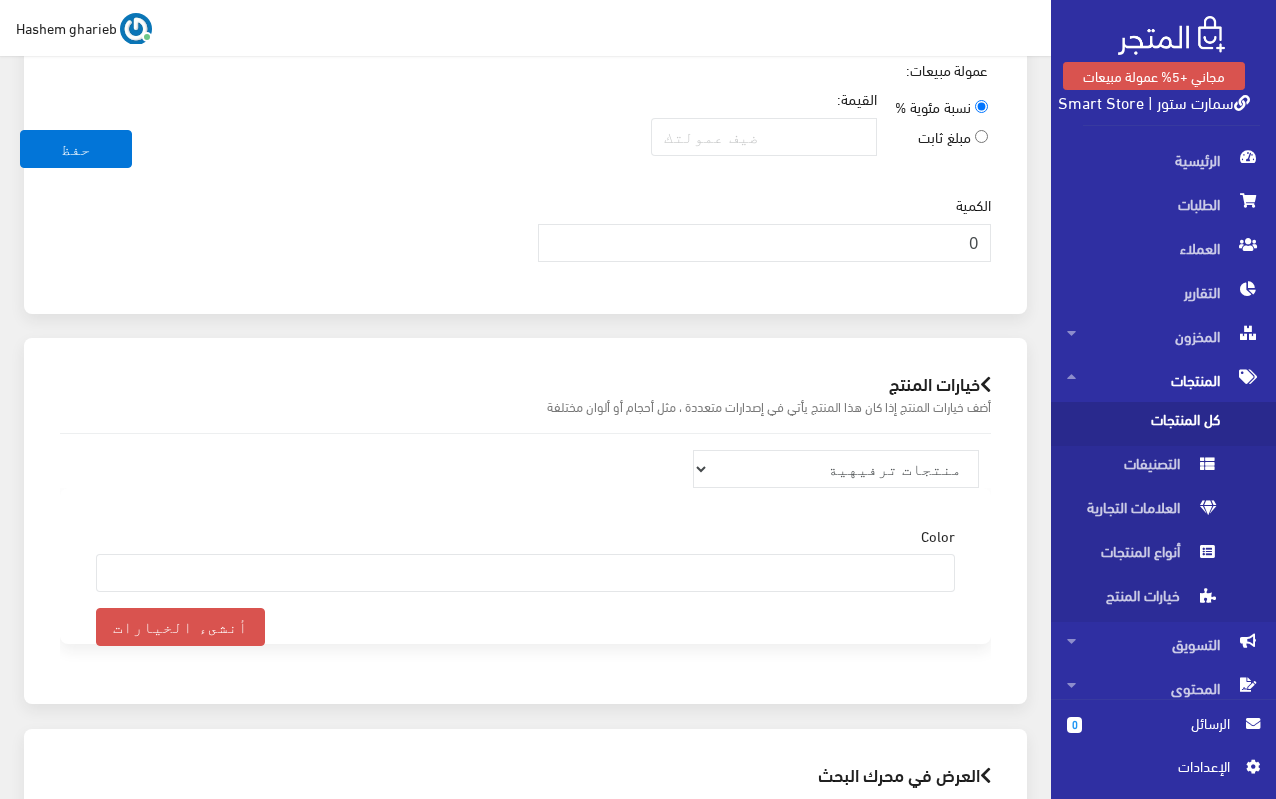 scroll, scrollTop: 2222, scrollLeft: 0, axis: vertical 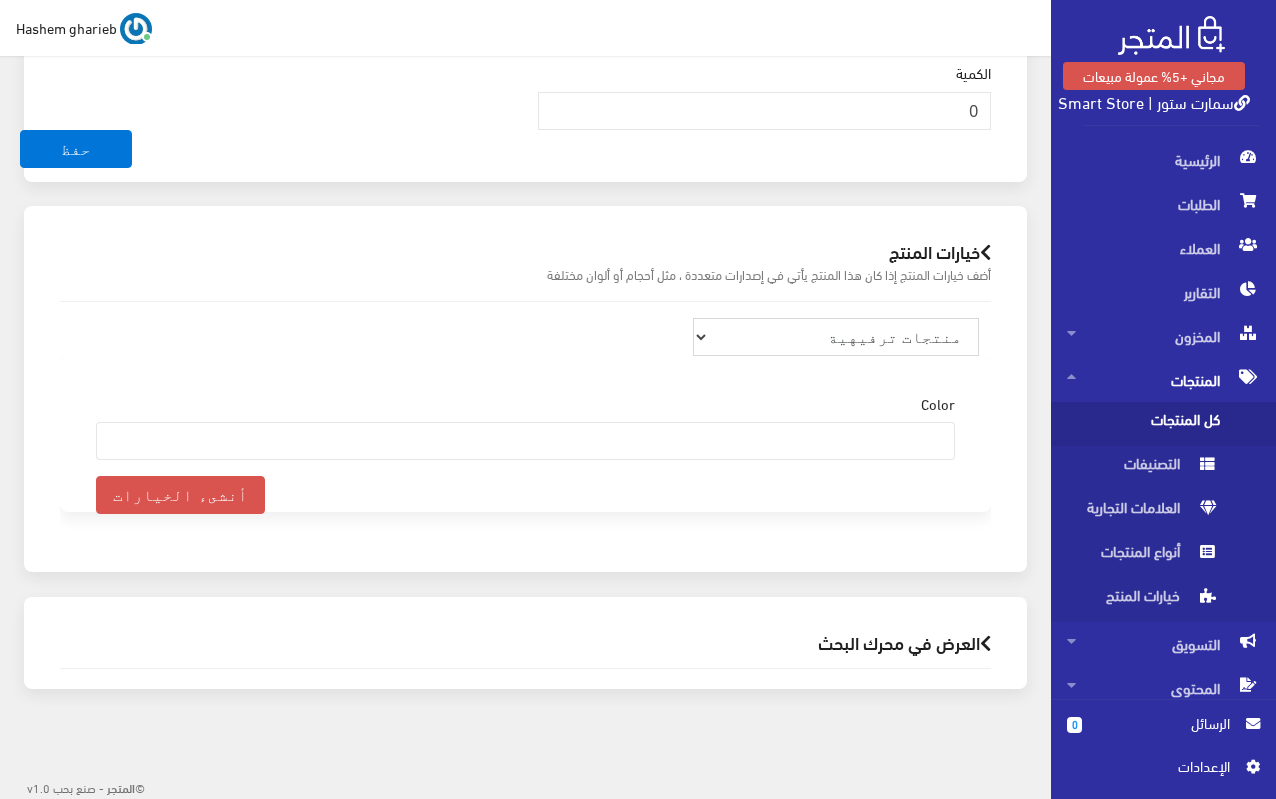 click on "منتجات ترفيهية
الكترونيات
اكسسوارات الهواتف
الصحة والجمال
تحف ومقتنيات
موضة وأزياء
مستلزمات السيارات
إضاءة وديكور
المنزل والمطبخ
الطاقة الشمسية
مستلزمات أطفال منتجات رياضية" at bounding box center [836, 337] 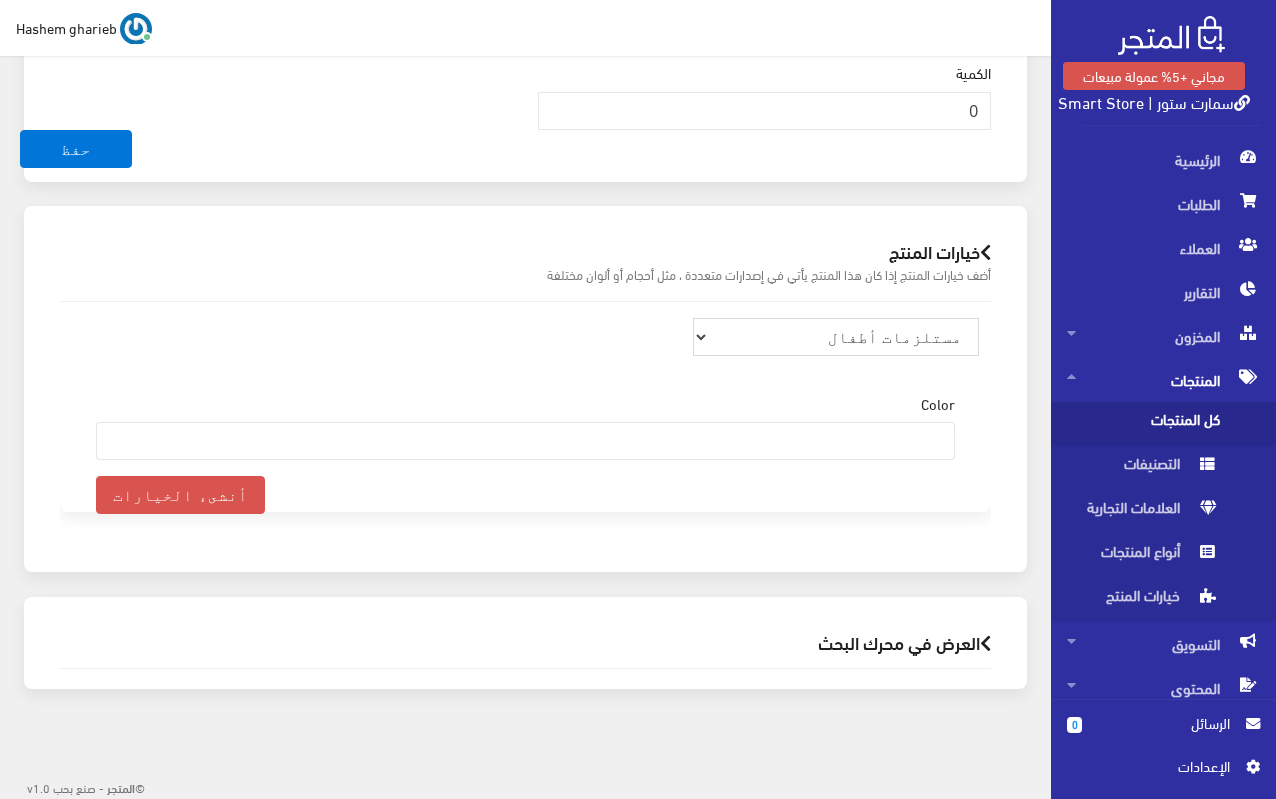 click on "منتجات ترفيهية
الكترونيات
اكسسوارات الهواتف
الصحة والجمال
تحف ومقتنيات
موضة وأزياء
مستلزمات السيارات
إضاءة وديكور
المنزل والمطبخ
الطاقة الشمسية
مستلزمات أطفال منتجات رياضية" at bounding box center (836, 337) 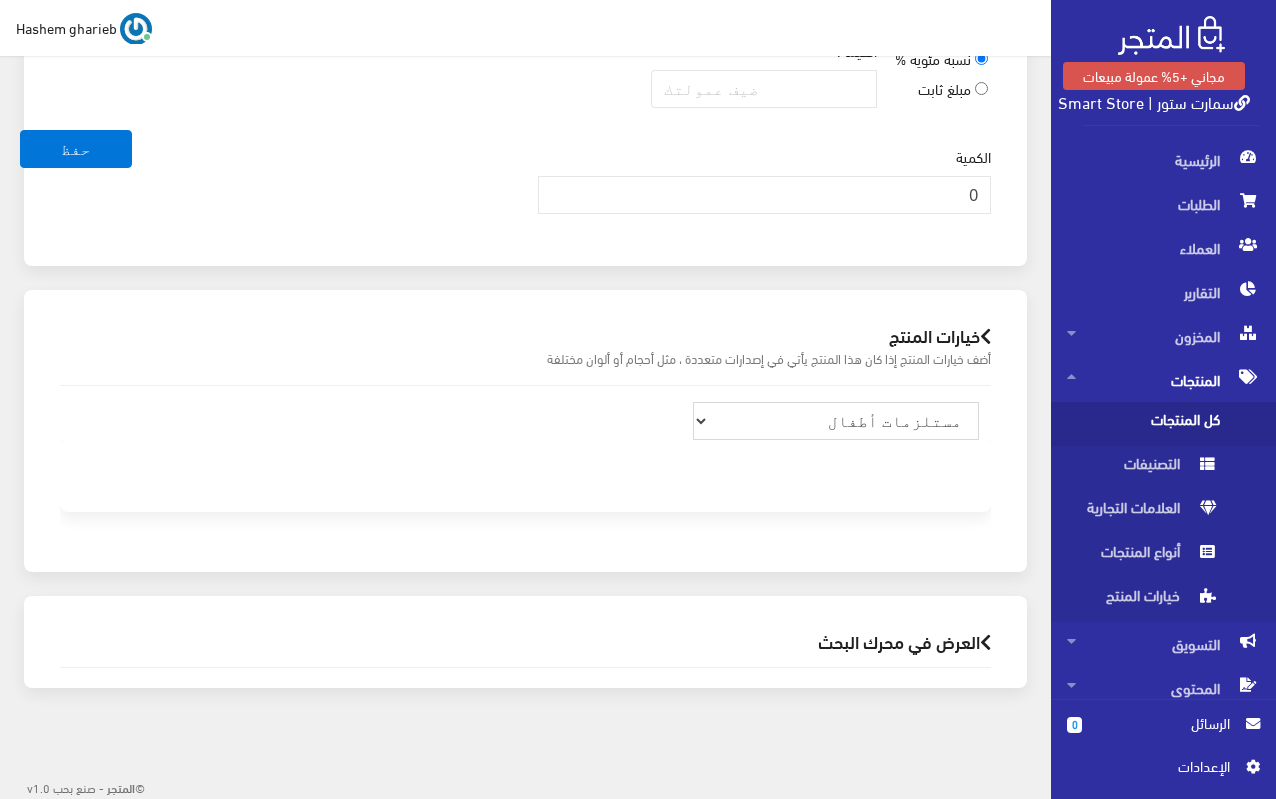 click on "منتجات ترفيهية
الكترونيات
اكسسوارات الهواتف
الصحة والجمال
تحف ومقتنيات
موضة وأزياء
مستلزمات السيارات
إضاءة وديكور
المنزل والمطبخ
الطاقة الشمسية
مستلزمات أطفال منتجات رياضية" at bounding box center [836, 421] 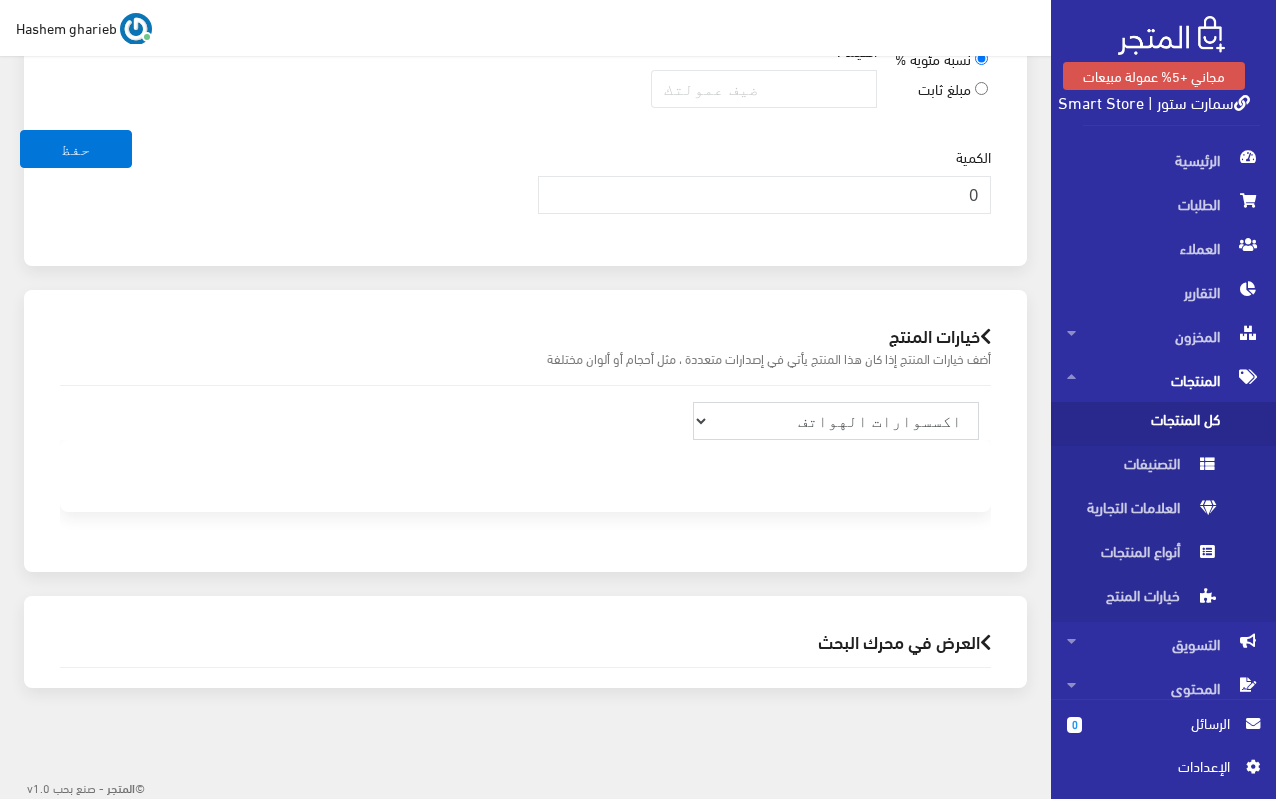 click on "منتجات ترفيهية
الكترونيات
اكسسوارات الهواتف
الصحة والجمال
تحف ومقتنيات
موضة وأزياء
مستلزمات السيارات
إضاءة وديكور
المنزل والمطبخ
الطاقة الشمسية
مستلزمات أطفال منتجات رياضية" at bounding box center [836, 421] 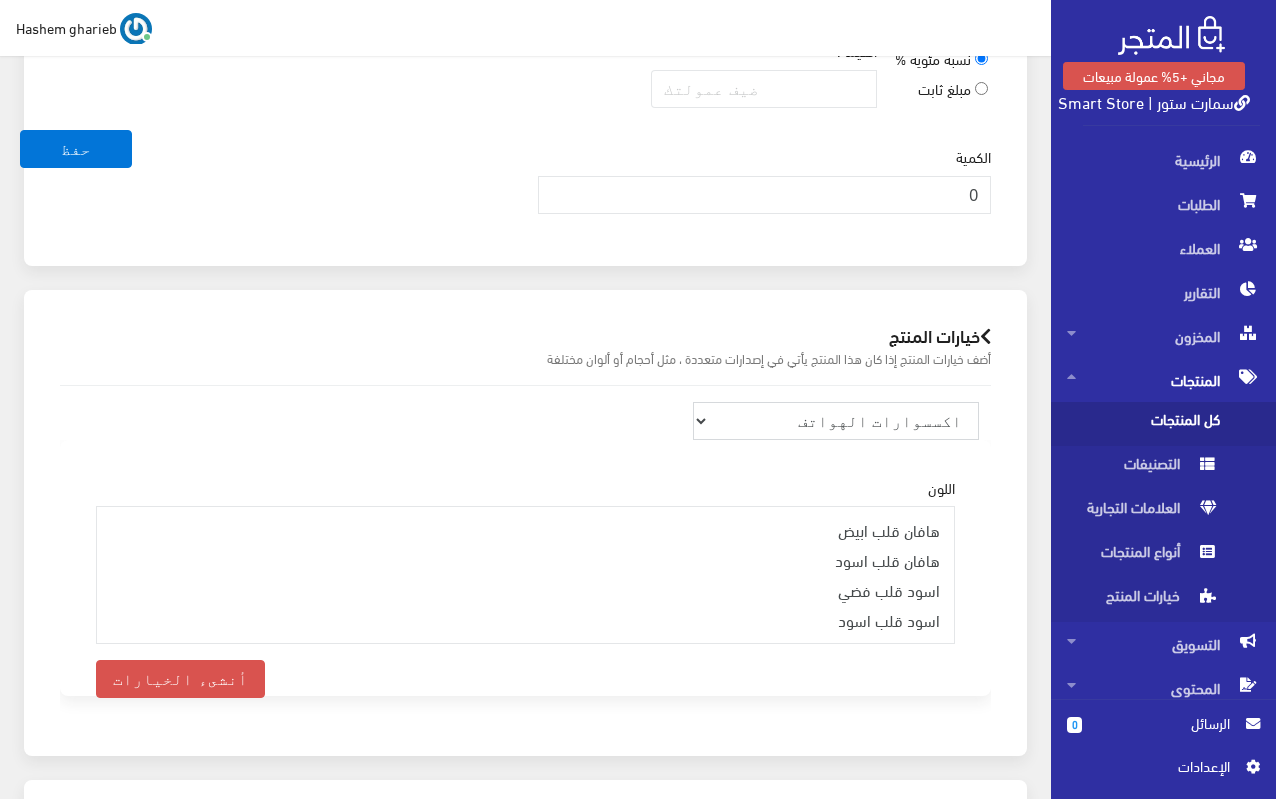 scroll, scrollTop: 2222, scrollLeft: 0, axis: vertical 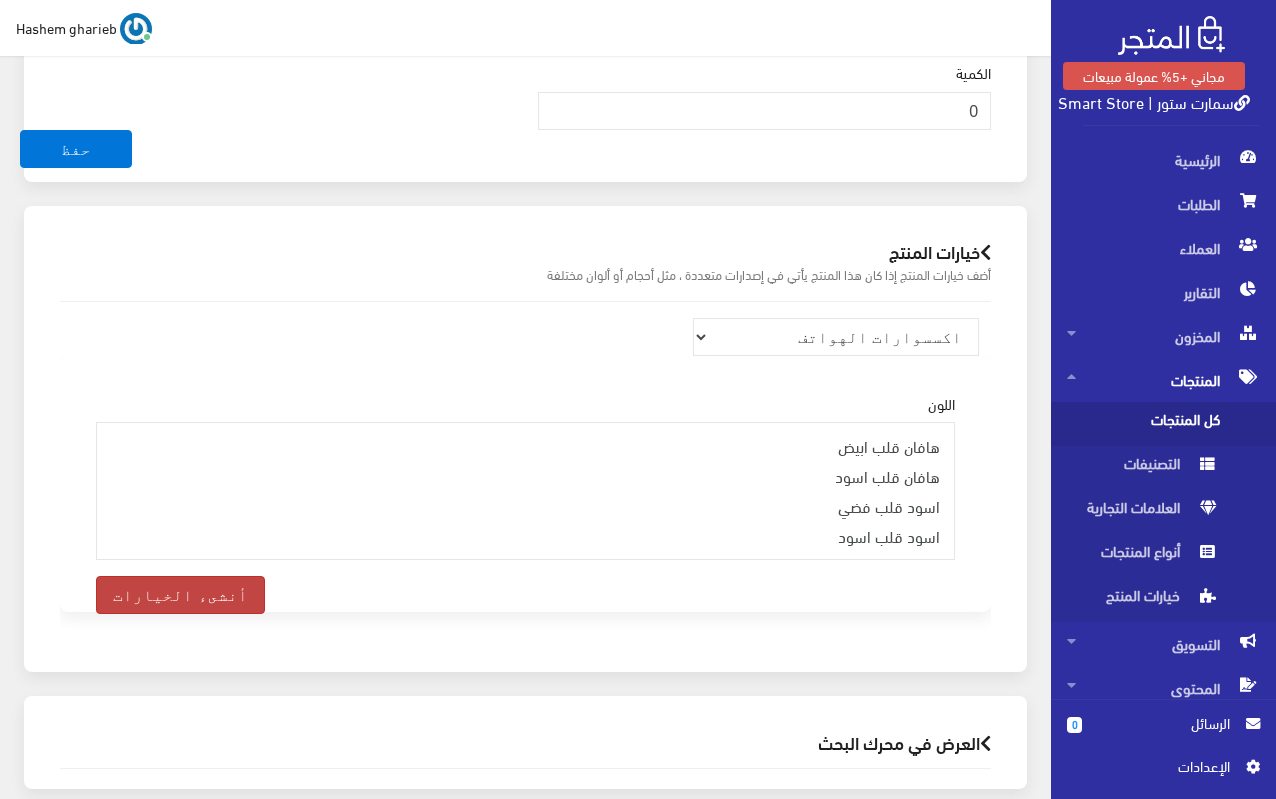 click on "أنشىء الخيارات" at bounding box center (180, 595) 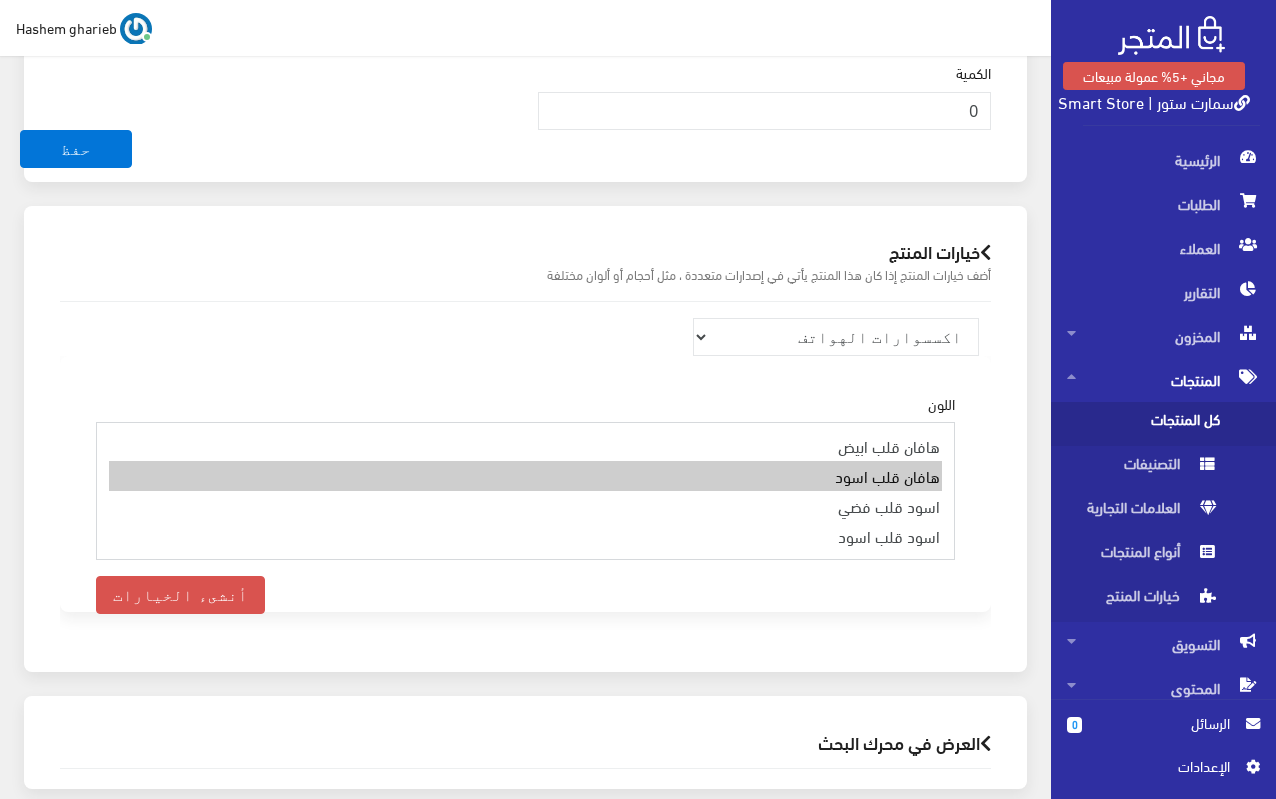 click on "هافان قلب اسود" at bounding box center (525, 476) 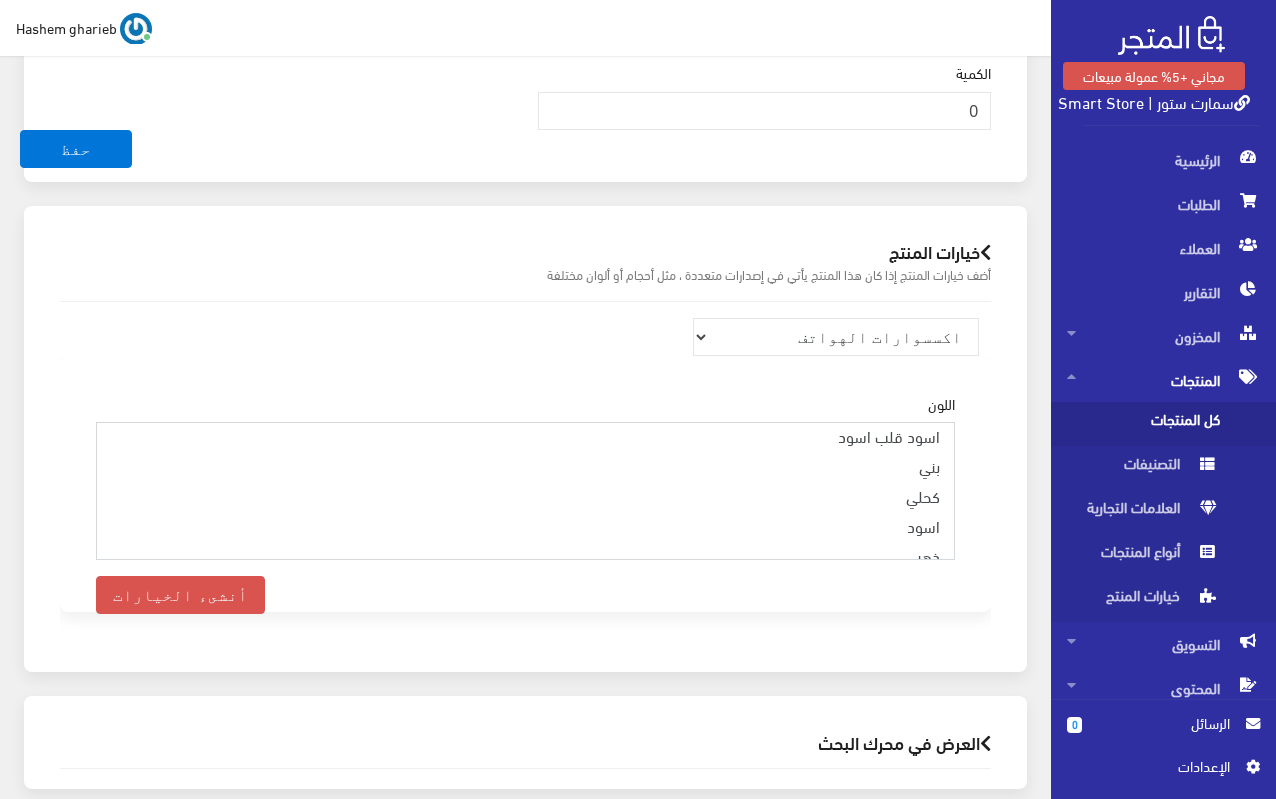 scroll, scrollTop: 0, scrollLeft: 0, axis: both 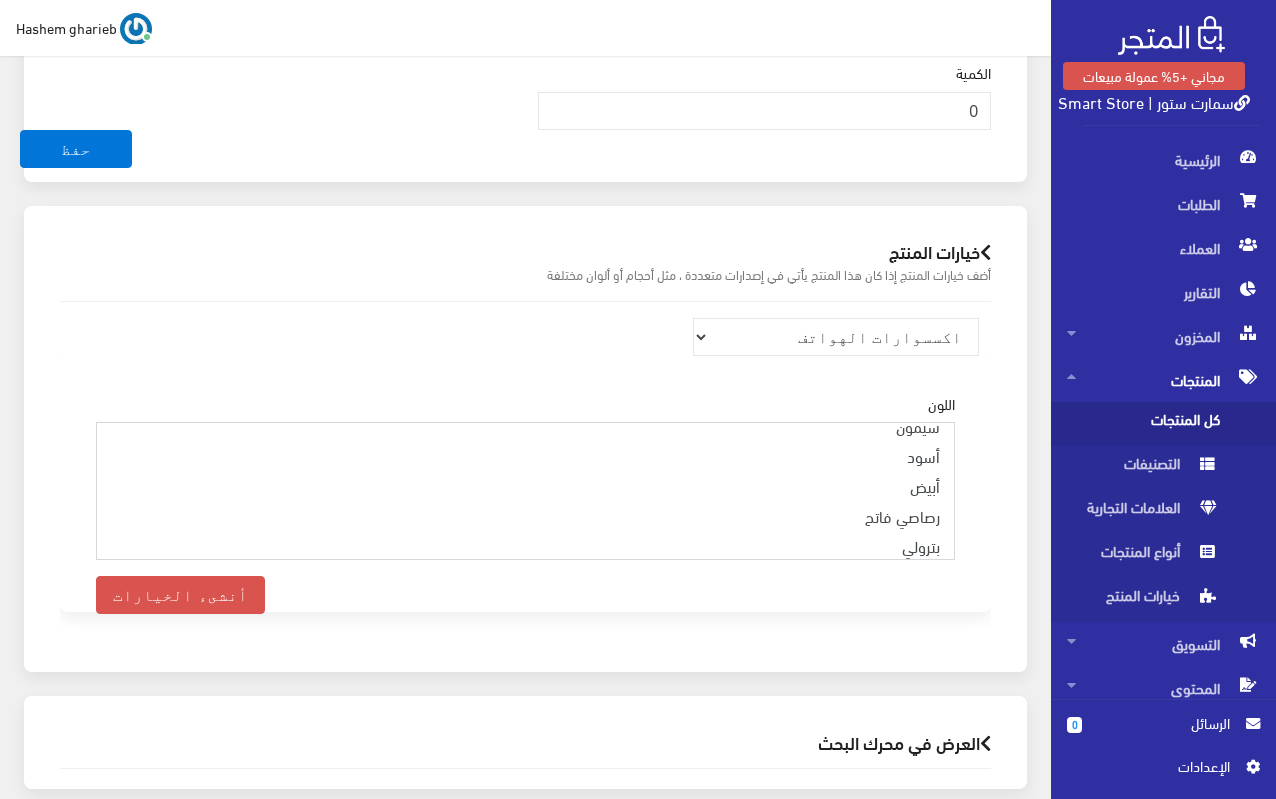 click on "بينك" at bounding box center [525, 816] 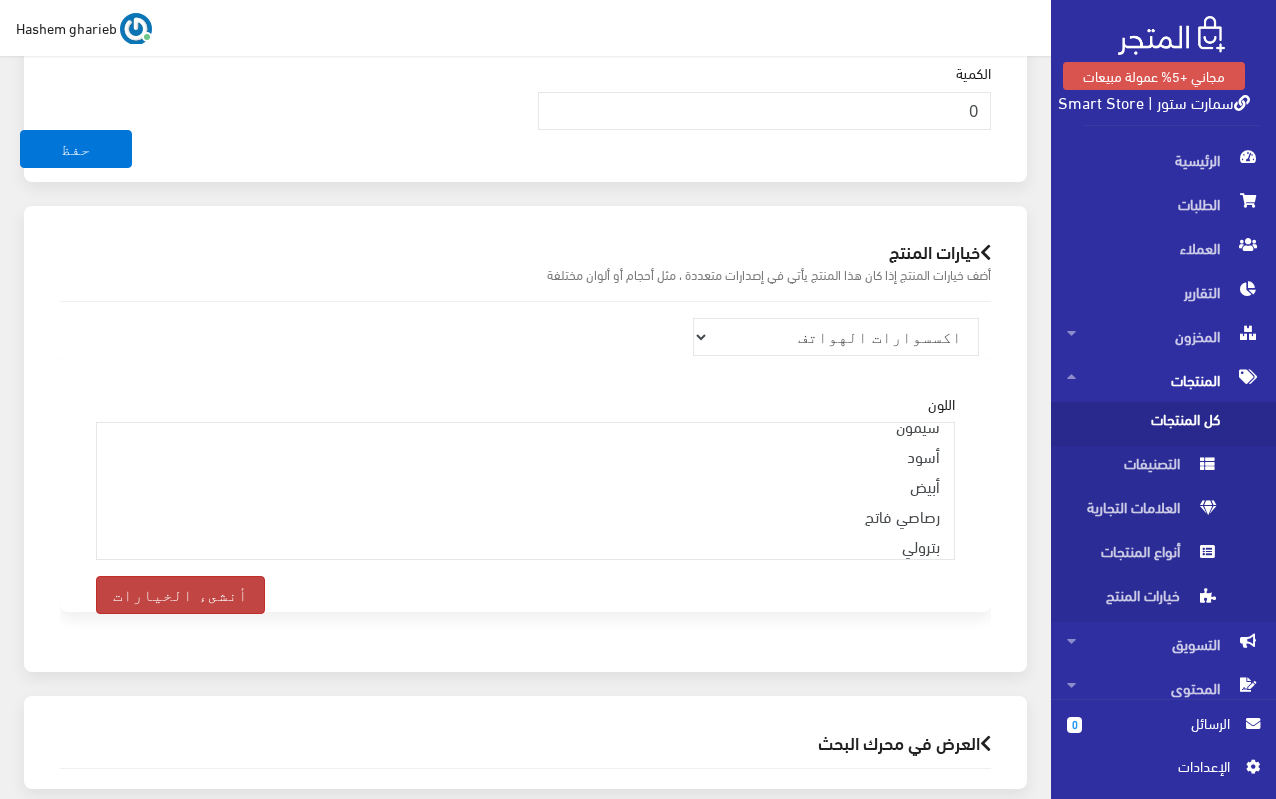 click on "أنشىء الخيارات" at bounding box center (180, 595) 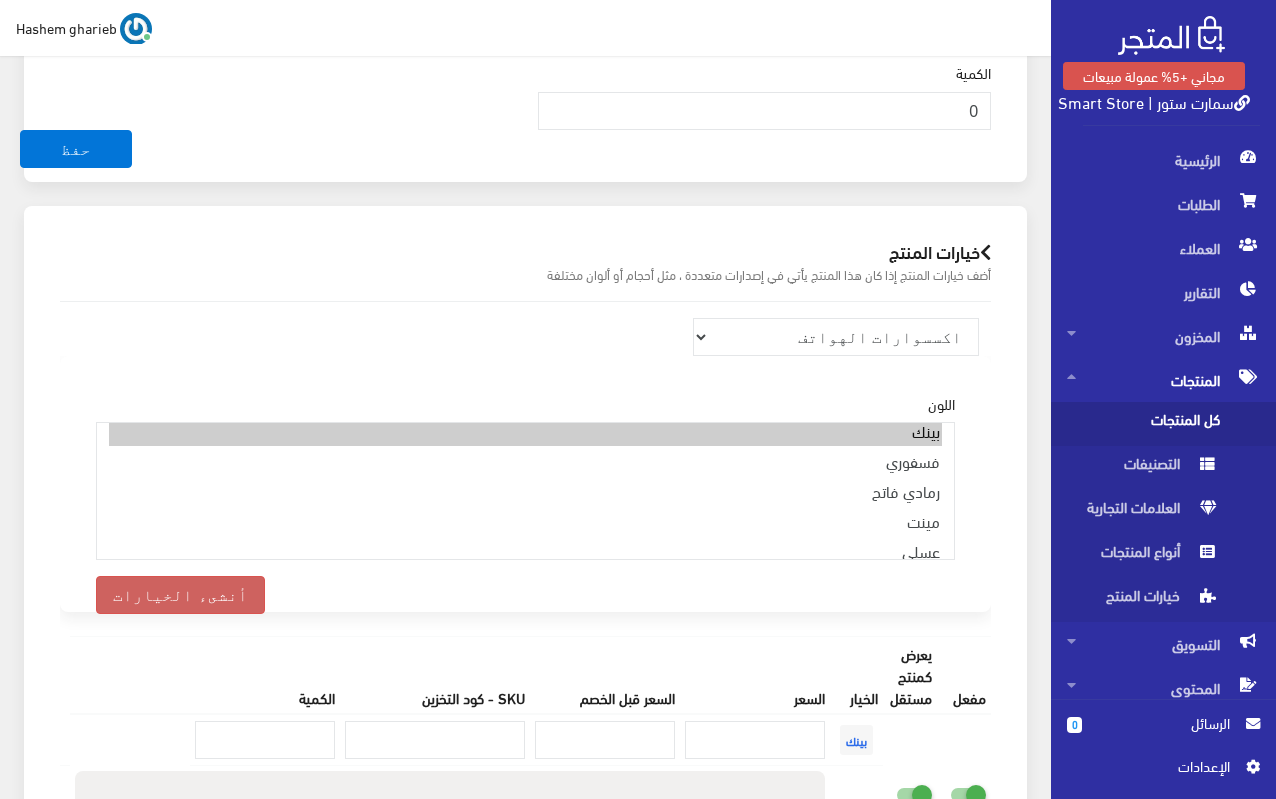 scroll, scrollTop: 1500, scrollLeft: 0, axis: vertical 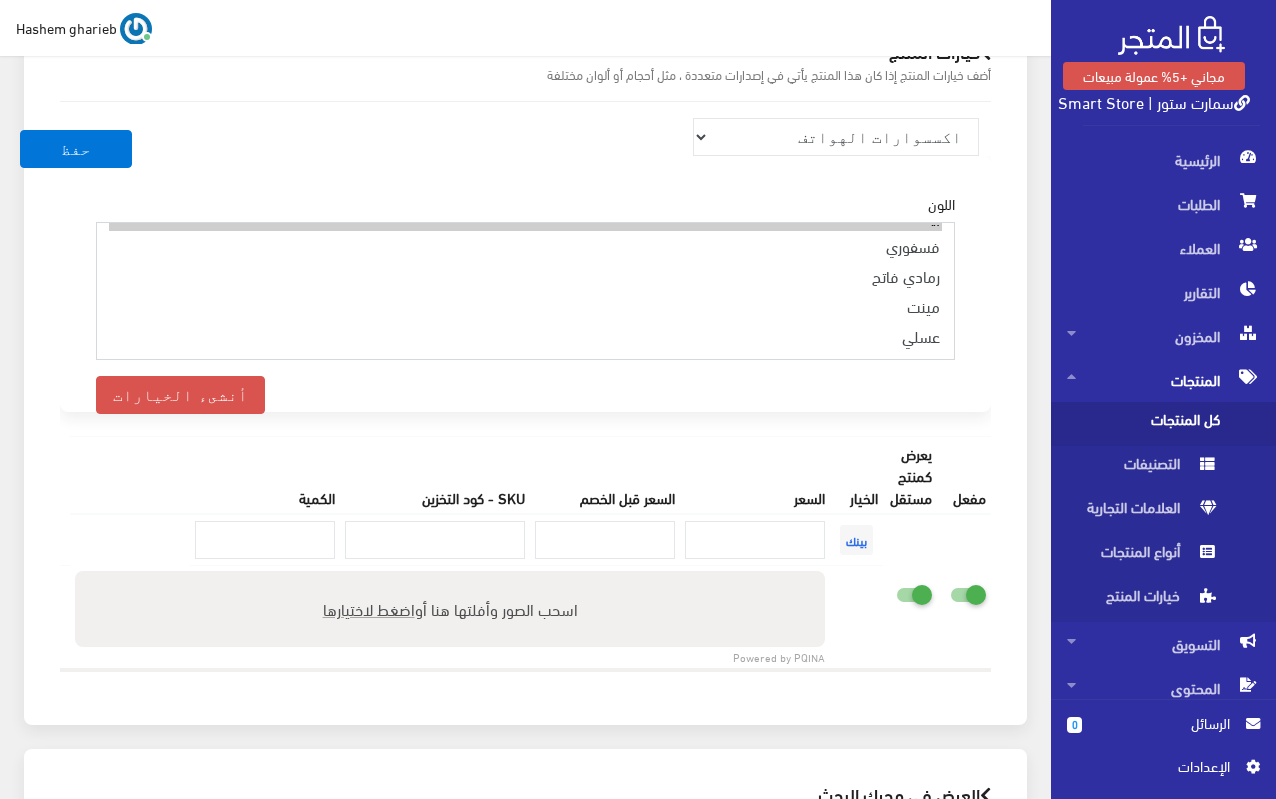 select on "291" 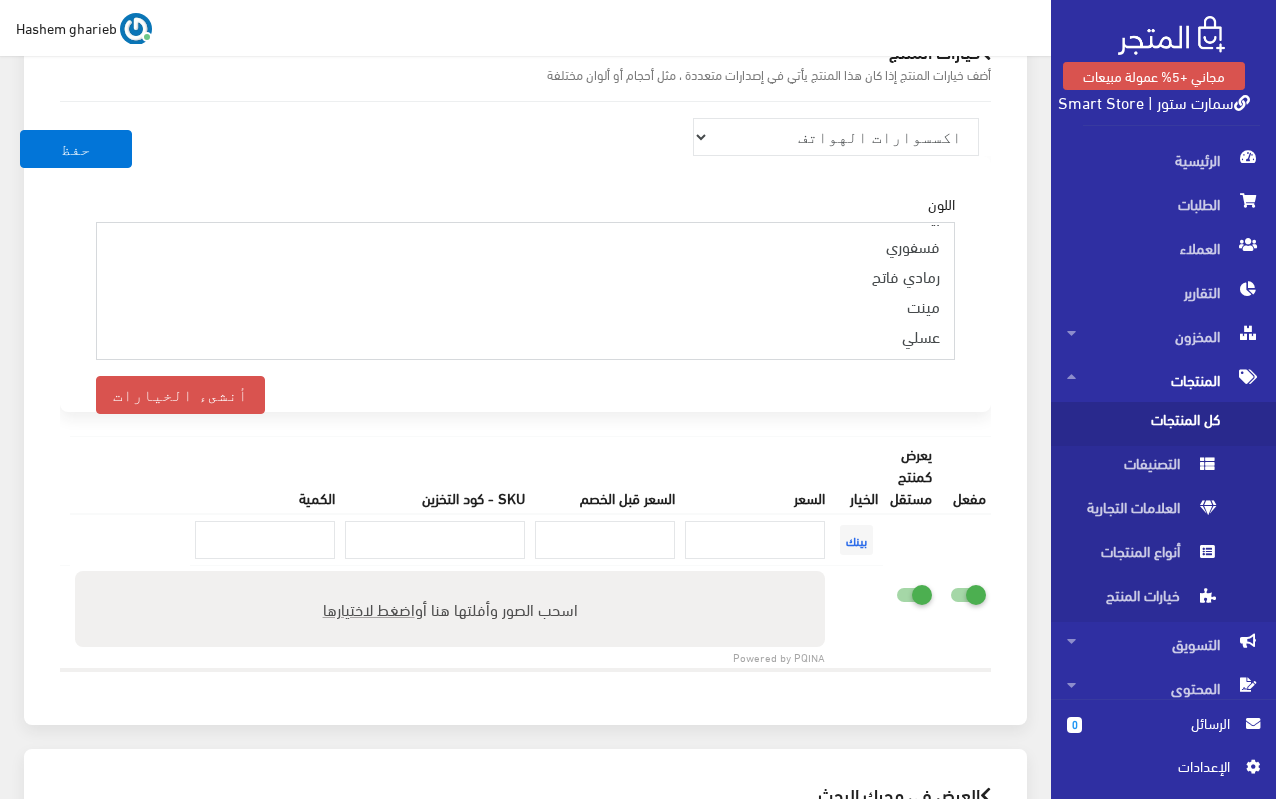 click on "بيبي بلو" at bounding box center (525, 666) 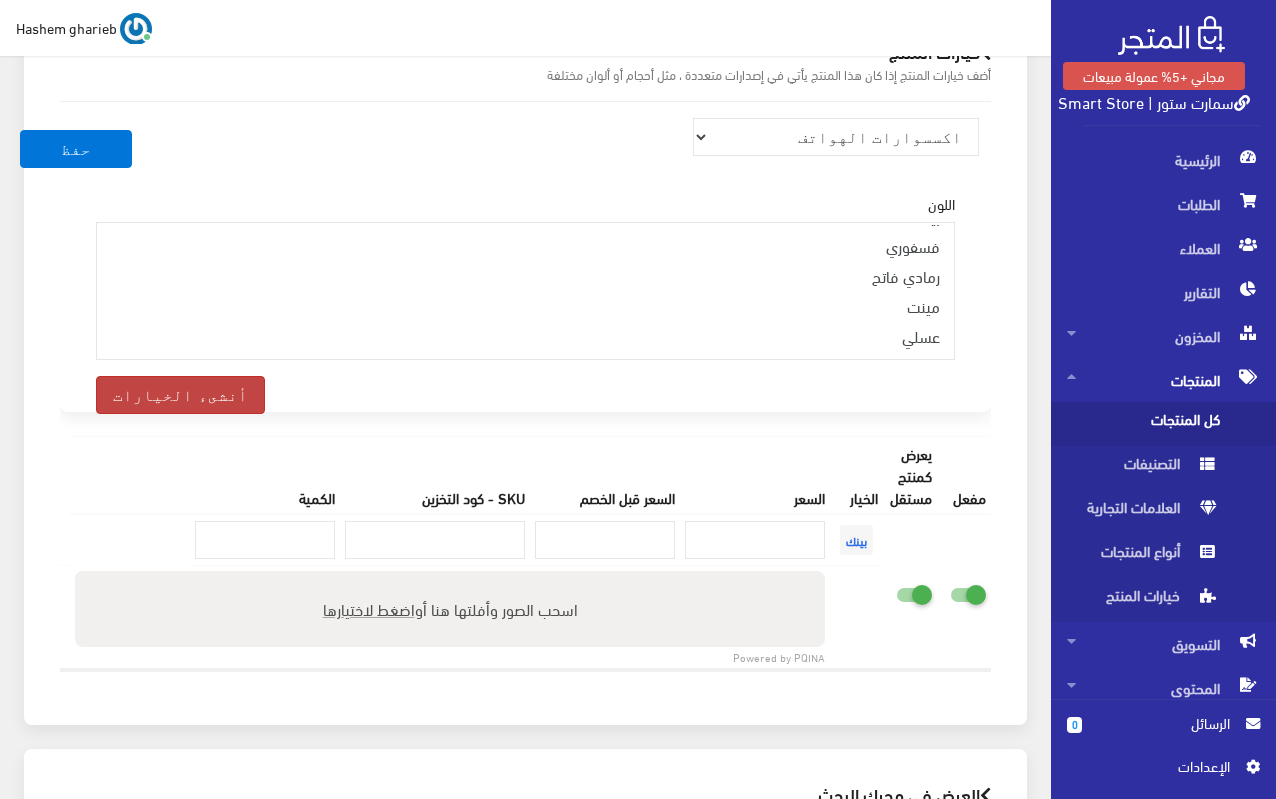 click on "أنشىء الخيارات" at bounding box center (180, 395) 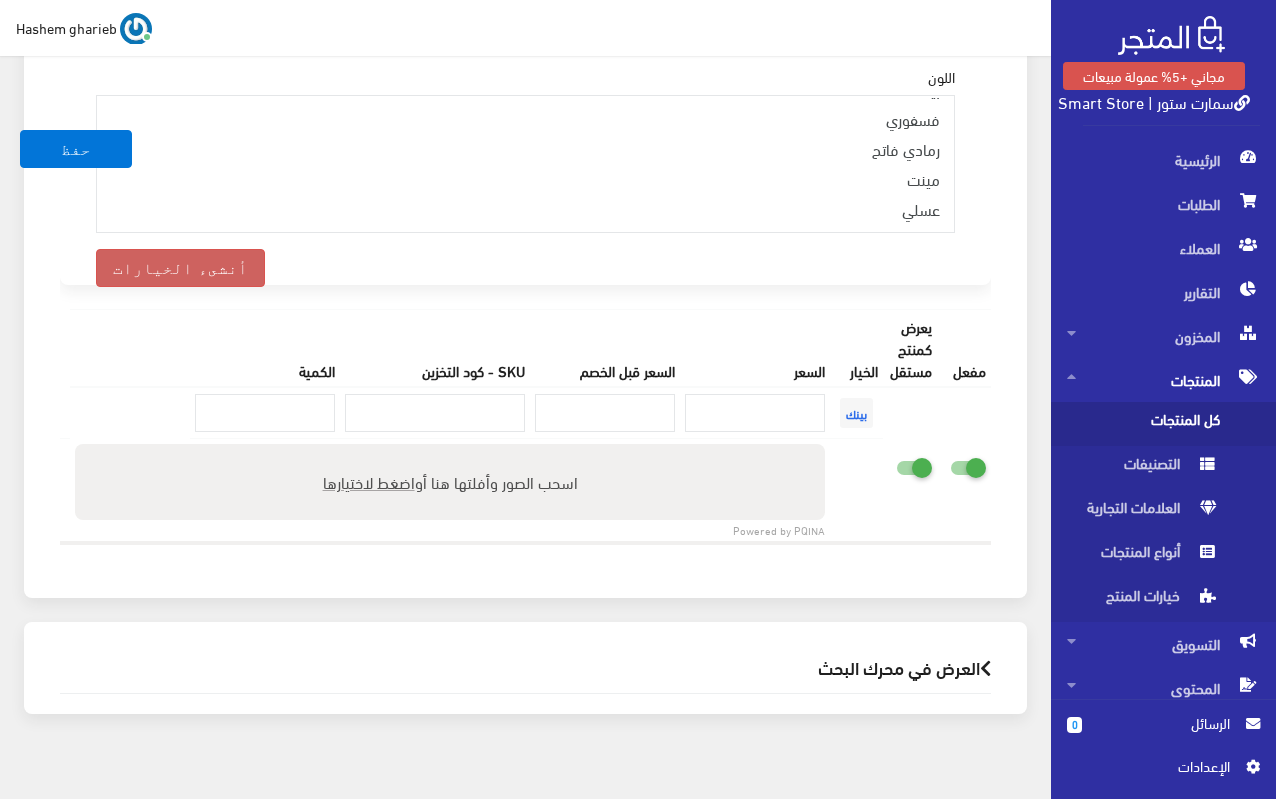 scroll, scrollTop: 2550, scrollLeft: 0, axis: vertical 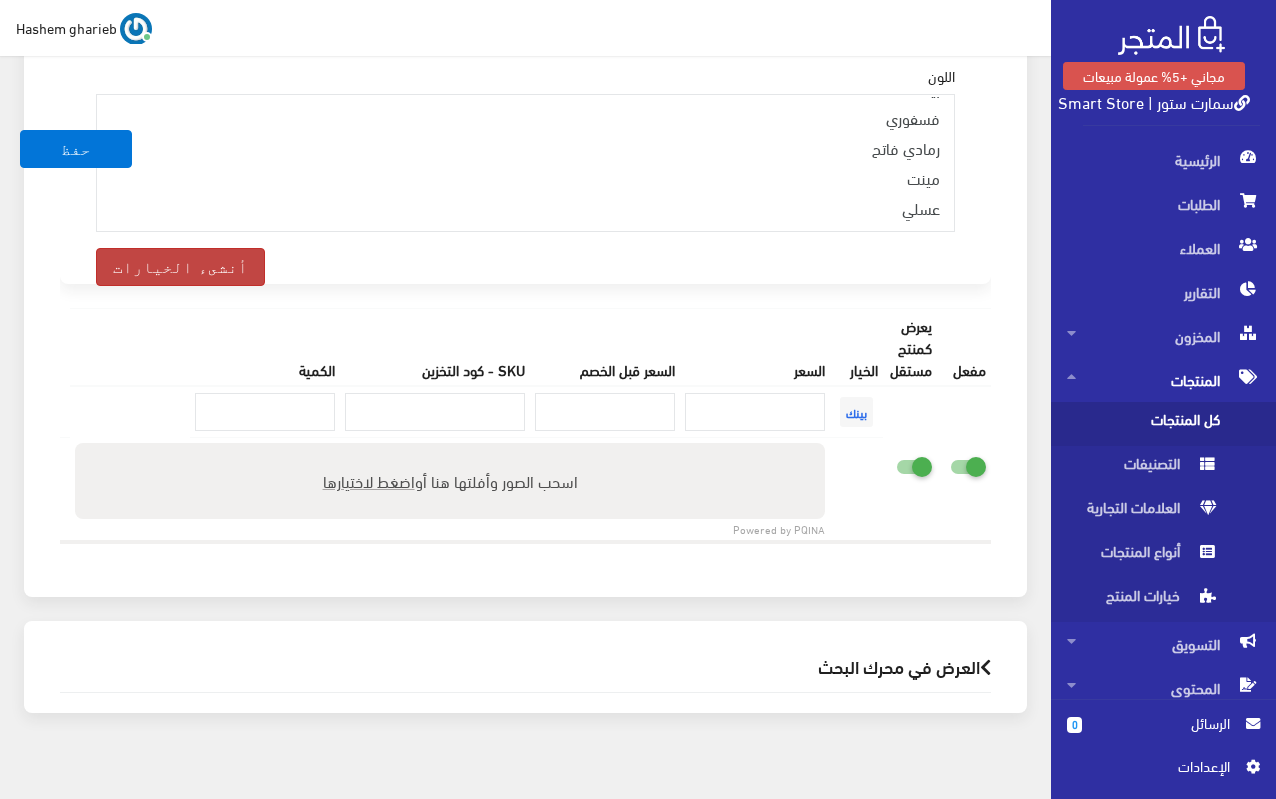 click on "أنشىء الخيارات" at bounding box center (180, 267) 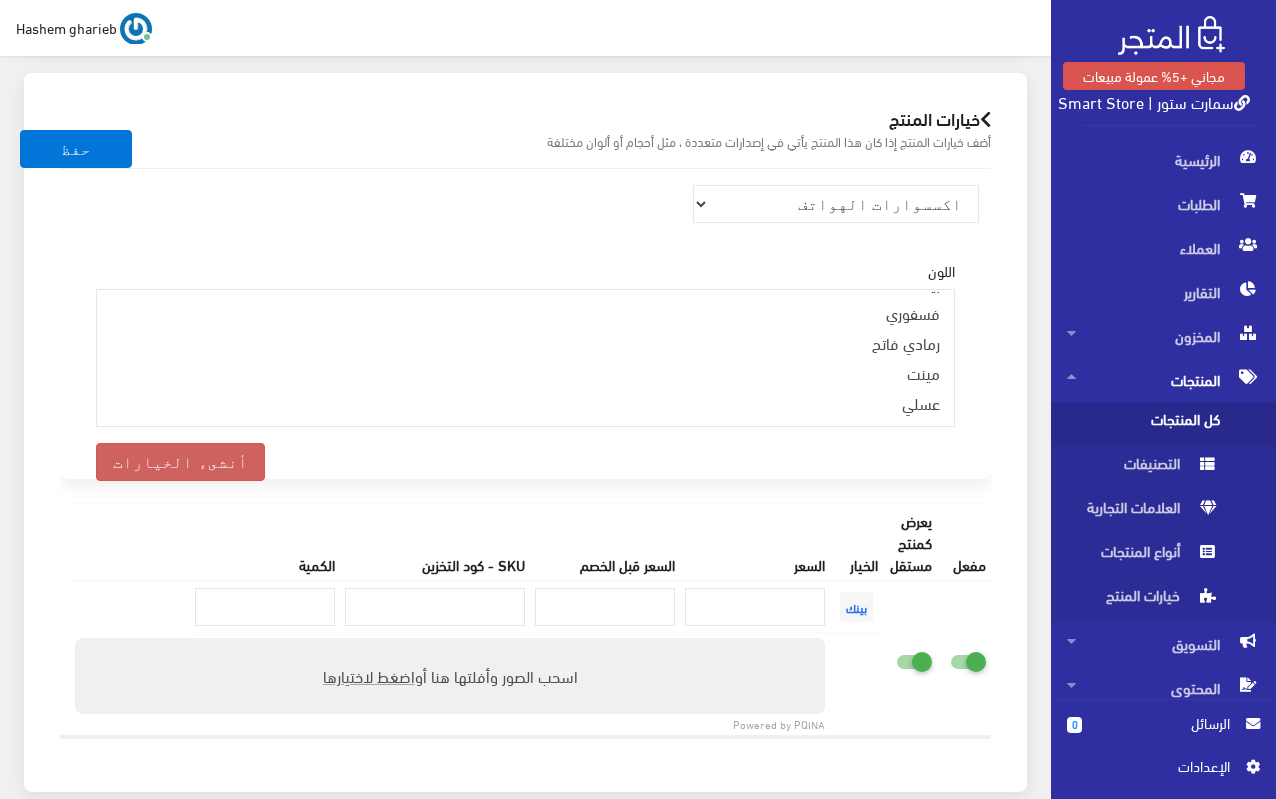 scroll, scrollTop: 2350, scrollLeft: 0, axis: vertical 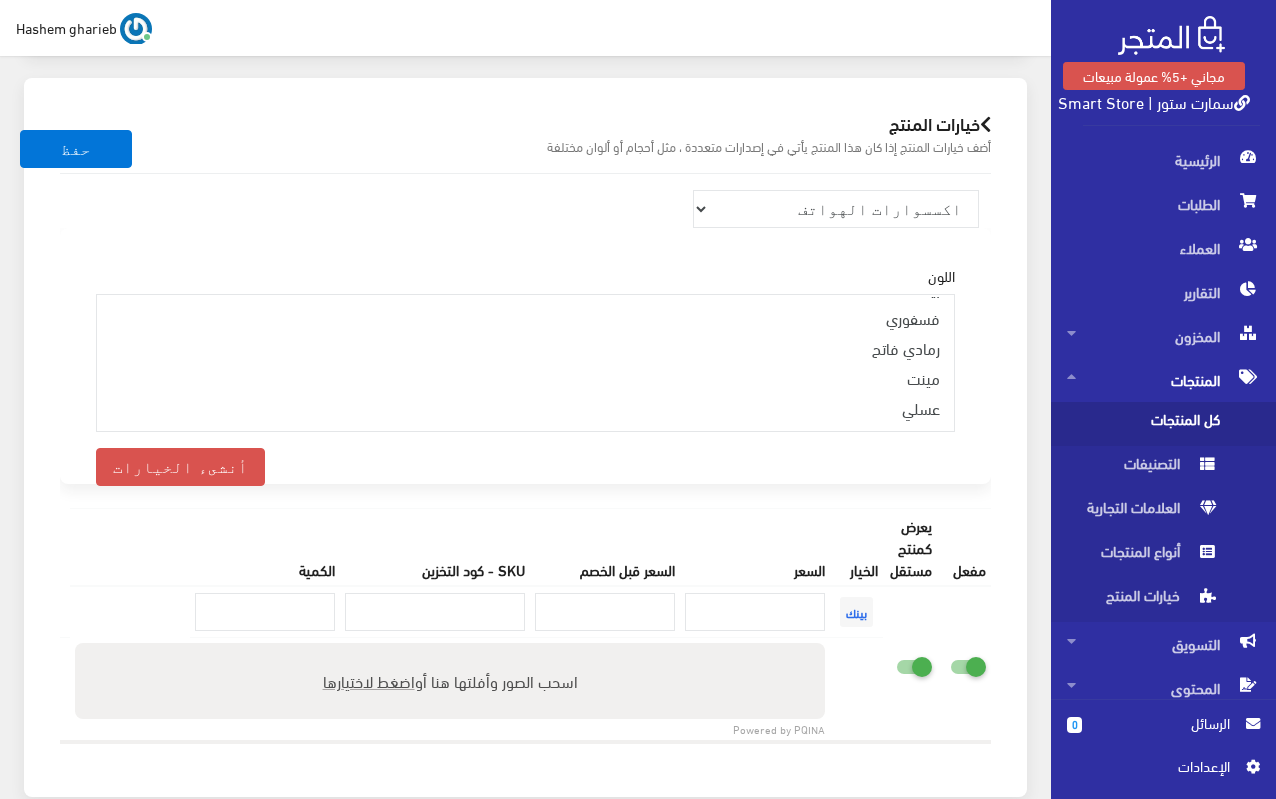 click on "منتجات ترفيهية
الكترونيات
اكسسوارات الهواتف
الصحة والجمال
تحف ومقتنيات
موضة وأزياء
مستلزمات السيارات
إضاءة وديكور
المنزل والمطبخ
الطاقة الشمسية
-" at bounding box center (525, 475) 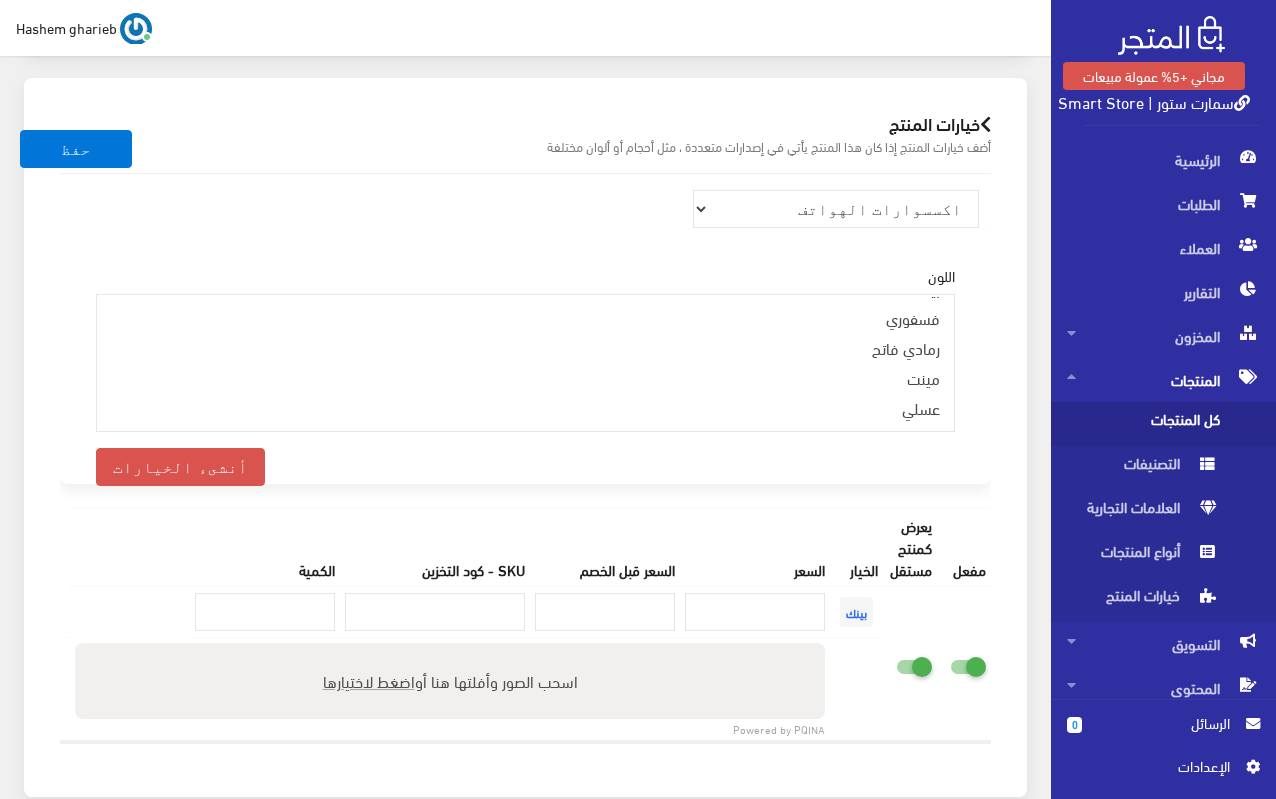 scroll, scrollTop: 2450, scrollLeft: 0, axis: vertical 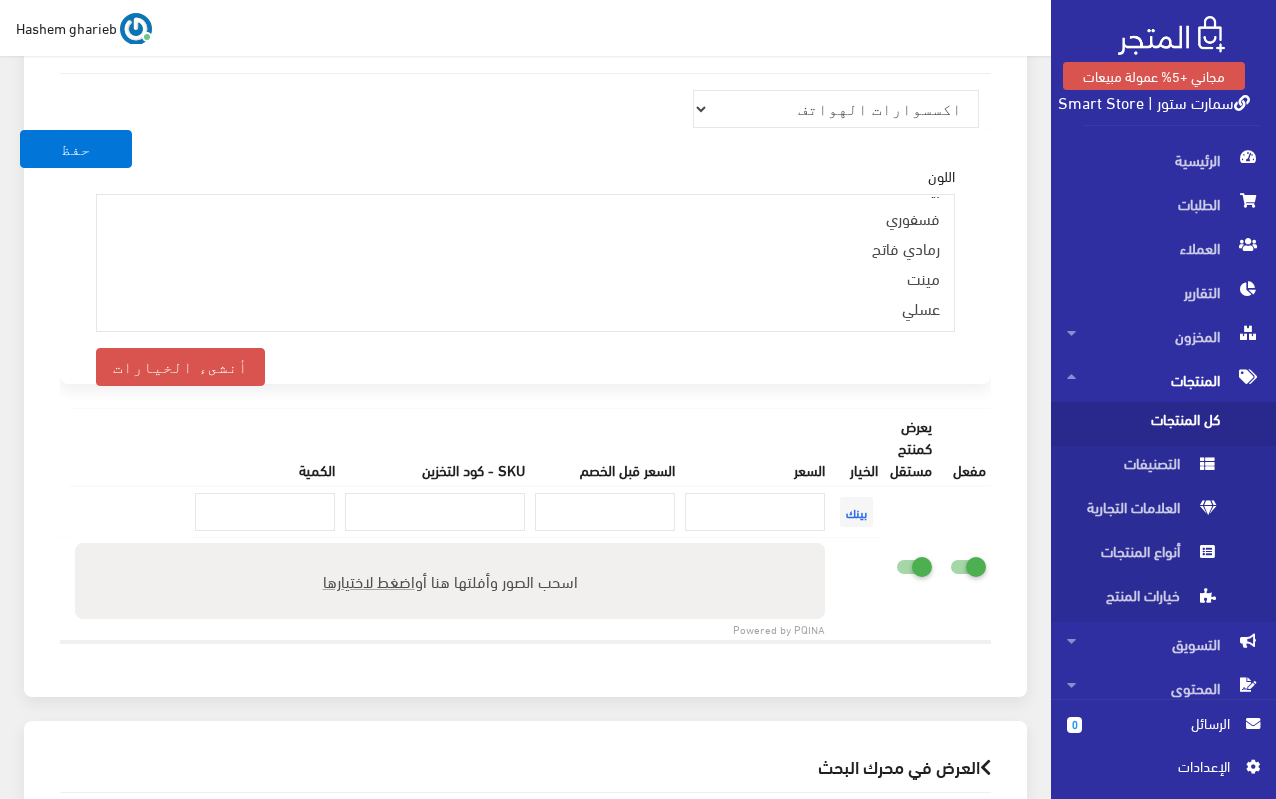 click at bounding box center (878, 563) 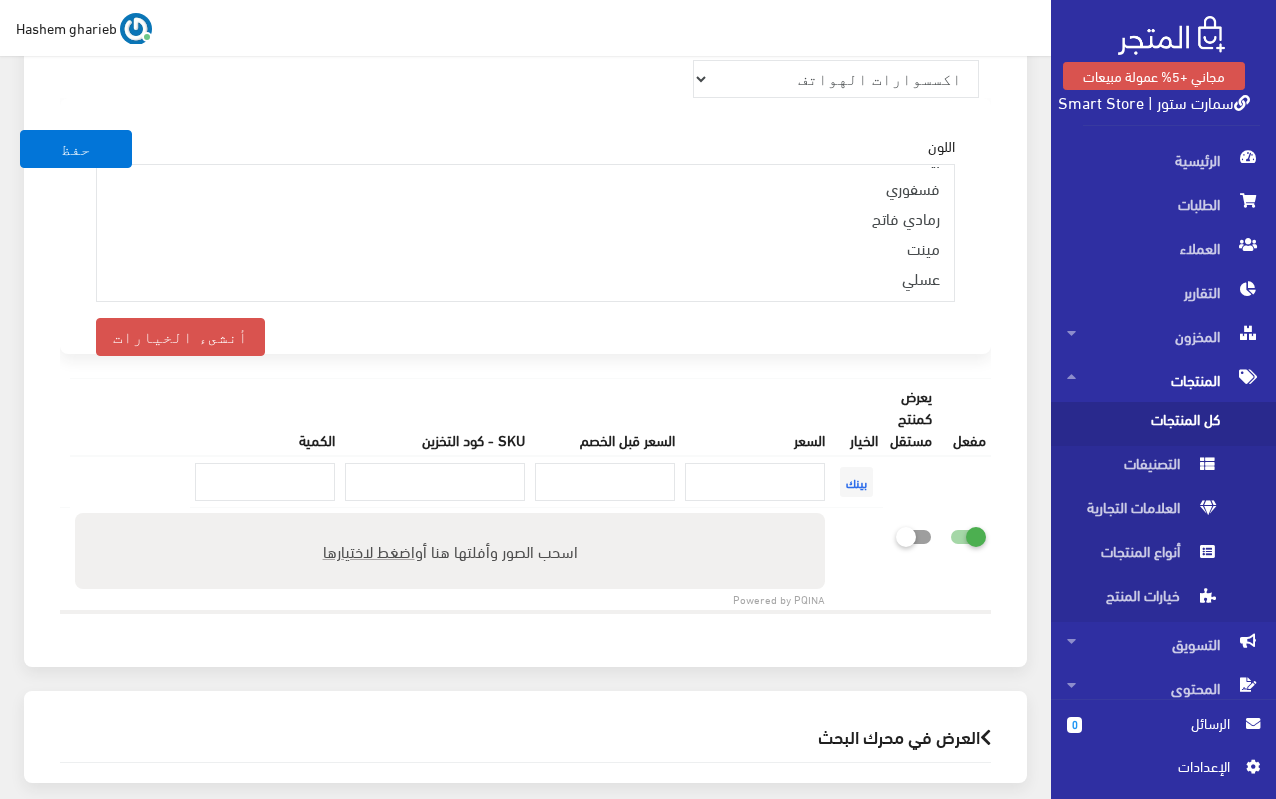 scroll, scrollTop: 2450, scrollLeft: 0, axis: vertical 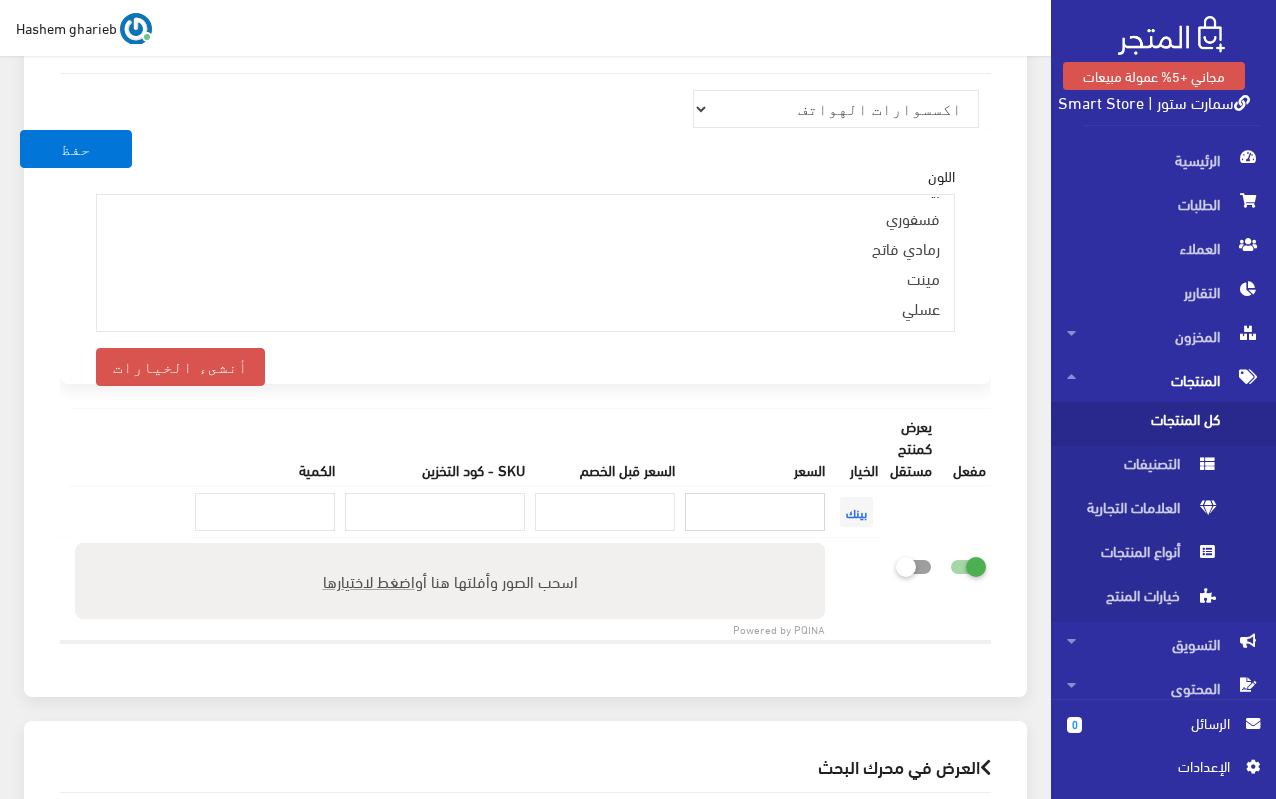 click at bounding box center (755, 512) 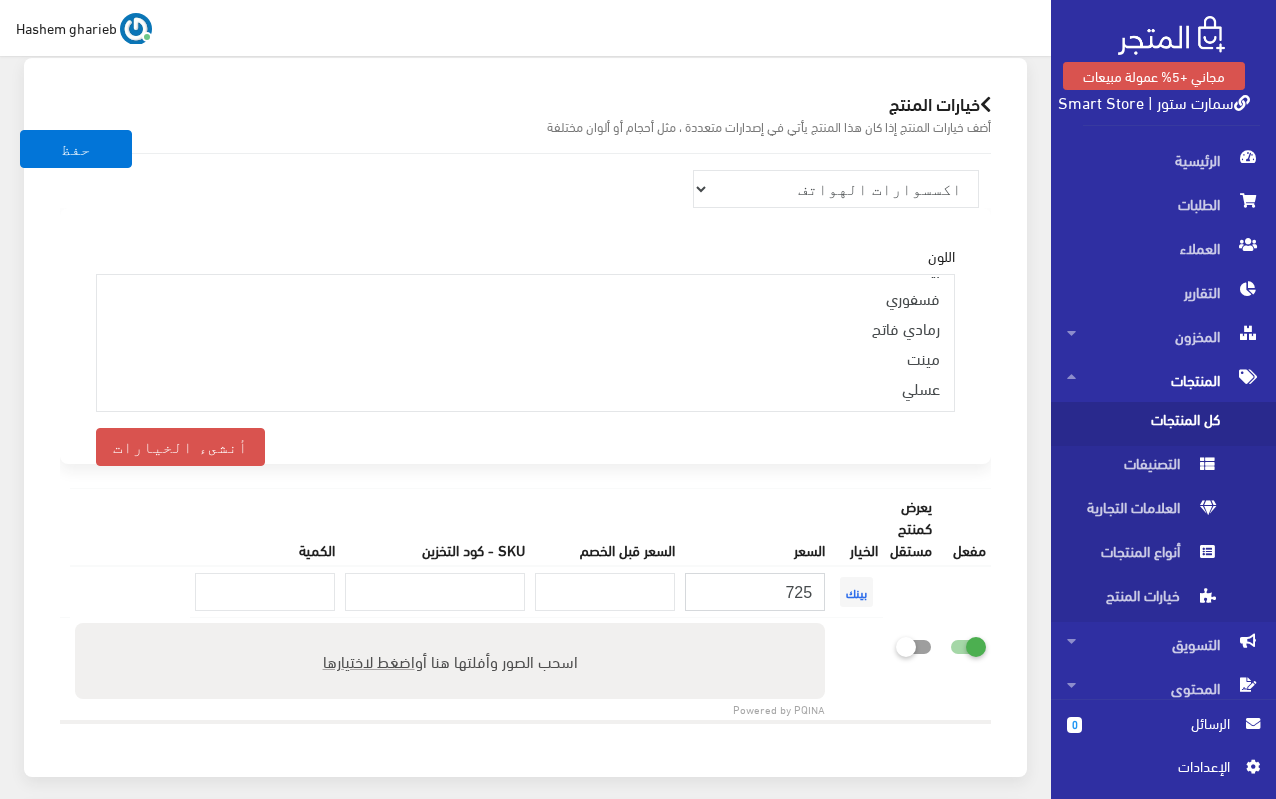 scroll, scrollTop: 2350, scrollLeft: 0, axis: vertical 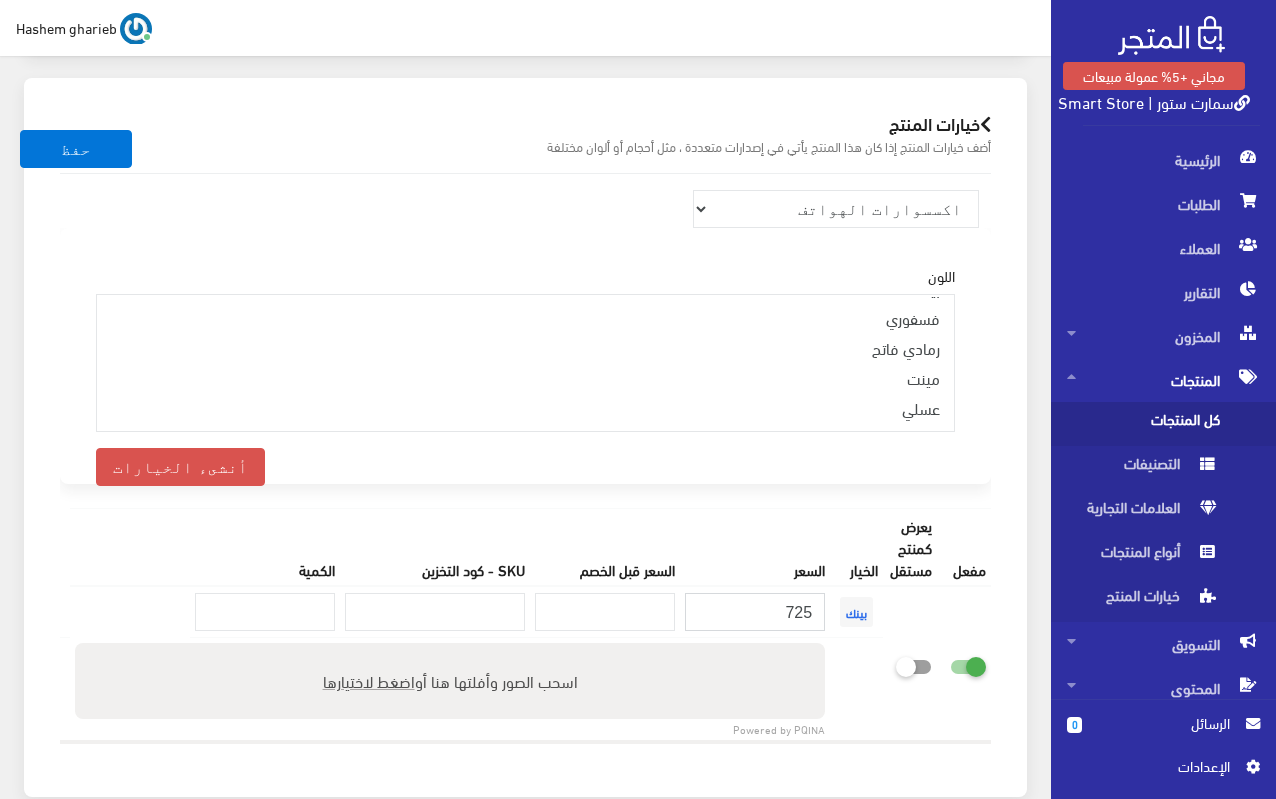 type on "725" 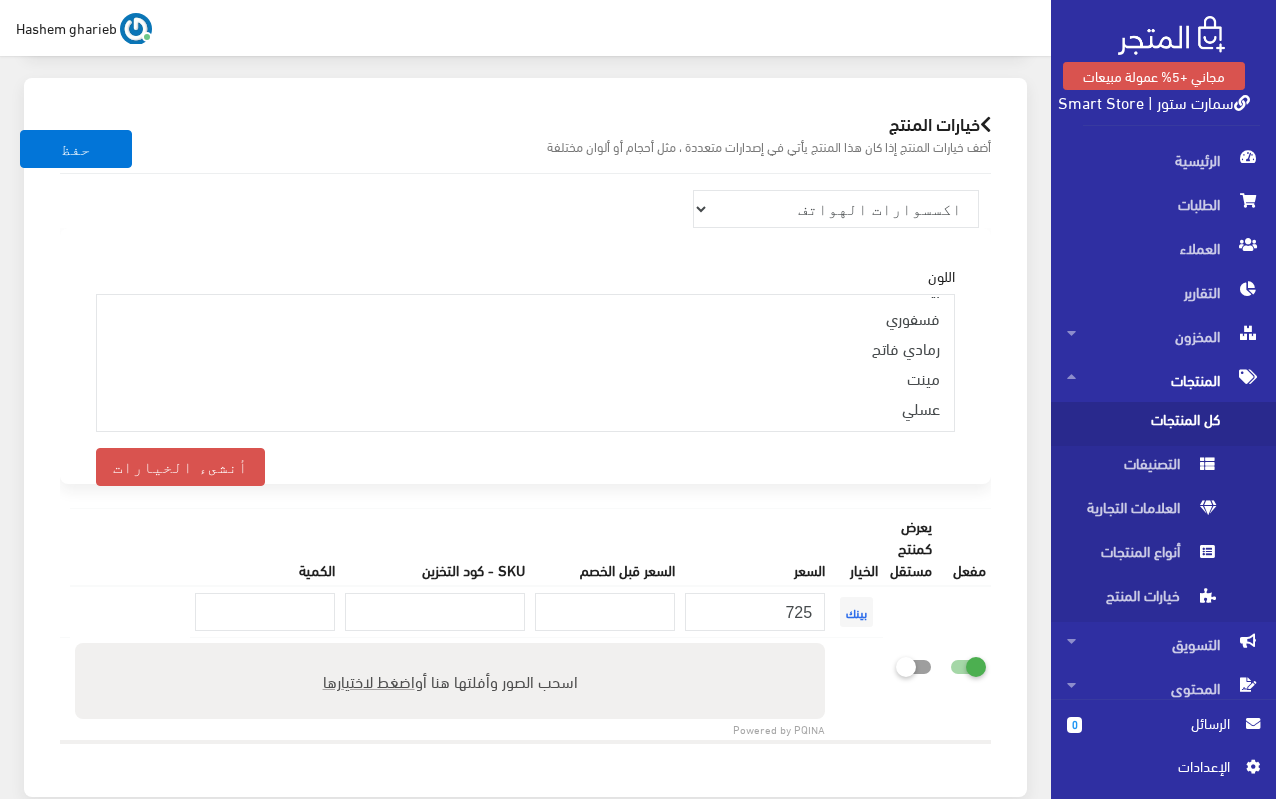 click on "منتجات ترفيهية
الكترونيات
اكسسوارات الهواتف
الصحة والجمال
تحف ومقتنيات
موضة وأزياء
مستلزمات السيارات
إضاءة وديكور
المنزل والمطبخ
الطاقة الشمسية
-" at bounding box center (525, 475) 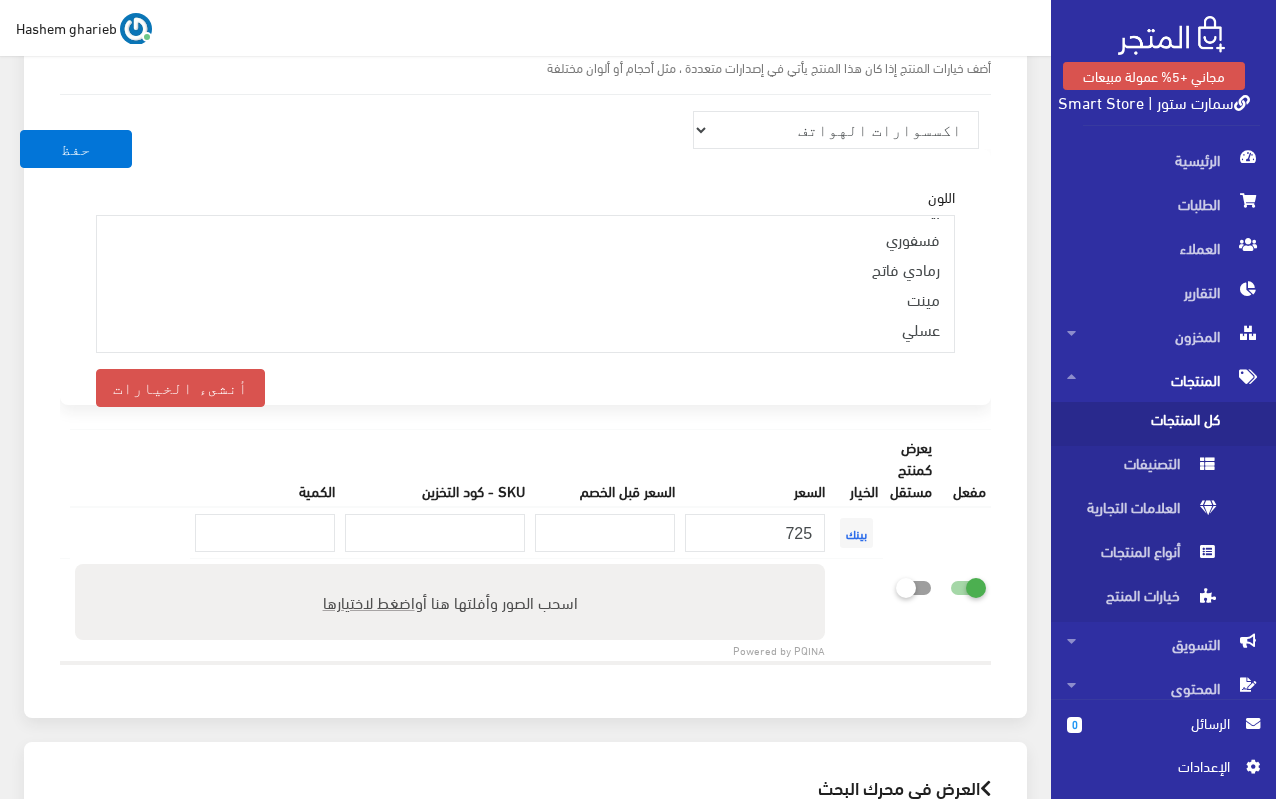 scroll, scrollTop: 2550, scrollLeft: 0, axis: vertical 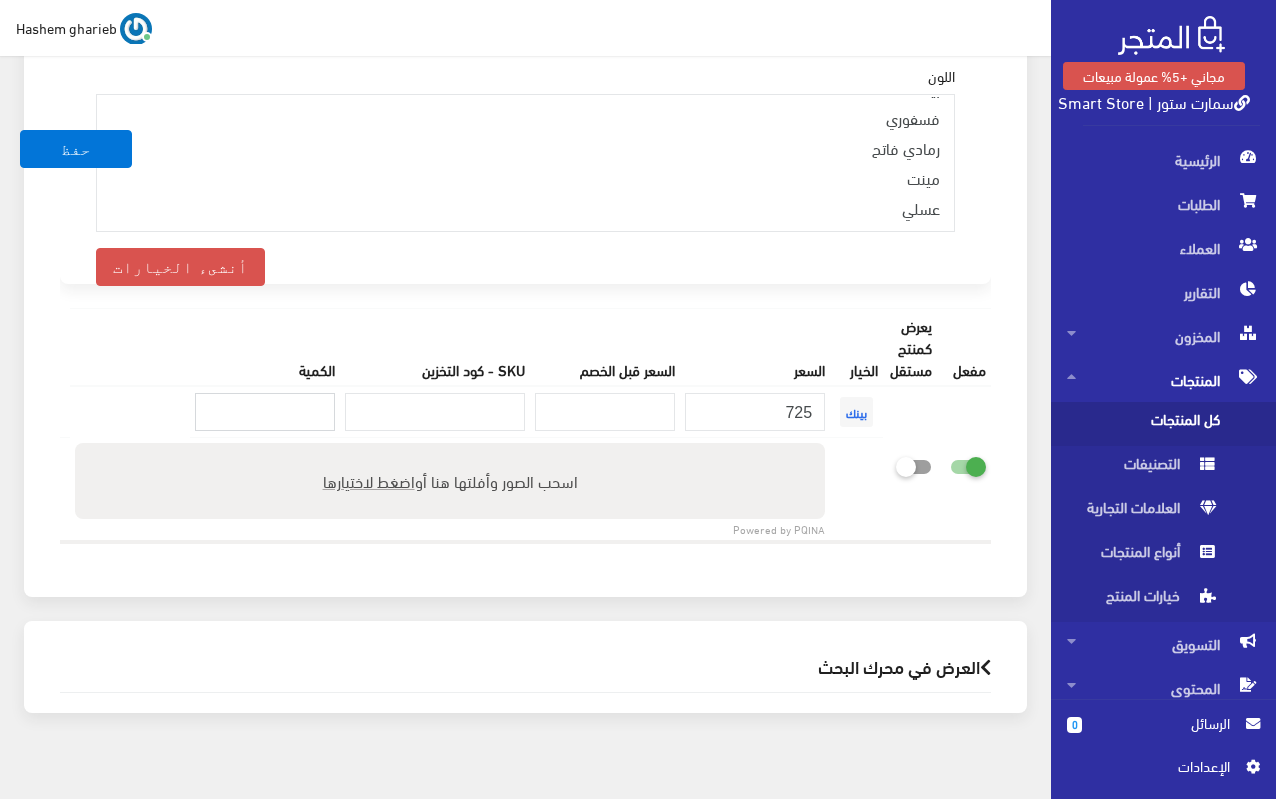 click at bounding box center (265, 412) 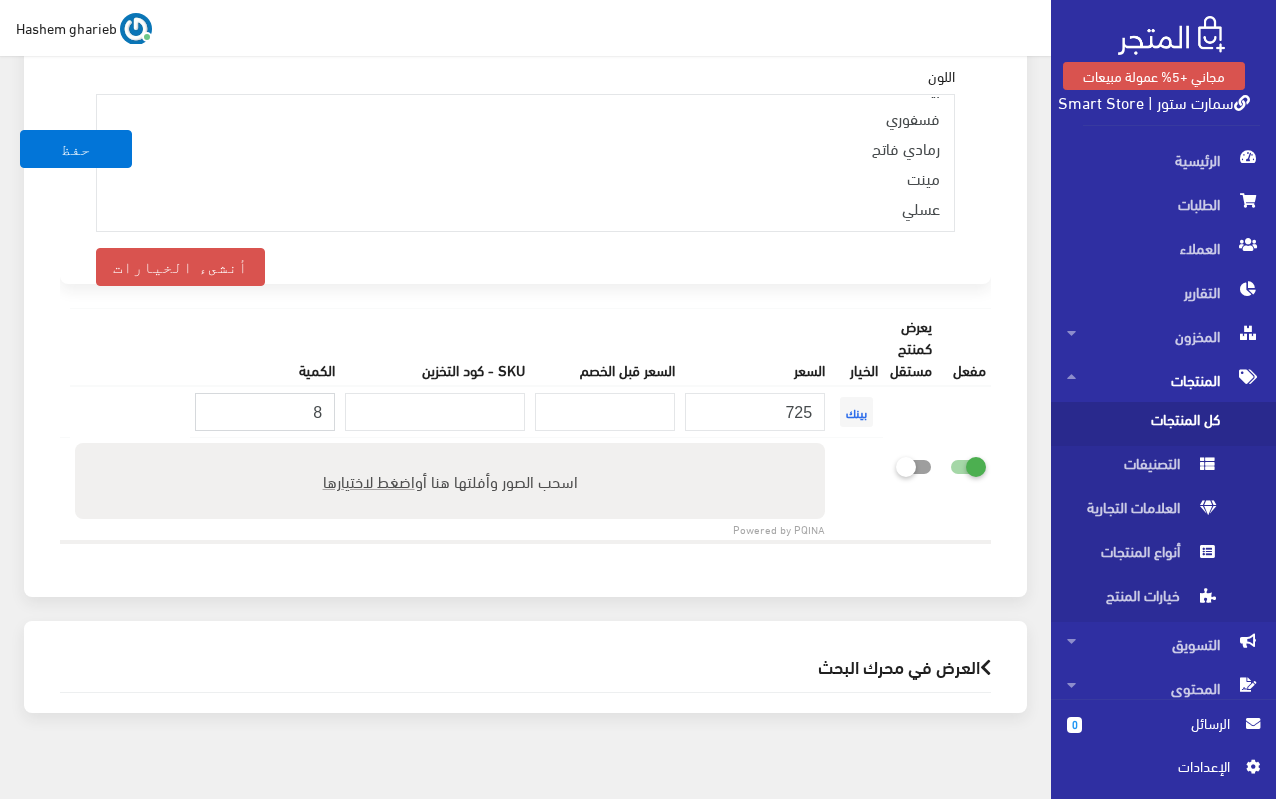 type on "8" 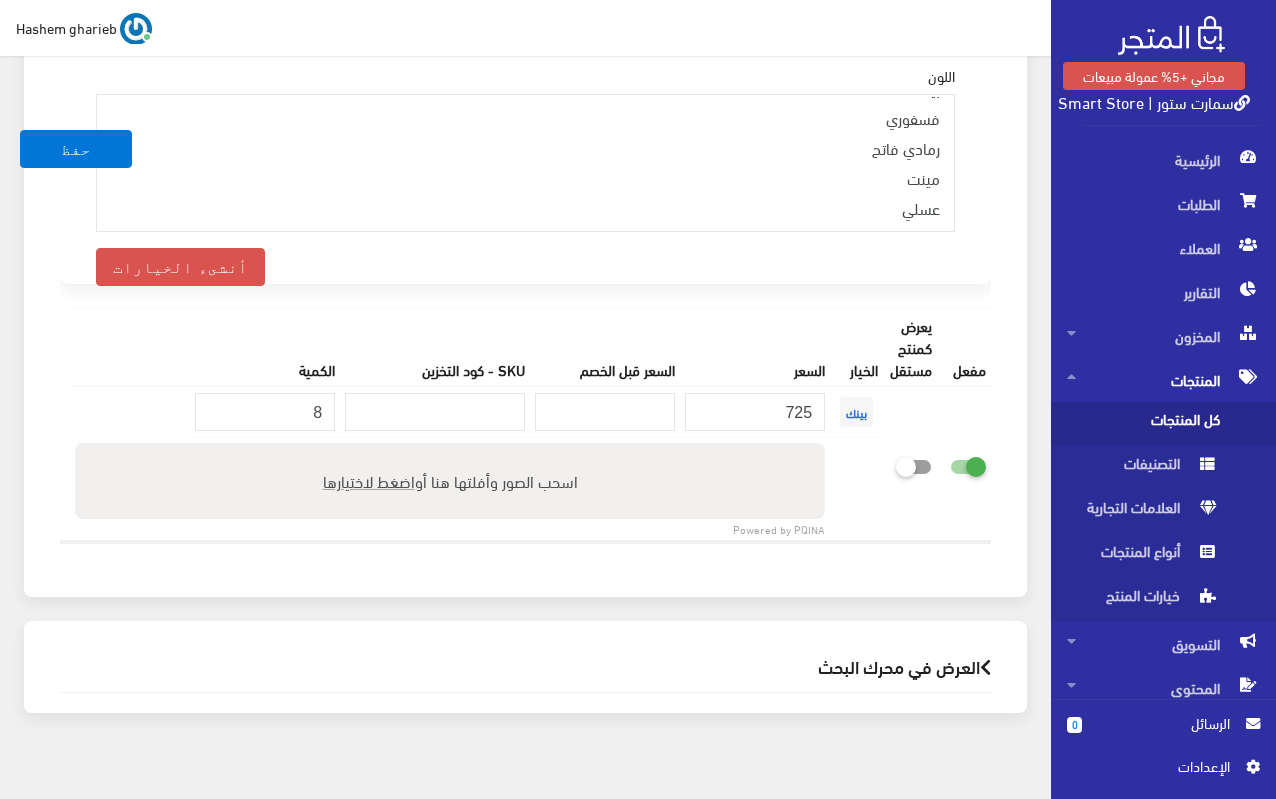 click on "منتجات ترفيهية
الكترونيات
اكسسوارات الهواتف
الصحة والجمال
تحف ومقتنيات
موضة وأزياء
مستلزمات السيارات
إضاءة وديكور
المنزل والمطبخ
الطاقة الشمسية
-" at bounding box center [525, 275] 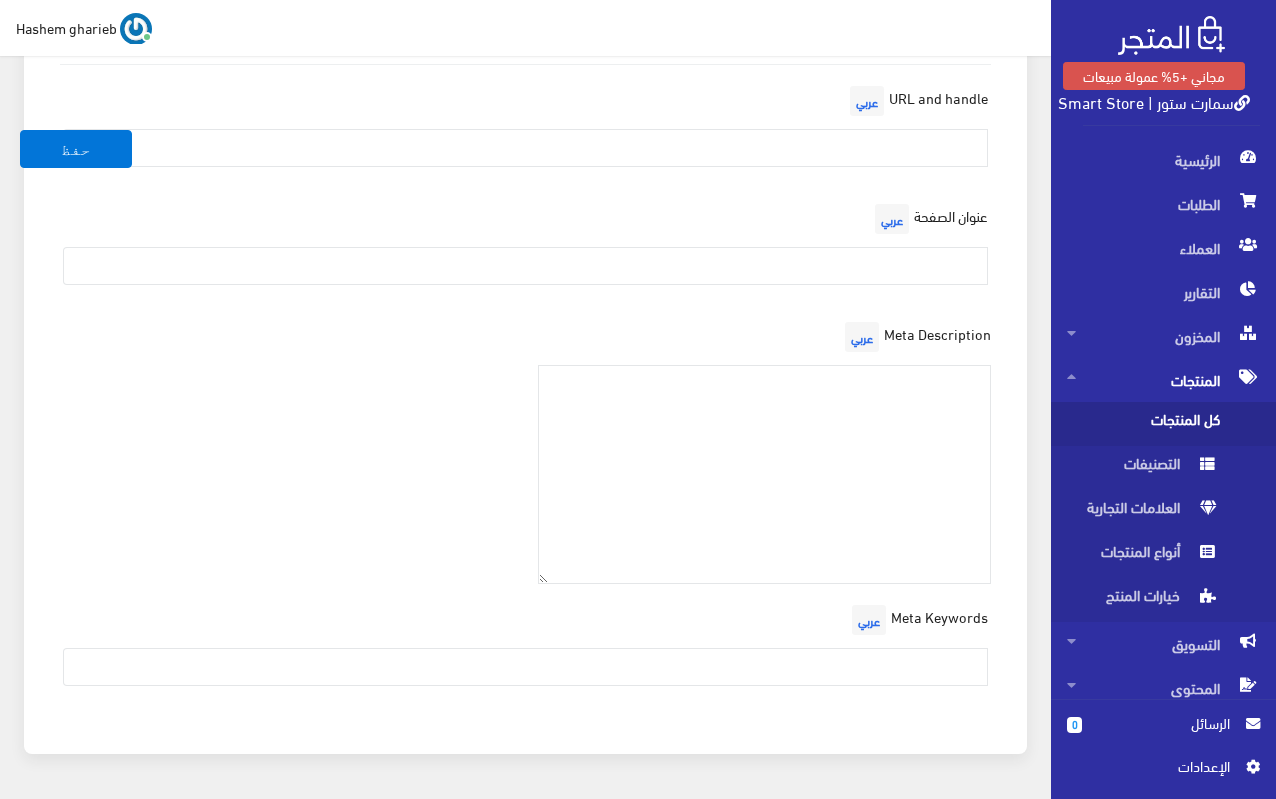scroll, scrollTop: 3220, scrollLeft: 0, axis: vertical 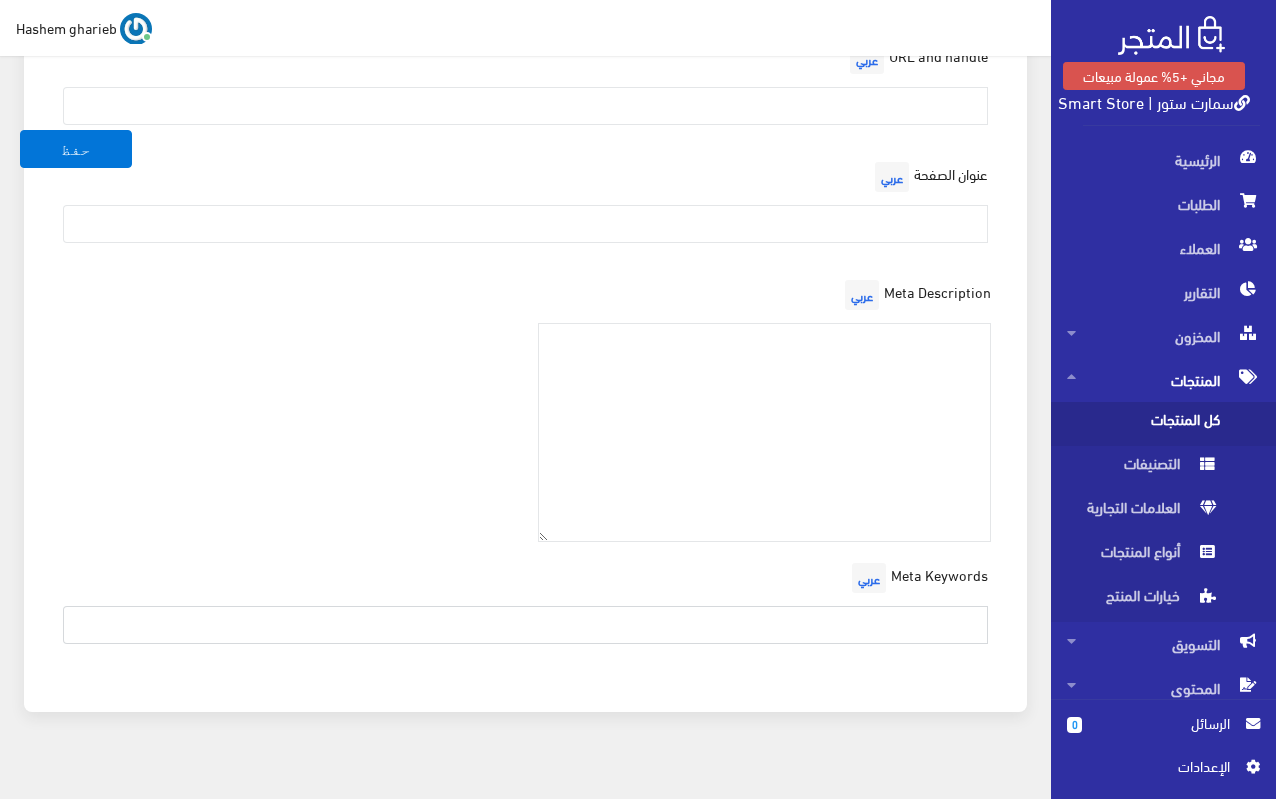 click at bounding box center [525, 625] 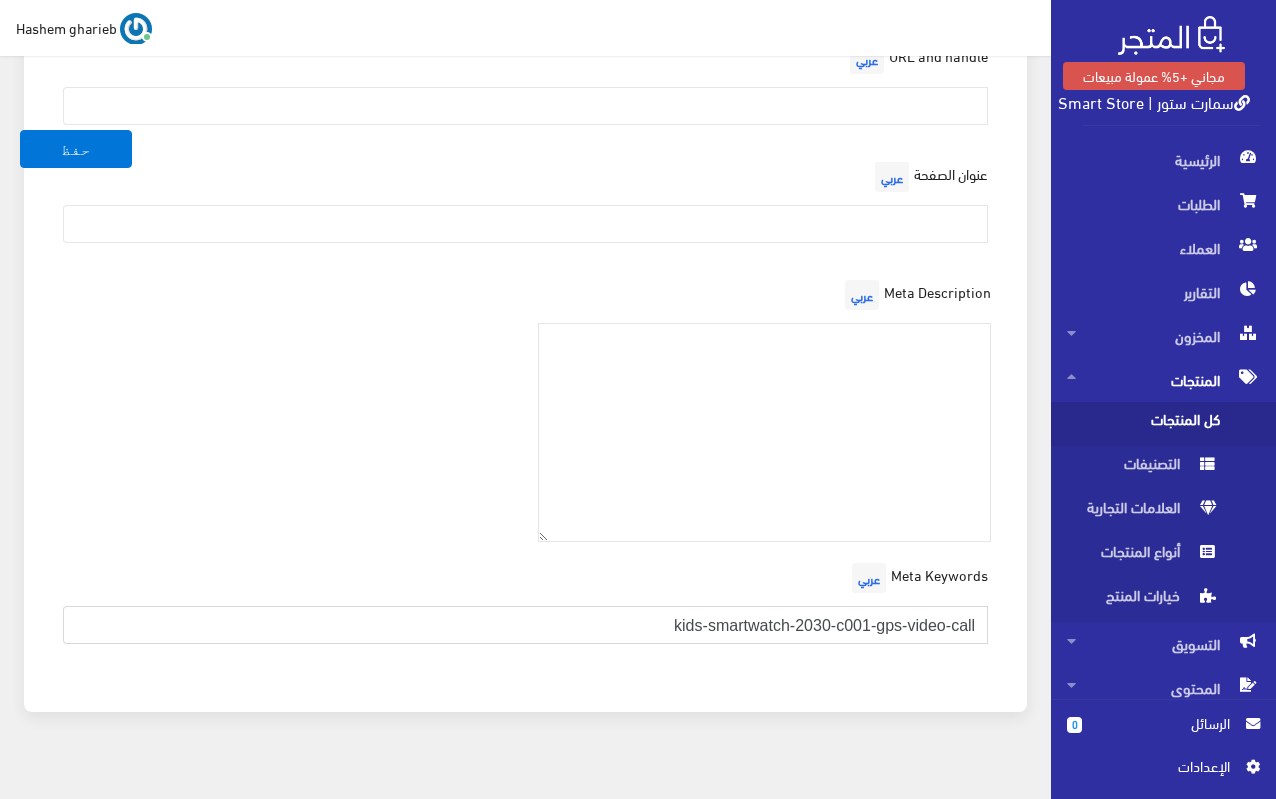 type on "kids-smartwatch-2030-c001-gps-video-call" 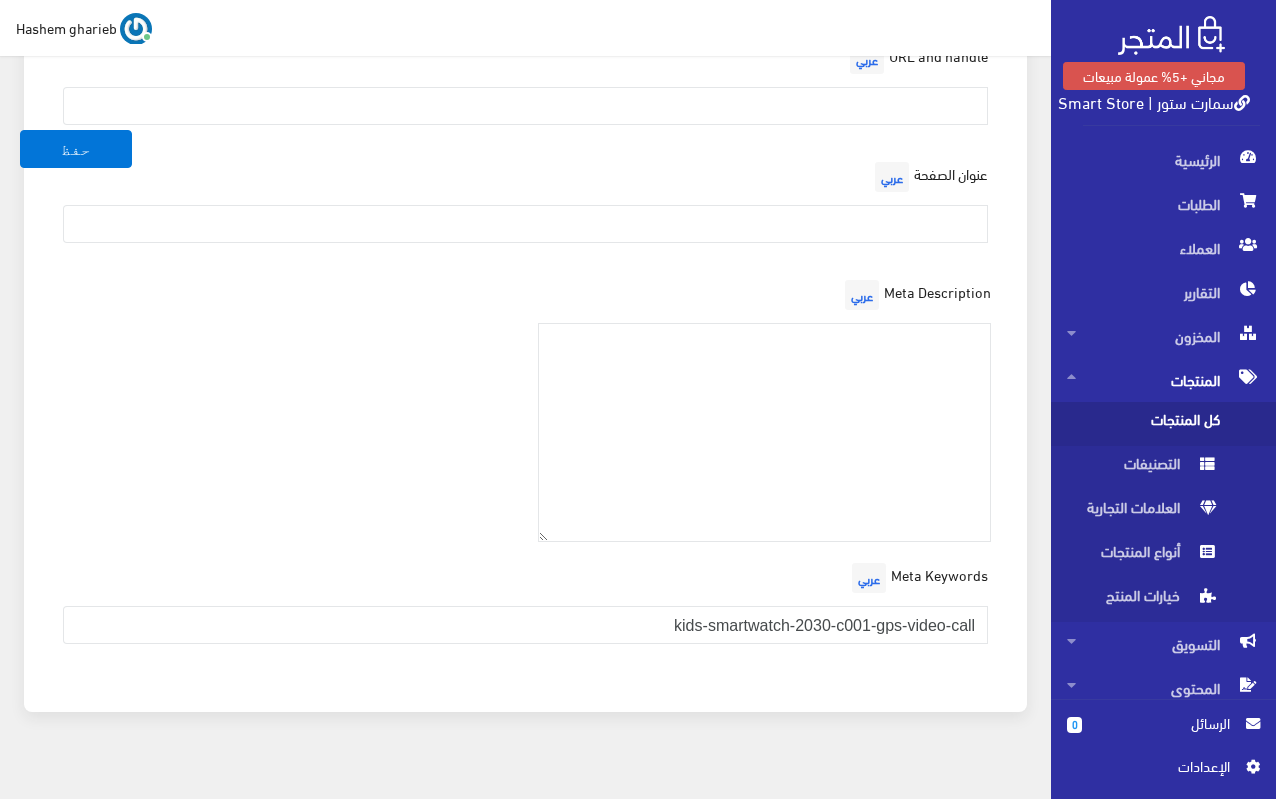 click on "Meta Description  عربي" at bounding box center (525, 416) 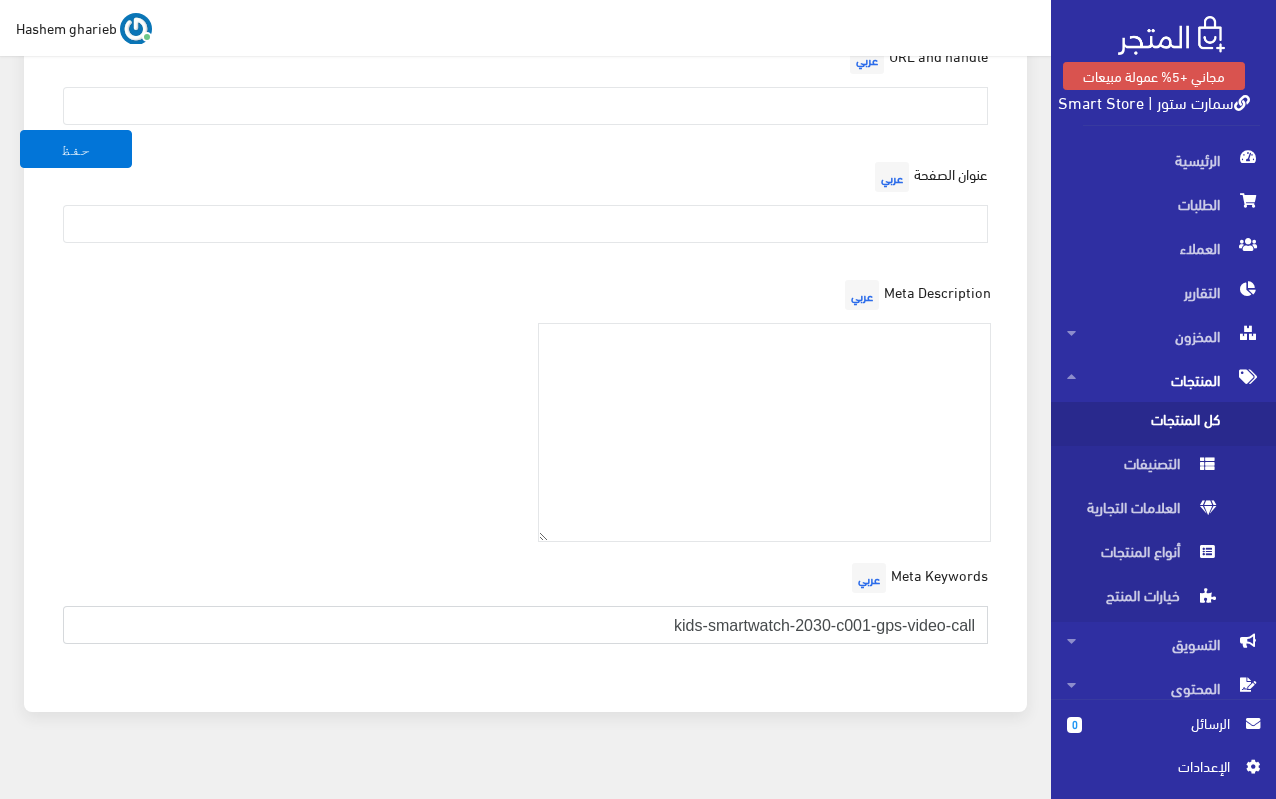 drag, startPoint x: 644, startPoint y: 599, endPoint x: 993, endPoint y: 599, distance: 349 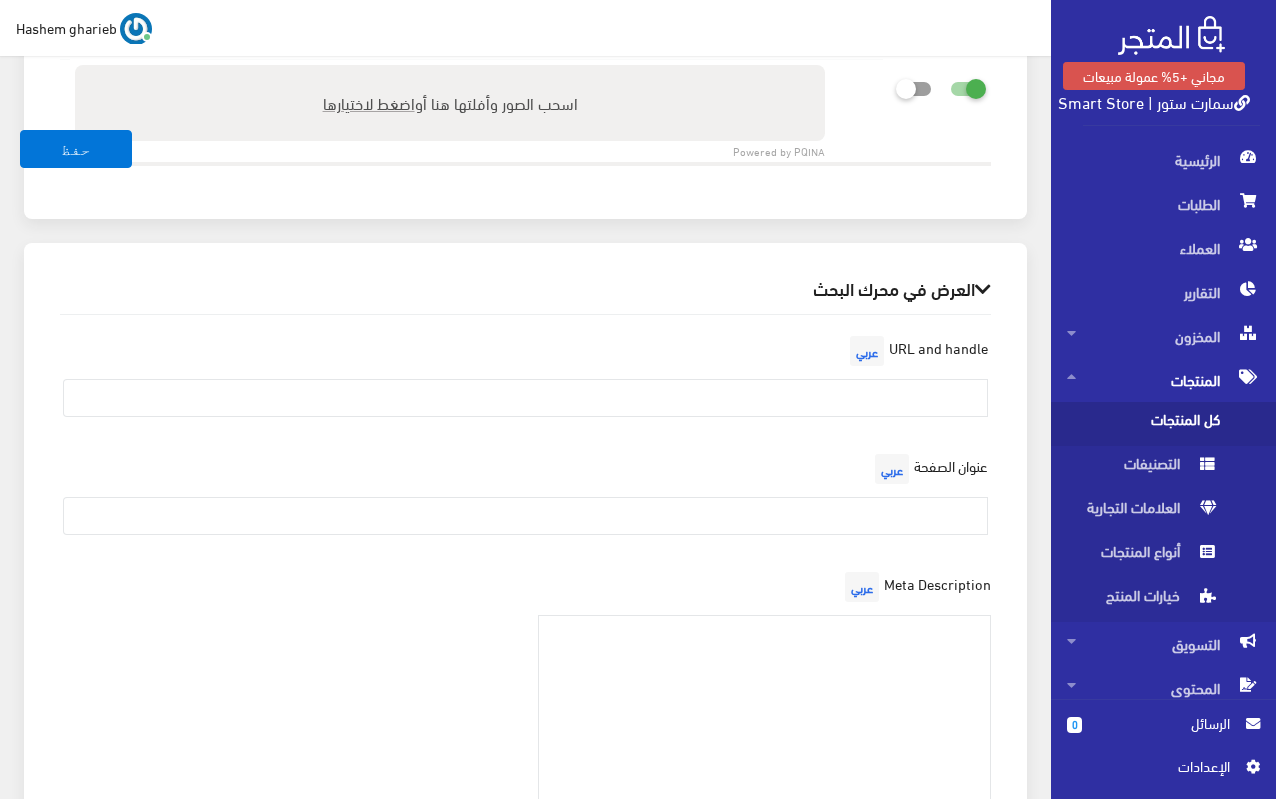 scroll, scrollTop: 2920, scrollLeft: 0, axis: vertical 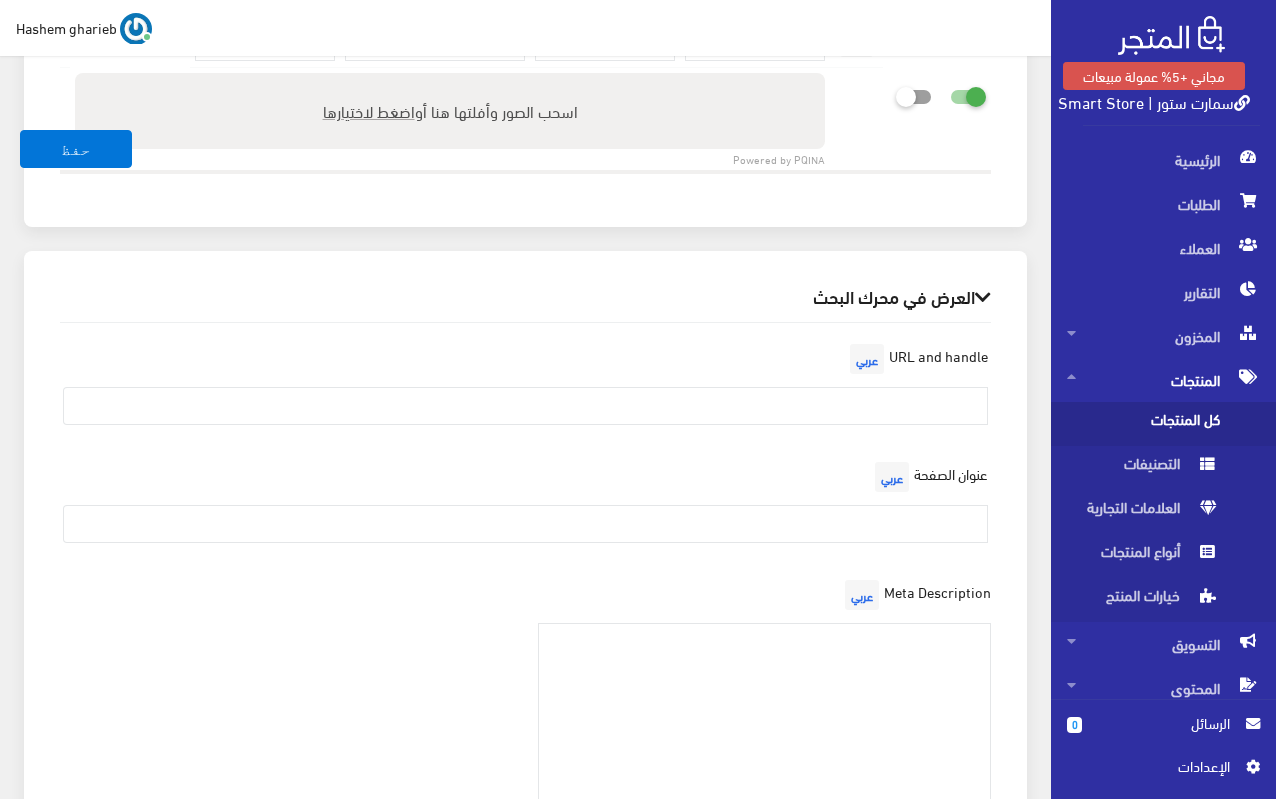 type 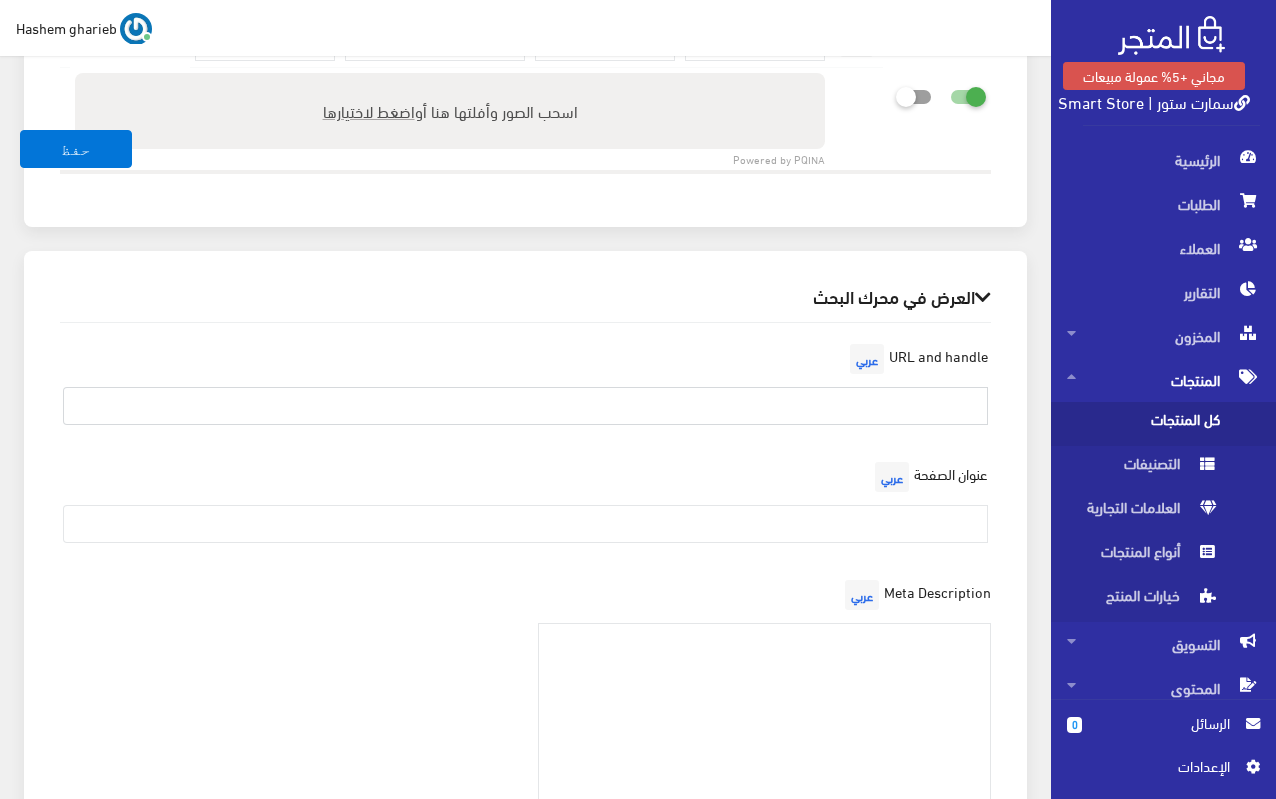 click at bounding box center (525, 406) 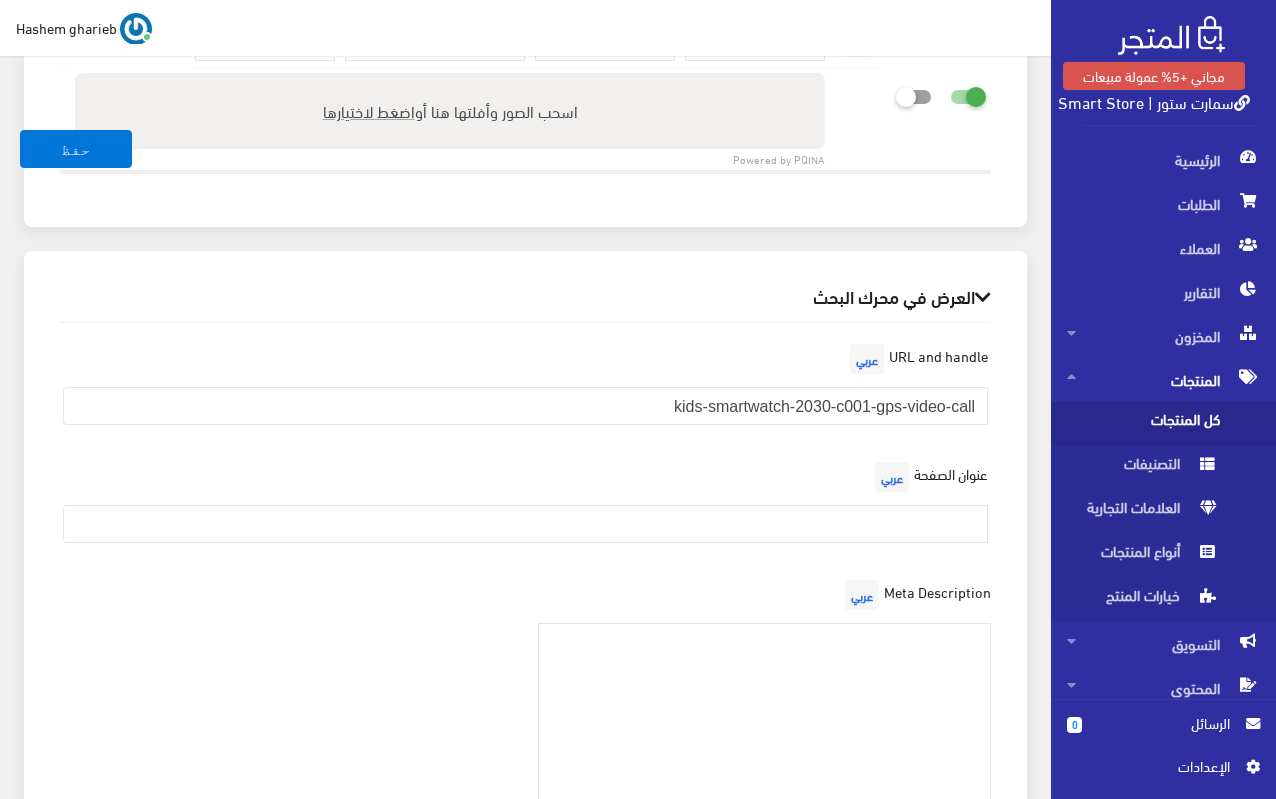click on "العرض في محرك البحث
URL and handle  عربي
kids-smartwatch-2030-c001-gps-video-call
عنوان الصفحة  عربي
Meta Description  عربي
Meta Keywords  عربي" at bounding box center (525, 631) 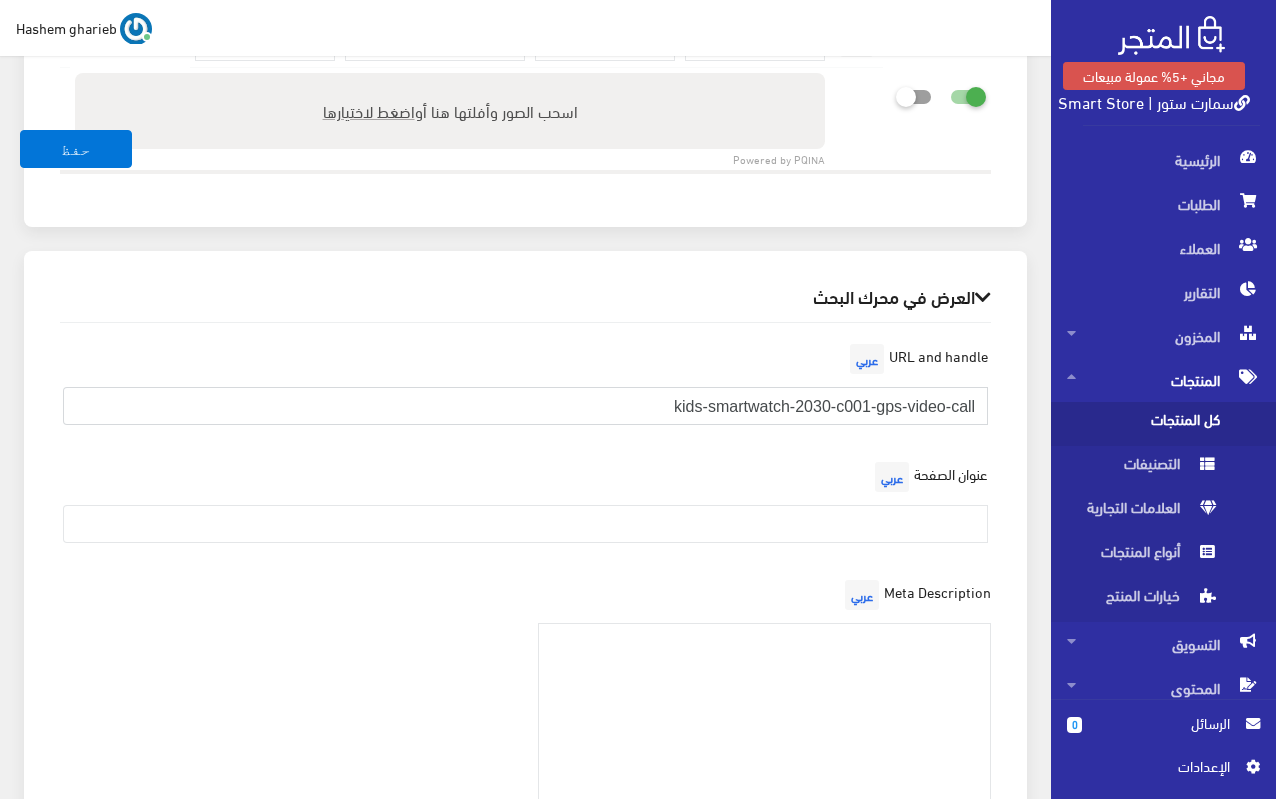 drag, startPoint x: 598, startPoint y: 375, endPoint x: 1096, endPoint y: 364, distance: 498.12146 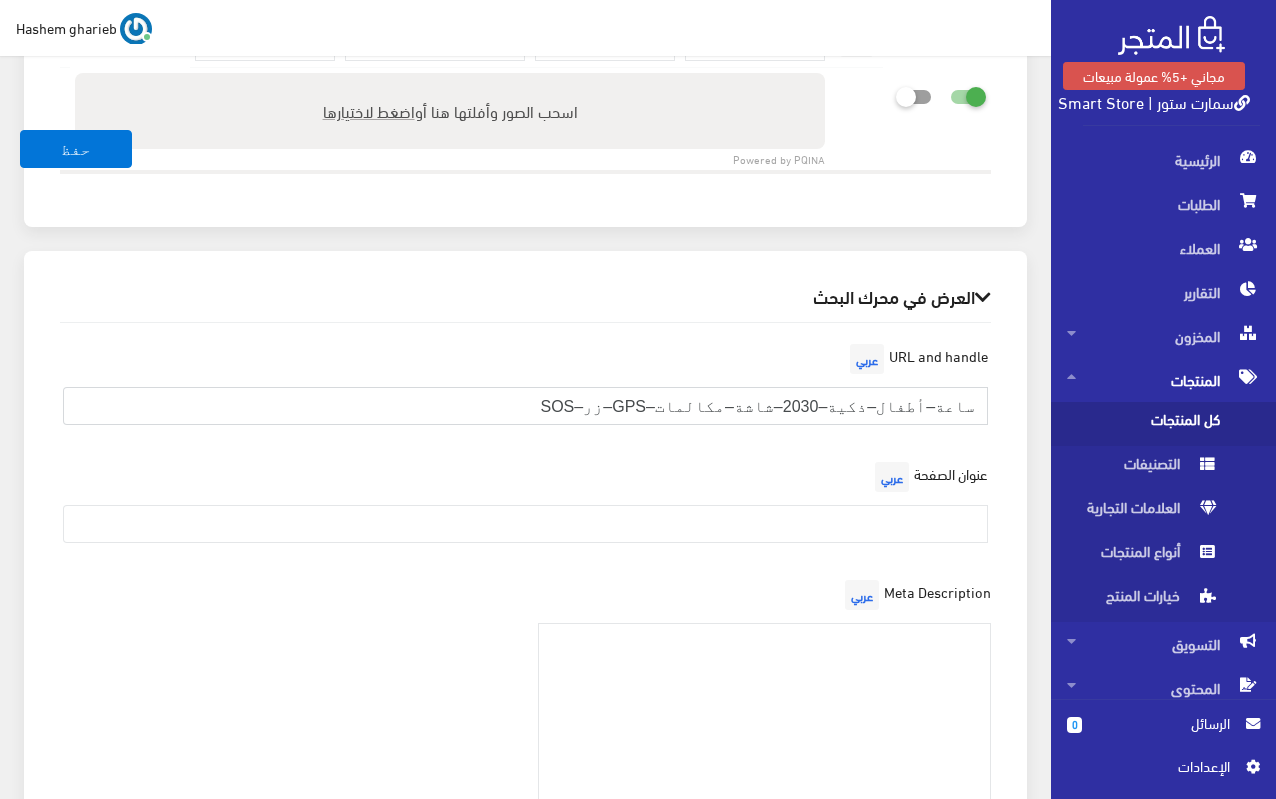 click on "ساعة–أطفال–ذكية–2030–شاشة–مكالمات–GPS–زر–SOS" at bounding box center [525, 406] 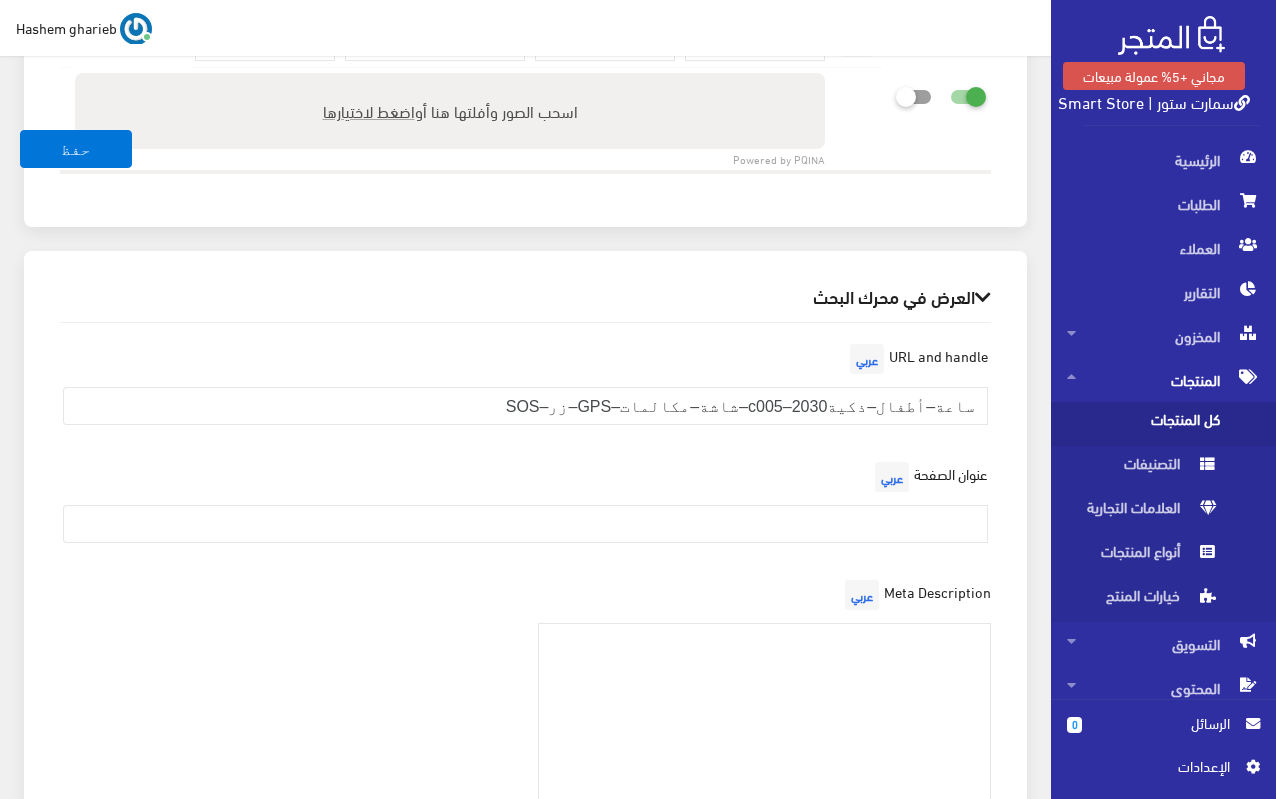 click on "URL and handle  عربي
ساعة–أطفال–ذكيةc005–2030–شاشة–مكالمات–GPS–زر–SOS" at bounding box center (525, 390) 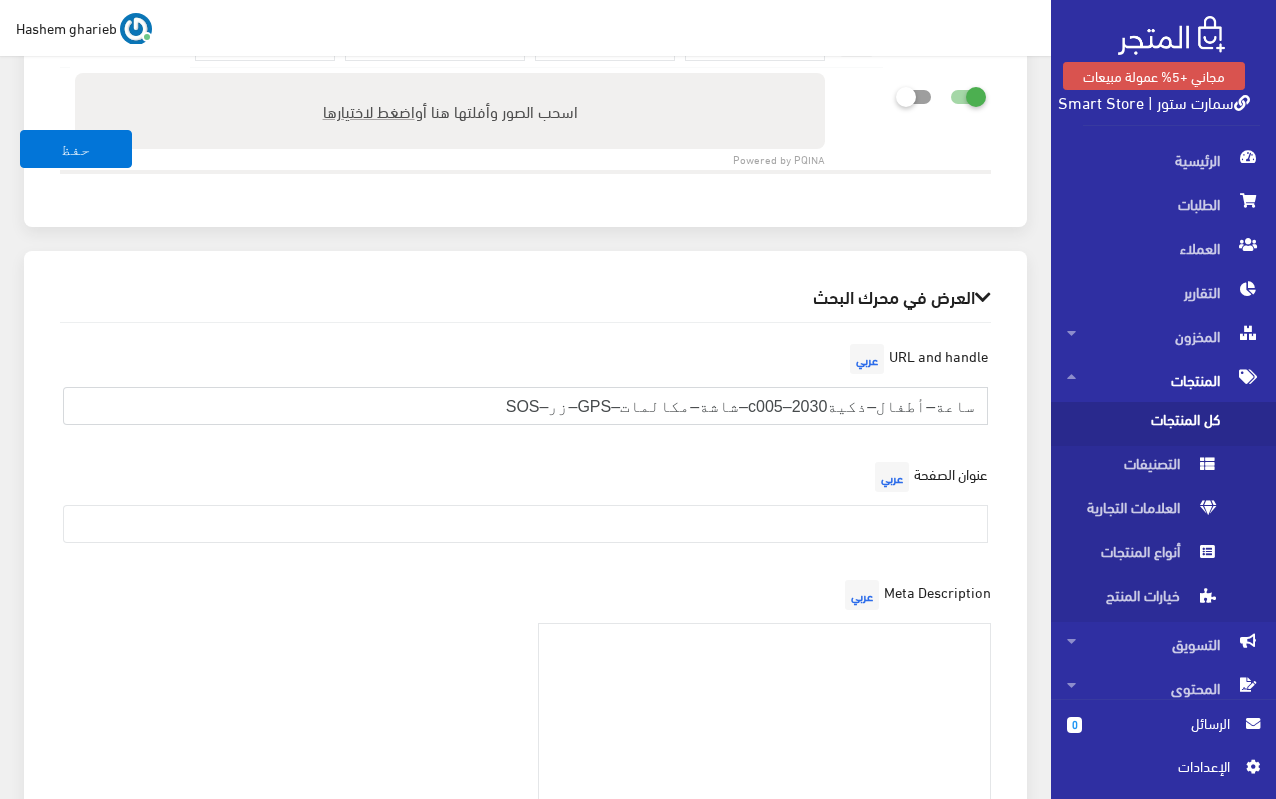drag, startPoint x: 500, startPoint y: 374, endPoint x: 1007, endPoint y: 360, distance: 507.19327 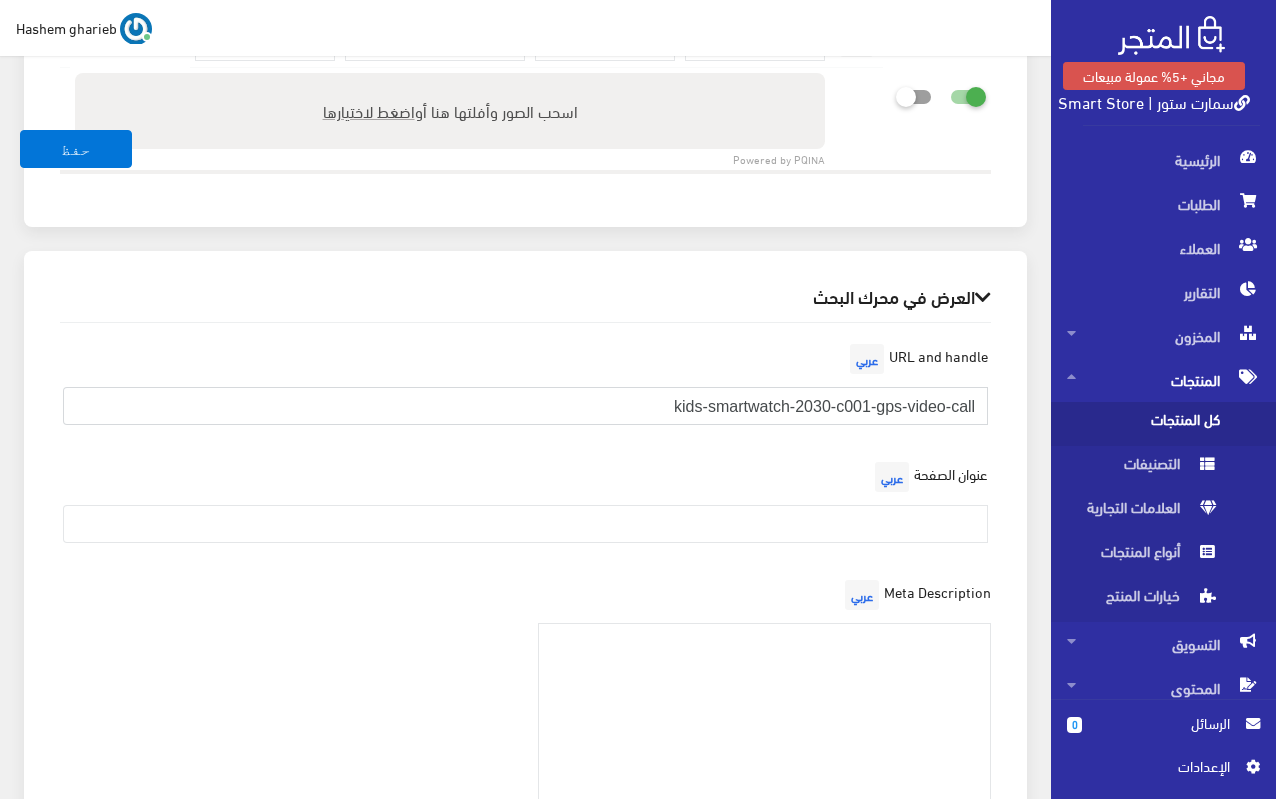 type on "kids-smartwatch-2030-c001-gps-video-call" 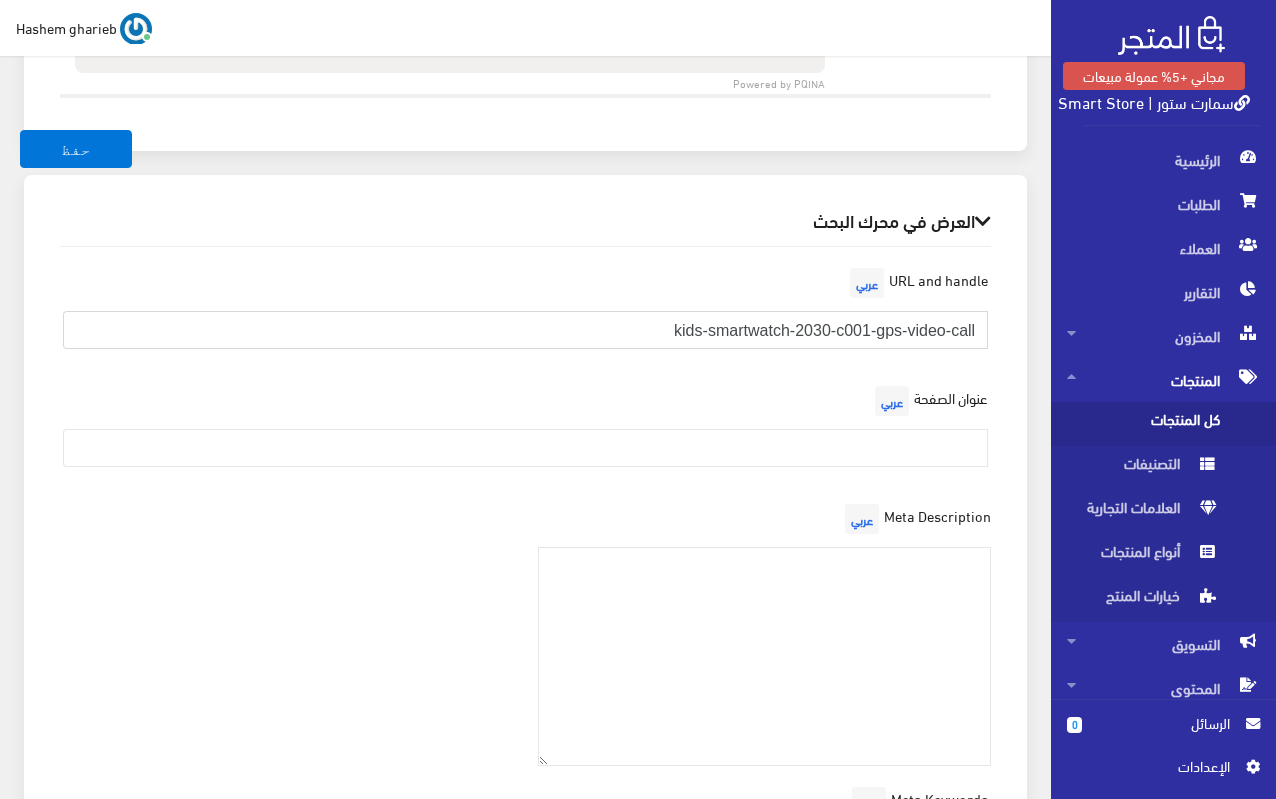 scroll, scrollTop: 3220, scrollLeft: 0, axis: vertical 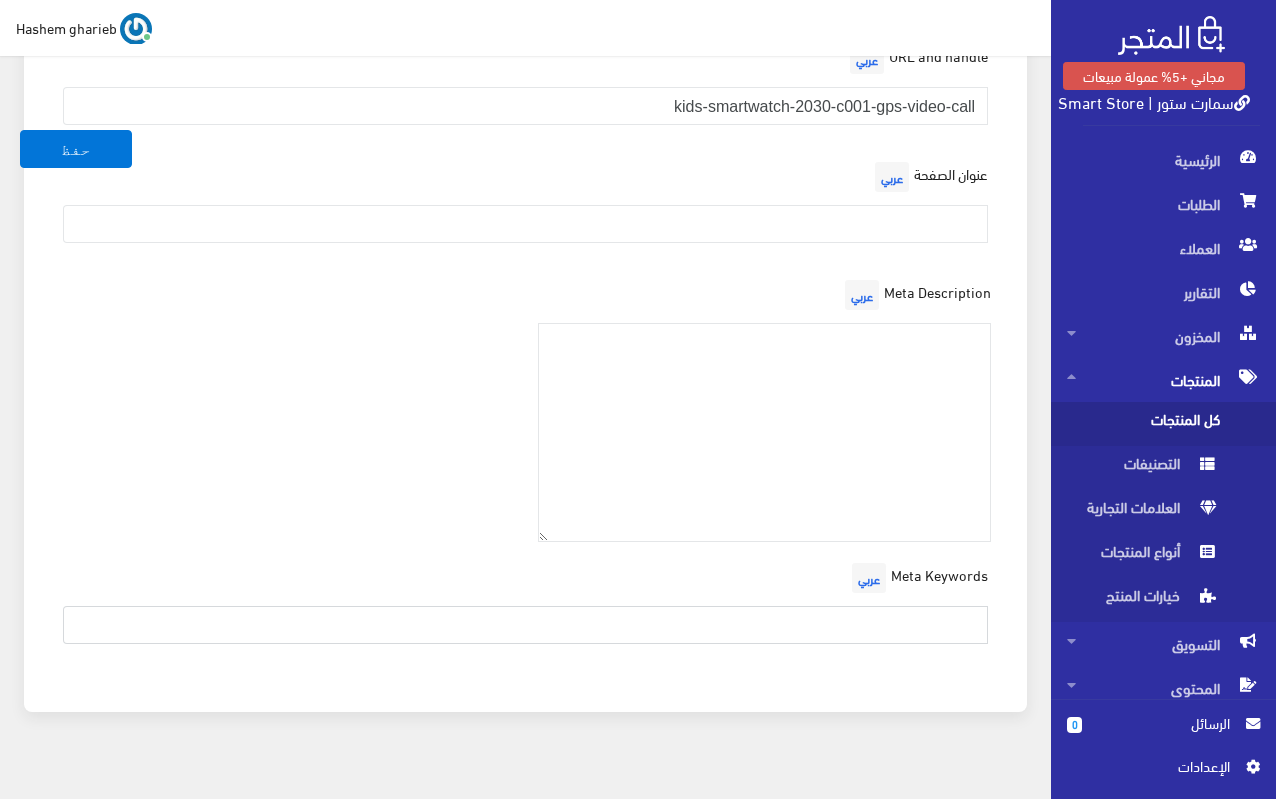 click at bounding box center (525, 625) 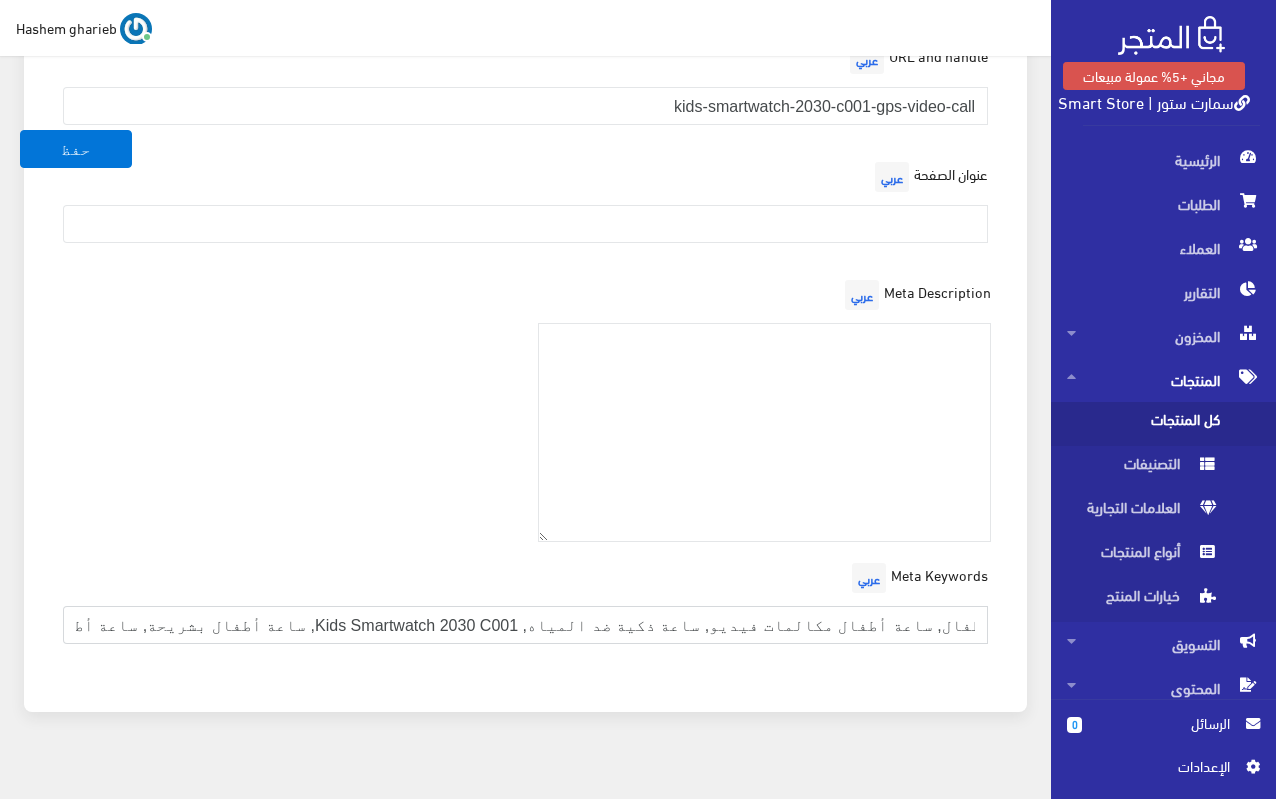 scroll, scrollTop: 0, scrollLeft: 1, axis: horizontal 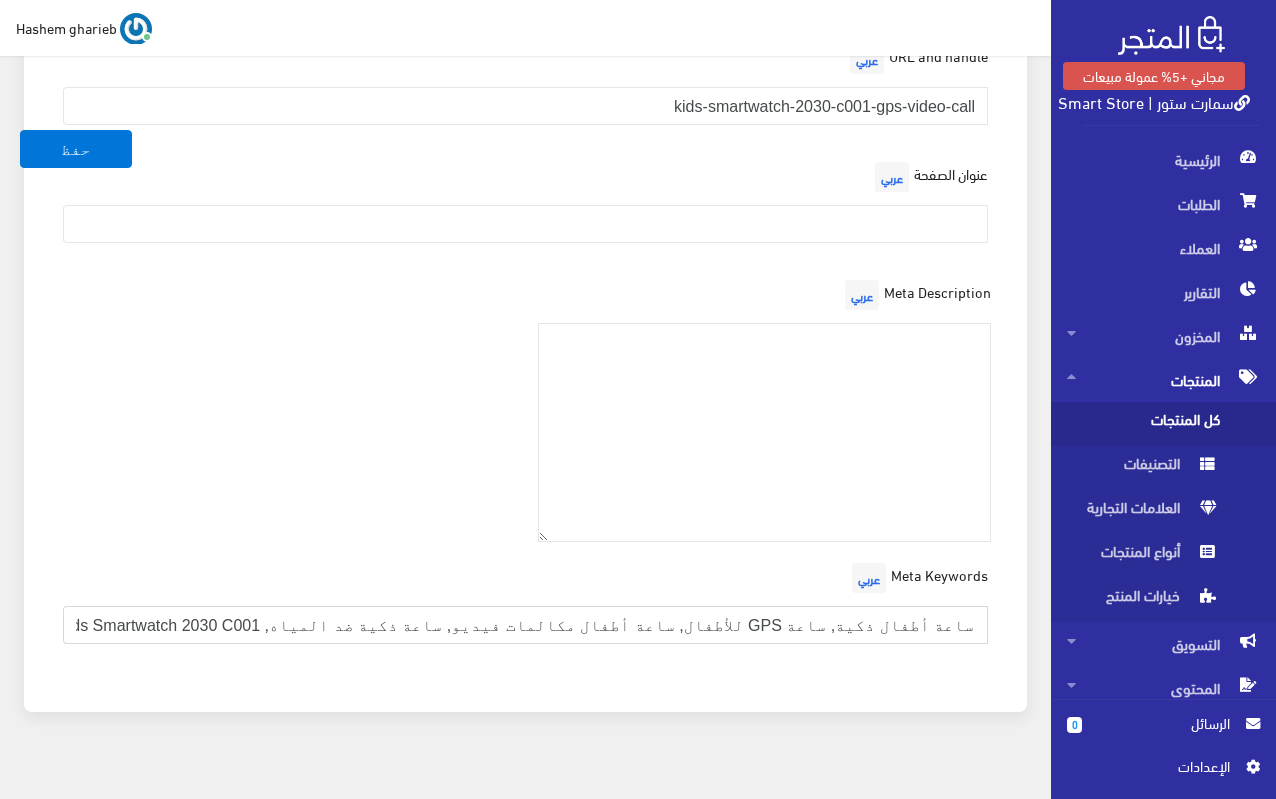 click on "ساعة أطفال ذكية, ساعة GPS للأطفال, ساعة أطفال مكالمات فيديو, ساعة ذكية ضد المياه, Kids Smartwatch 2030 C001, ساعة أطفال بشريحة, ساعة أطفال أمان, ساعة أطفال تتبع" at bounding box center (525, 625) 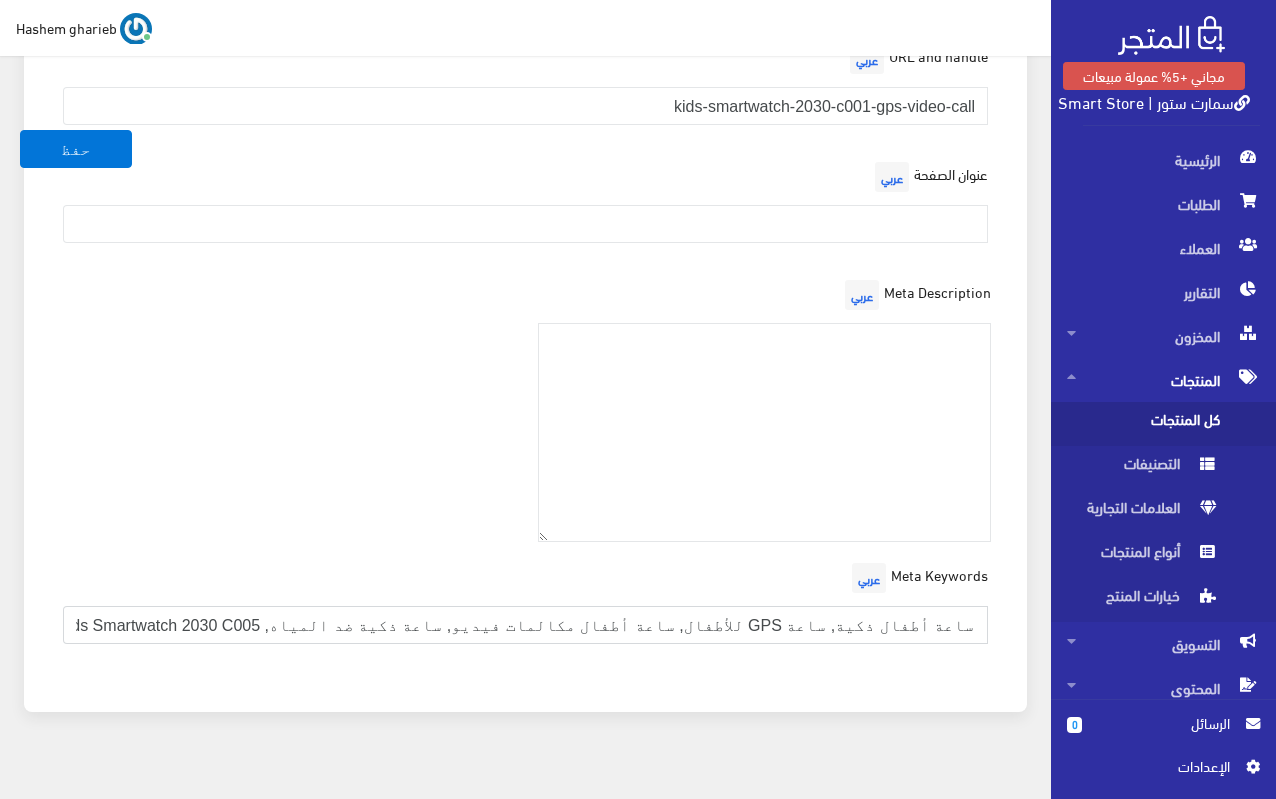 type on "ساعة أطفال ذكية, ساعة GPS للأطفال, ساعة أطفال مكالمات فيديو, ساعة ذكية ضد المياه, Kids Smartwatch 2030 C005, ساعة أطفال بشريحة, ساعة أطفال أمان, ساعة أطفال تتبع" 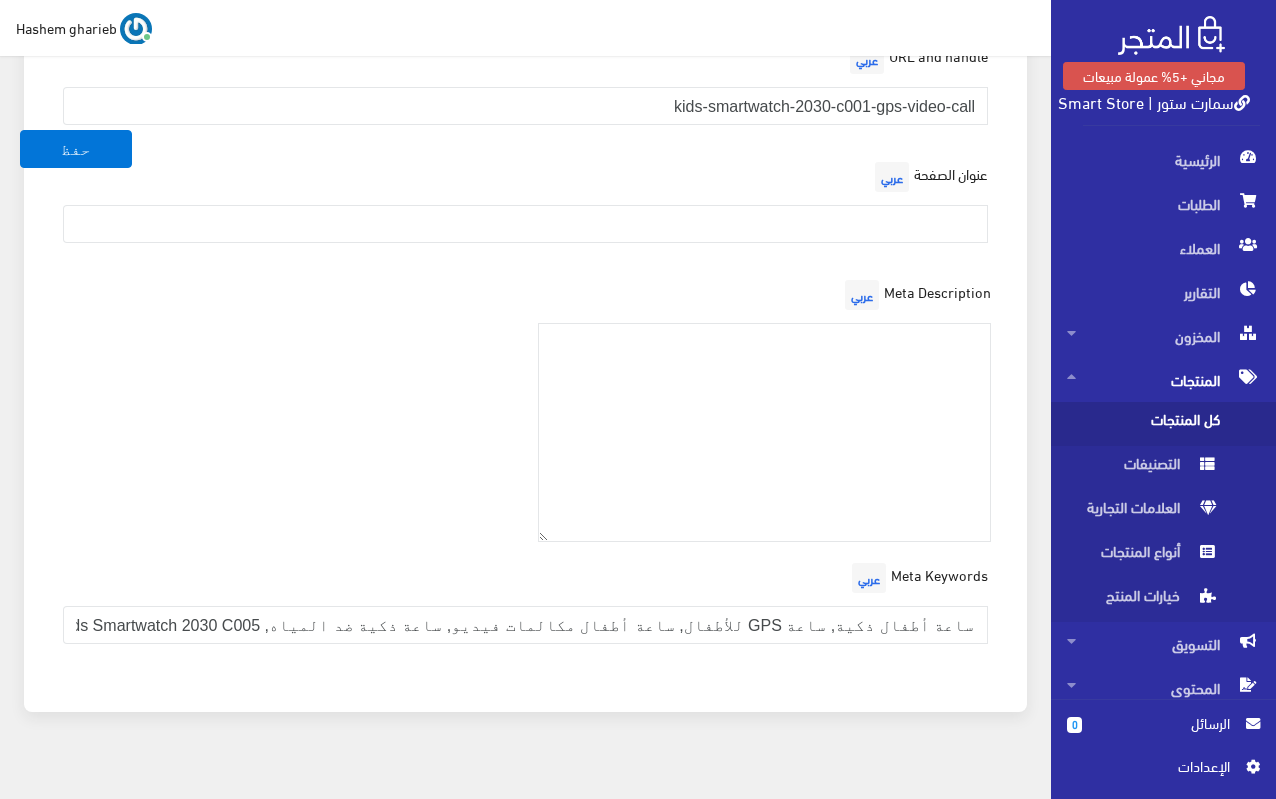 click on "Meta Description  عربي" at bounding box center (525, 416) 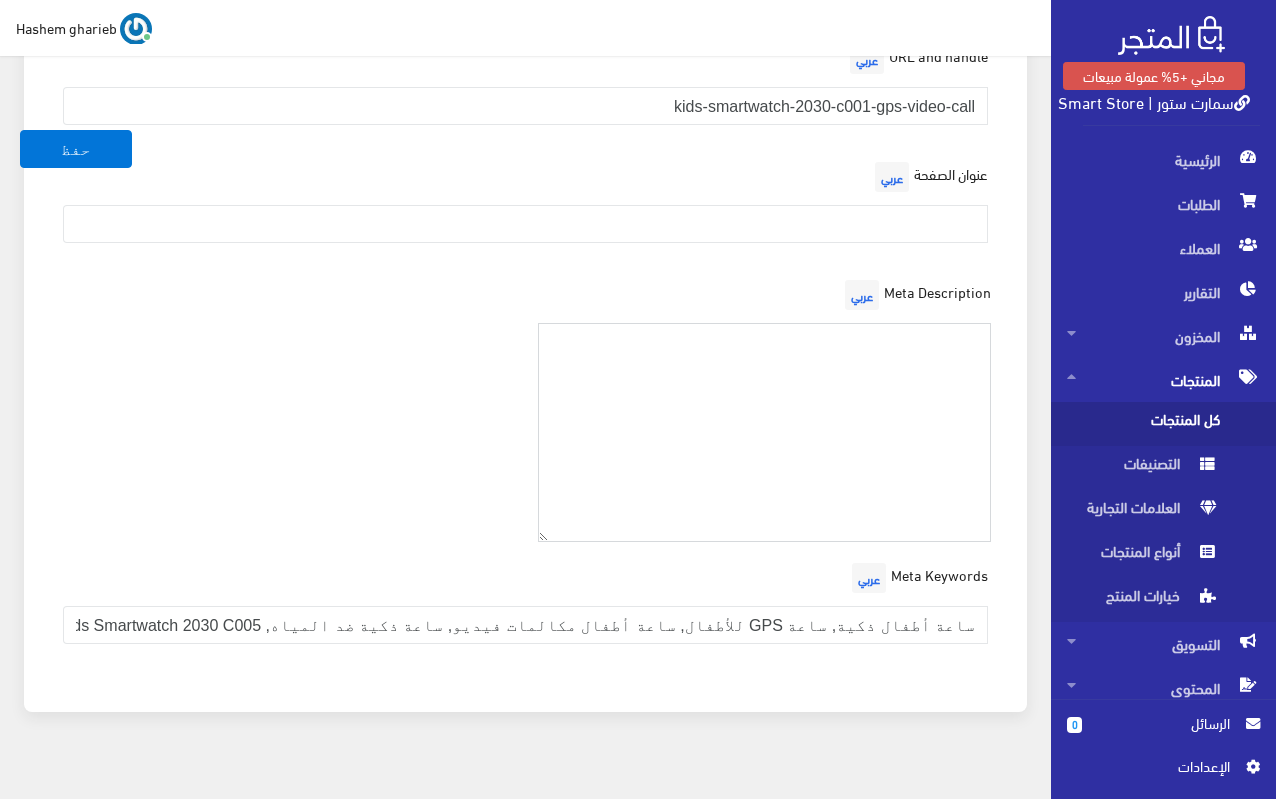 click at bounding box center [765, 432] 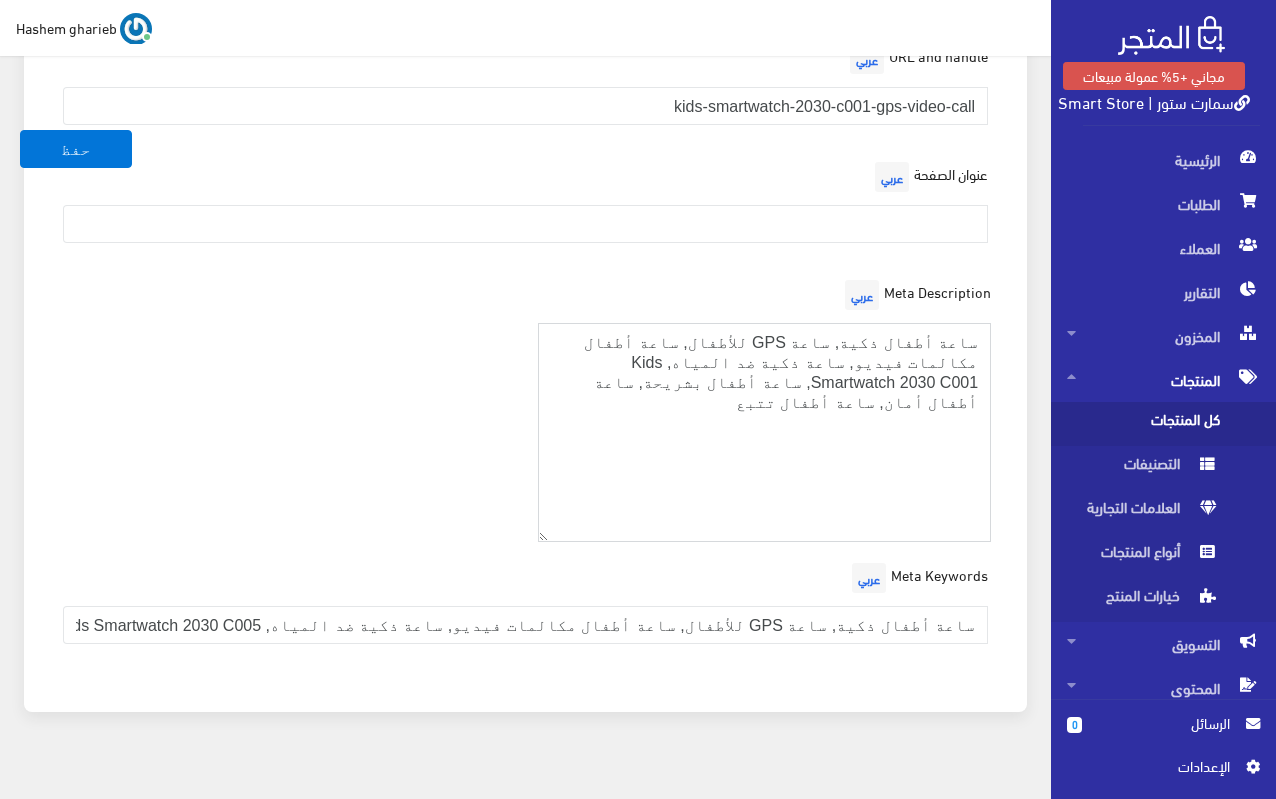 click on "ساعة أطفال ذكية, ساعة GPS للأطفال, ساعة أطفال مكالمات فيديو, ساعة ذكية ضد المياه, Kids Smartwatch 2030 C001, ساعة أطفال بشريحة, ساعة أطفال أمان, ساعة أطفال تتبع" at bounding box center [765, 432] 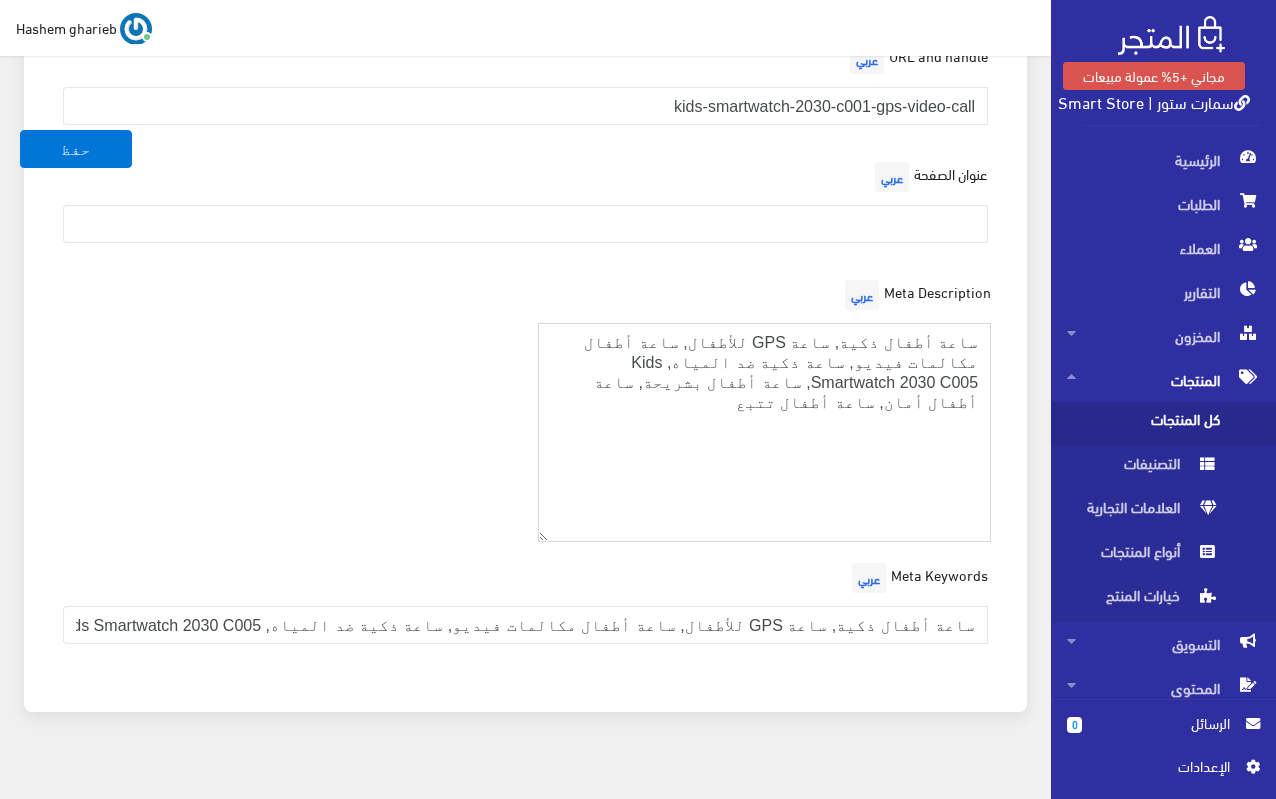type on "ساعة أطفال ذكية, ساعة GPS للأطفال, ساعة أطفال مكالمات فيديو, ساعة ذكية ضد المياه, Kids Smartwatch 2030 C005, ساعة أطفال بشريحة, ساعة أطفال أمان, ساعة أطفال تتبع" 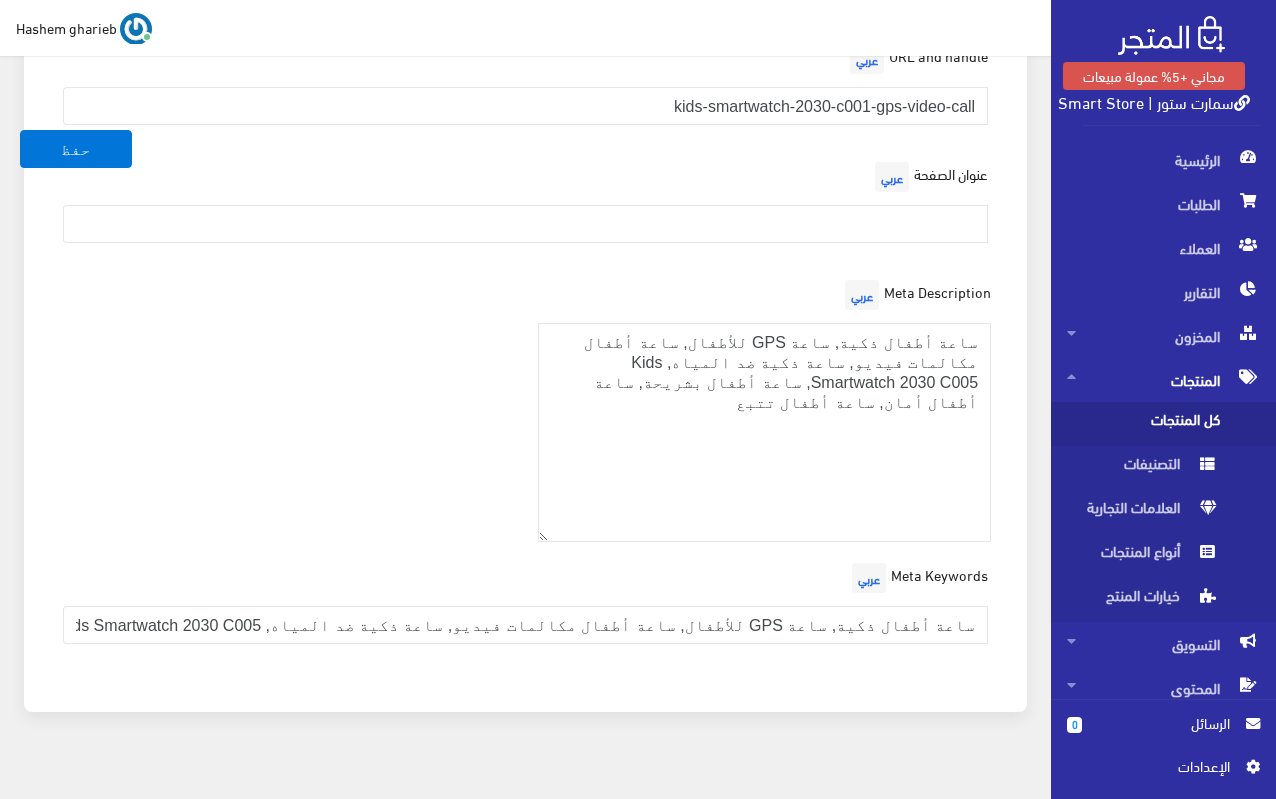 click on "Meta Description  عربي
ساعة أطفال ذكية, ساعة GPS للأطفال, ساعة أطفال مكالمات فيديو, ساعة ذكية ضد المياه, Kids Smartwatch 2030 C005, ساعة أطفال بشريحة, ساعة أطفال أمان, ساعة أطفال تتبع" at bounding box center [525, 416] 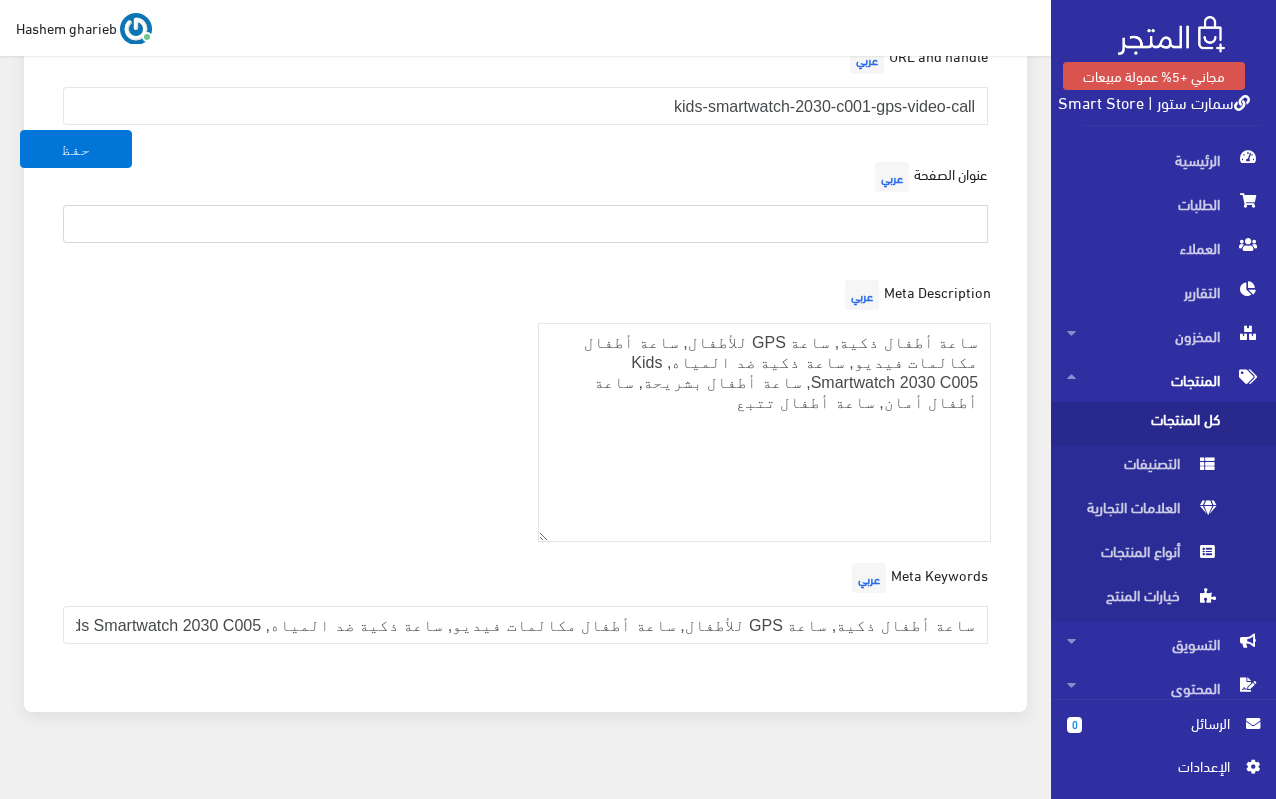 click at bounding box center [525, 224] 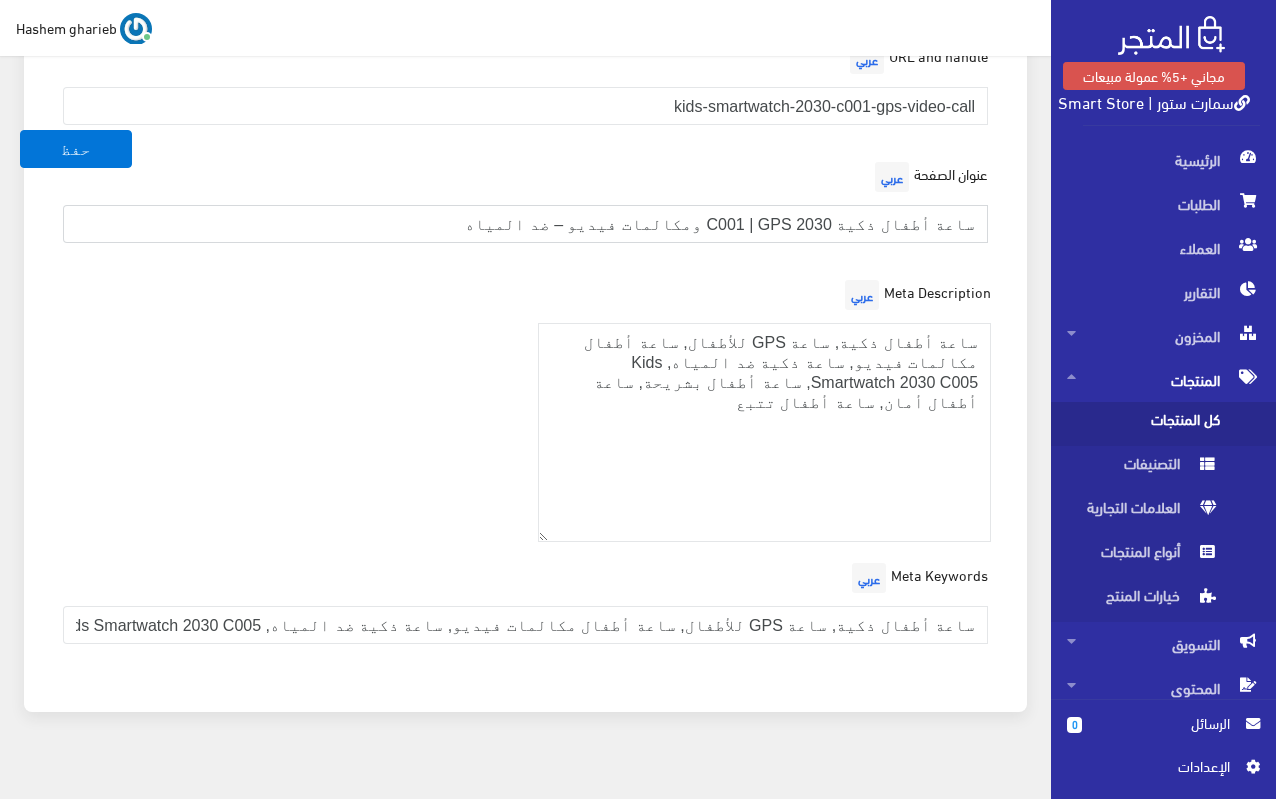 click on "ساعة أطفال ذكية 2030 C001 | GPS ومكالمات فيديو – ضد المياه" at bounding box center [525, 224] 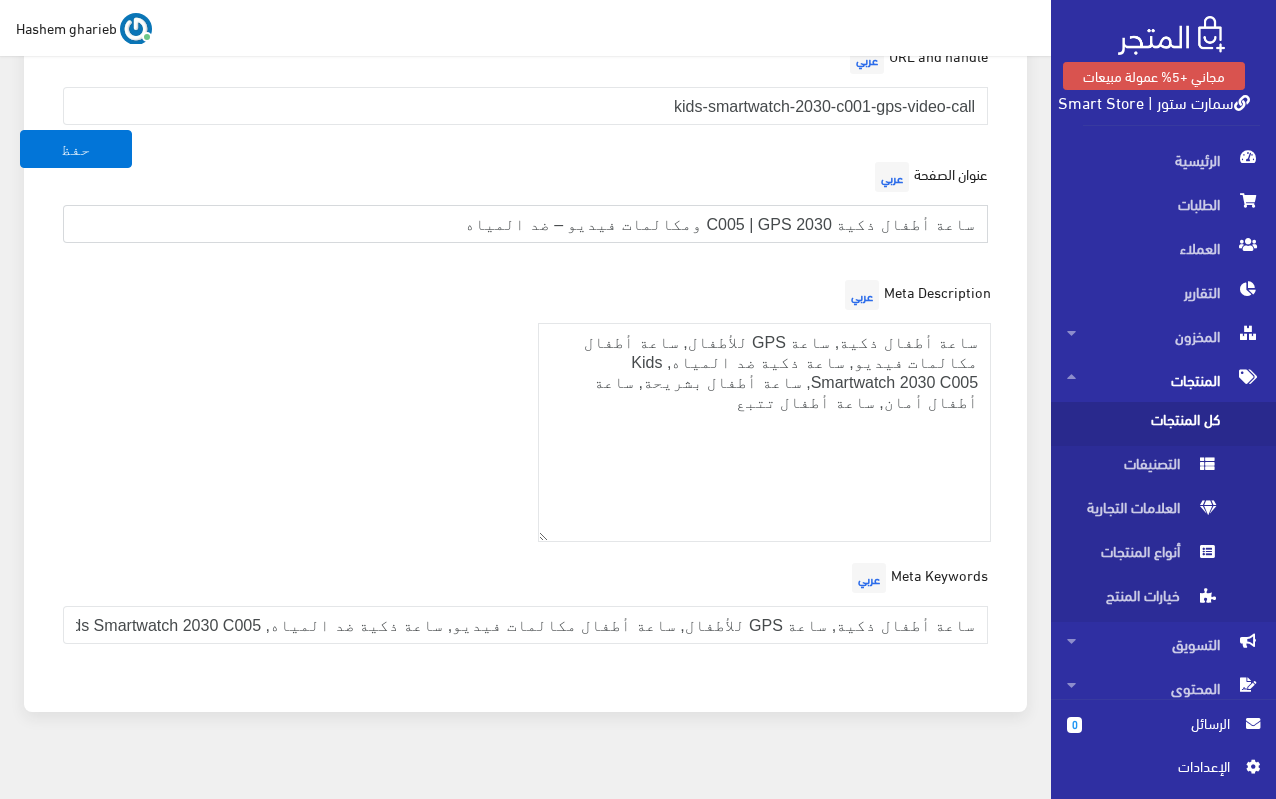 type on "ساعة أطفال ذكية 2030 C005 | GPS ومكالمات فيديو – ضد المياه" 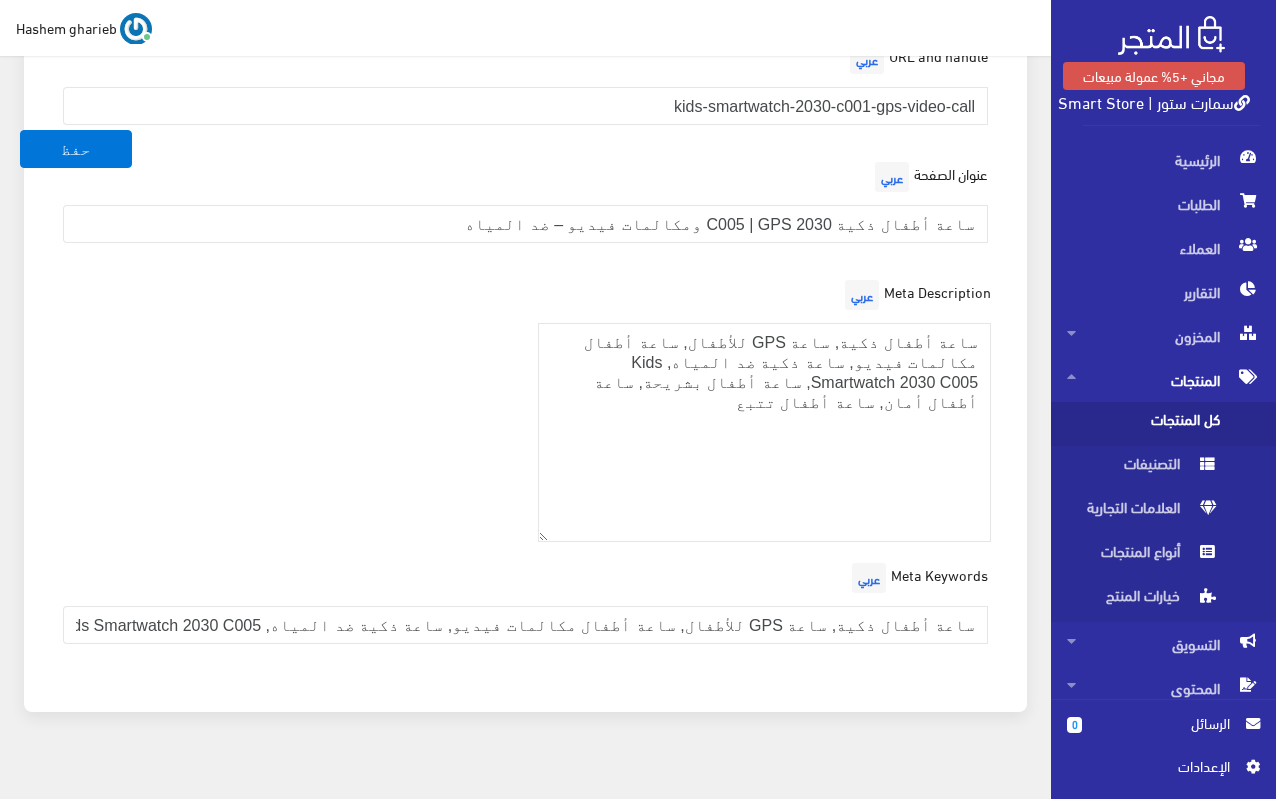 click on "Meta Description  عربي
ساعة أطفال ذكية, ساعة GPS للأطفال, ساعة أطفال مكالمات فيديو, ساعة ذكية ضد المياه, Kids Smartwatch 2030 C005, ساعة أطفال بشريحة, ساعة أطفال أمان, ساعة أطفال تتبع" at bounding box center [525, 416] 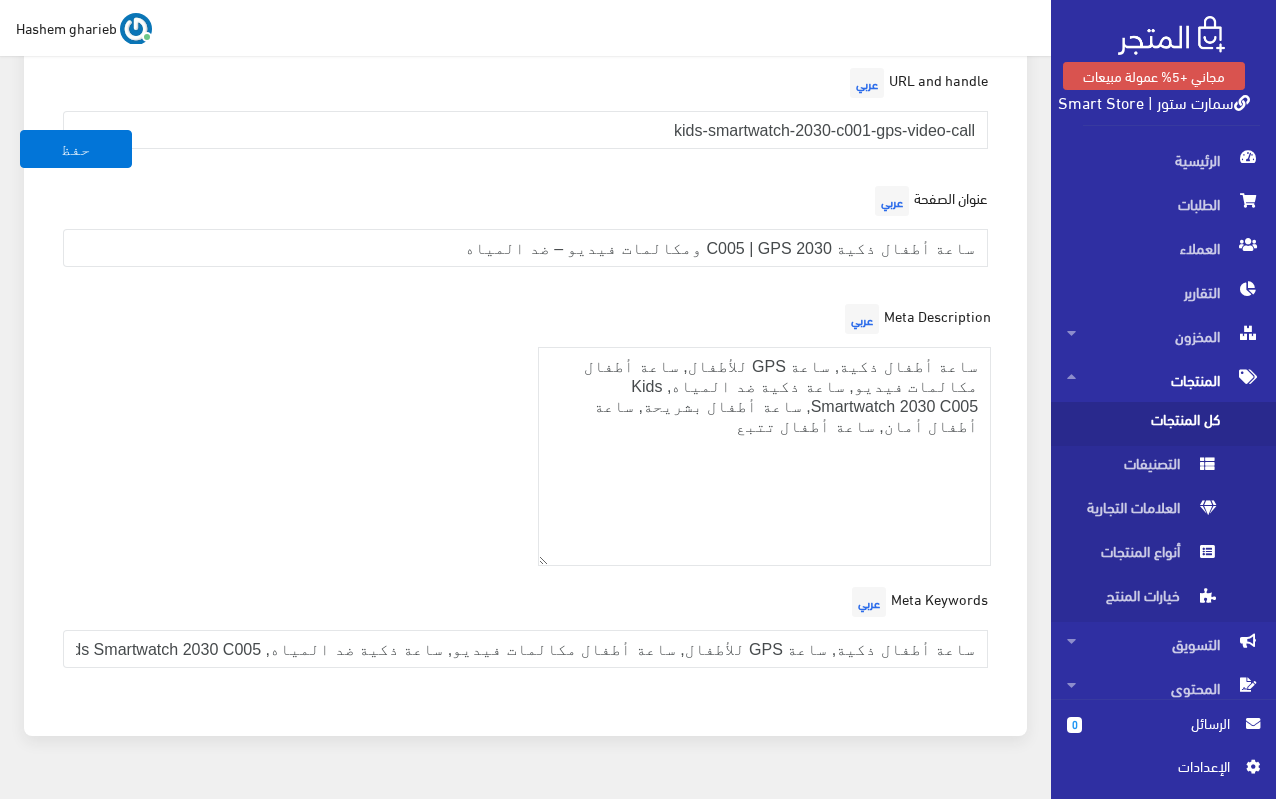 scroll, scrollTop: 3020, scrollLeft: 0, axis: vertical 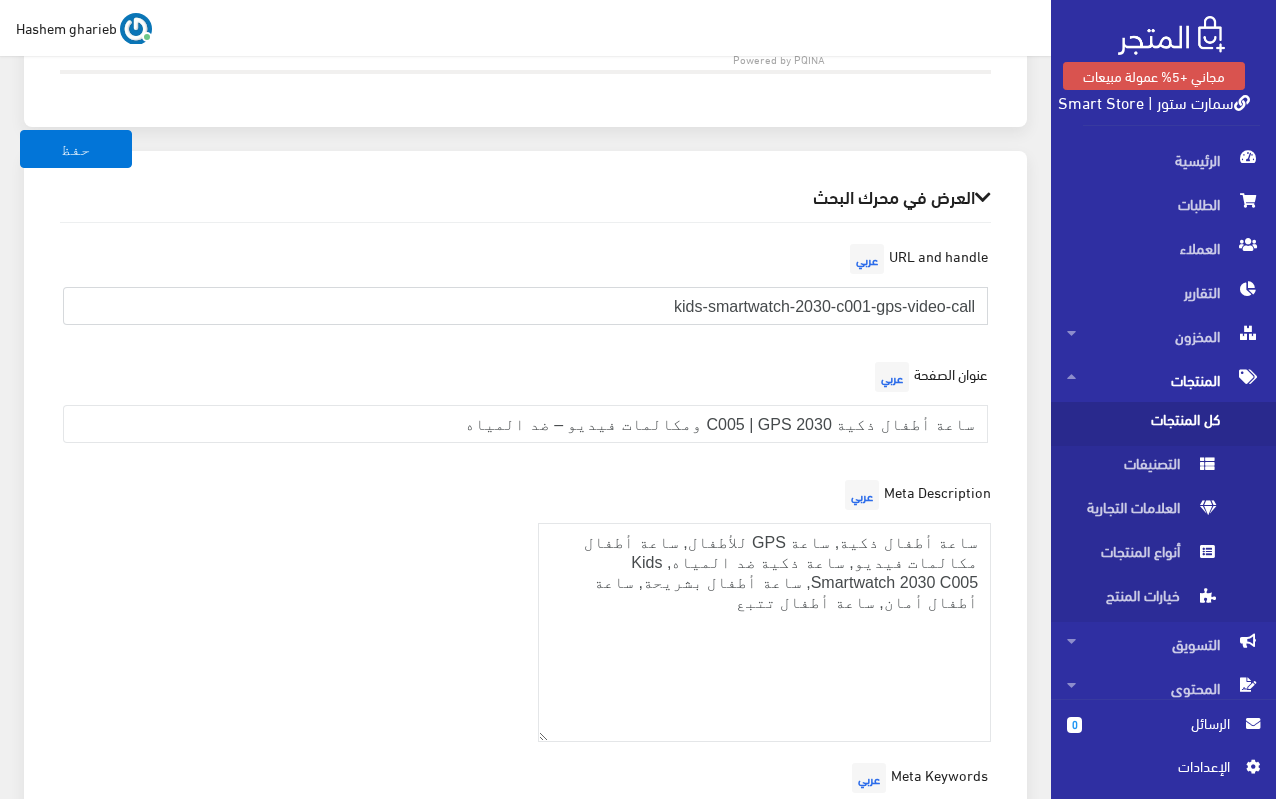 click on "kids-smartwatch-2030-c001-gps-video-call" at bounding box center (525, 306) 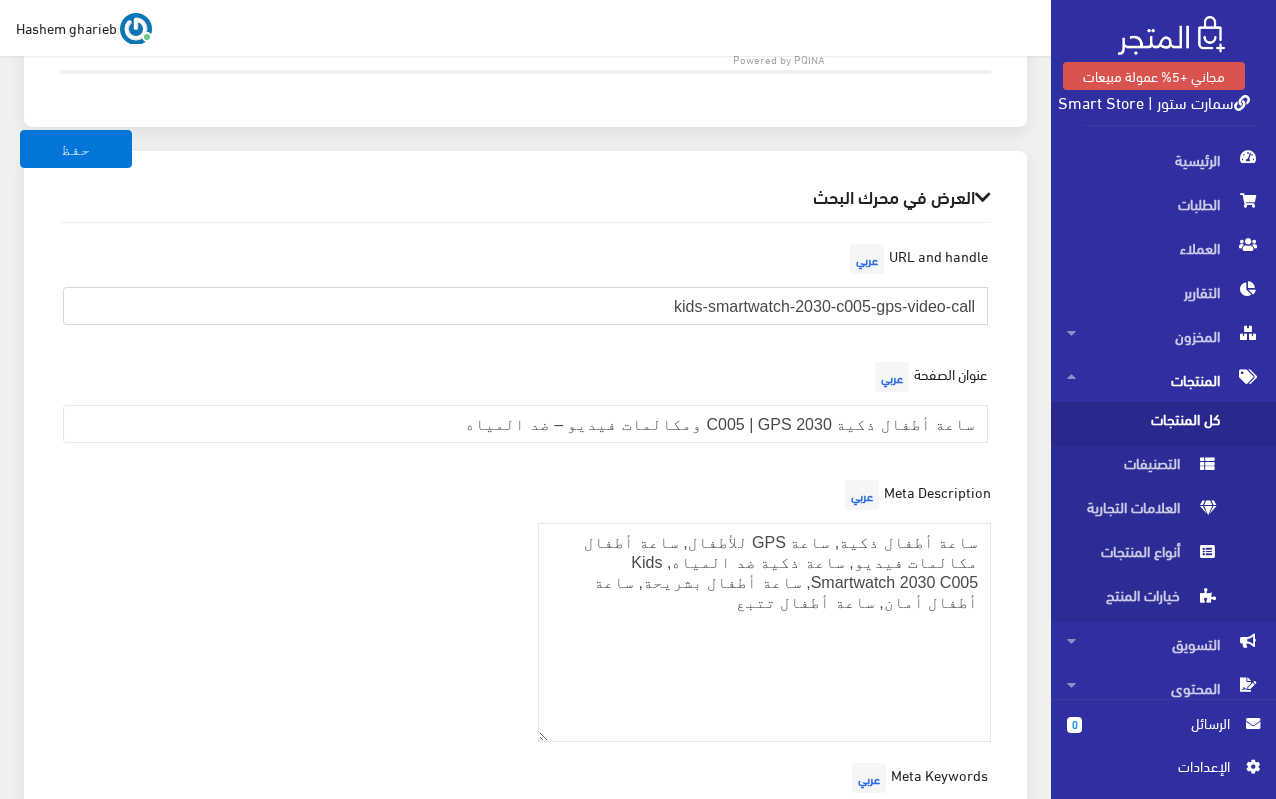 type on "kids-smartwatch-2030-c005-gps-video-call" 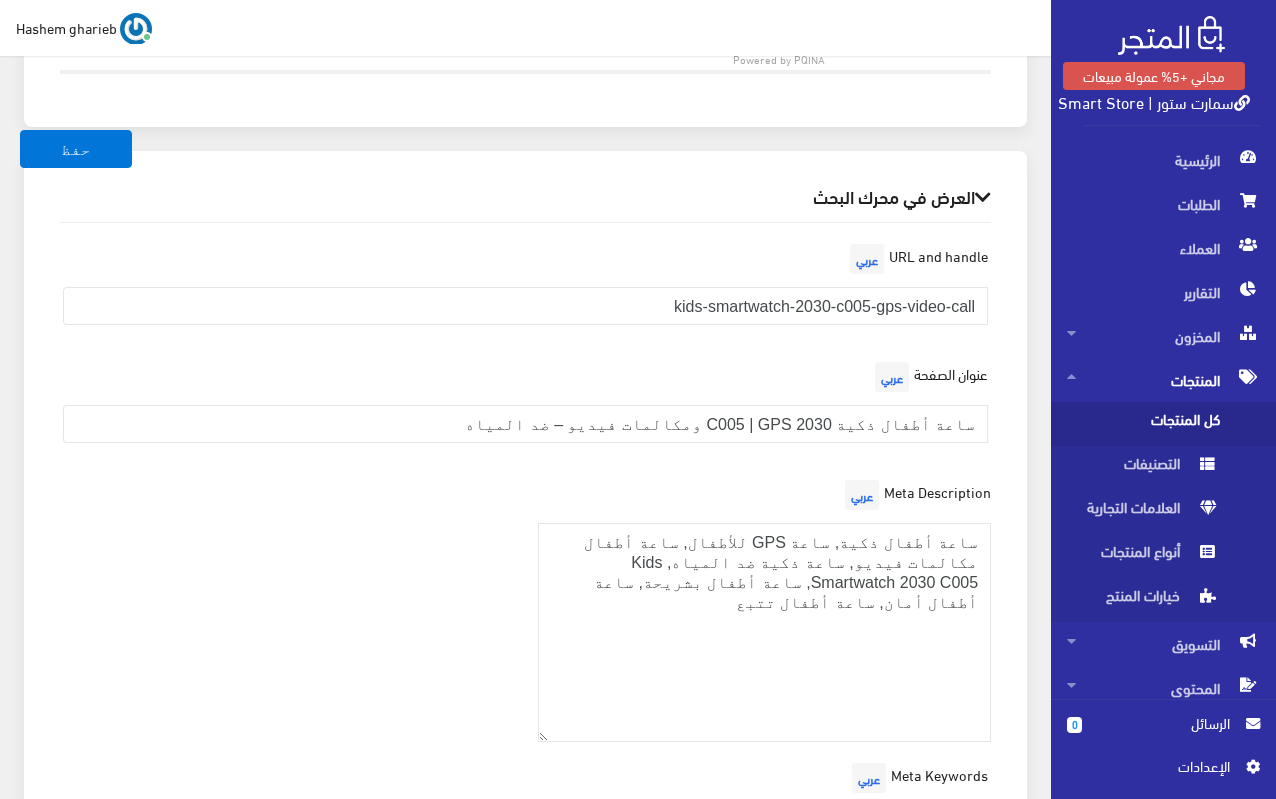 click on "URL and handle  عربي
kids-smartwatch-2030-c005-gps-video-call
عنوان الصفحة  عربي
ساعة أطفال ذكية 2030 C005 | GPS ومكالمات فيديو – ضد المياه
Meta Description  عربي
ساعة أطفال ذكية, ساعة GPS للأطفال, ساعة أطفال مكالمات فيديو, ساعة ذكية ضد المياه, Kids Smartwatch 2030 C005, ساعة أطفال بشريحة, ساعة أطفال أمان, ساعة أطفال تتبع
Meta Keywords" at bounding box center [525, 557] 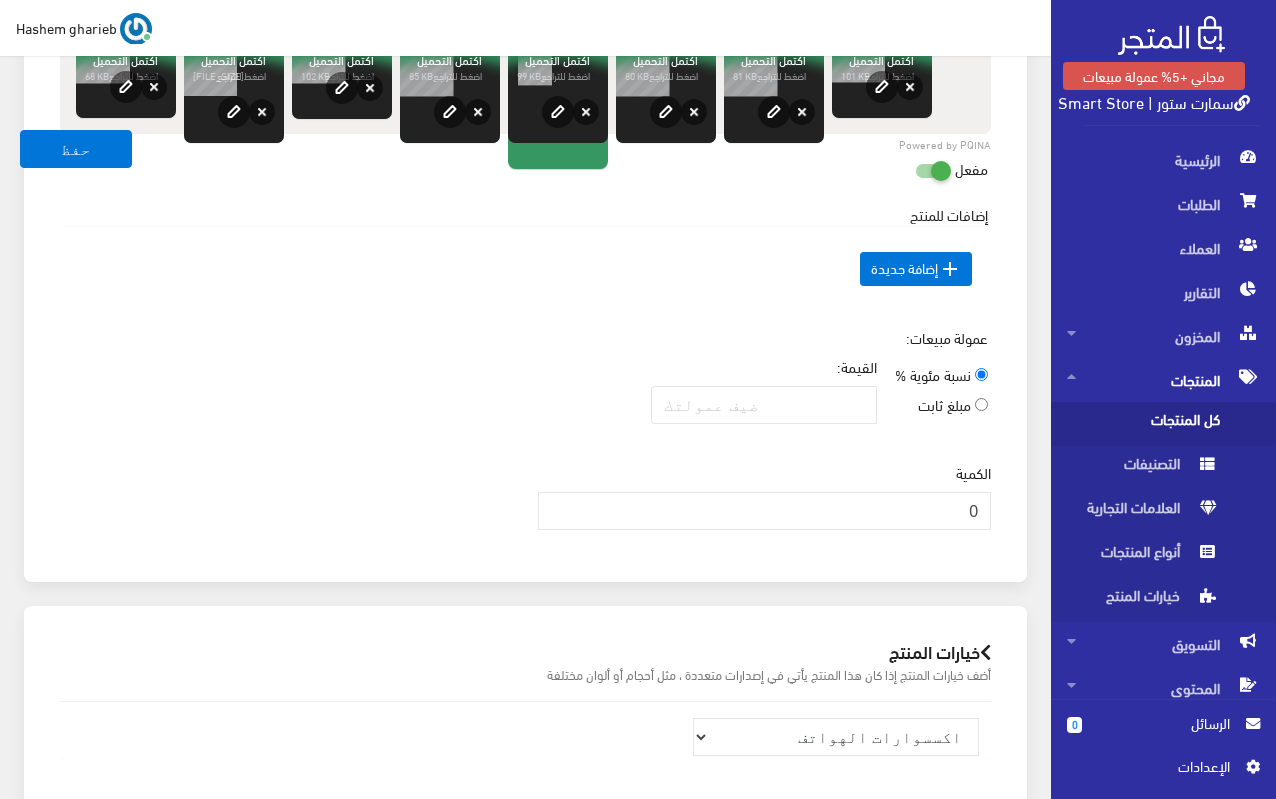 scroll, scrollTop: 1820, scrollLeft: 0, axis: vertical 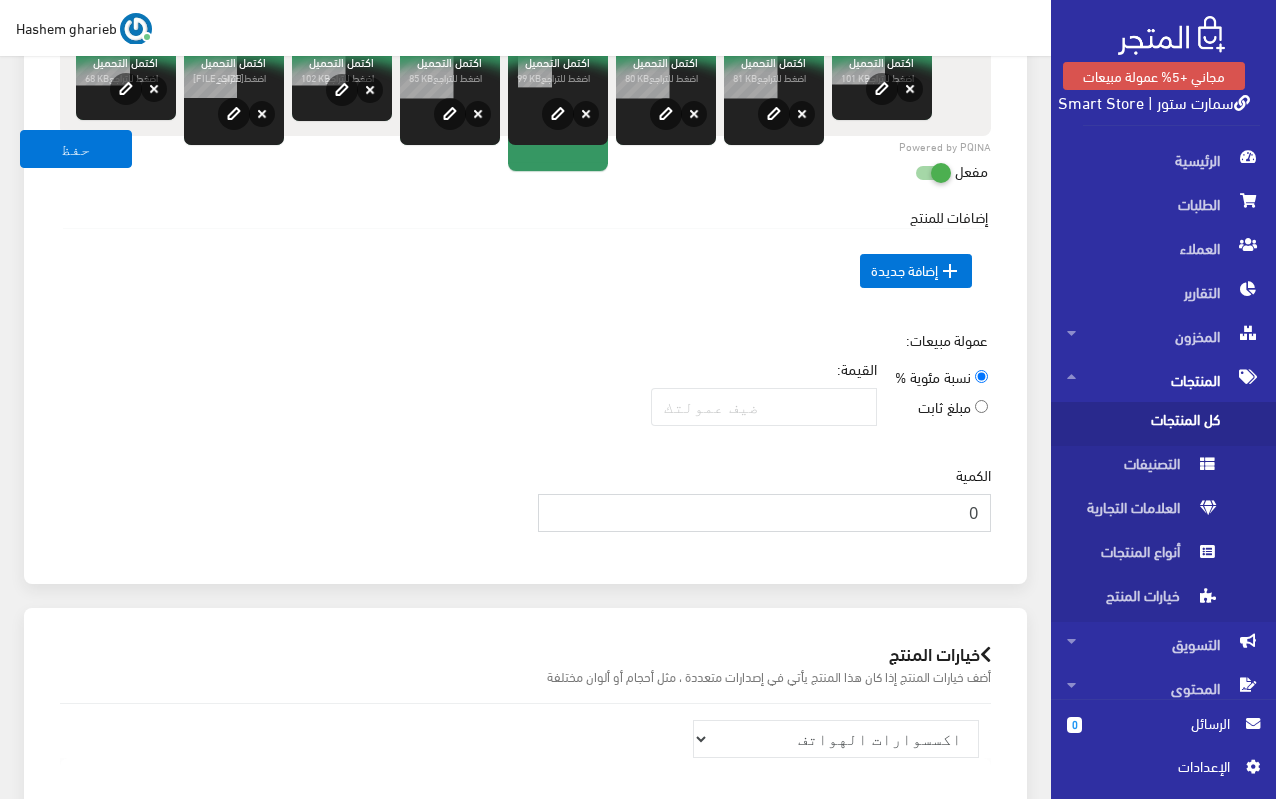 drag, startPoint x: 953, startPoint y: 518, endPoint x: 991, endPoint y: 517, distance: 38.013157 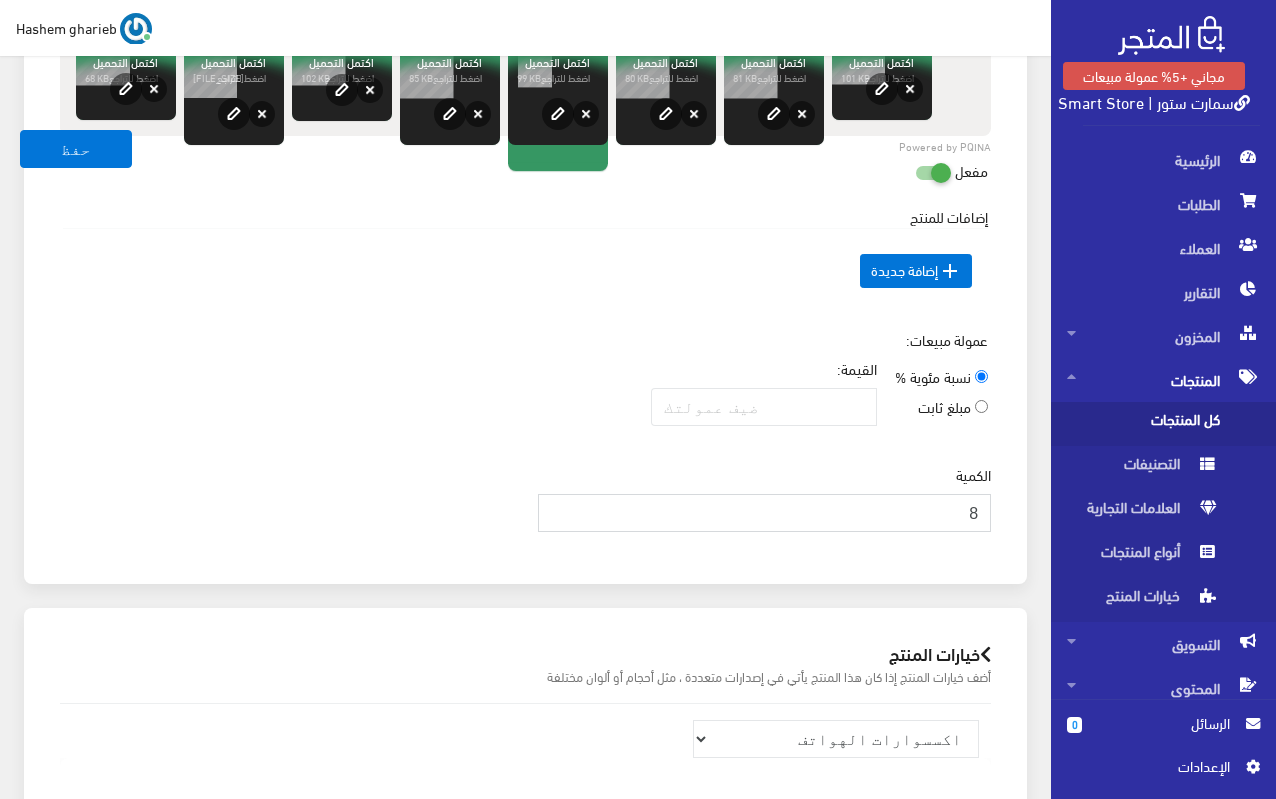 type on "8" 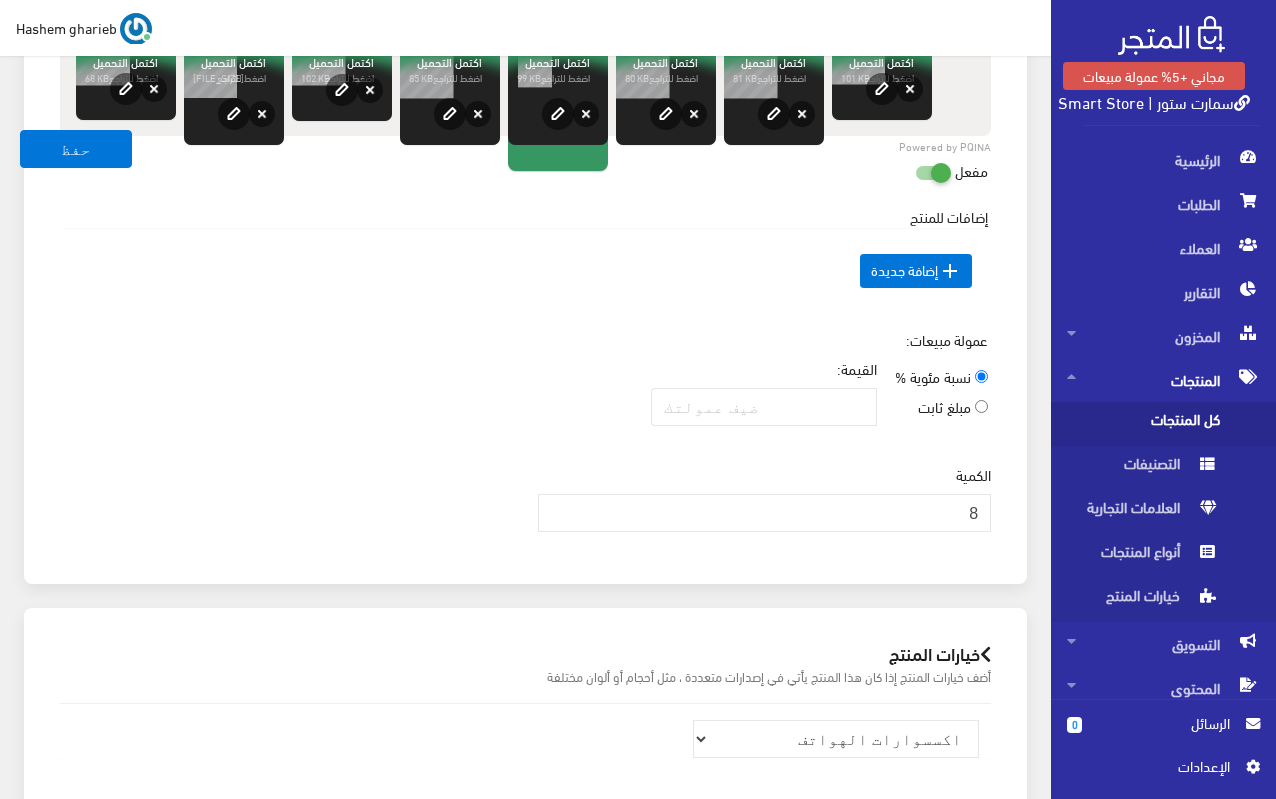 click on "معلومات أساسية
اسم المنتج  عربي
اظهار طلب عرض سعر
في حالة تفعيلة لن يعرض سعر المنتج ولن يكون هناك امكانية لطلبه ويظهر فقط زرار لطلب عرض سعر
شحن مجاني" at bounding box center (525, -515) 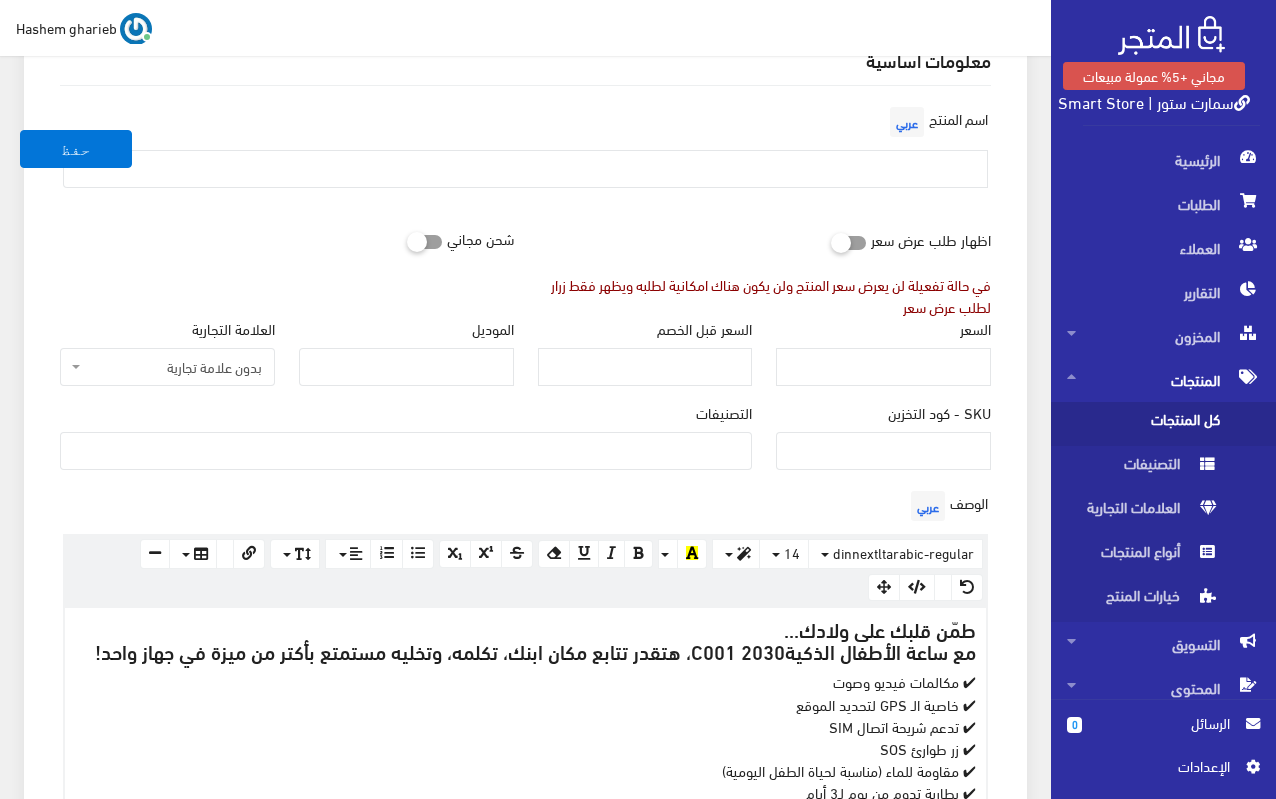 scroll, scrollTop: 120, scrollLeft: 0, axis: vertical 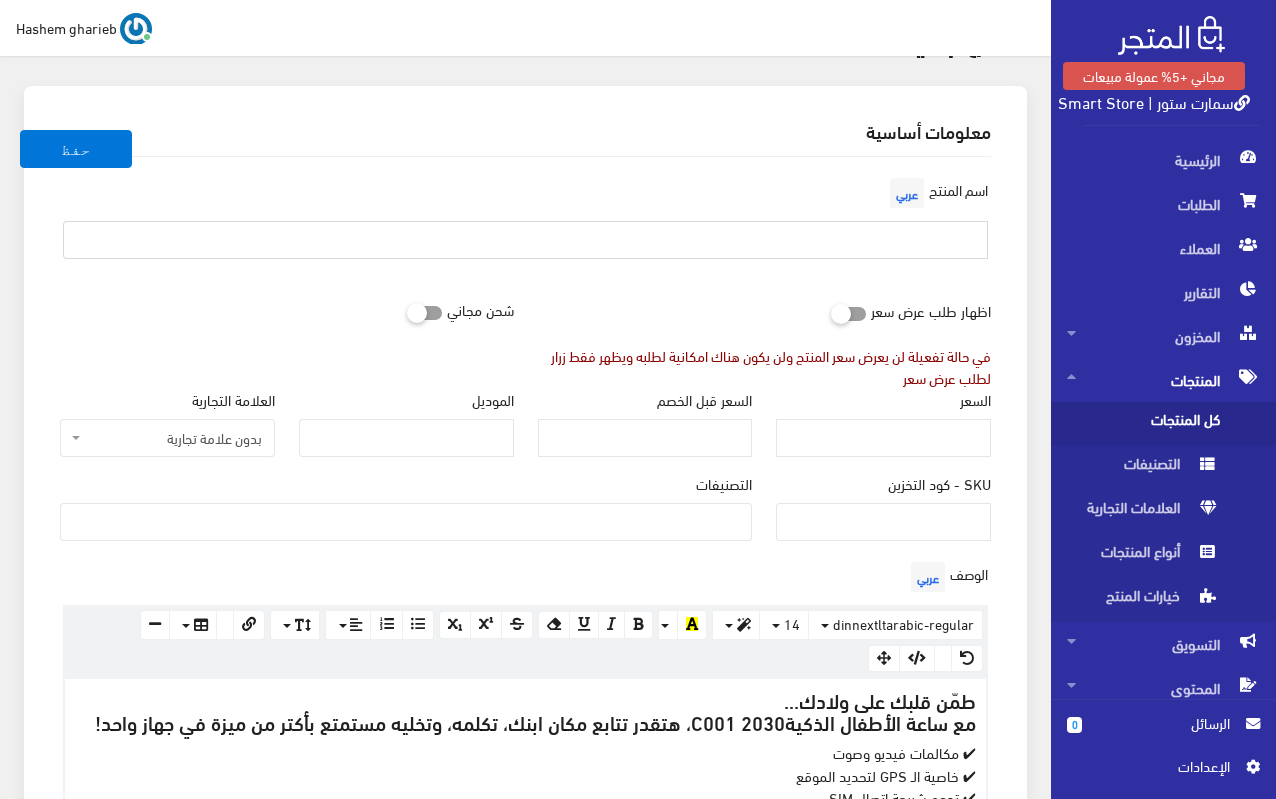 click at bounding box center (525, 240) 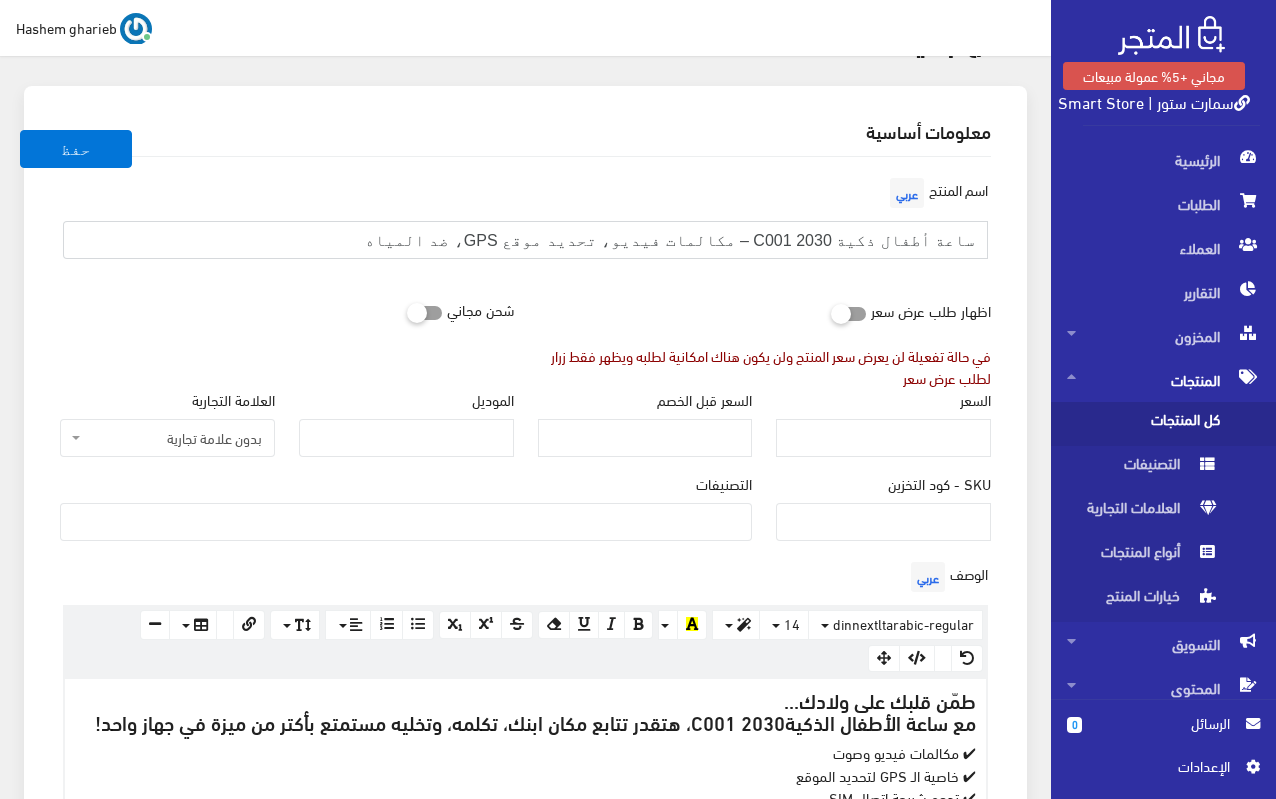 click on "ساعة أطفال ذكية 2030 C001 – مكالمات فيديو، تحديد موقع GPS، ضد المياه" at bounding box center (525, 240) 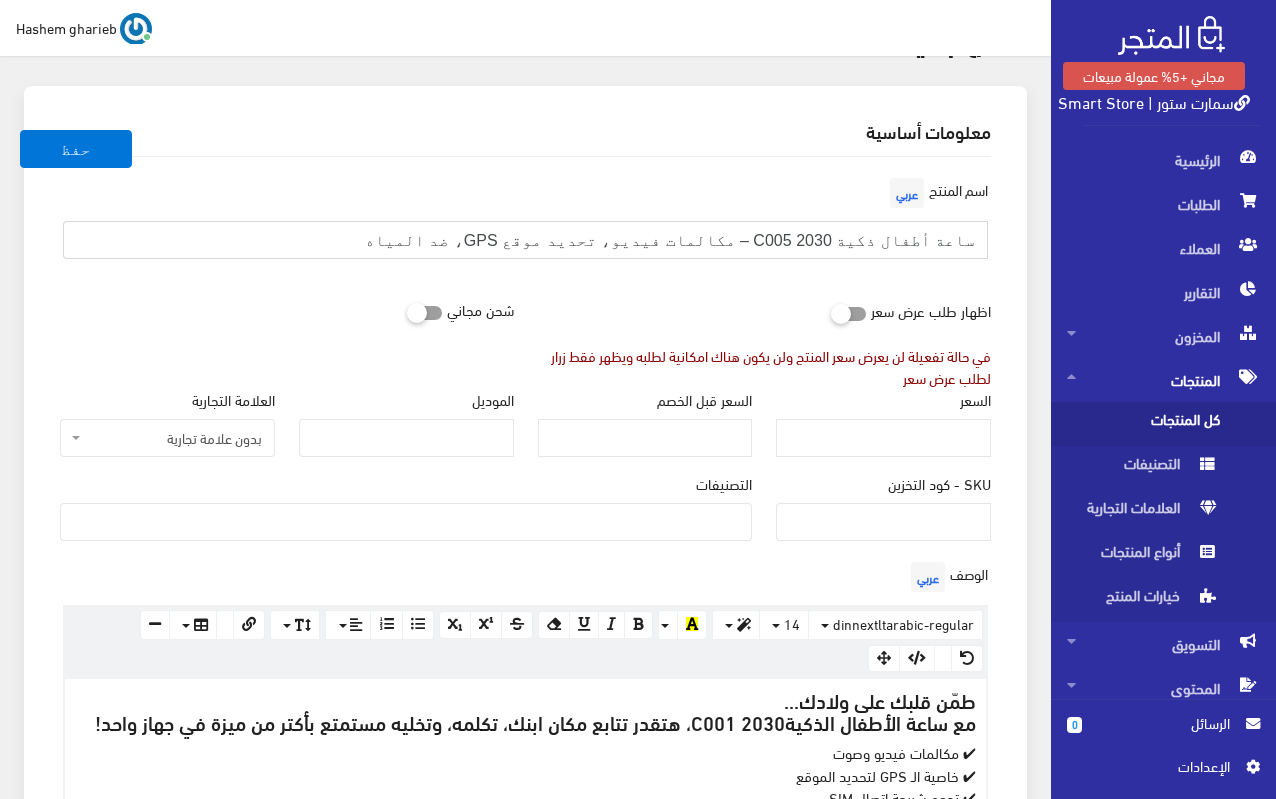 type on "ساعة أطفال ذكية 2030 C005 – مكالمات فيديو، تحديد موقع GPS، ضد المياه" 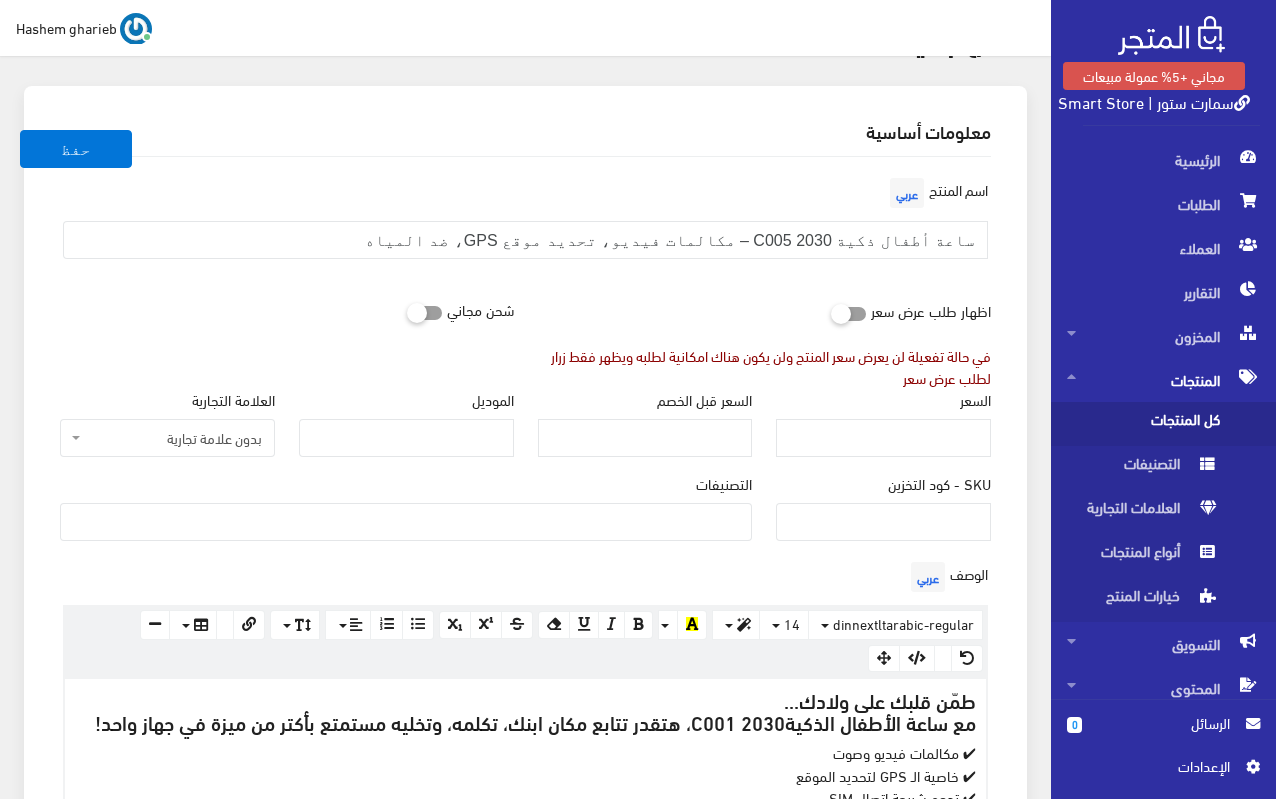click on "اسم المنتج  عربي
ساعة أطفال ذكية 2030 C005 – مكالمات فيديو، تحديد موقع GPS، ضد المياه" at bounding box center [525, 224] 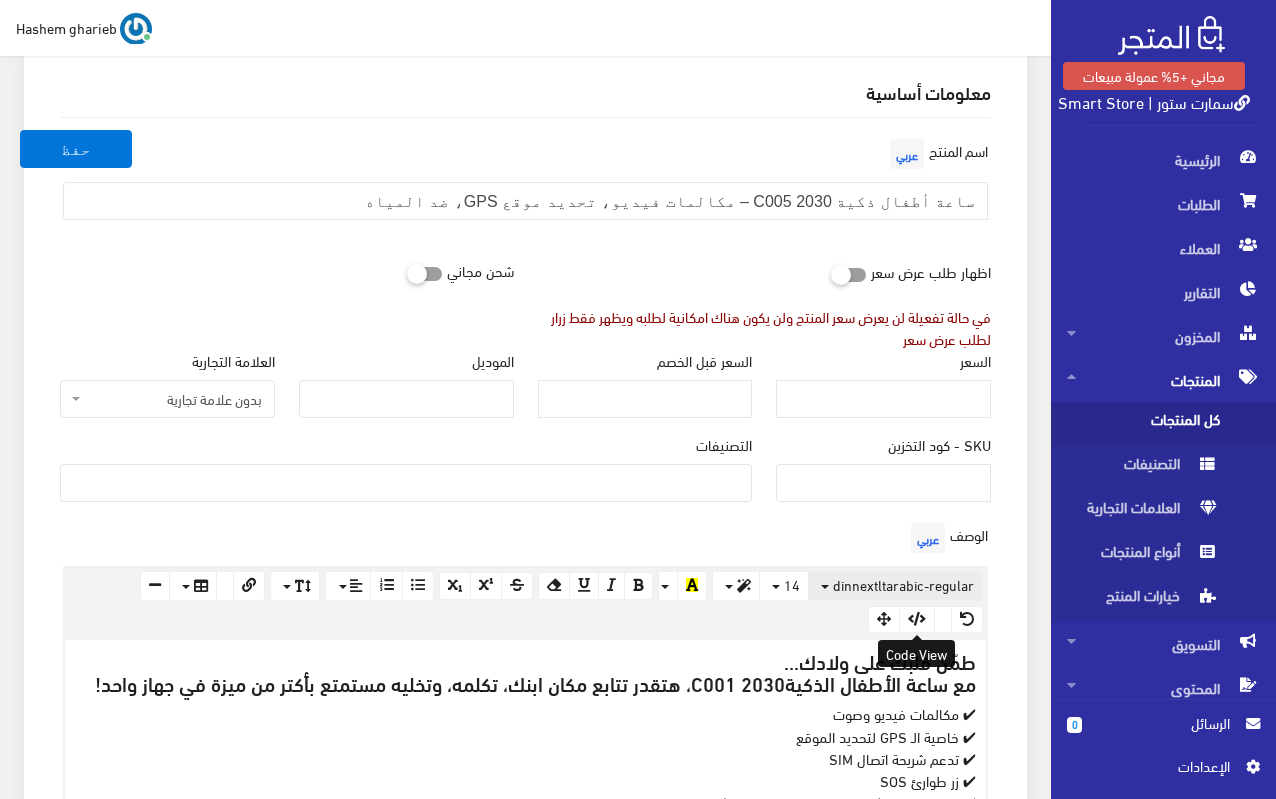 scroll, scrollTop: 320, scrollLeft: 0, axis: vertical 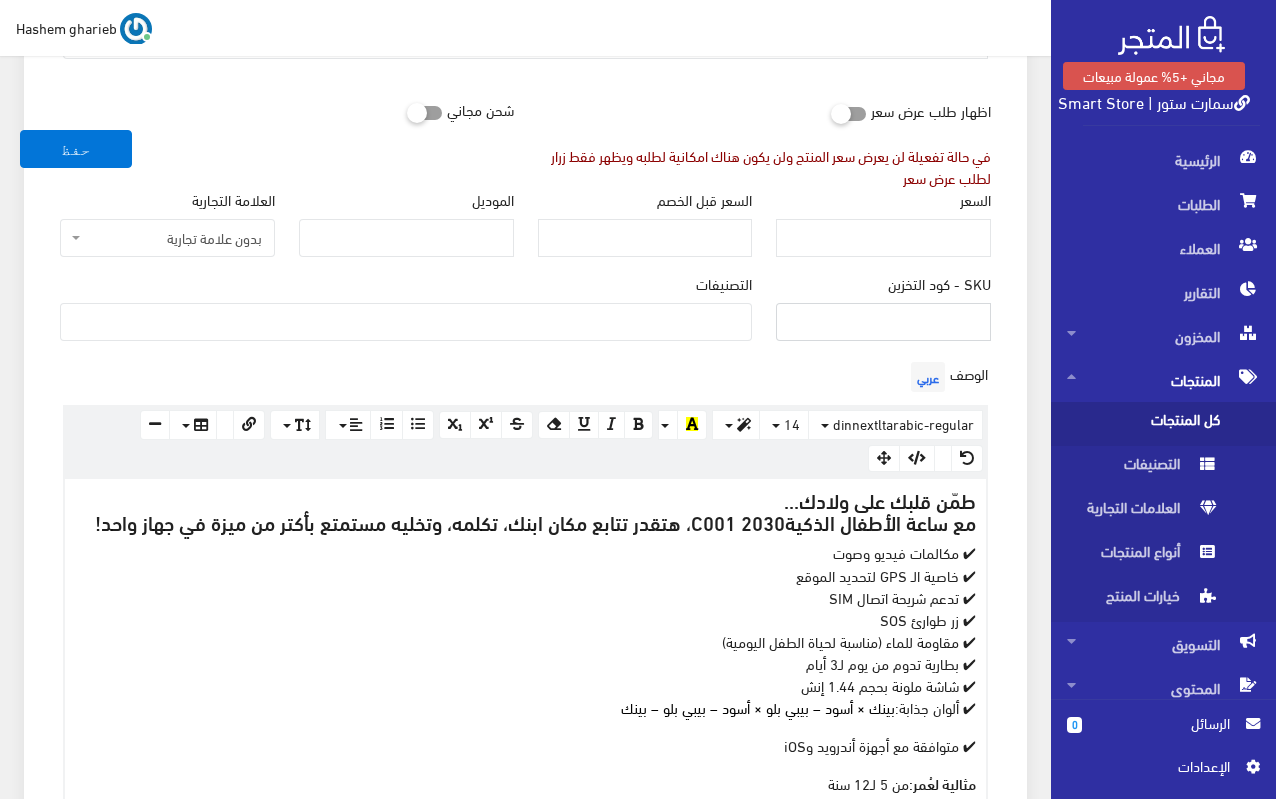 click on "SKU - كود التخزين" at bounding box center (883, 322) 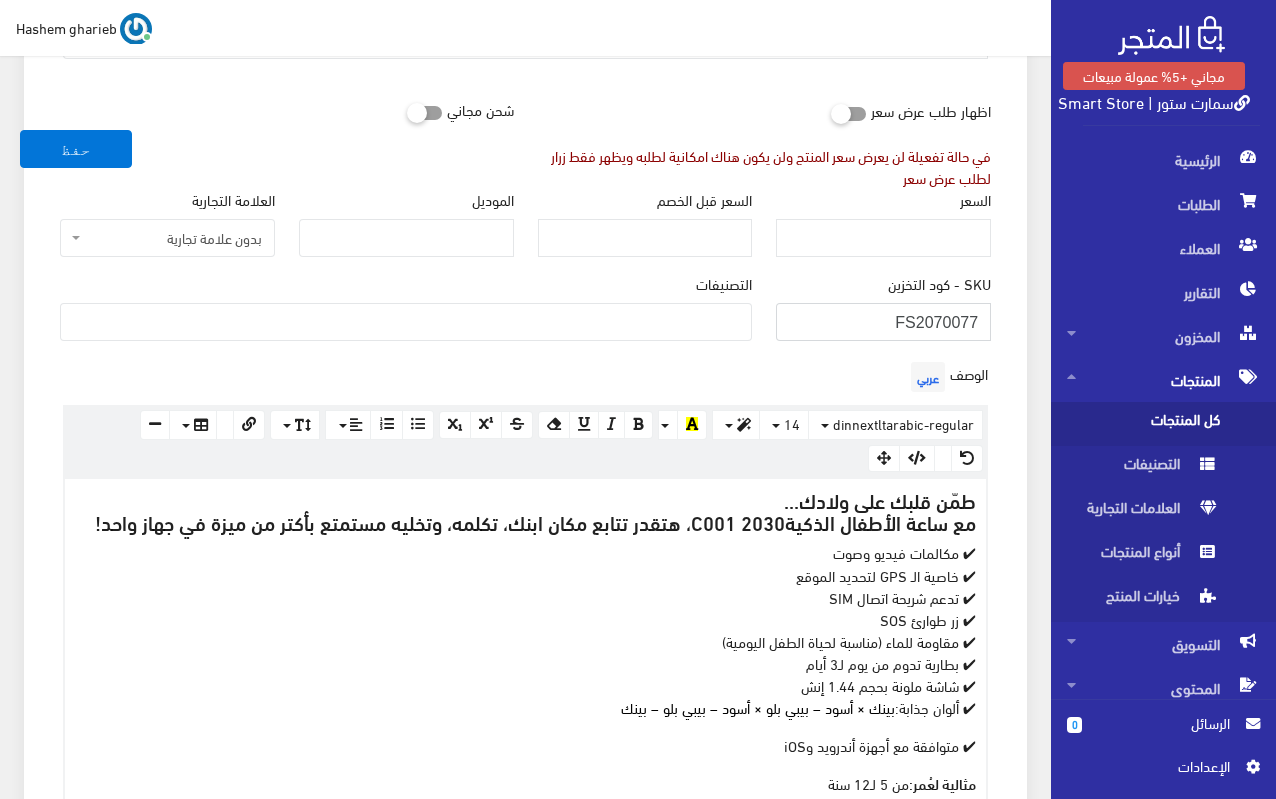 drag, startPoint x: 953, startPoint y: 319, endPoint x: 1002, endPoint y: 319, distance: 49 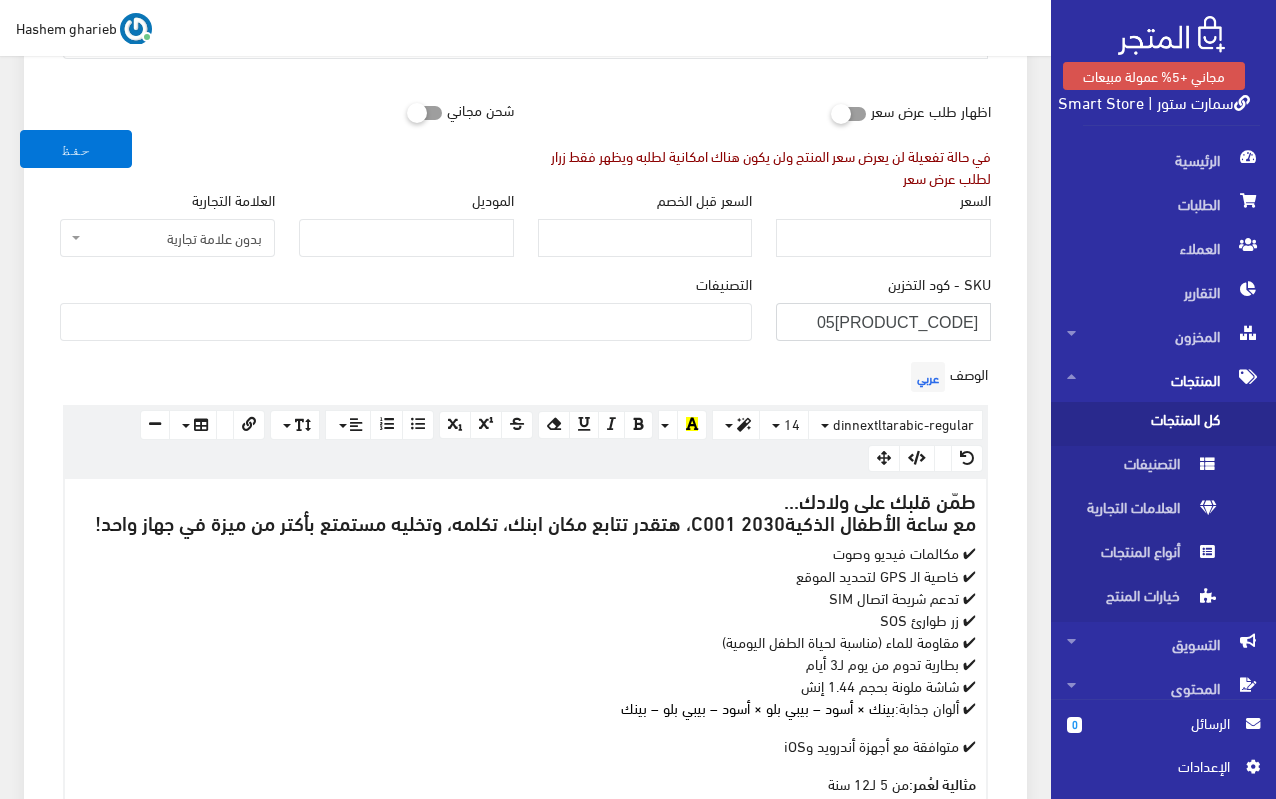 type on "FS2070005" 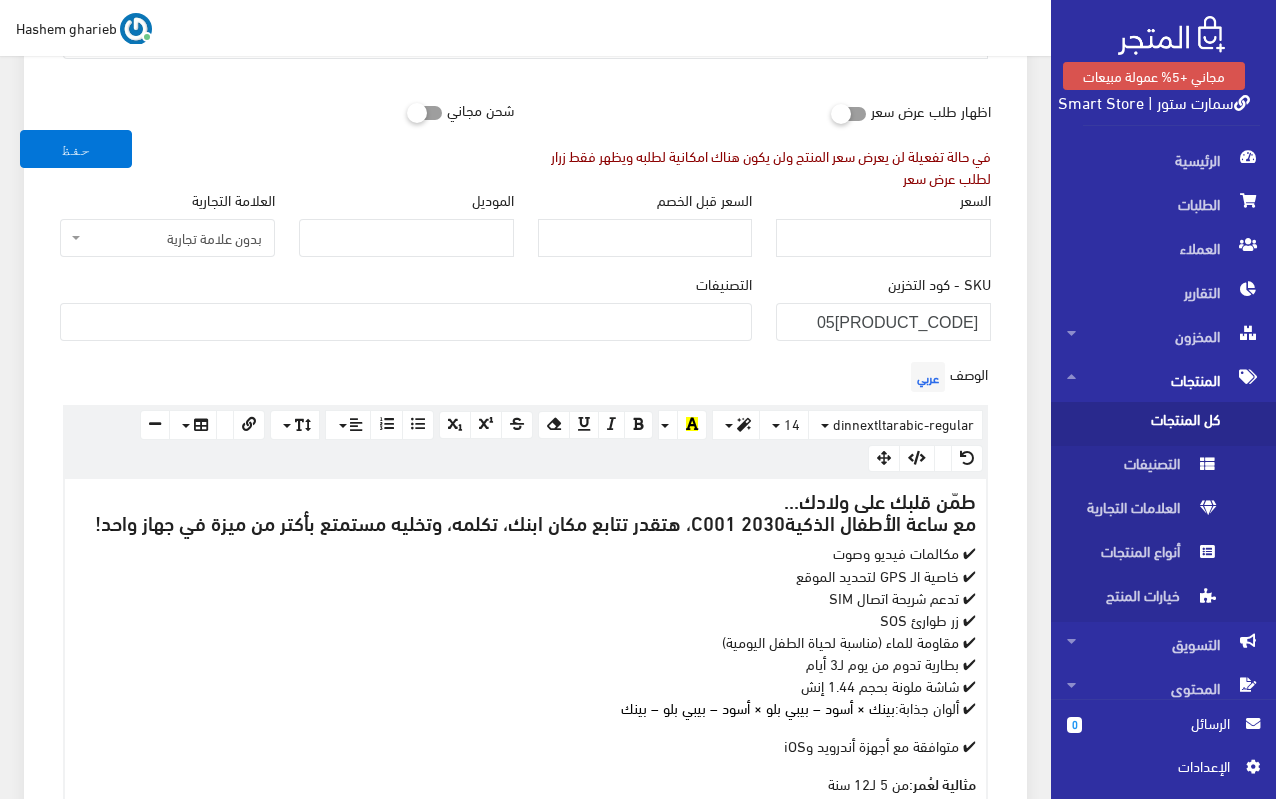 click on "معلومات أساسية
اسم المنتج  عربي
ساعة أطفال ذكية 2030 C005 – مكالمات فيديو، تحديد موقع GPS، ضد المياه
اظهار طلب عرض سعر
في حالة تفعيلة لن يعرض سعر المنتج ولن يكون هناك امكانية لطلبه ويظهر فقط زرار لطلب عرض سعر" at bounding box center [525, 985] 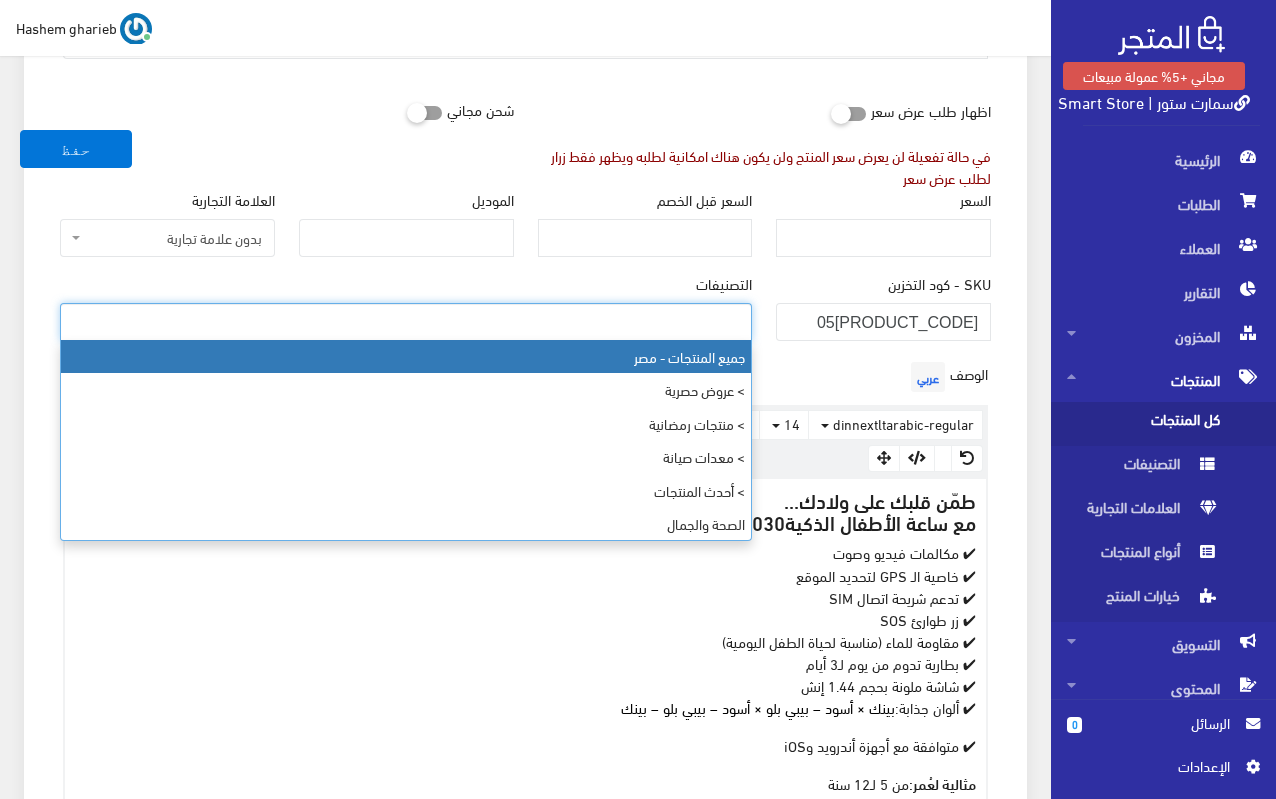 select on "403" 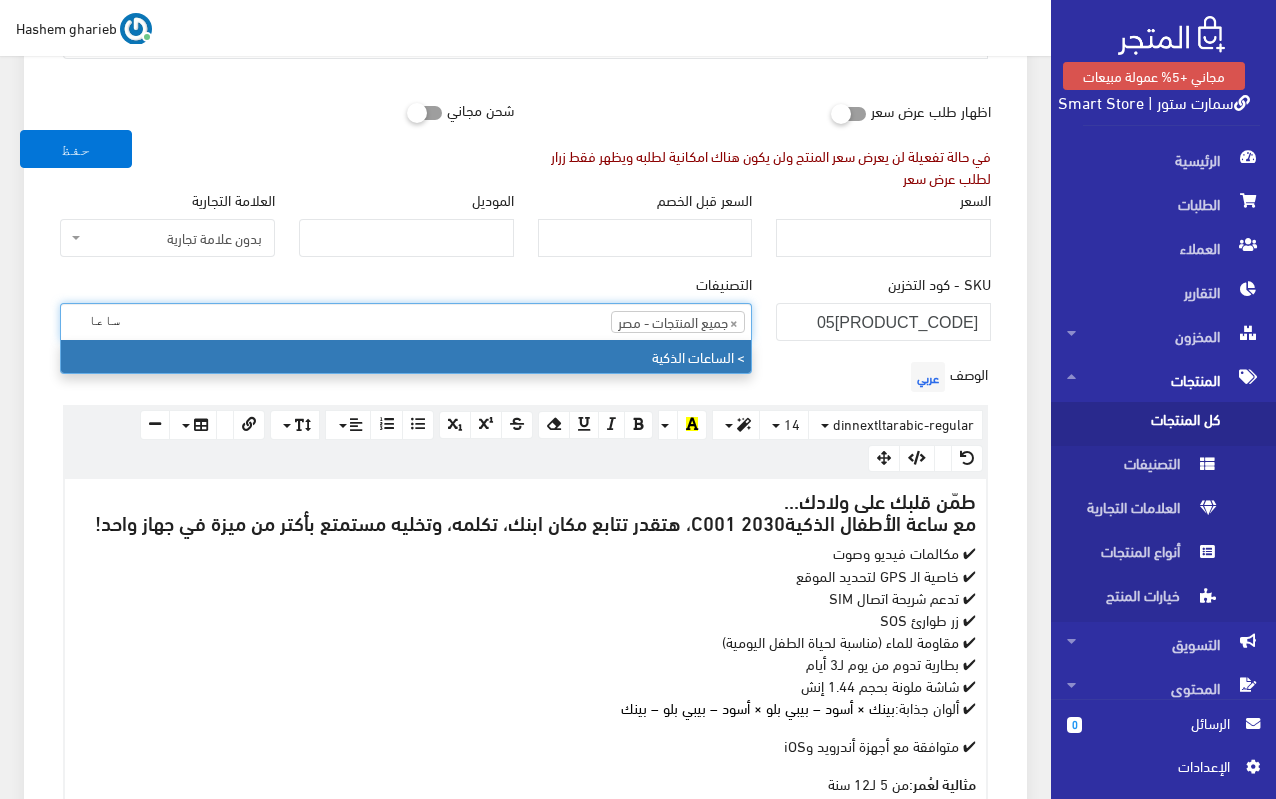 type on "ساعا" 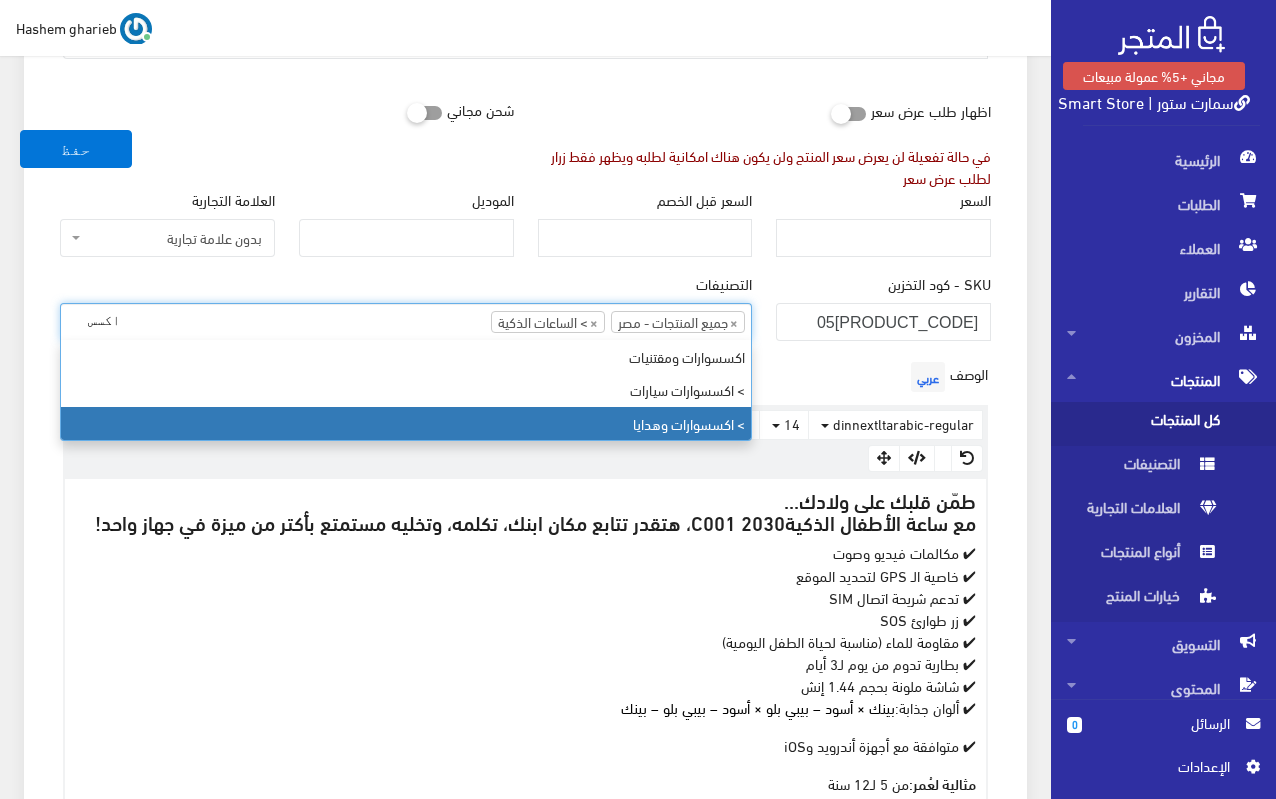 type on "اكسس" 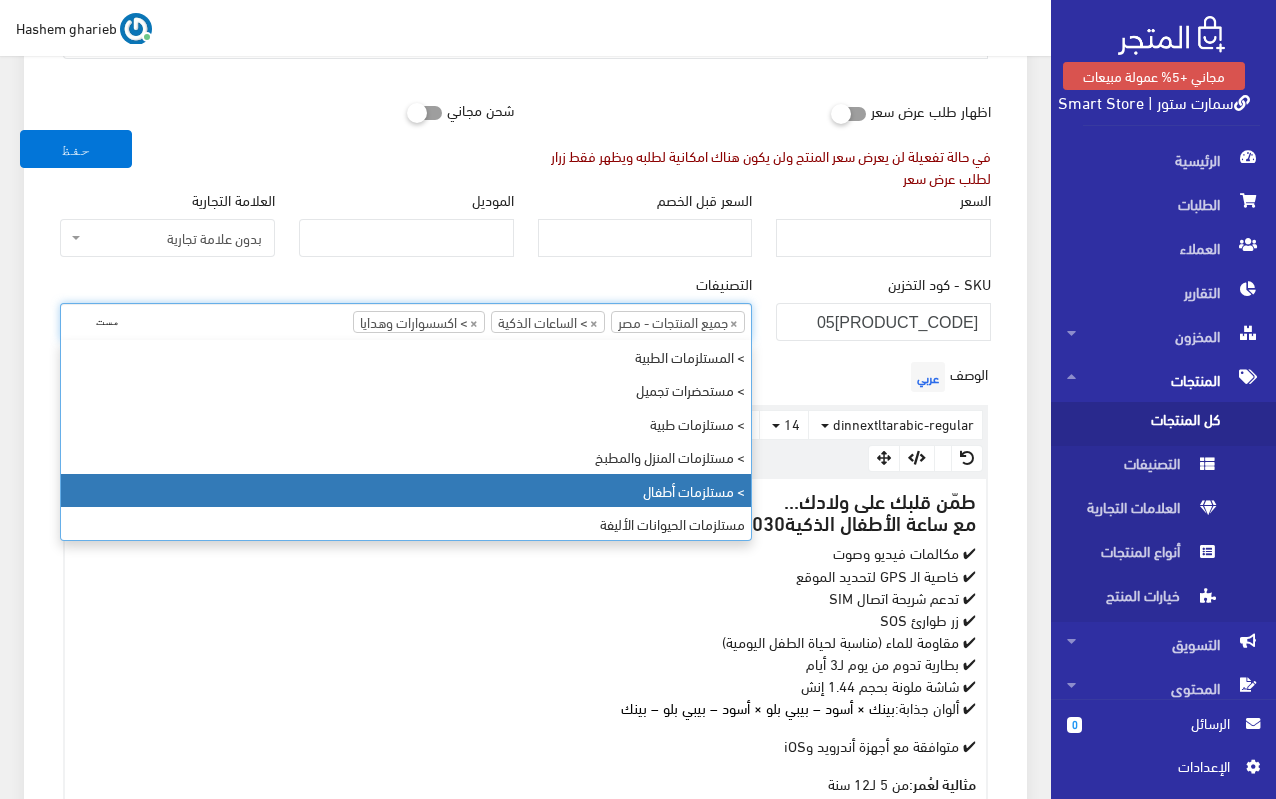 type on "مست" 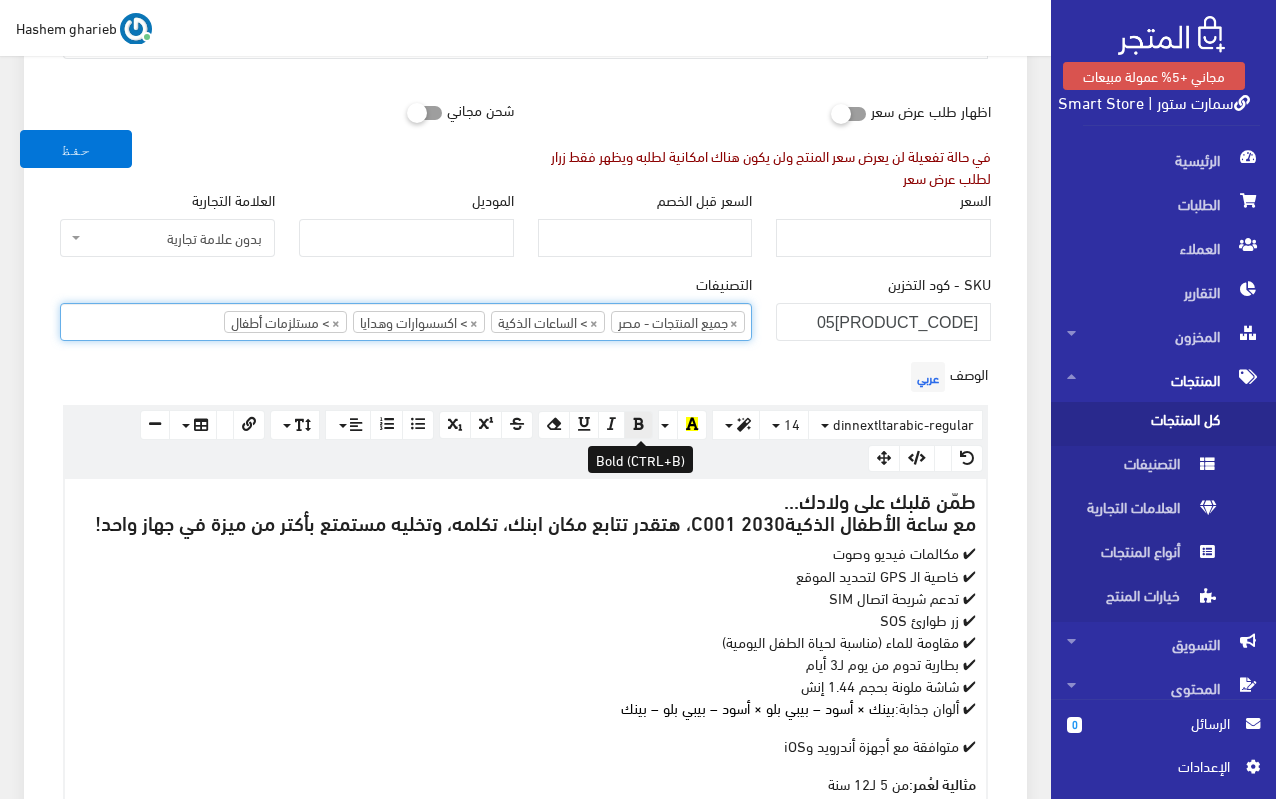 type on "أ" 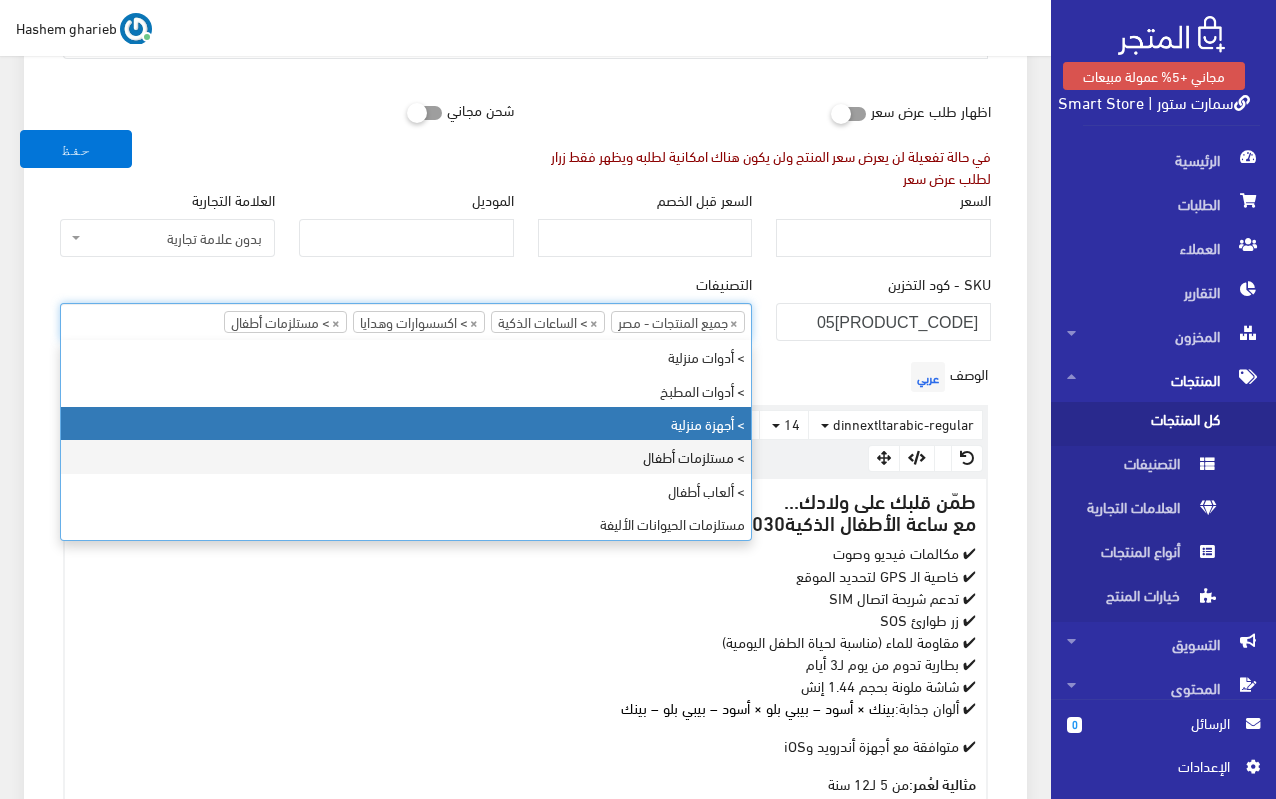scroll, scrollTop: 0, scrollLeft: 0, axis: both 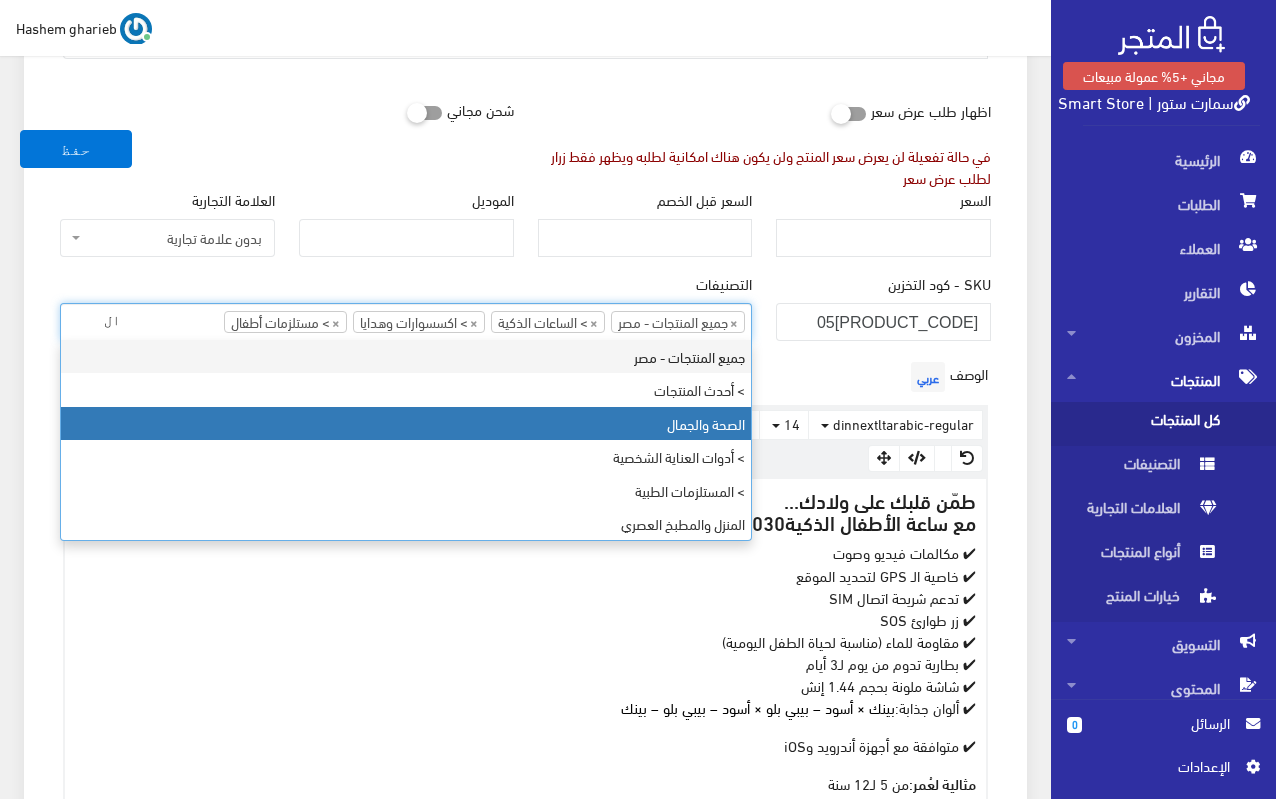 type on "ا" 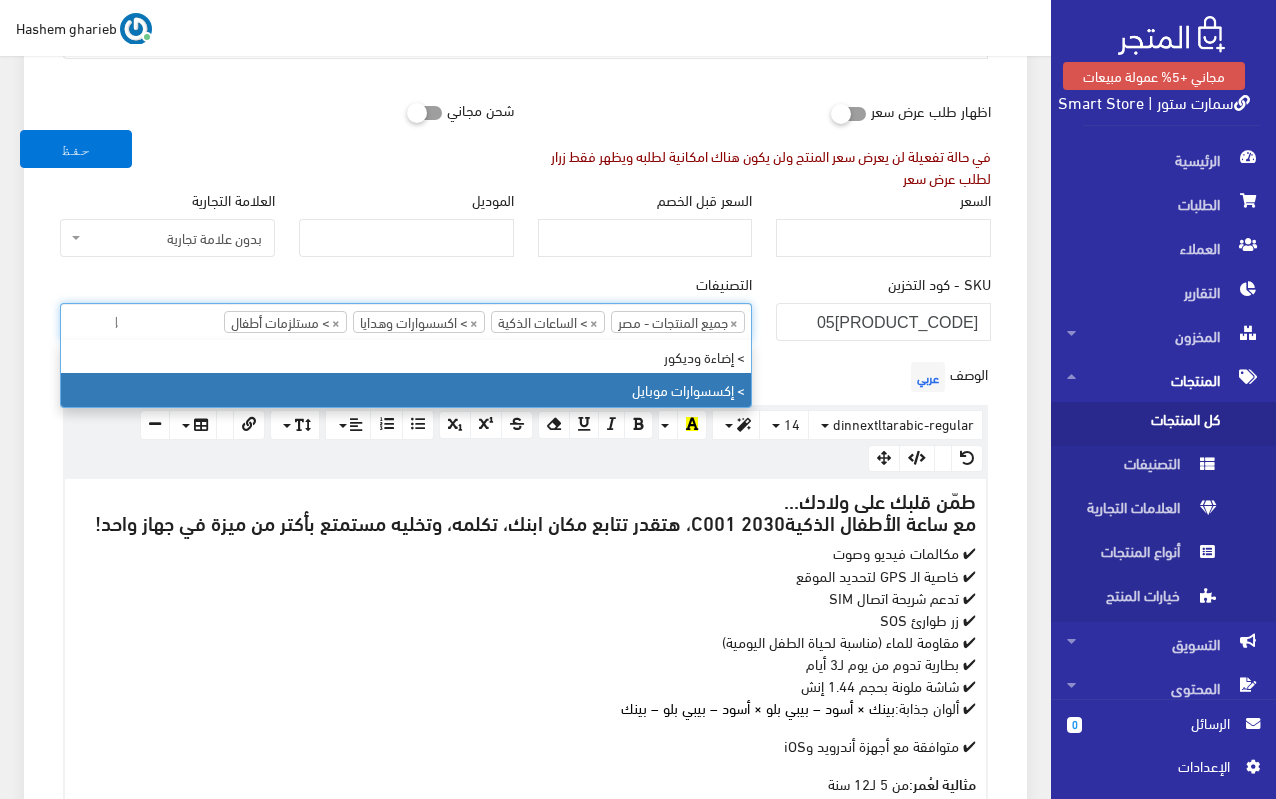 type on "إ" 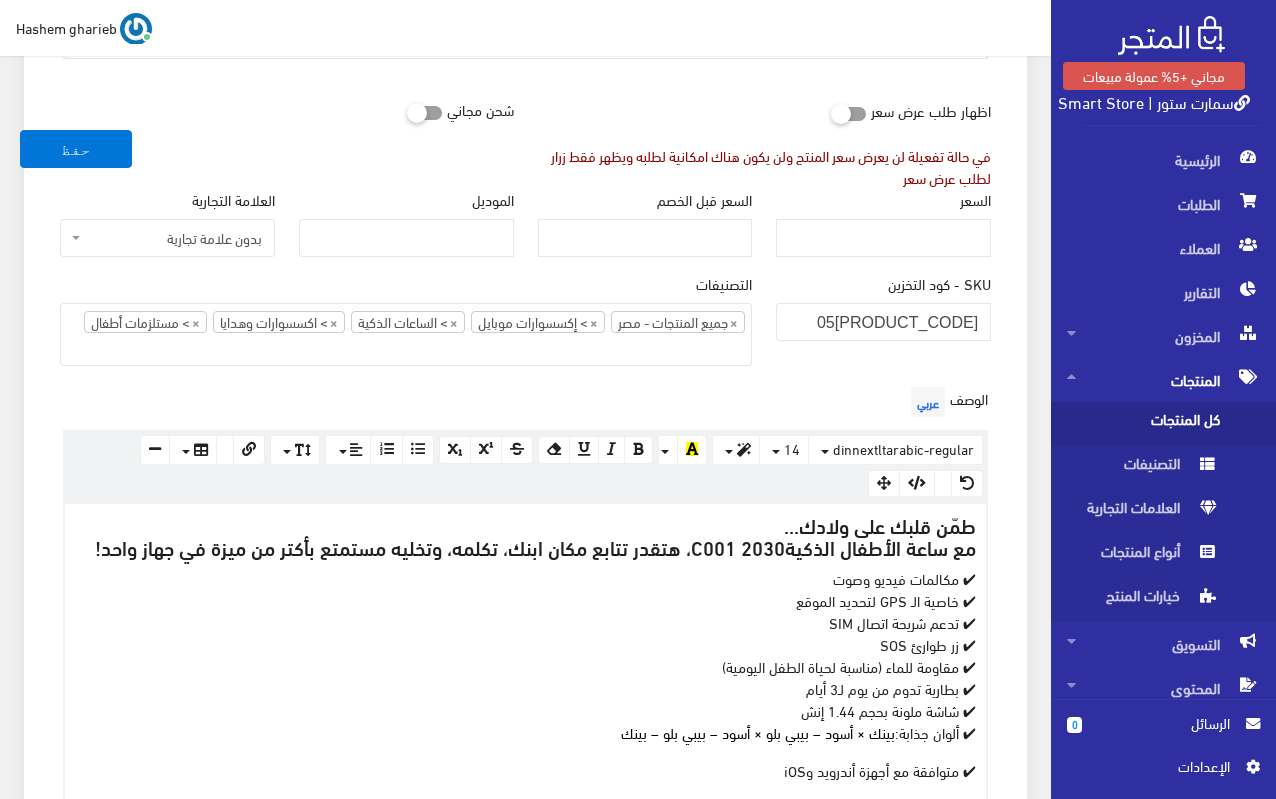 click on "معلومات أساسية
اسم المنتج  عربي
ساعة أطفال ذكية 2030 C005 – مكالمات فيديو، تحديد موقع GPS، ضد المياه
اظهار طلب عرض سعر
في حالة تفعيلة لن يعرض سعر المنتج ولن يكون هناك امكانية لطلبه ويظهر فقط زرار لطلب عرض سعر" at bounding box center (525, 997) 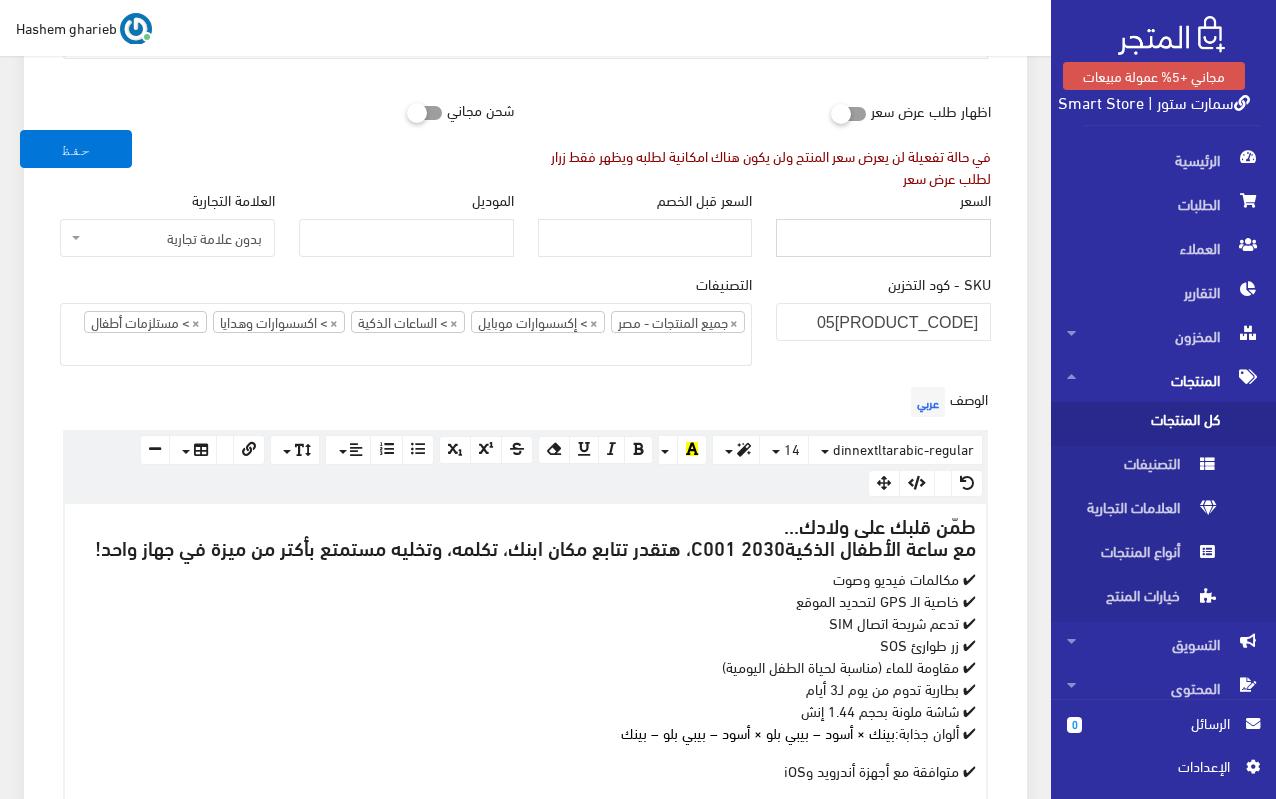 click on "السعر" at bounding box center (883, 238) 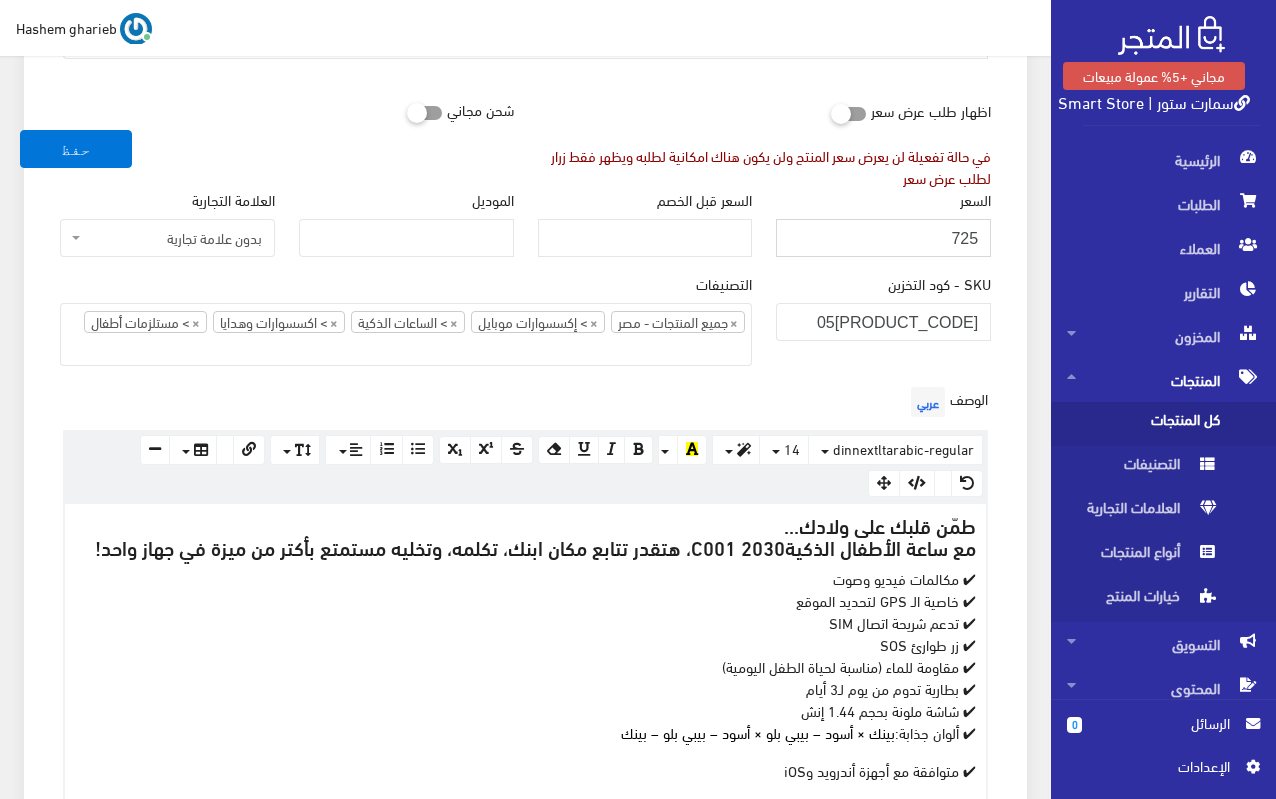 type on "725" 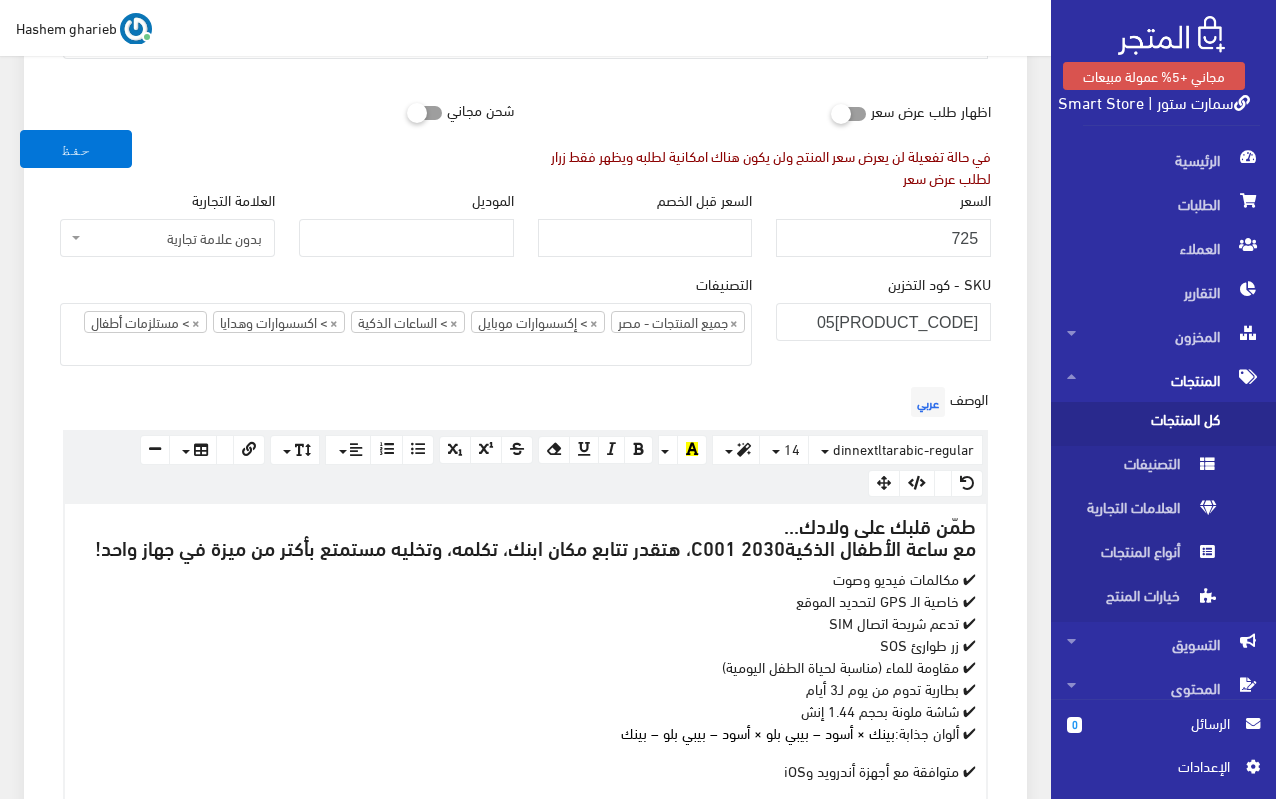 click at bounding box center (407, 112) 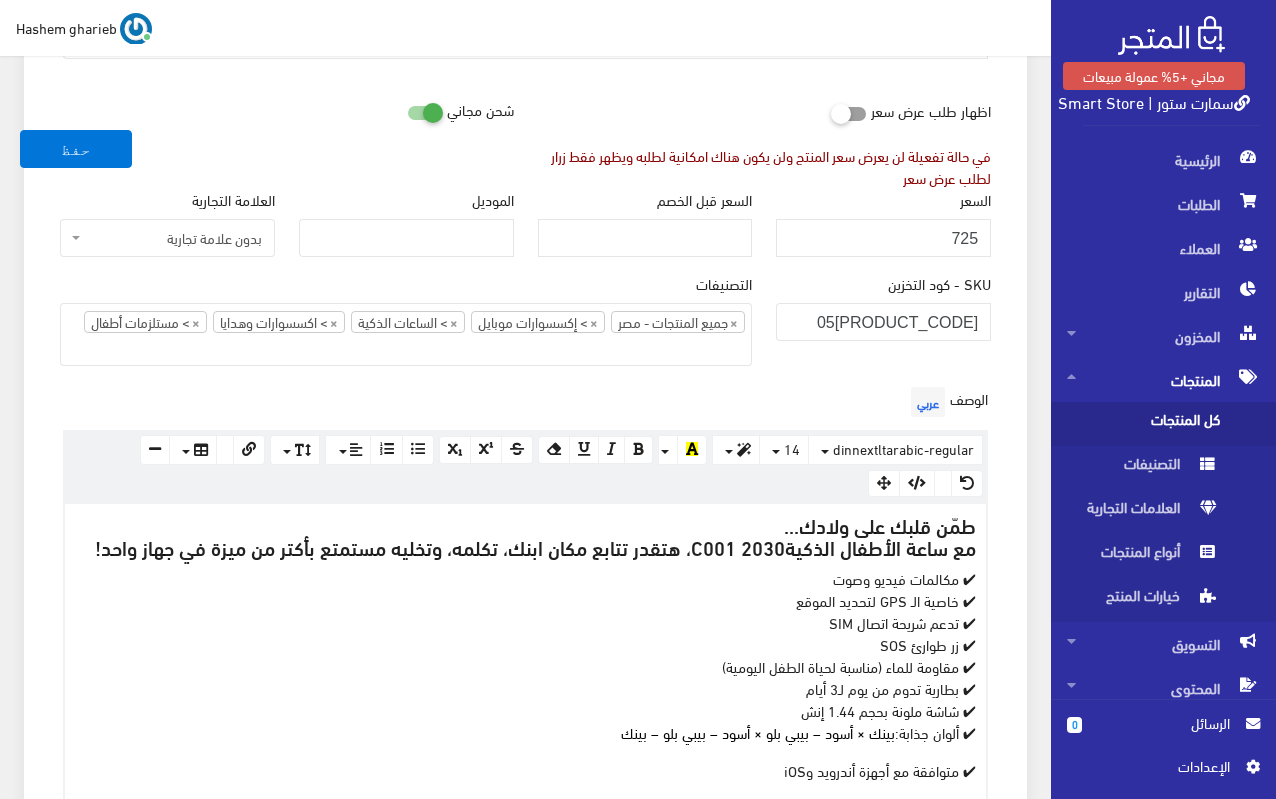 click on "معلومات أساسية
اسم المنتج  عربي
ساعة أطفال ذكية 2030 C005 – مكالمات فيديو، تحديد موقع GPS، ضد المياه
اظهار طلب عرض سعر
شحن مجاني" at bounding box center (525, 1009) 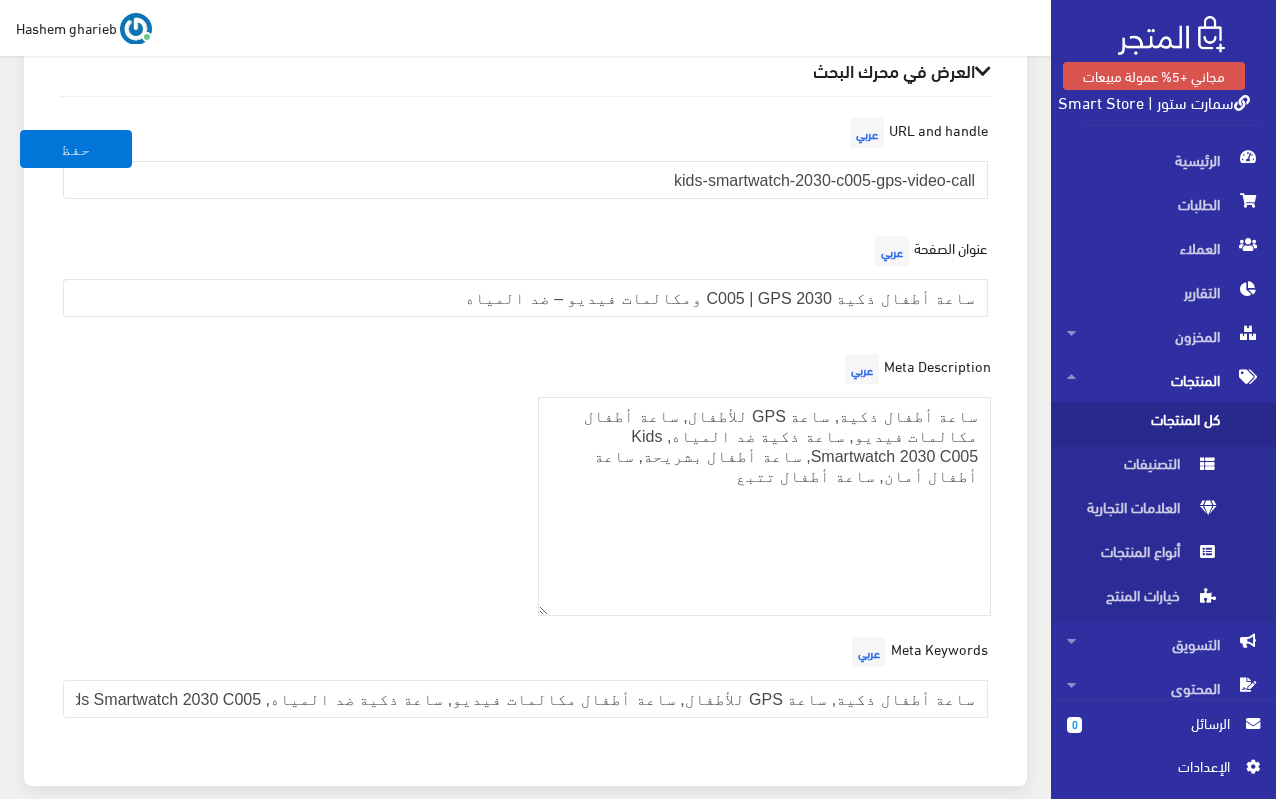 scroll, scrollTop: 3245, scrollLeft: 0, axis: vertical 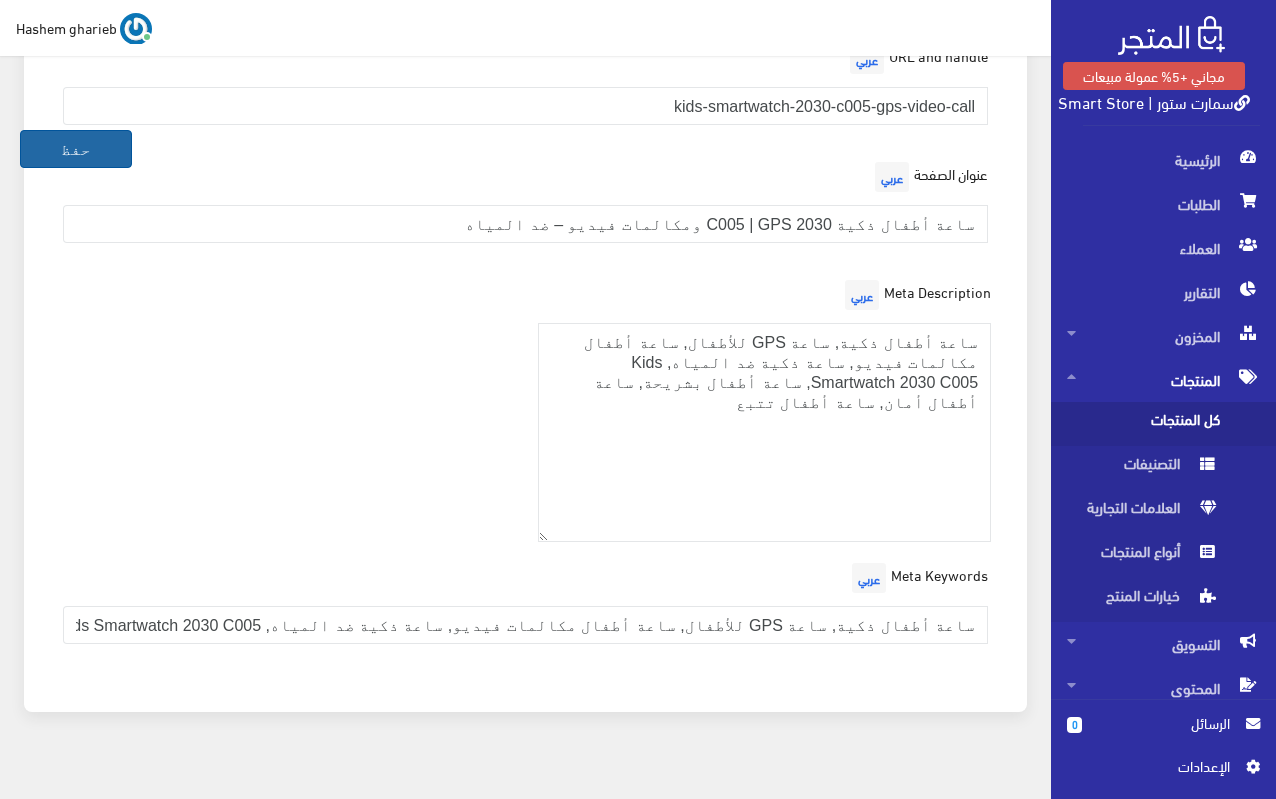 click on "حفظ" at bounding box center (76, 149) 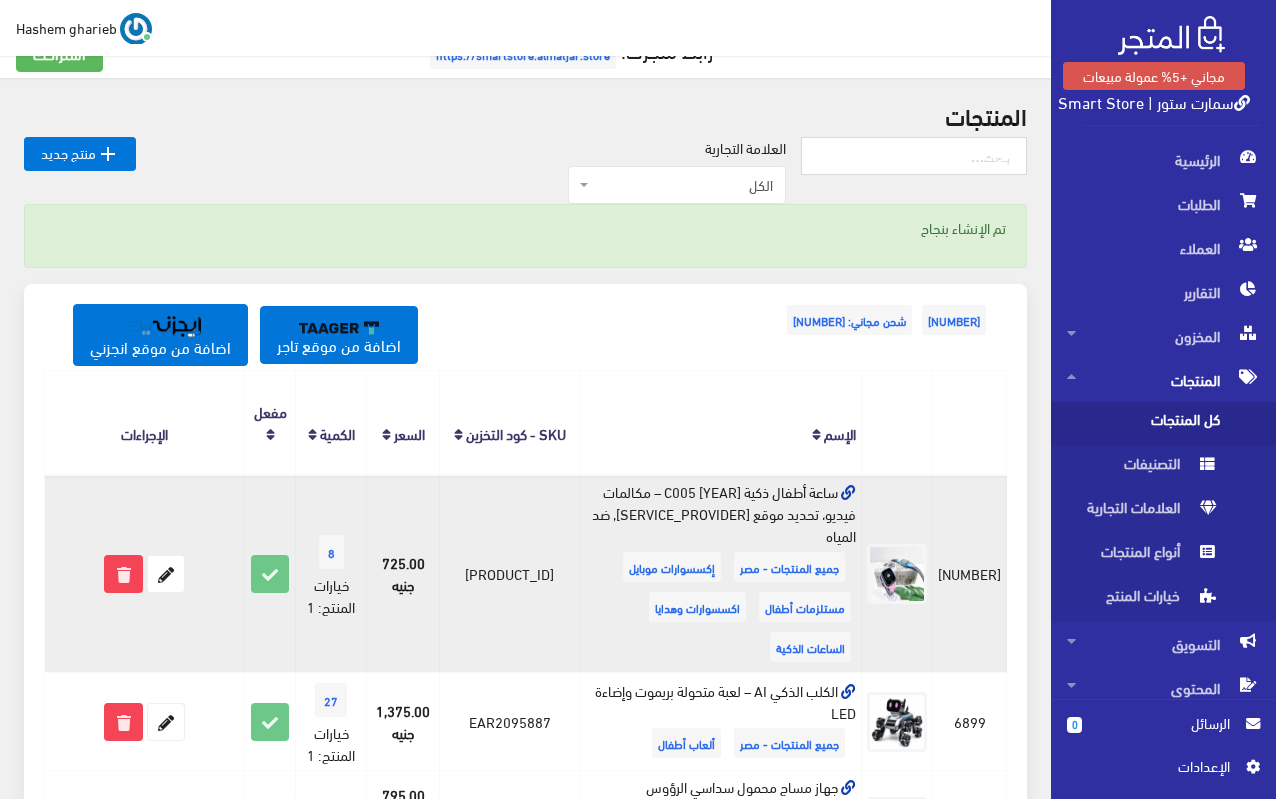 scroll, scrollTop: 200, scrollLeft: 0, axis: vertical 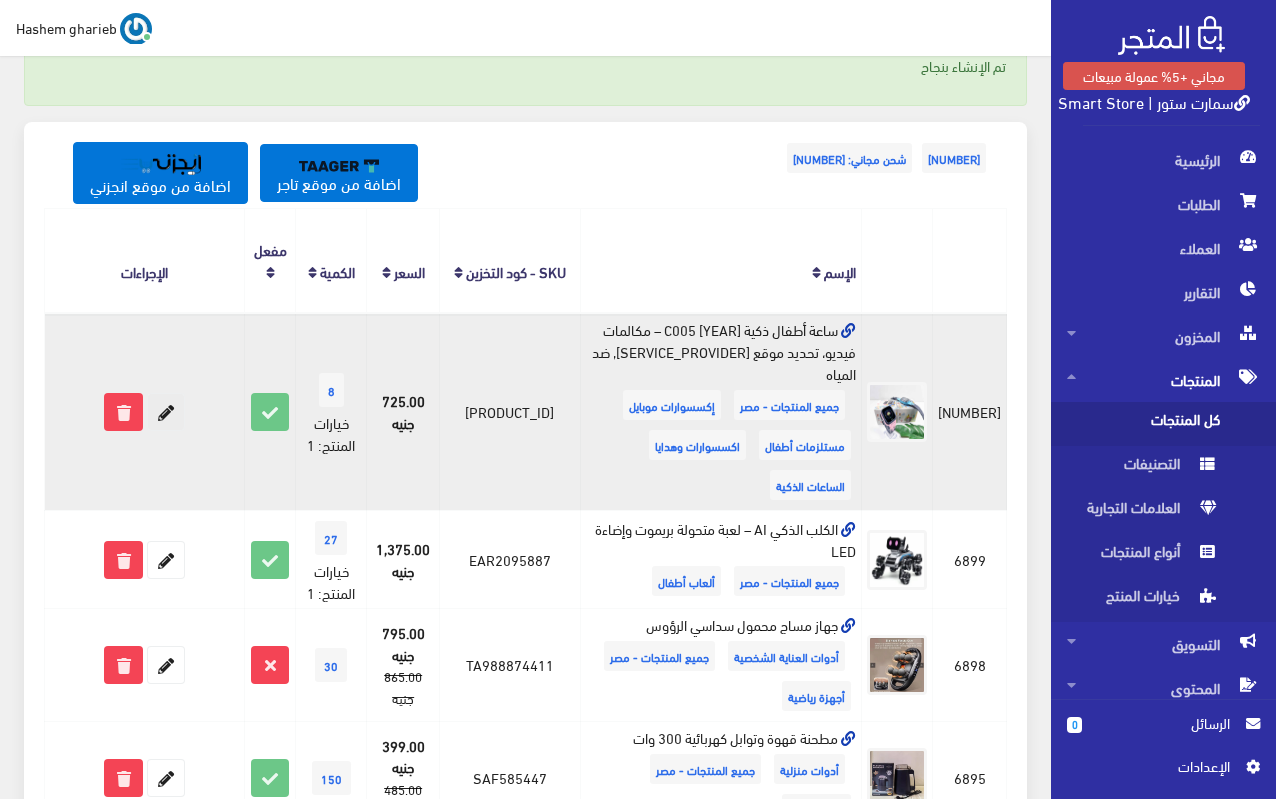 click at bounding box center [166, 412] 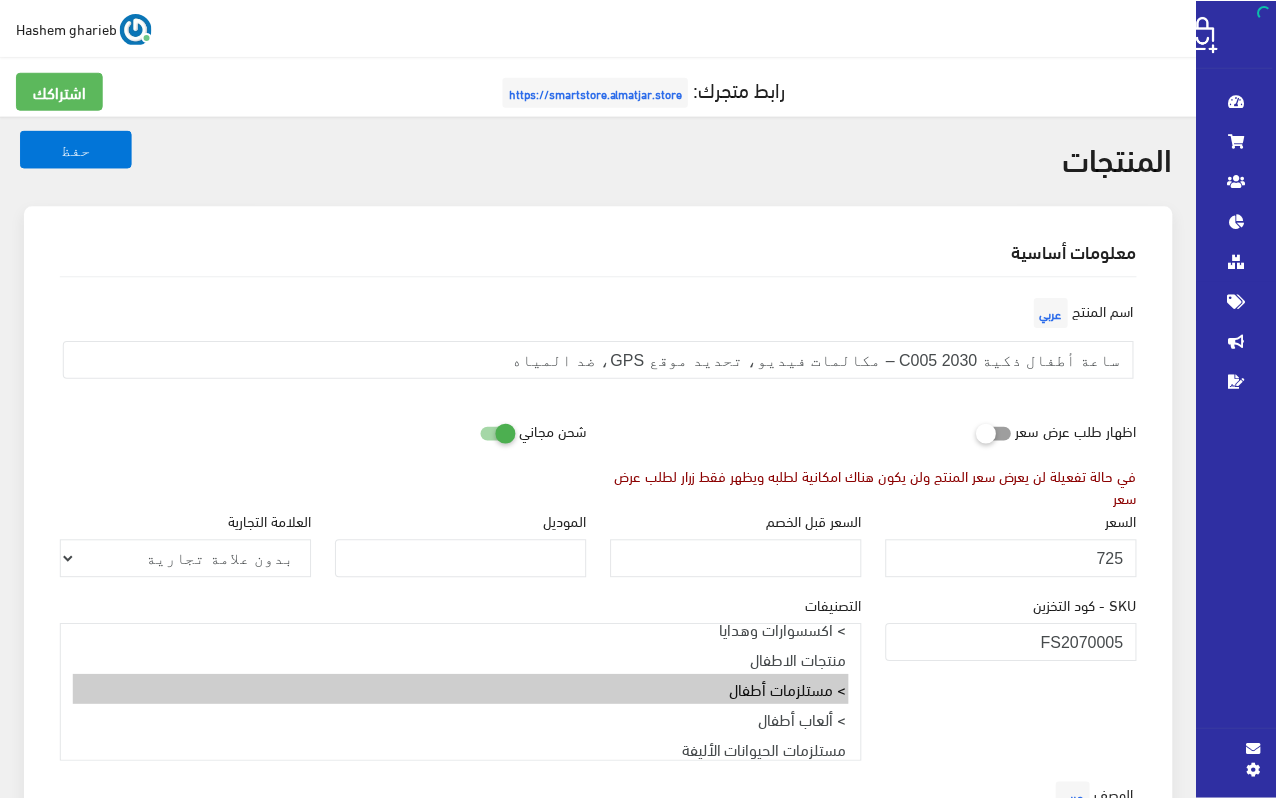 scroll, scrollTop: 0, scrollLeft: 0, axis: both 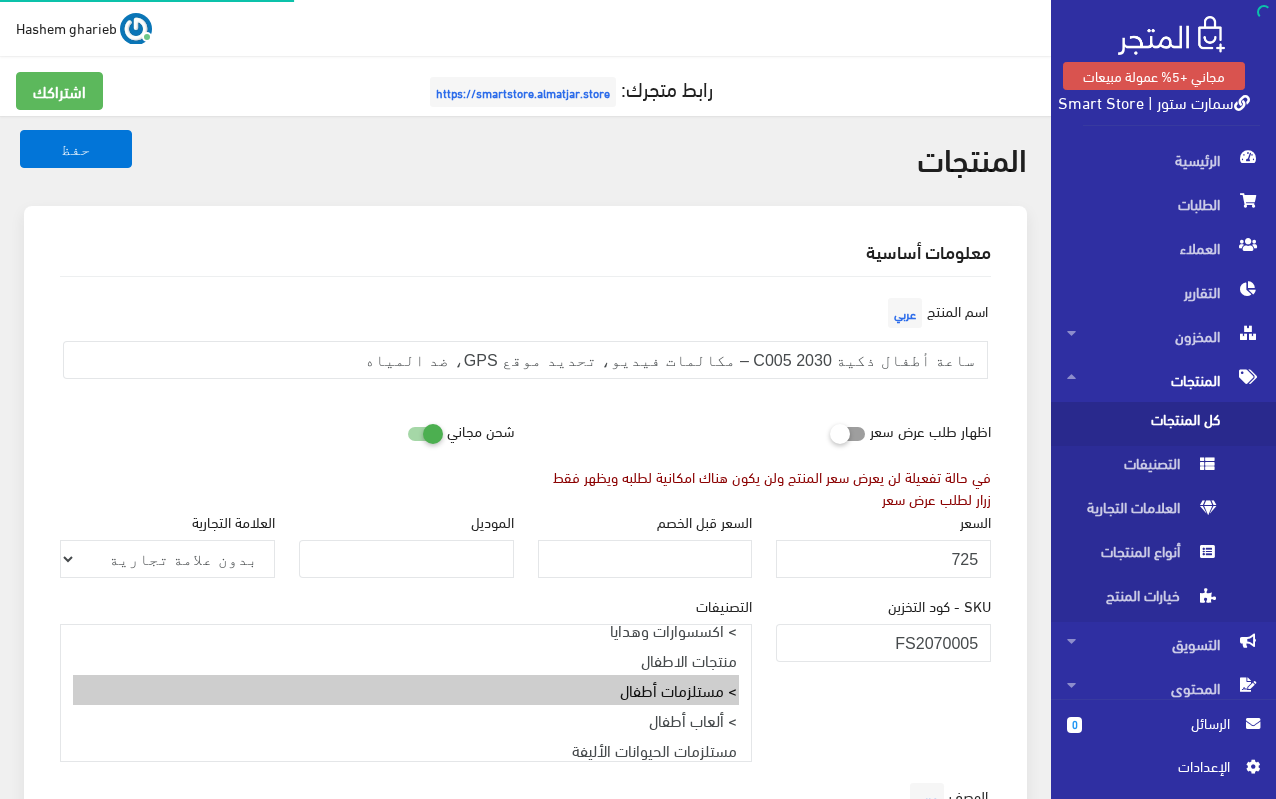 select on "27" 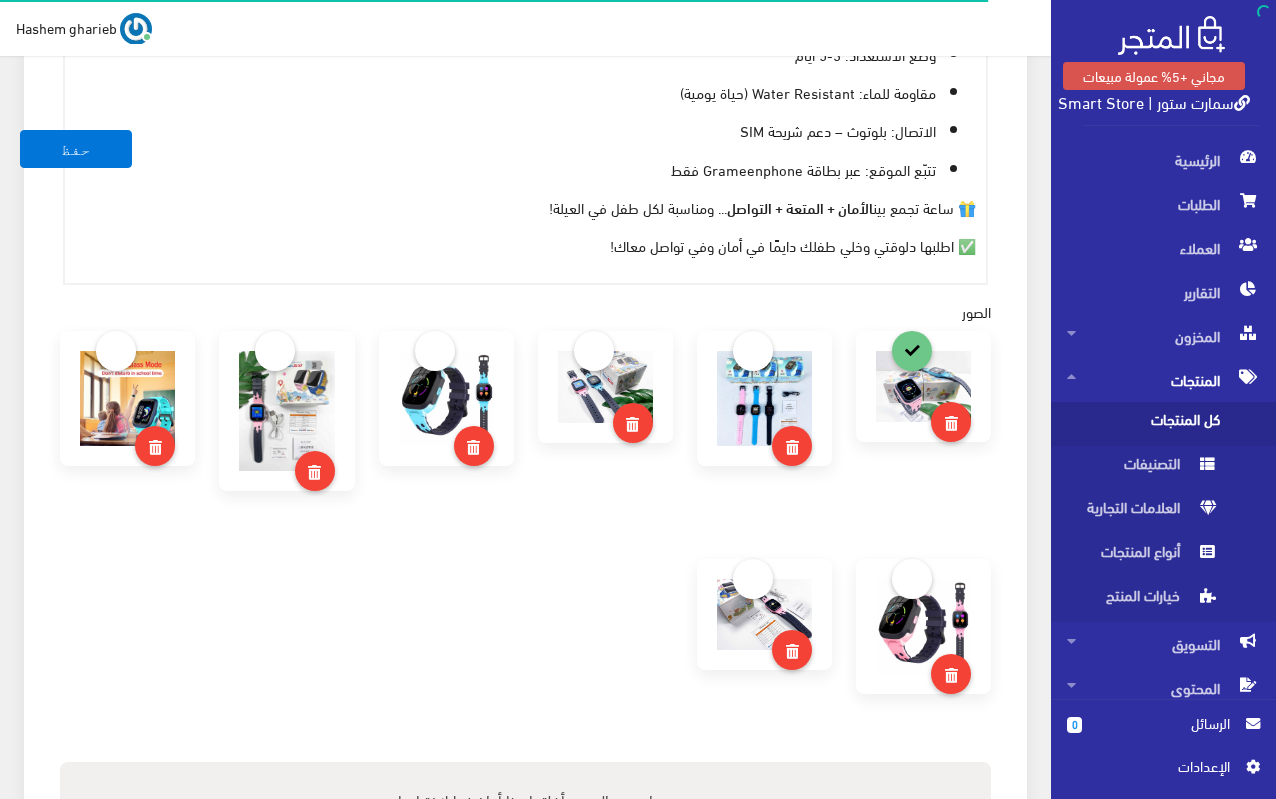 scroll, scrollTop: 1600, scrollLeft: 0, axis: vertical 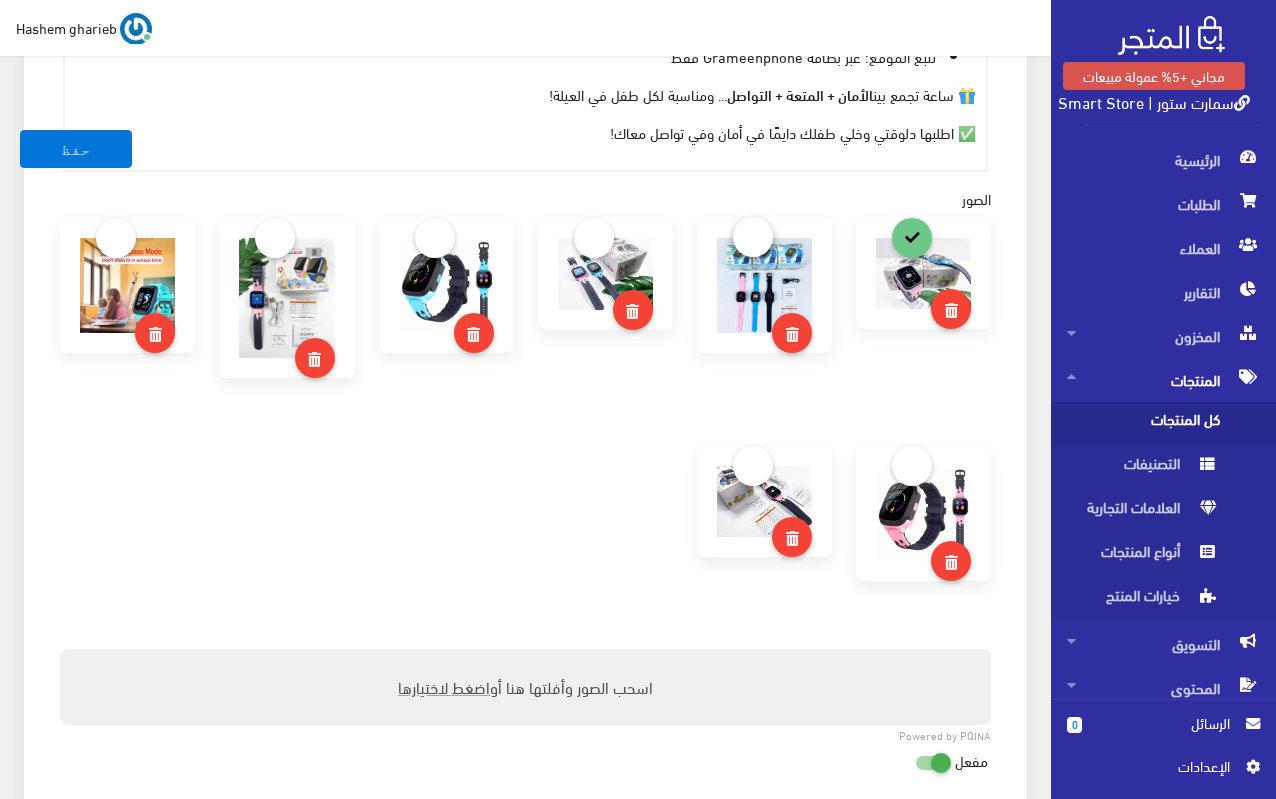 click at bounding box center [753, 237] 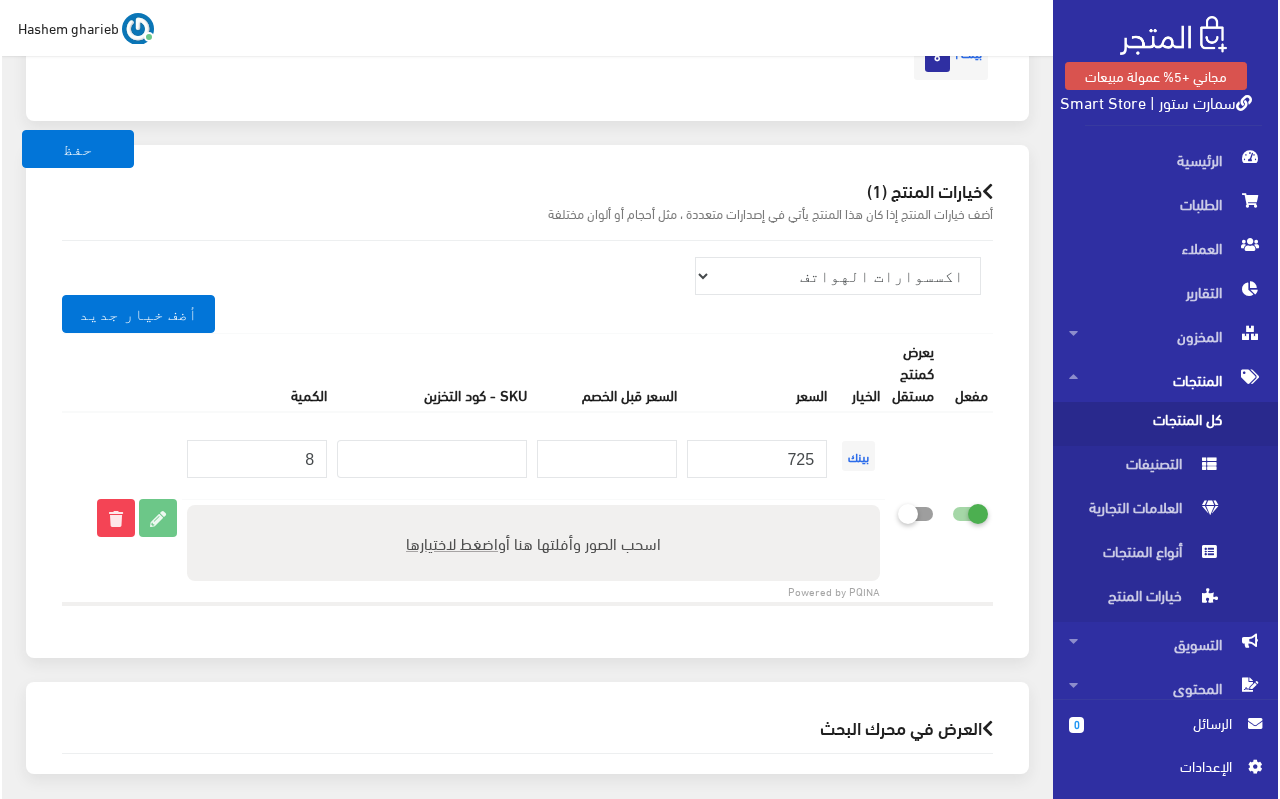 scroll, scrollTop: 2700, scrollLeft: 0, axis: vertical 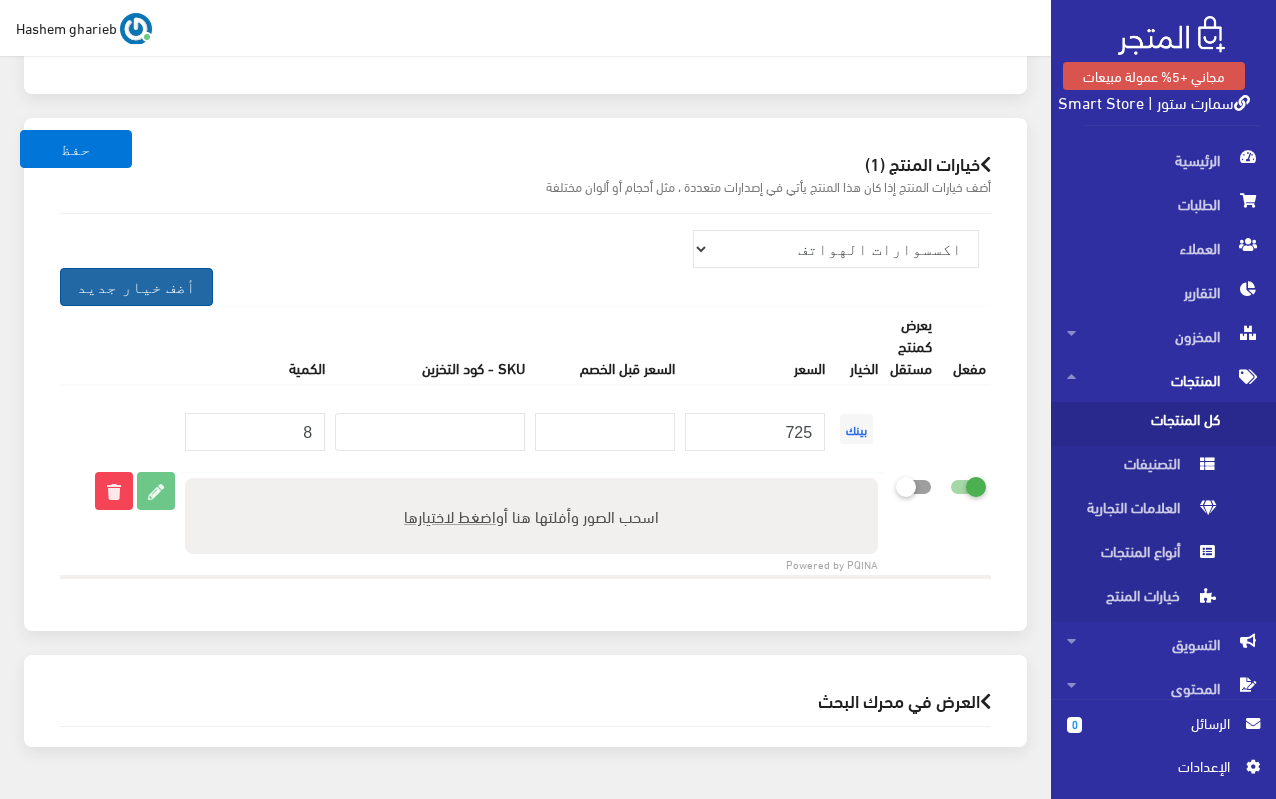 click on "أضف خيار جديد" at bounding box center (136, 287) 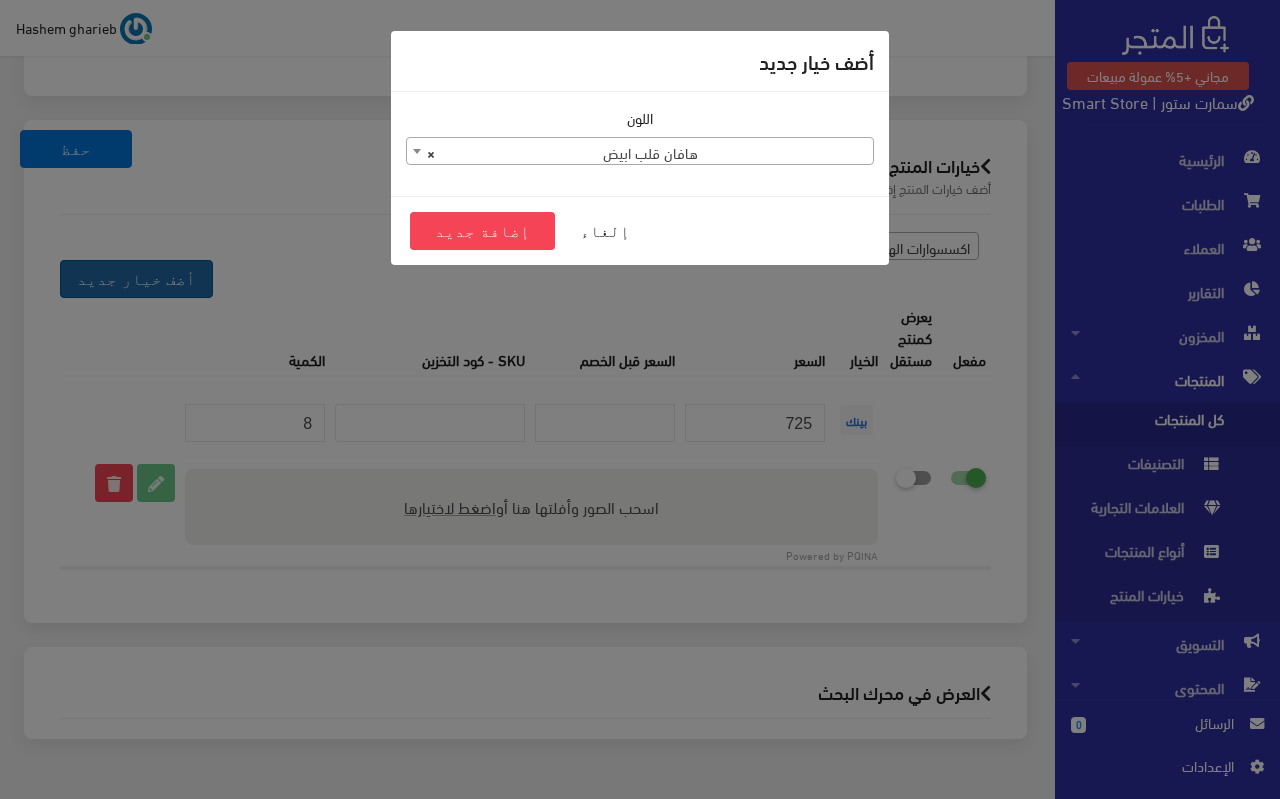 scroll, scrollTop: 2702, scrollLeft: 0, axis: vertical 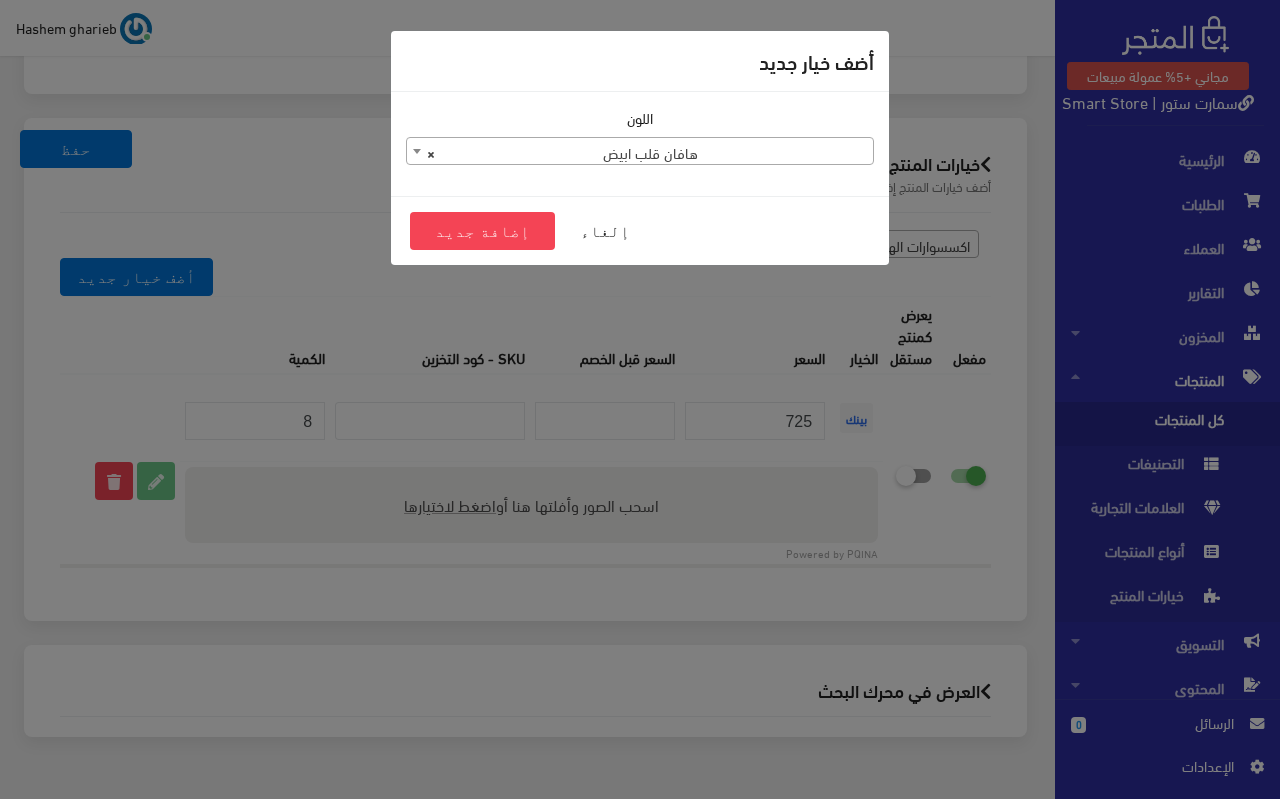 click on "× هافان قلب ابيض" at bounding box center (640, 152) 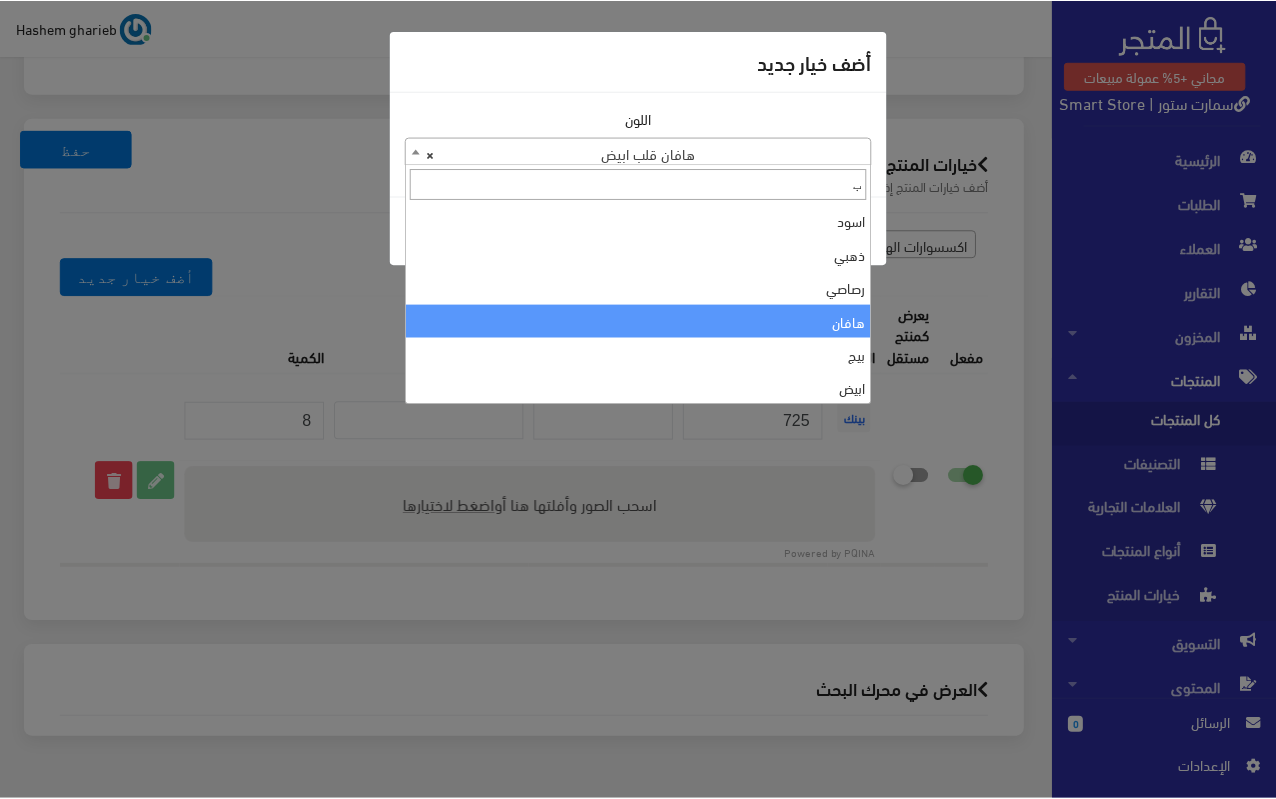 scroll, scrollTop: 0, scrollLeft: 0, axis: both 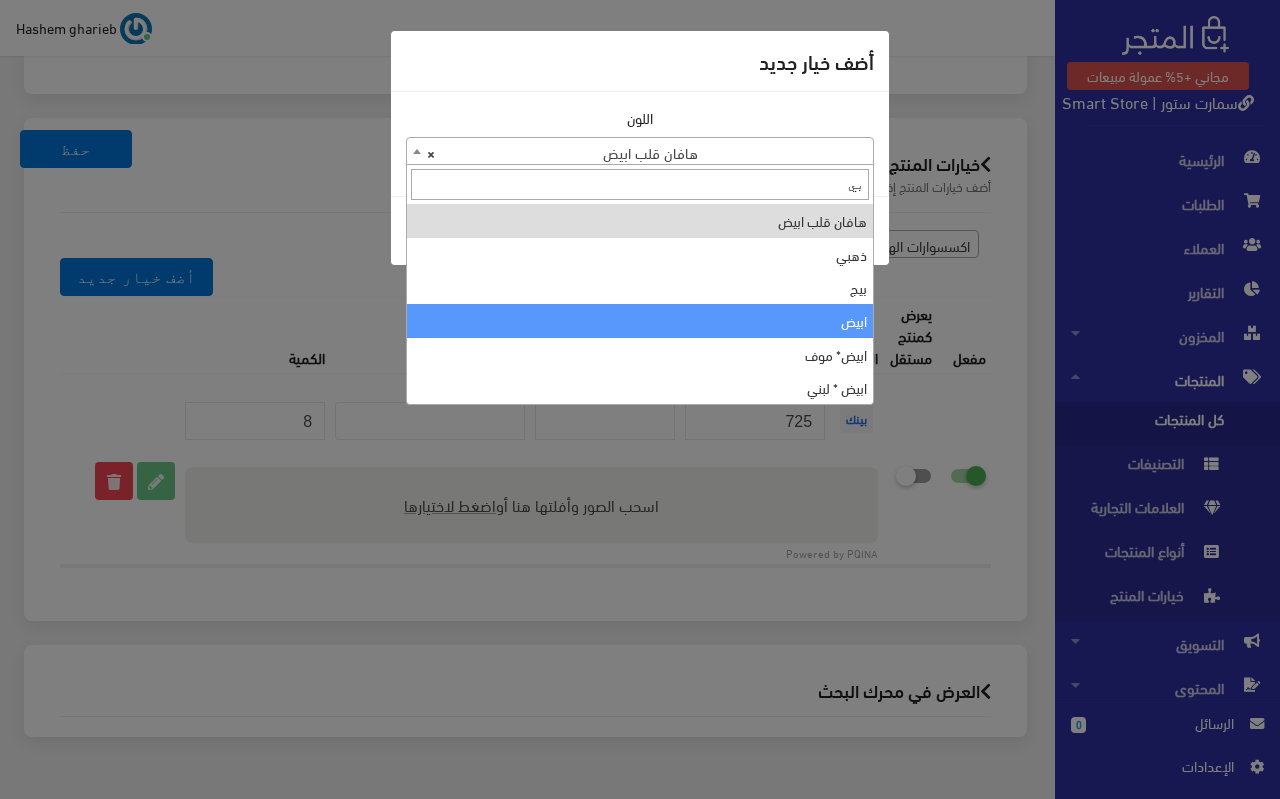 type on "بيب" 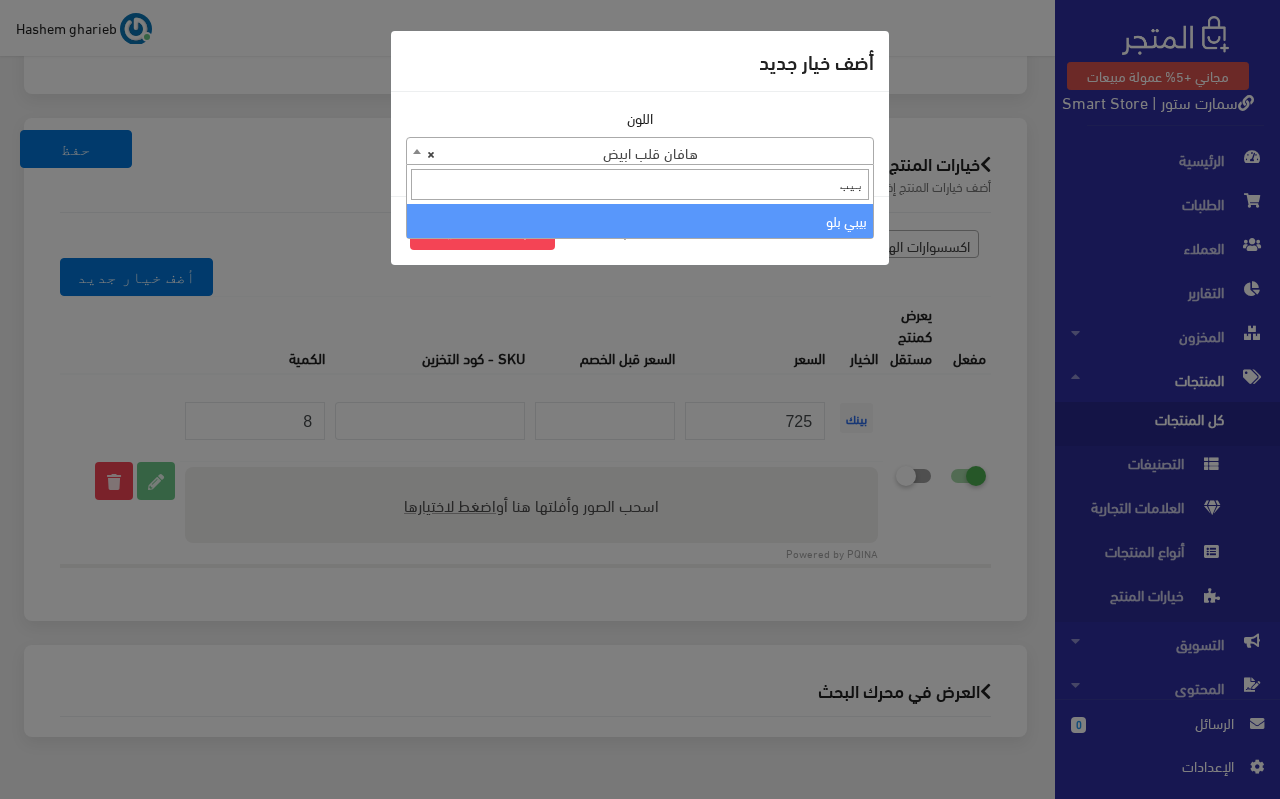 select on "291" 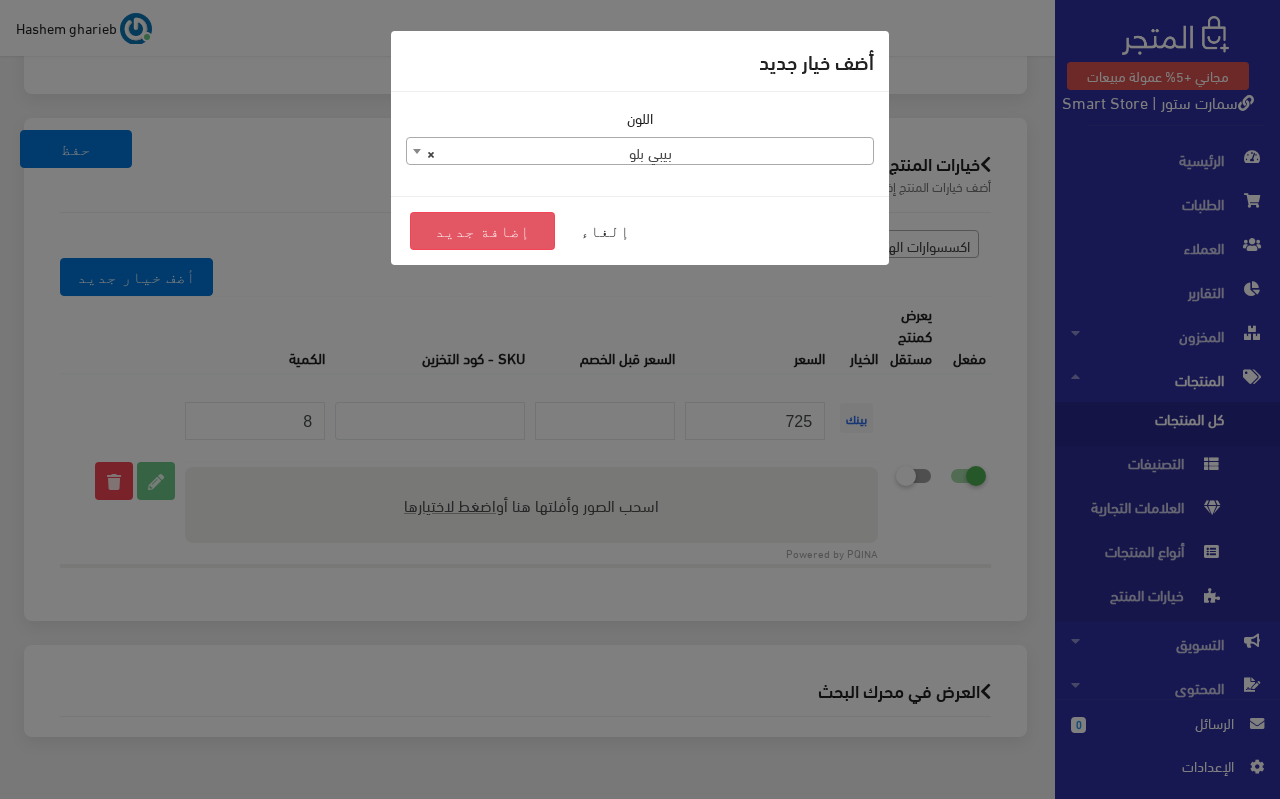 click on "إضافة جديد" at bounding box center (482, 231) 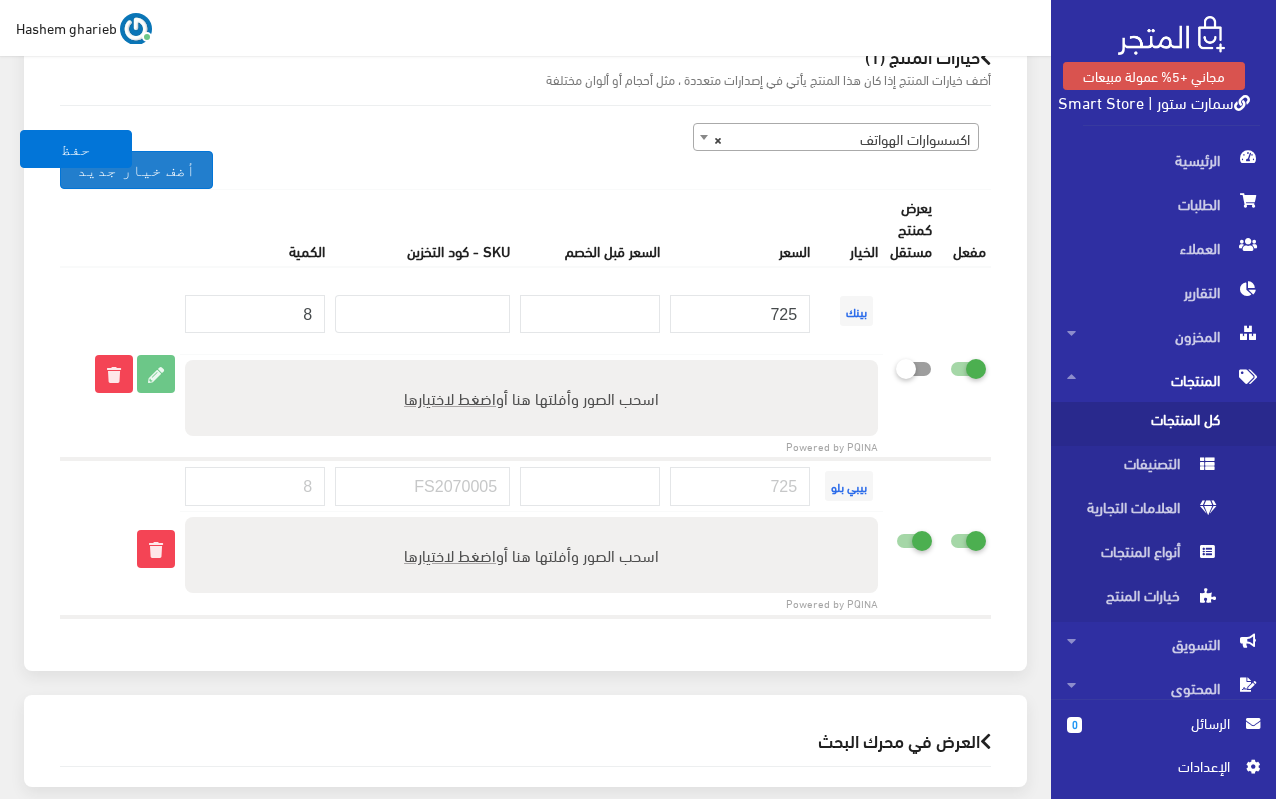 scroll, scrollTop: 2902, scrollLeft: 0, axis: vertical 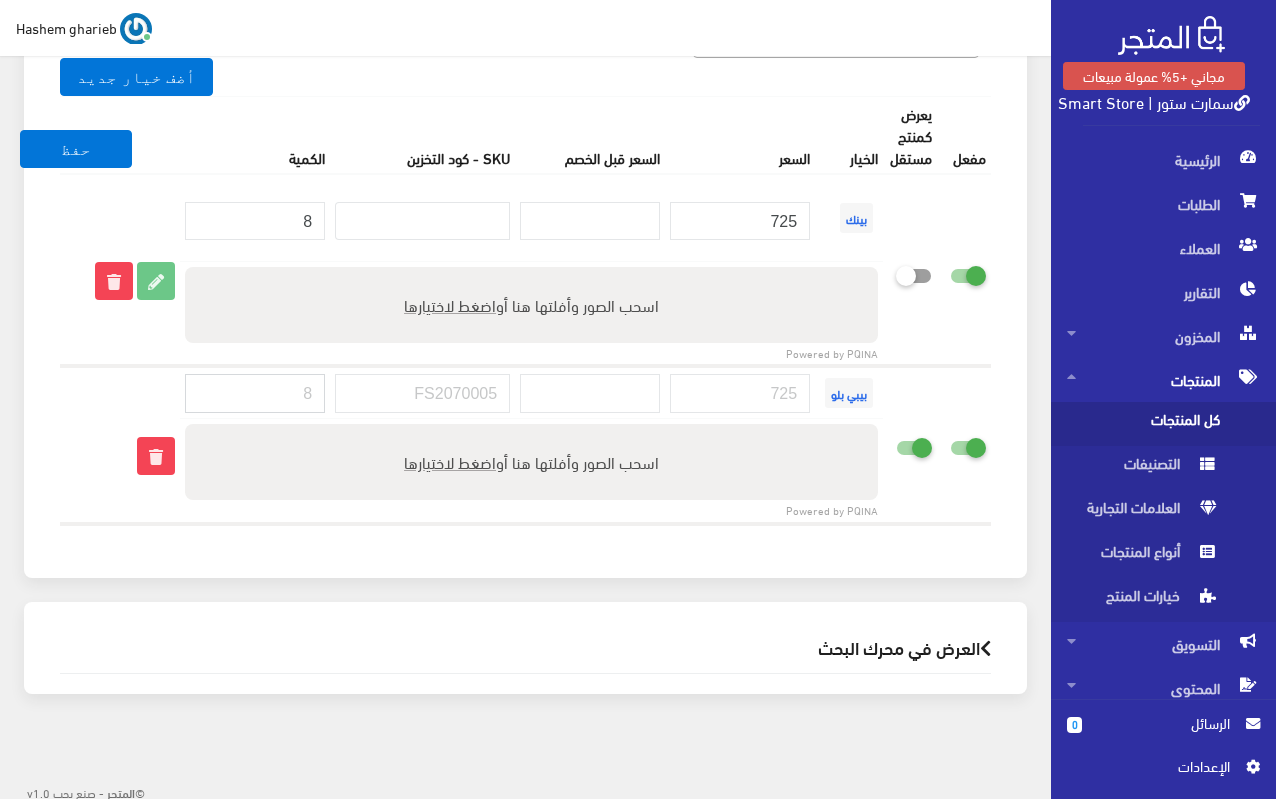 click at bounding box center [255, 393] 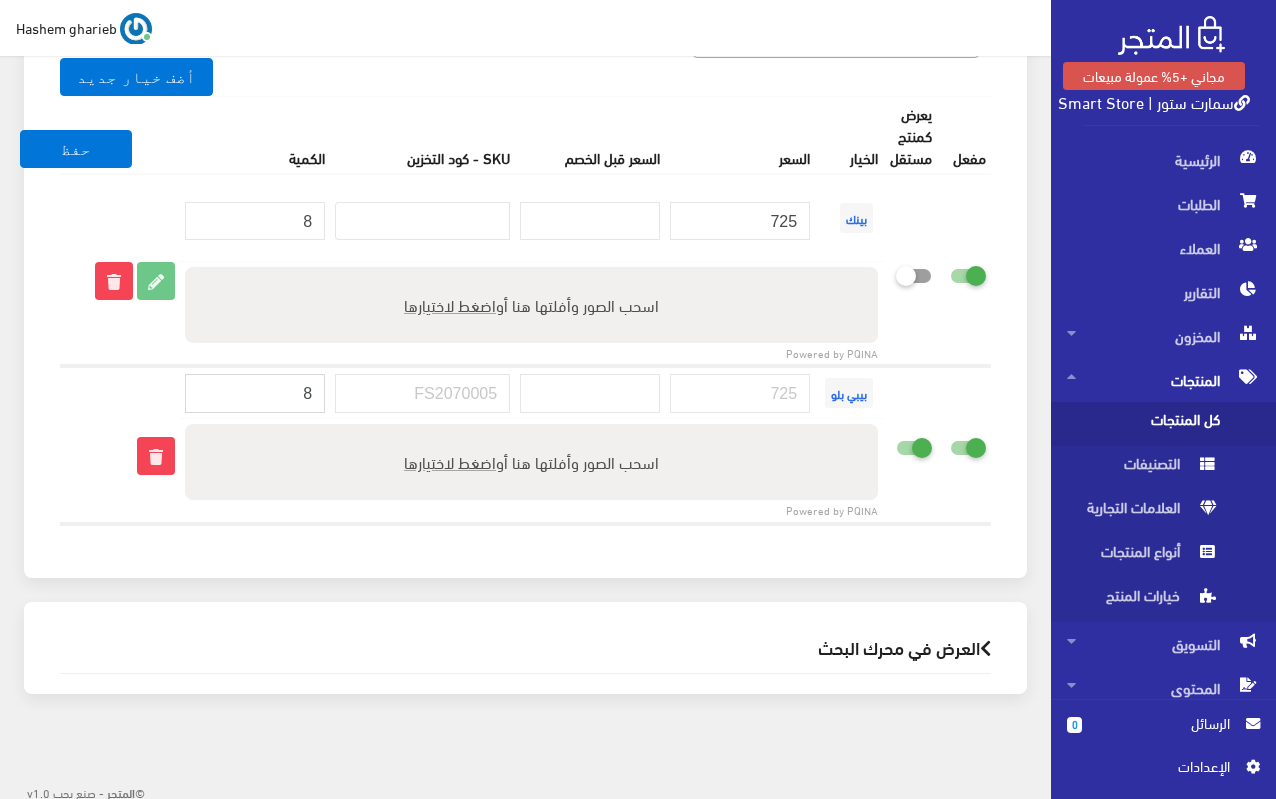 type on "8" 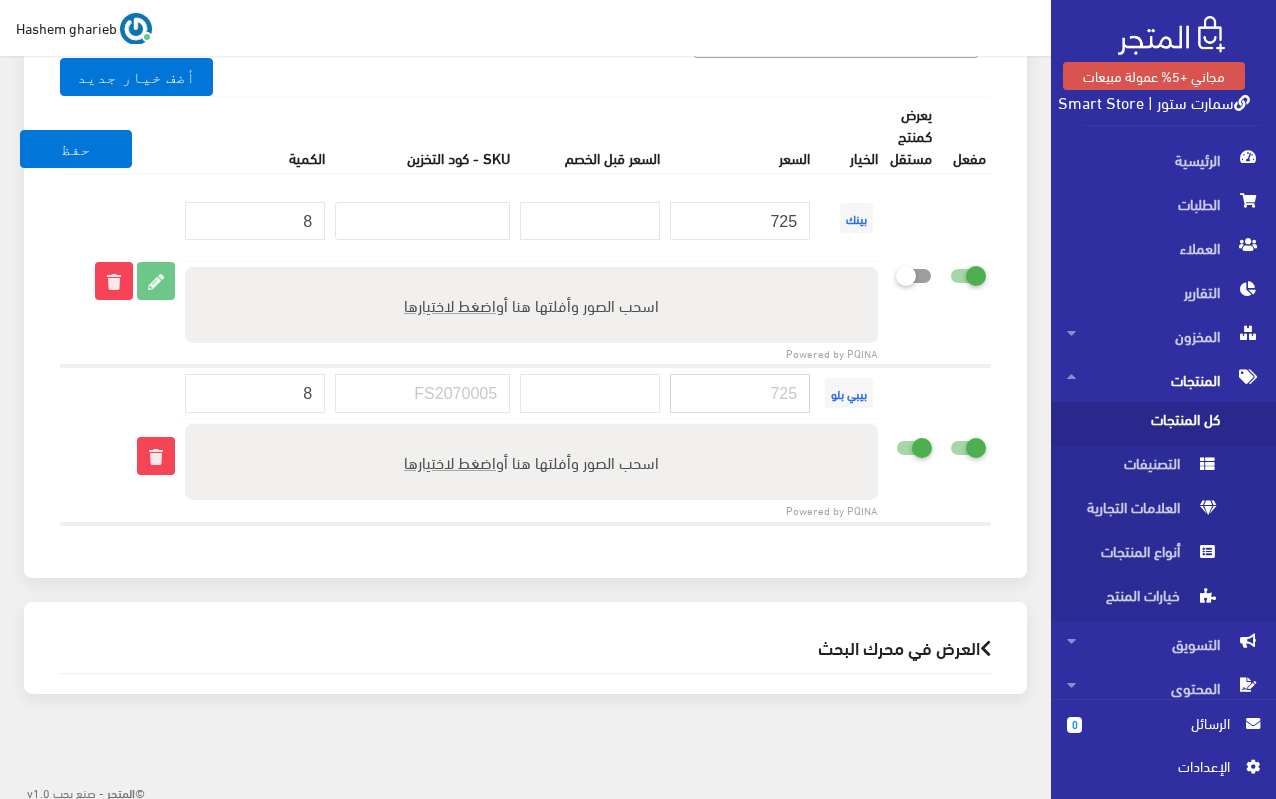click at bounding box center (740, 393) 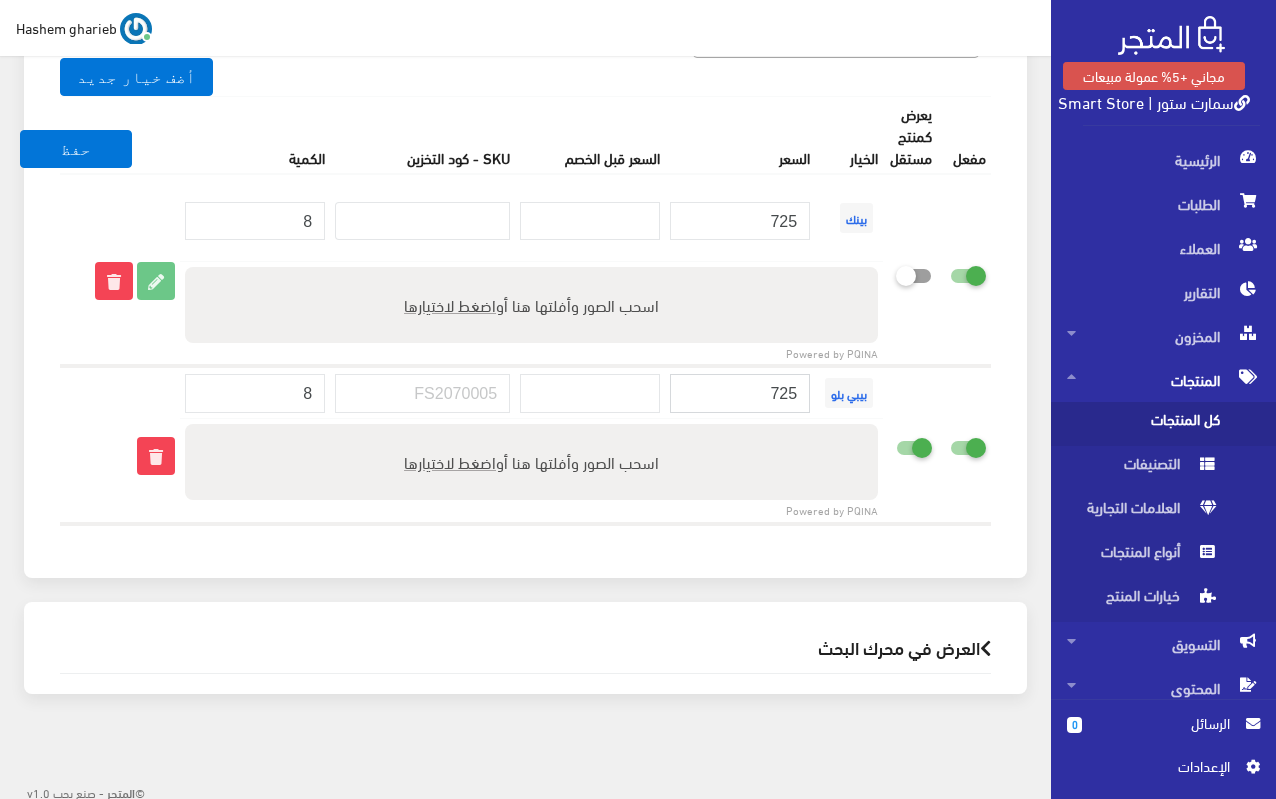 type on "725" 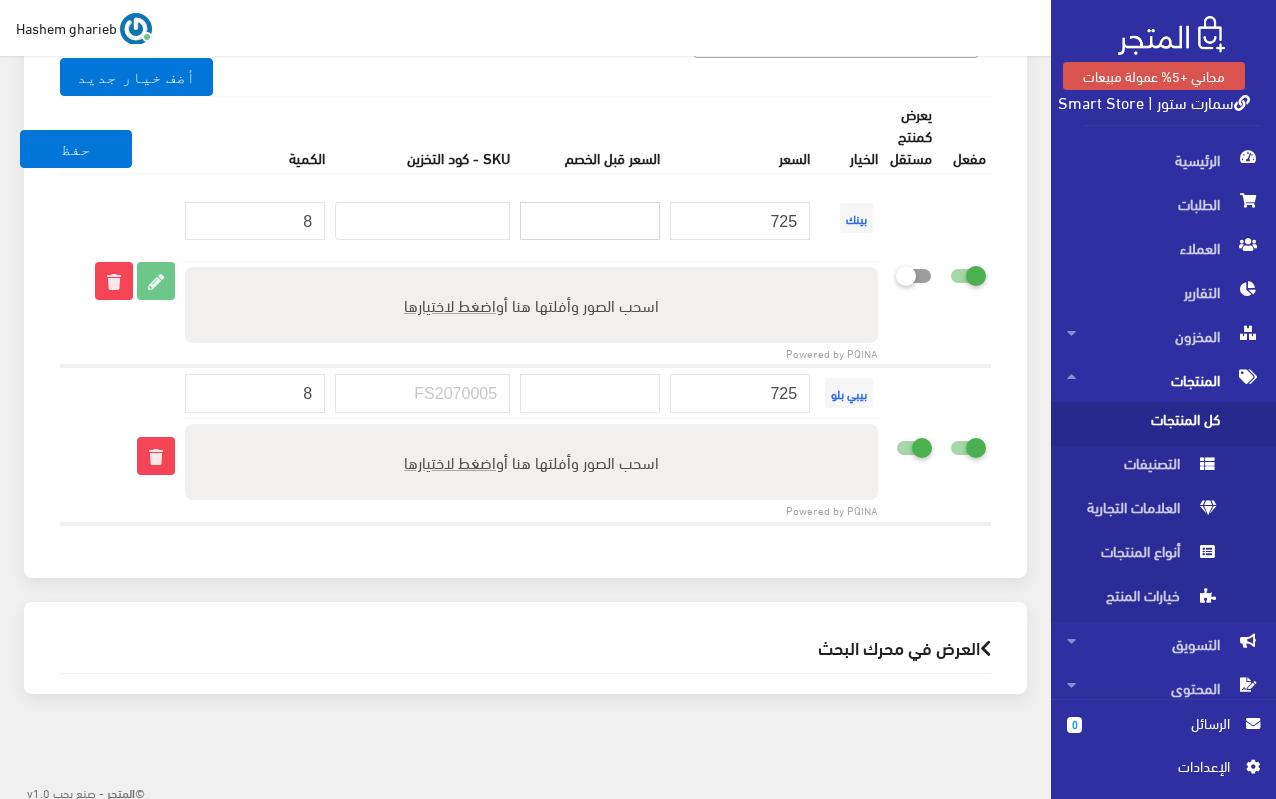 click at bounding box center [590, 221] 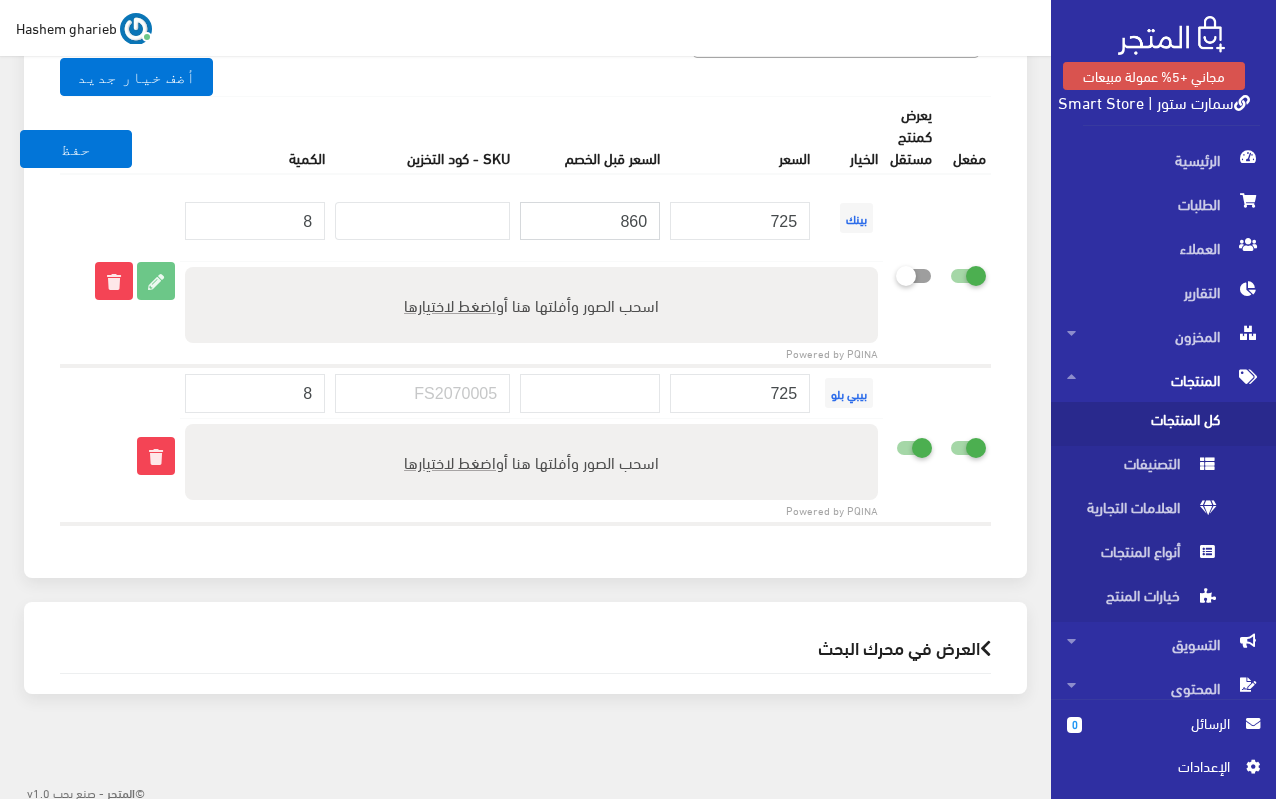 type on "860" 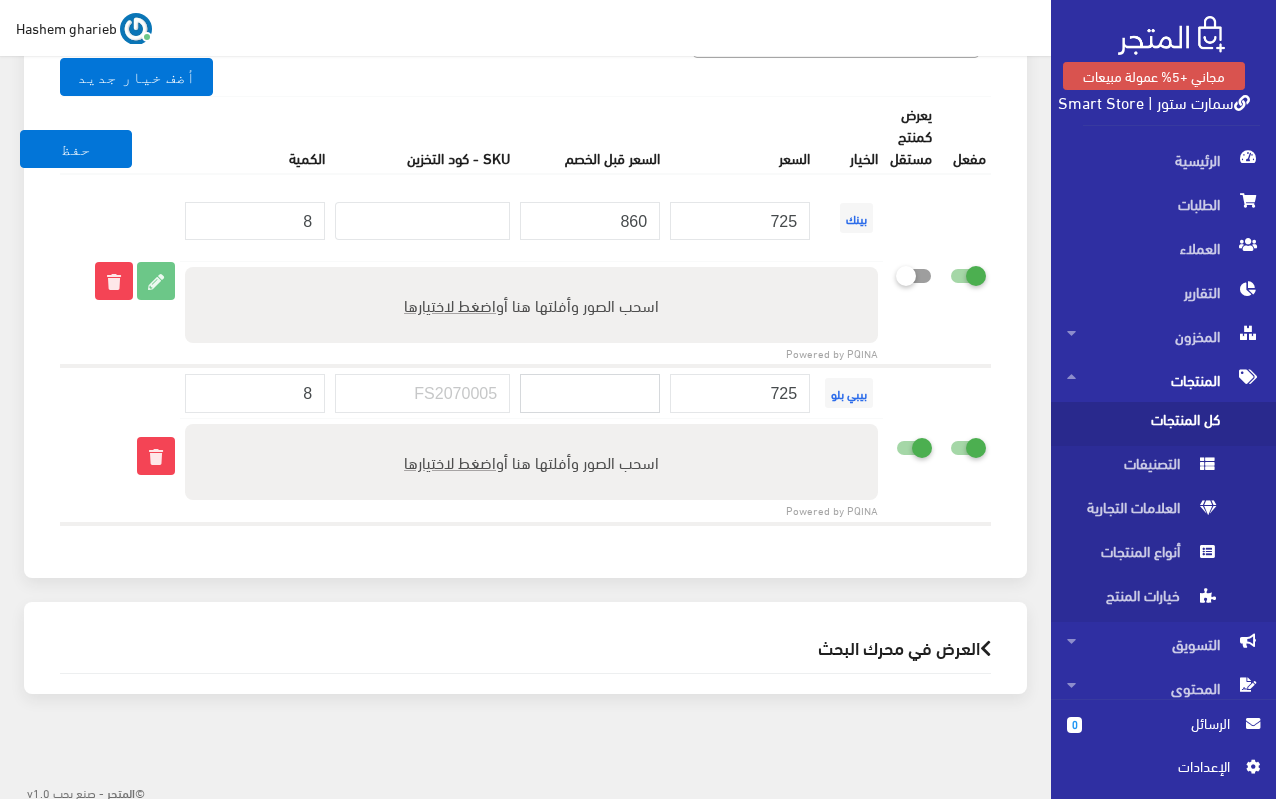 click at bounding box center [590, 393] 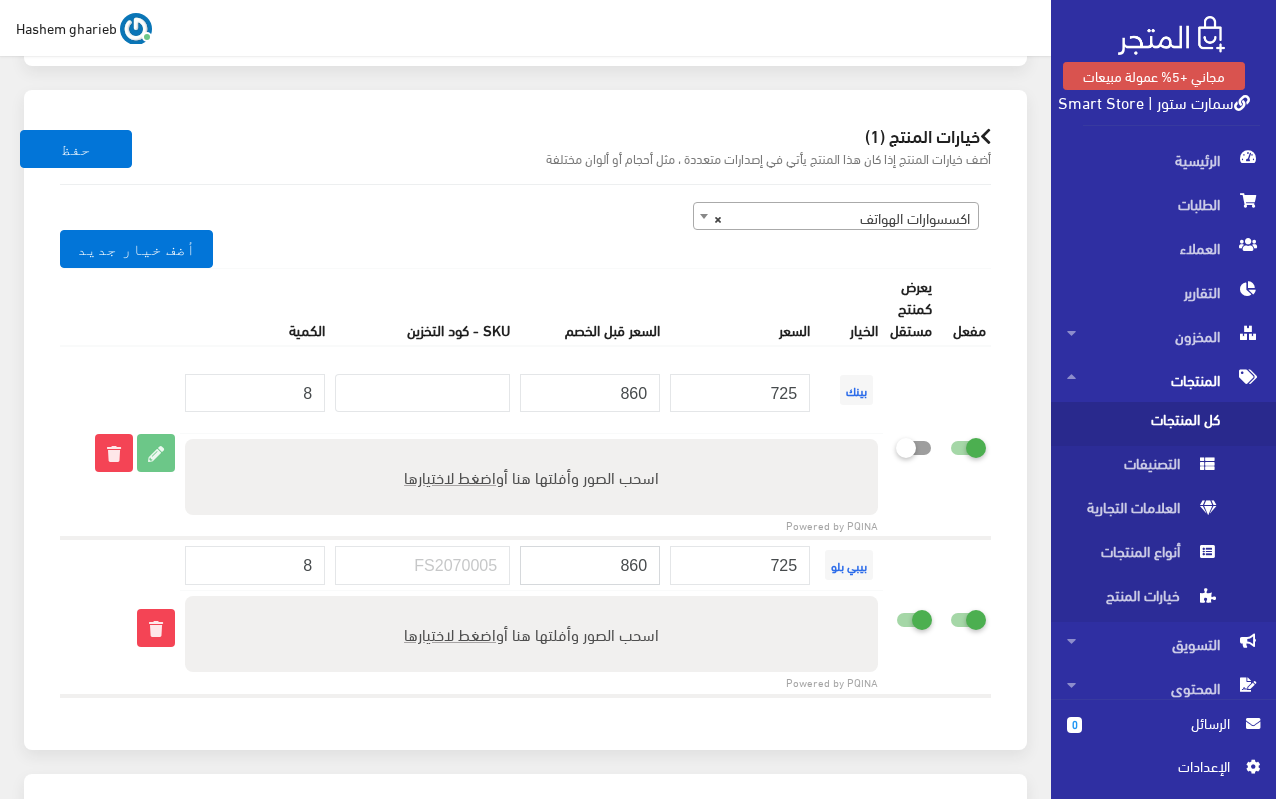 scroll, scrollTop: 2902, scrollLeft: 0, axis: vertical 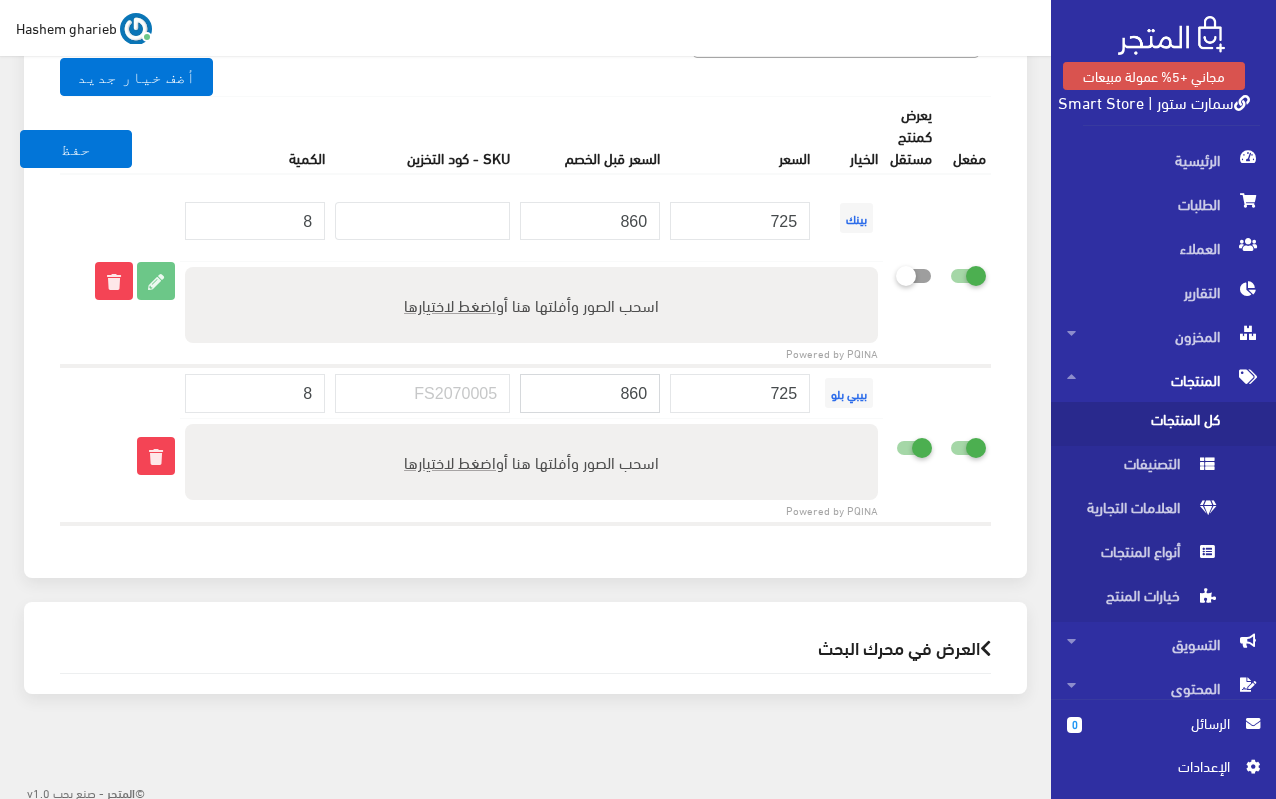 type on "860" 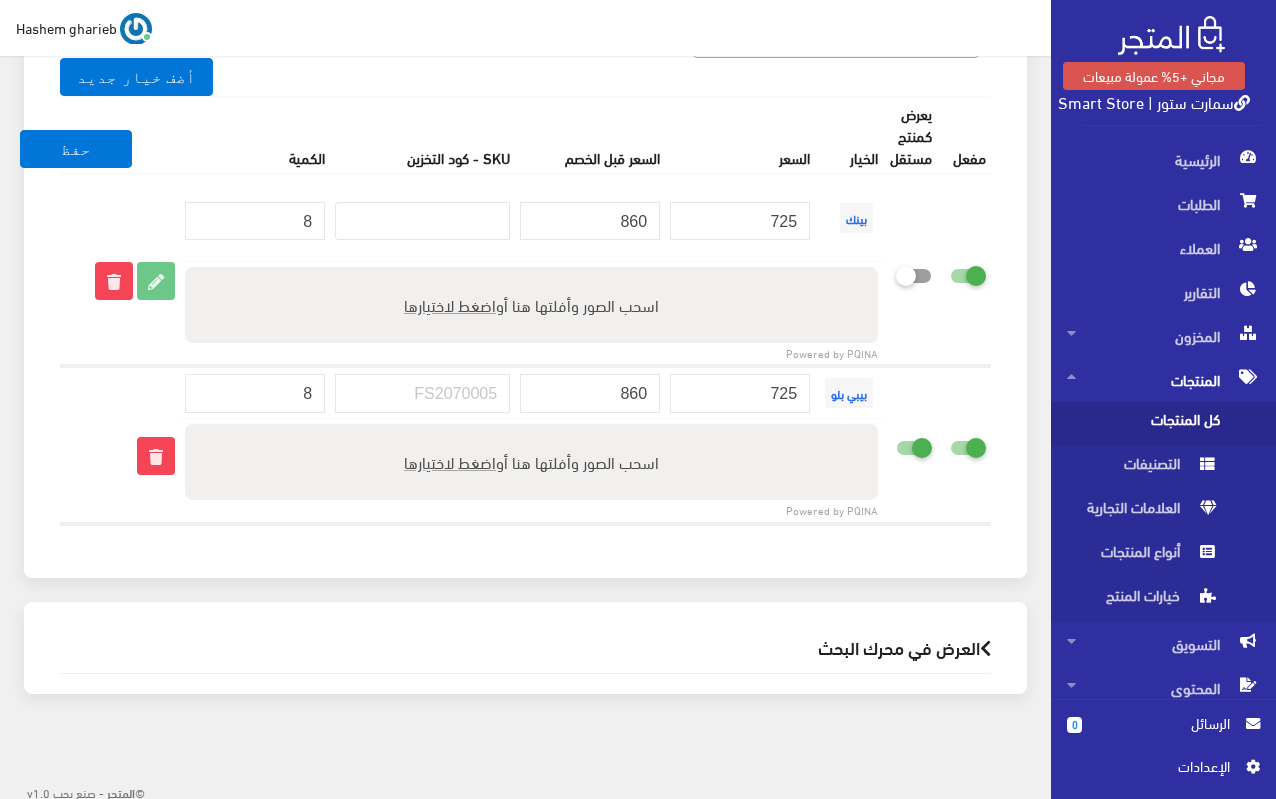 click at bounding box center (896, 447) 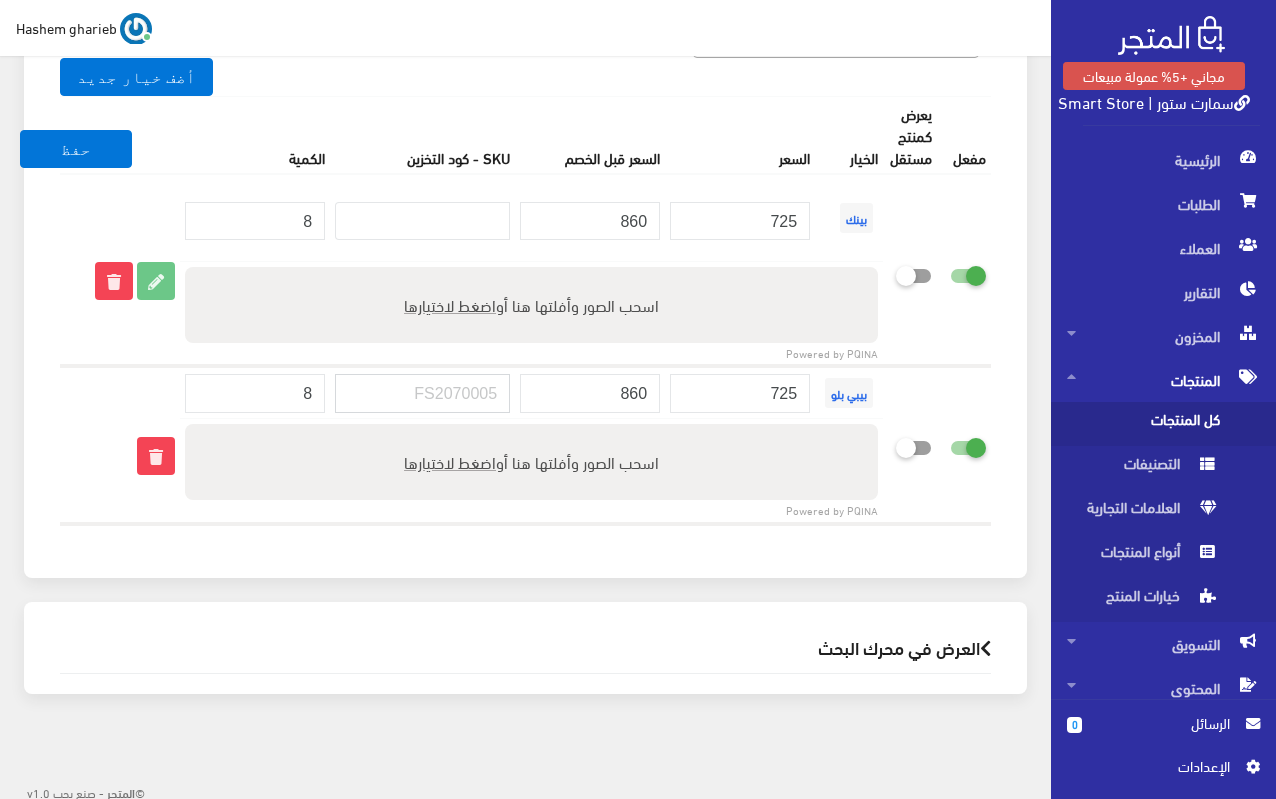 click at bounding box center (422, 393) 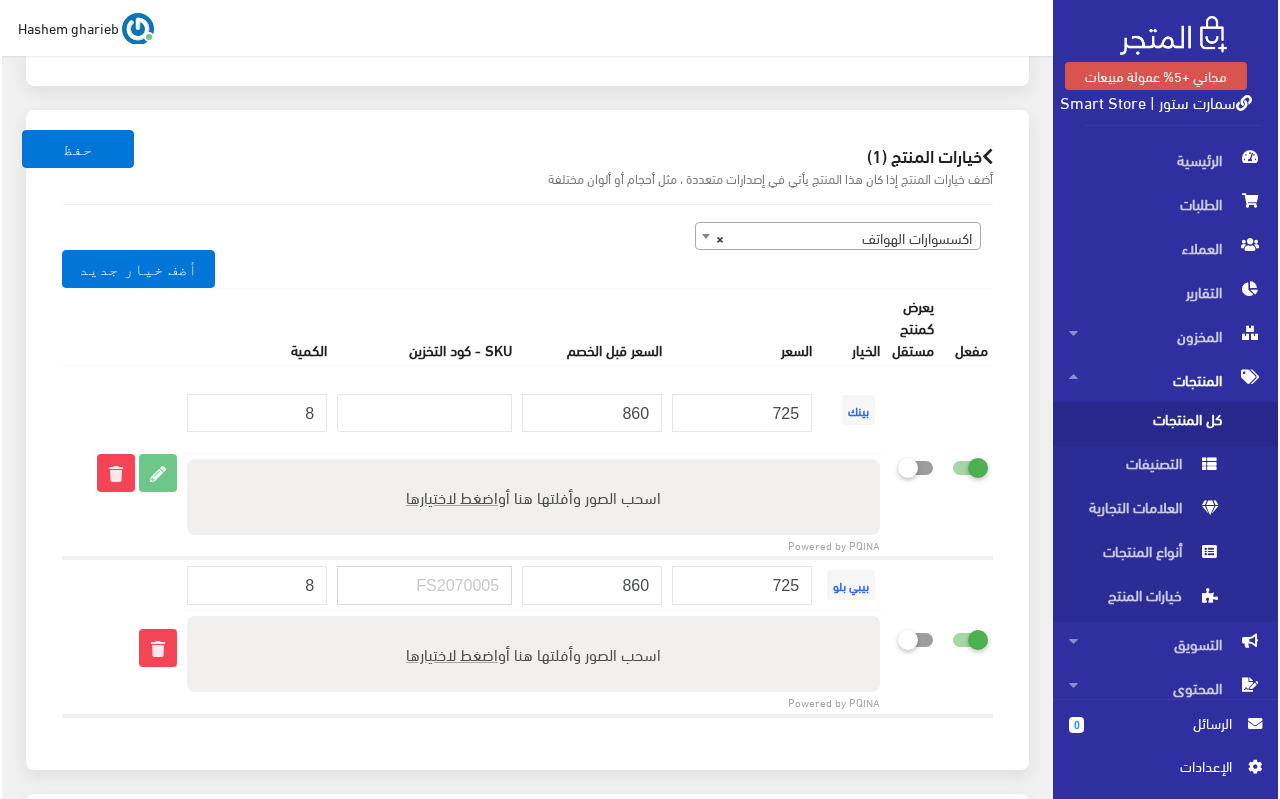 scroll, scrollTop: 2608, scrollLeft: 0, axis: vertical 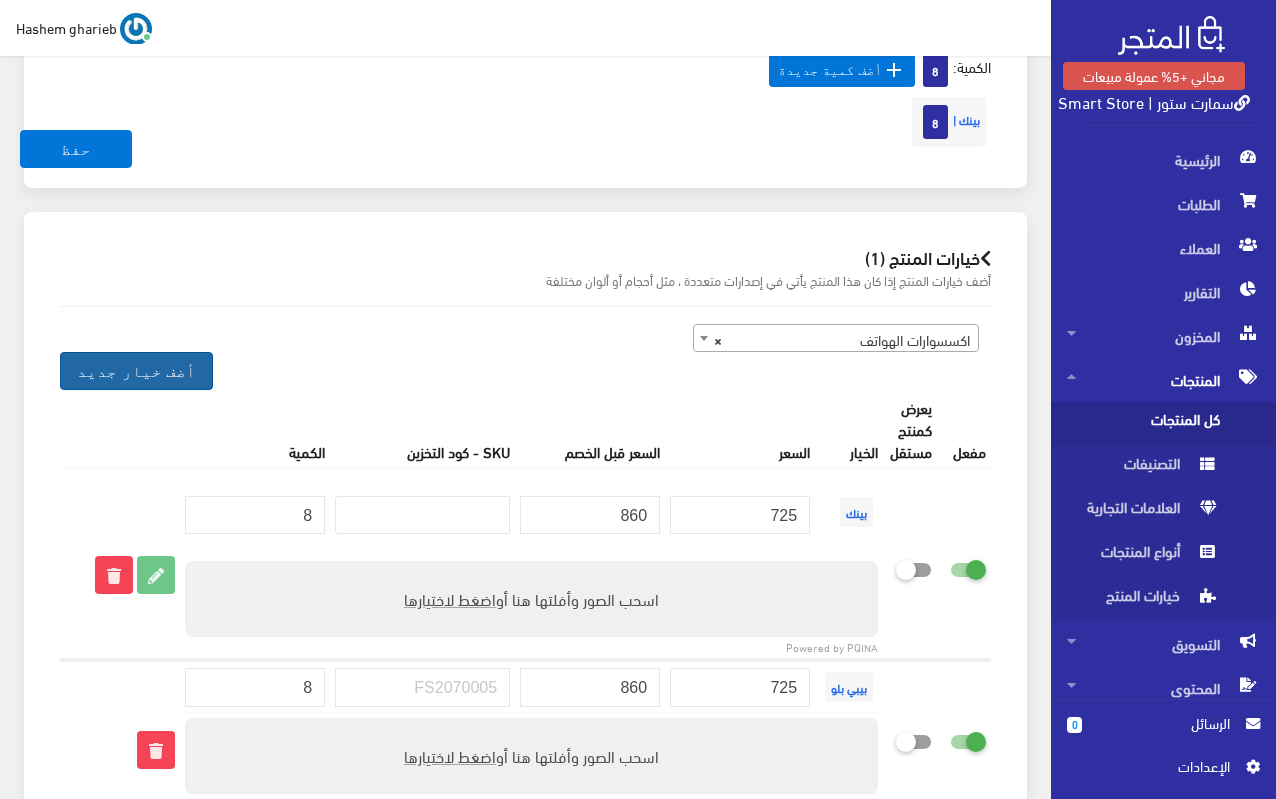click on "أضف خيار جديد" at bounding box center [136, 371] 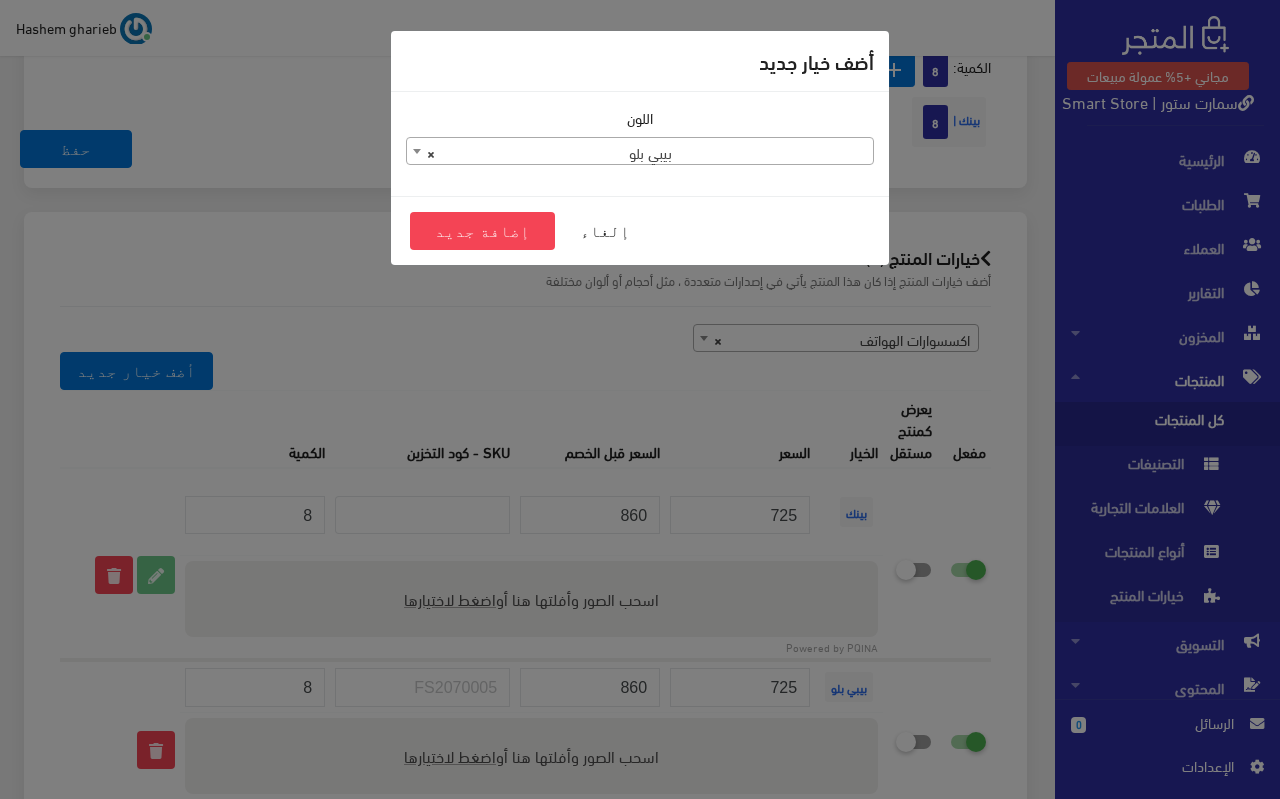 click on "× بيبي بلو" at bounding box center [640, 152] 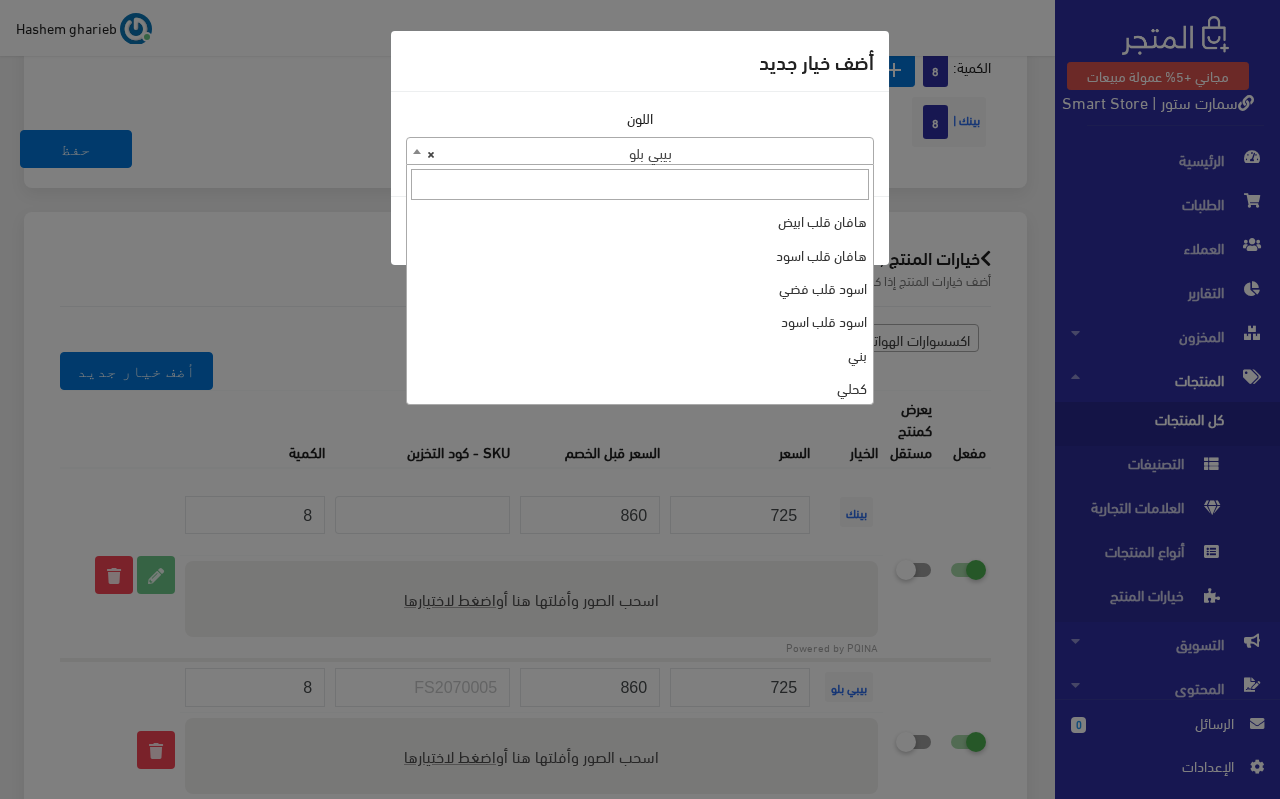 scroll, scrollTop: 2070, scrollLeft: 0, axis: vertical 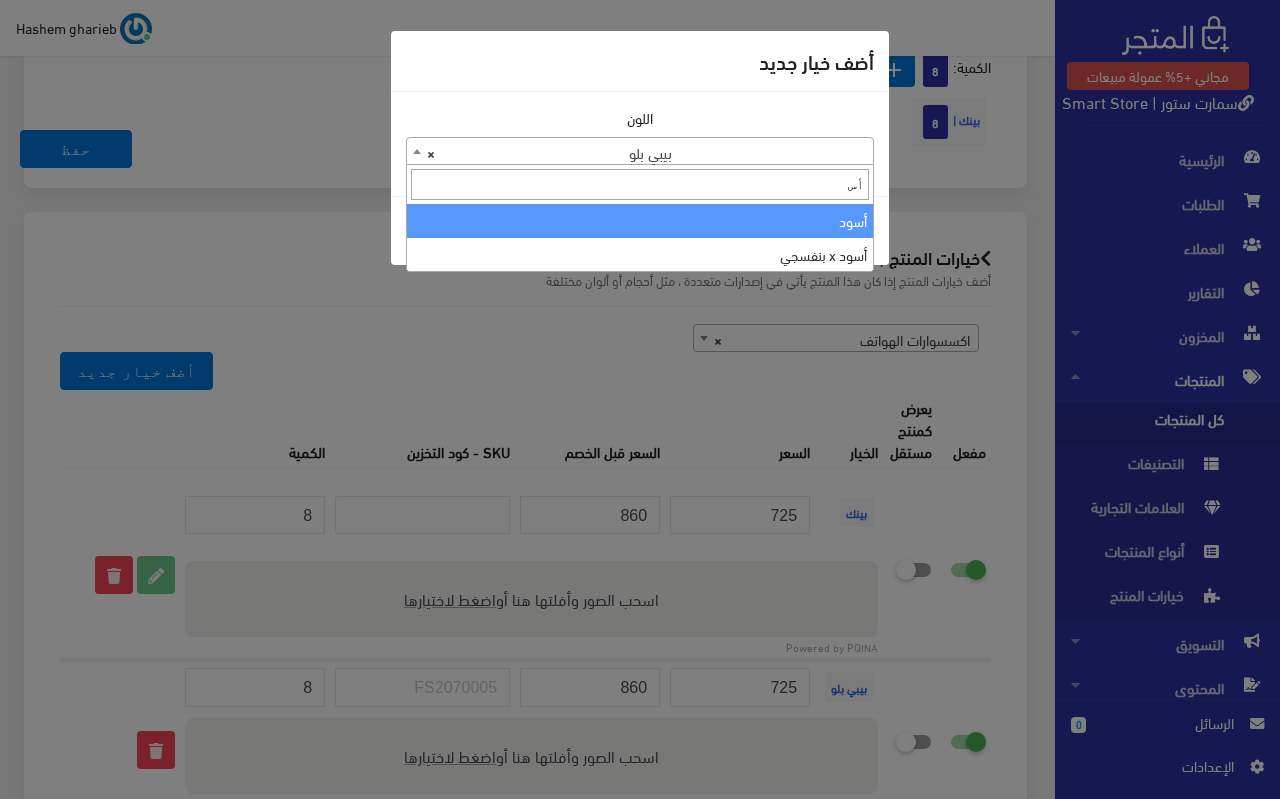 type on "أ" 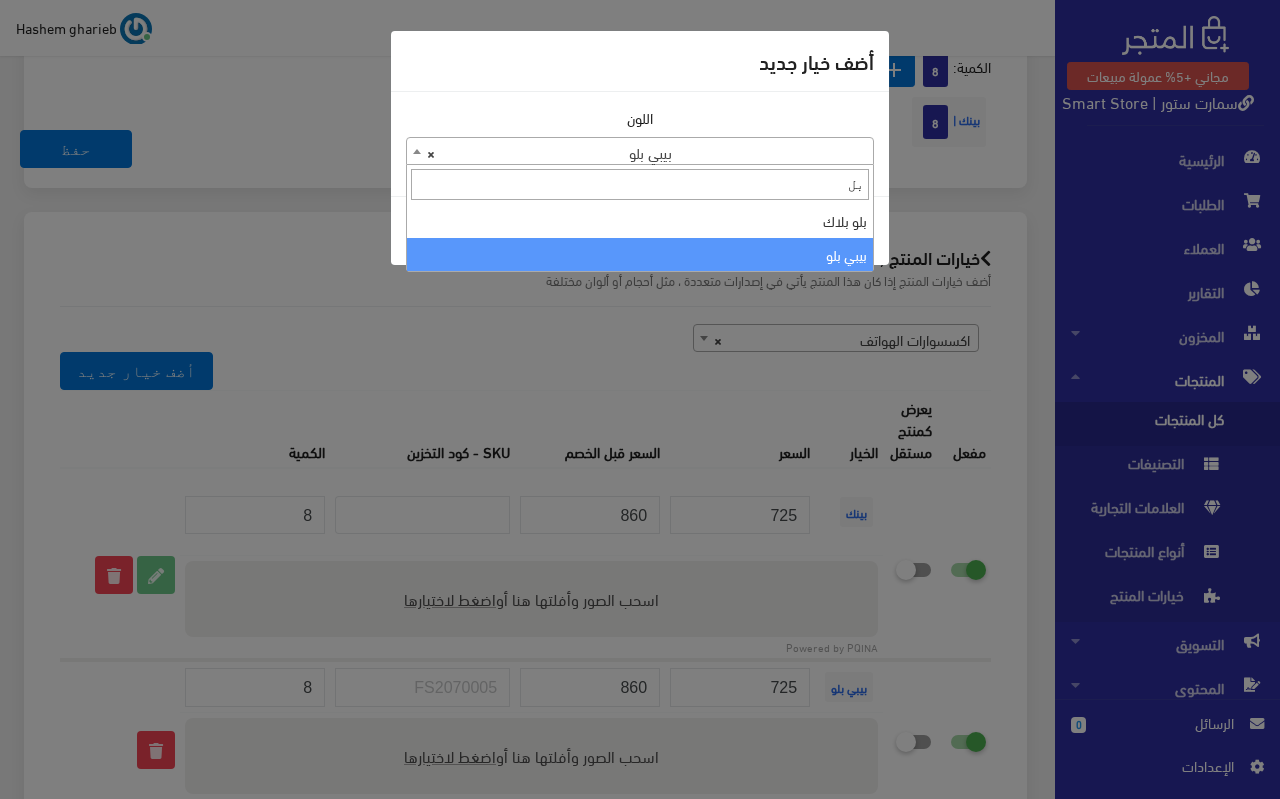 scroll, scrollTop: 0, scrollLeft: 0, axis: both 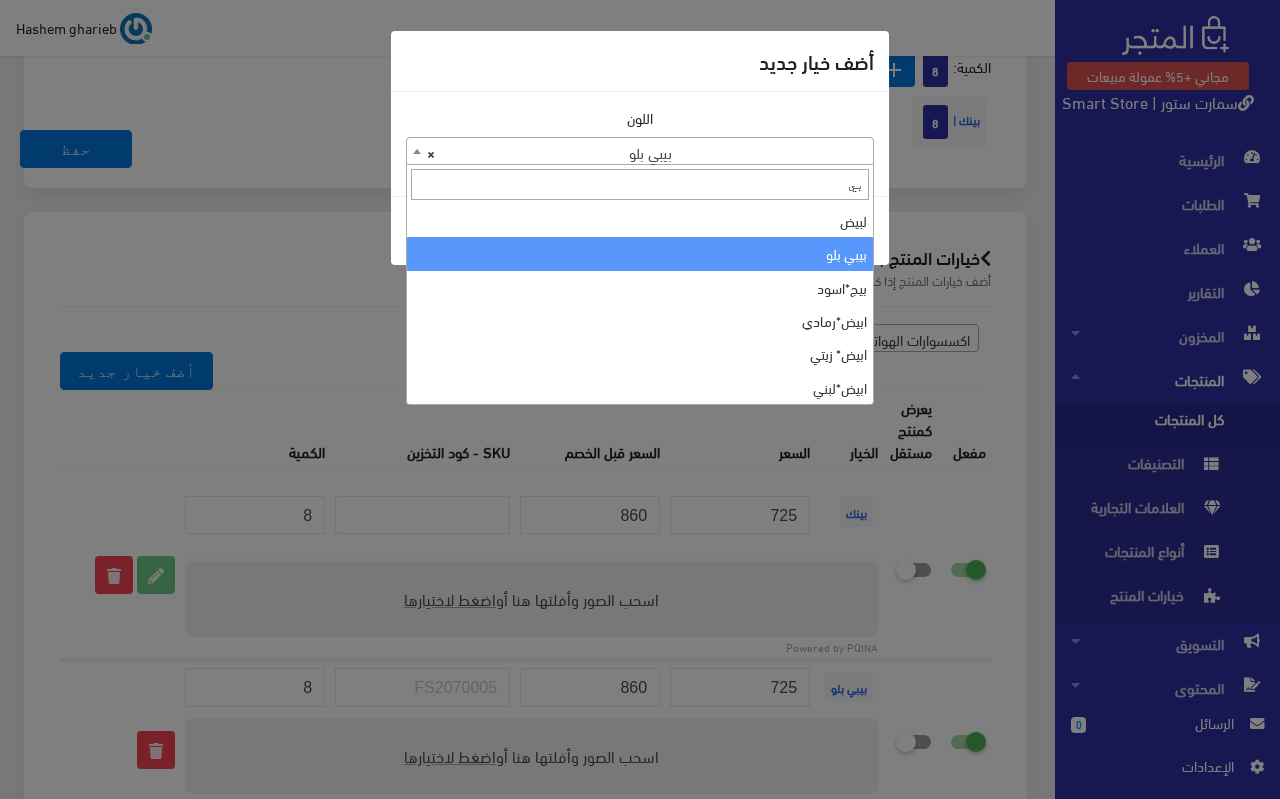 type on "بين" 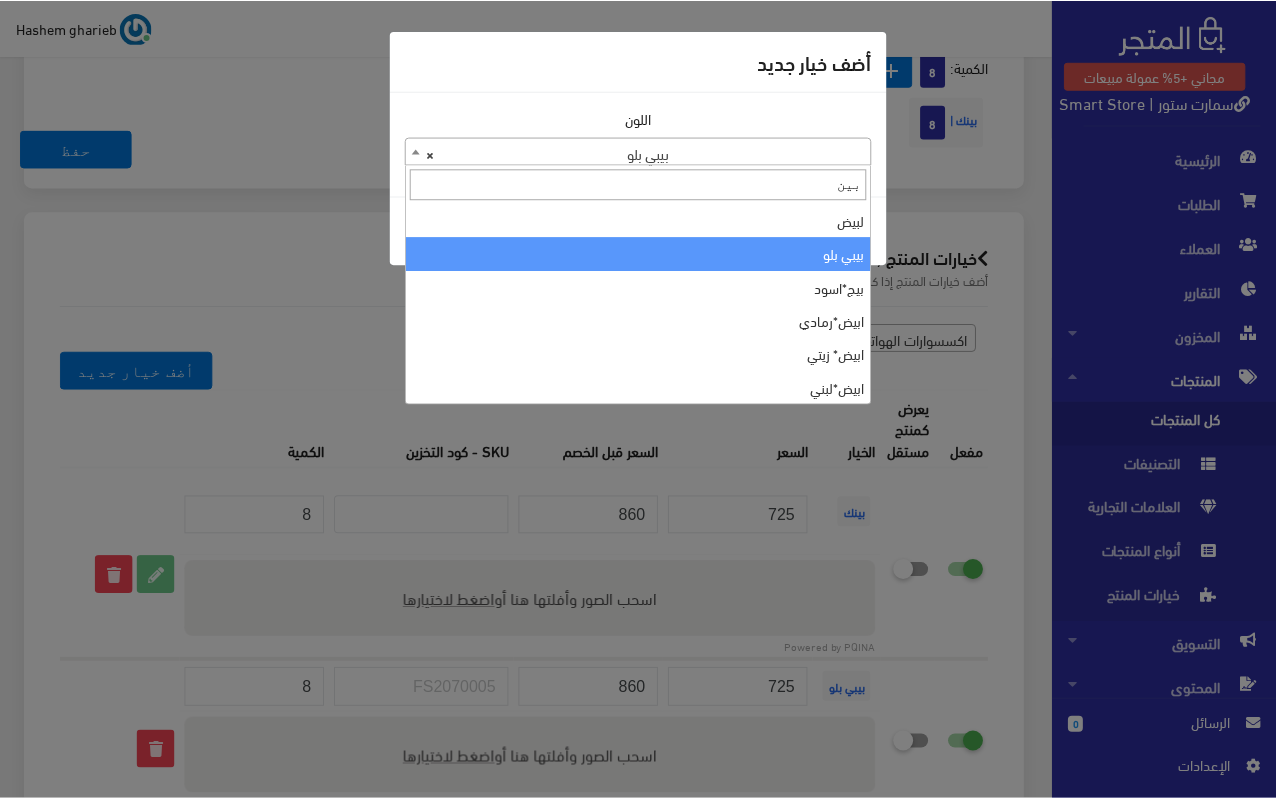 scroll, scrollTop: 0, scrollLeft: 0, axis: both 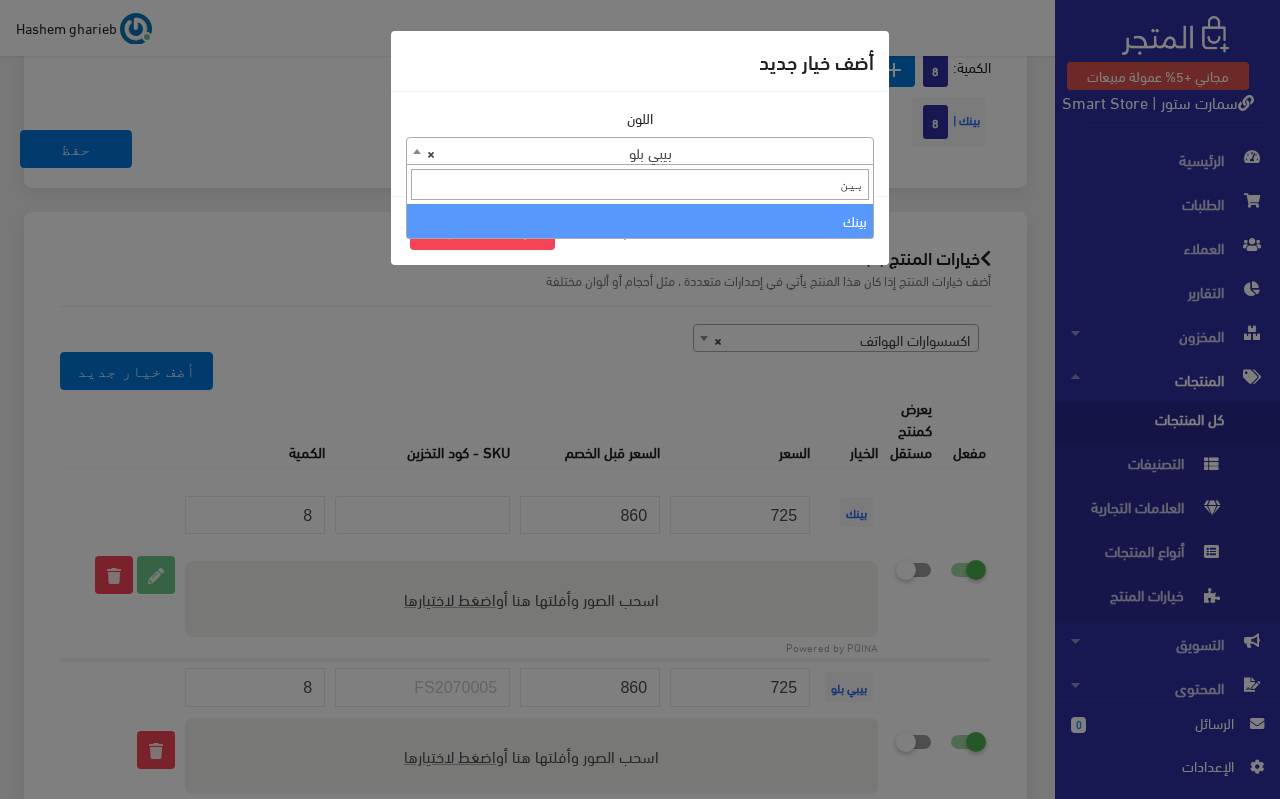 select on "221" 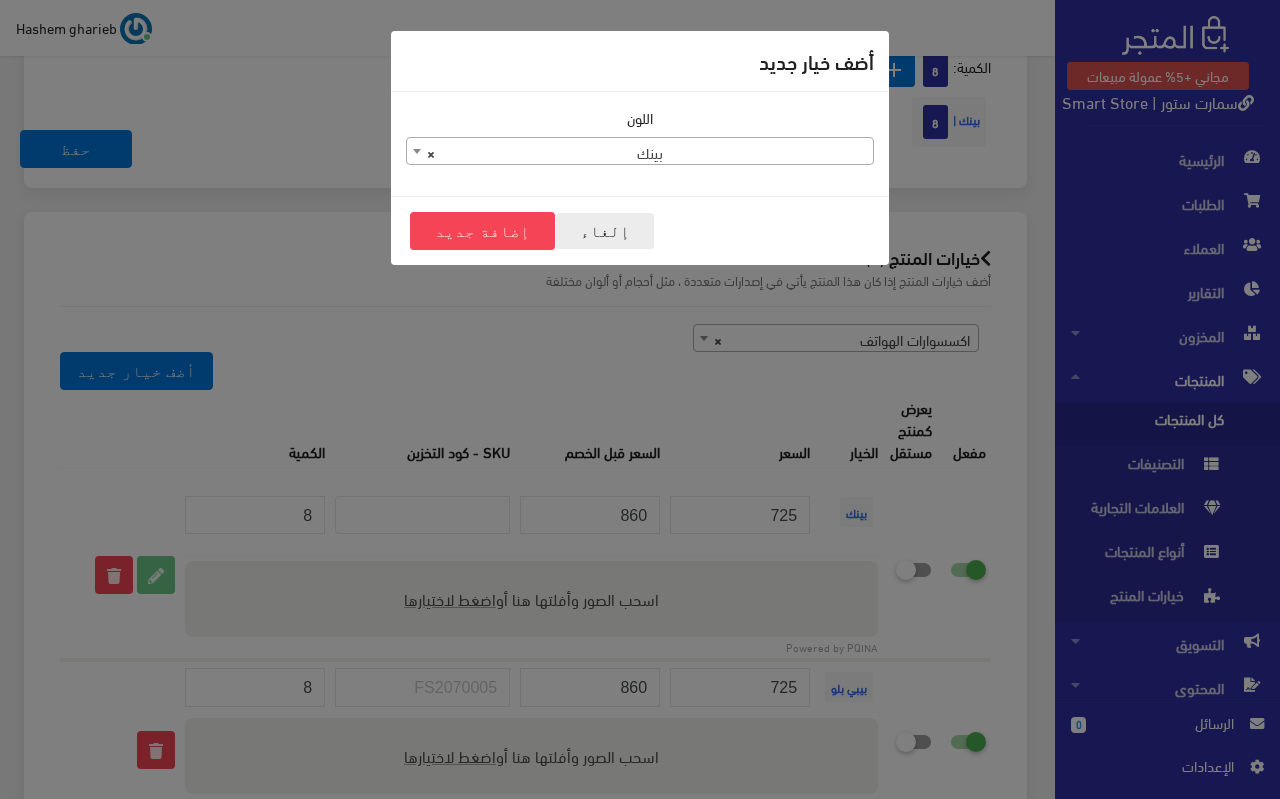 click on "إلغاء" at bounding box center (605, 231) 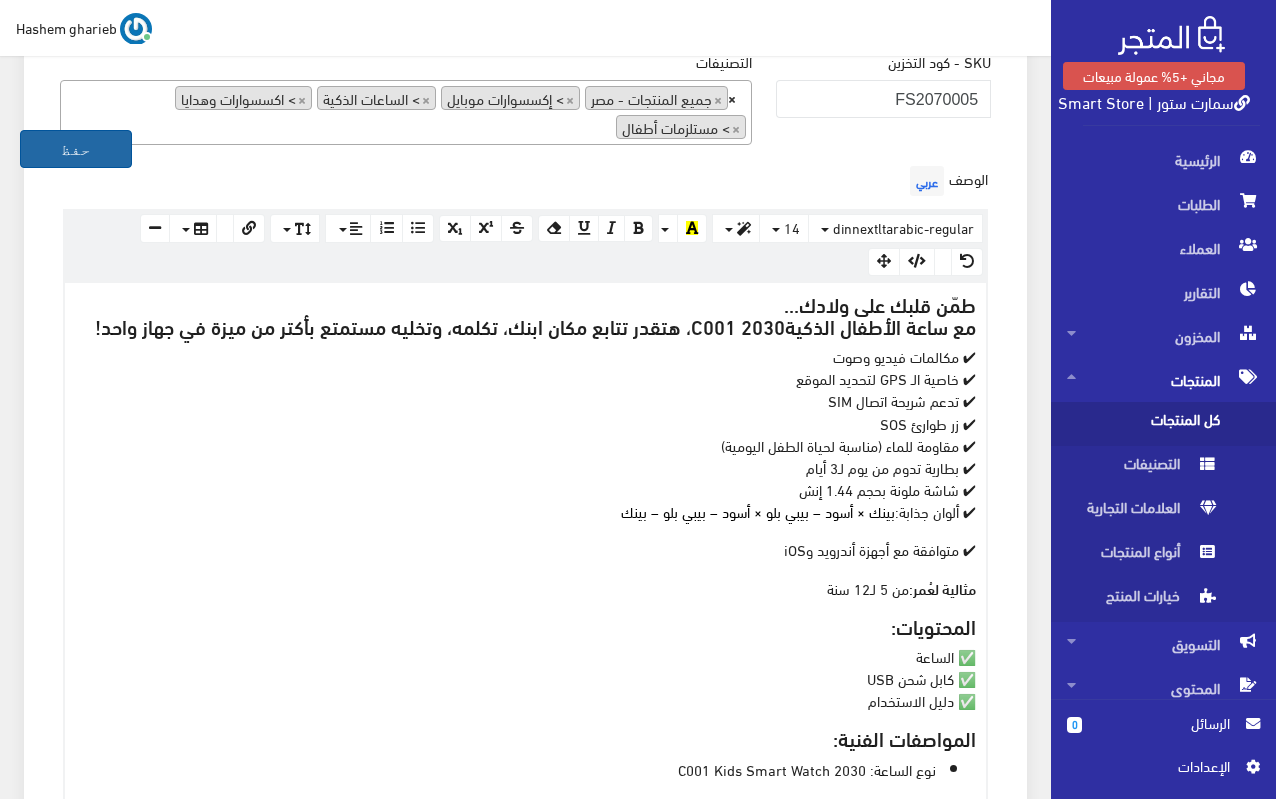 scroll, scrollTop: 508, scrollLeft: 0, axis: vertical 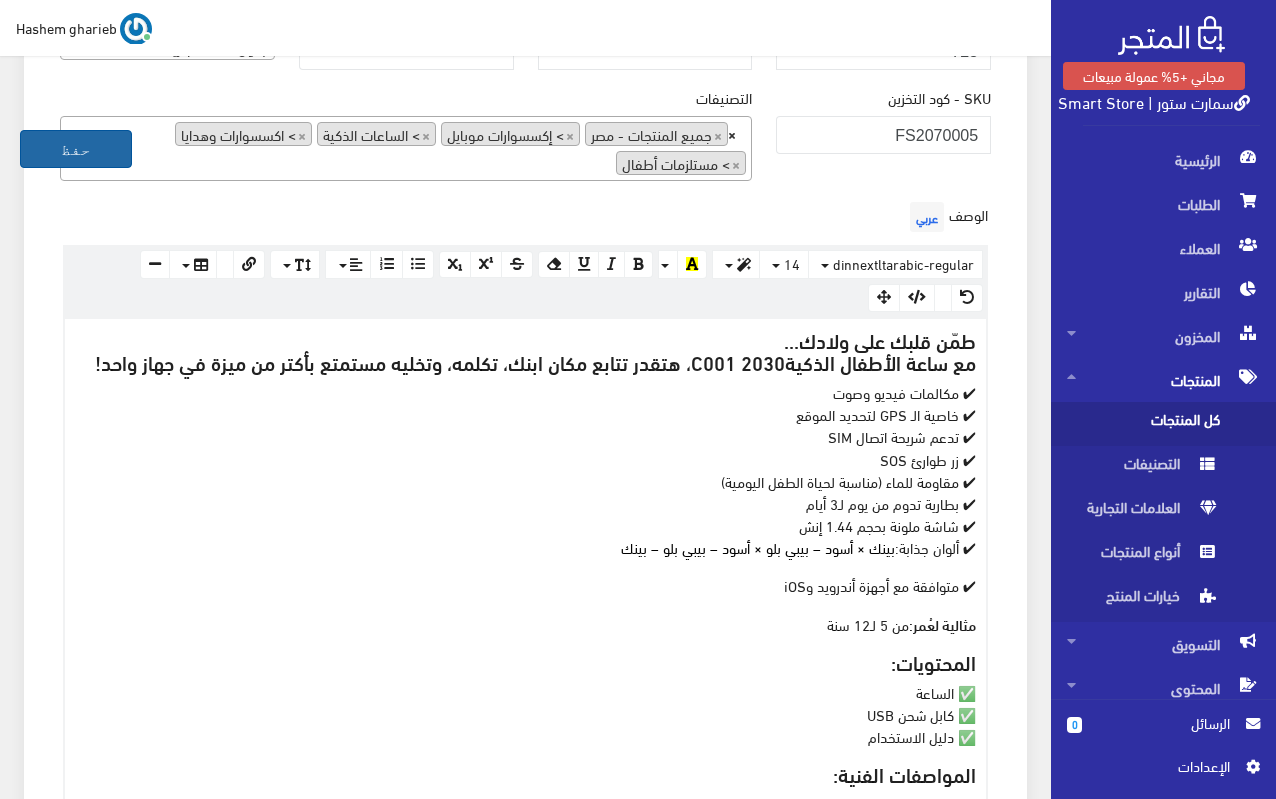 click on "حفظ" at bounding box center (76, 149) 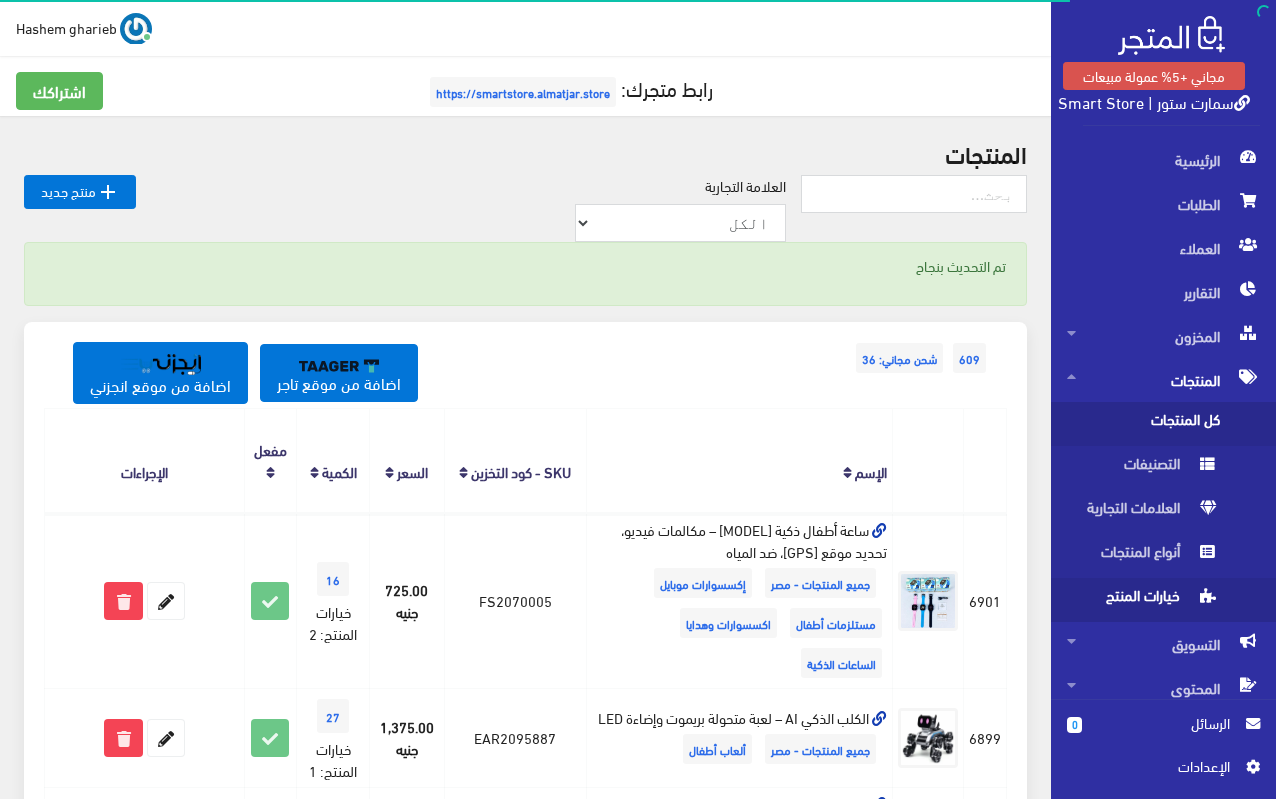 scroll, scrollTop: 0, scrollLeft: 0, axis: both 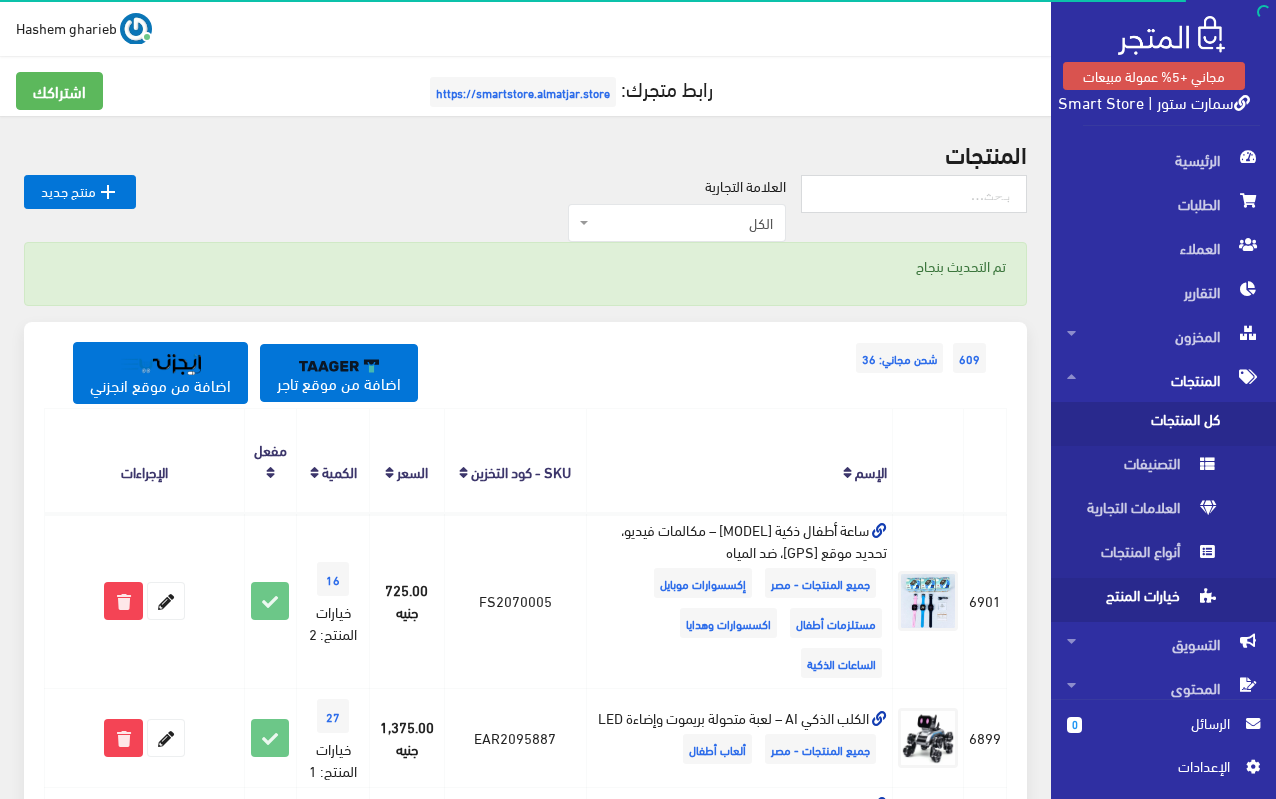 click on "خيارات المنتج" at bounding box center [1143, 600] 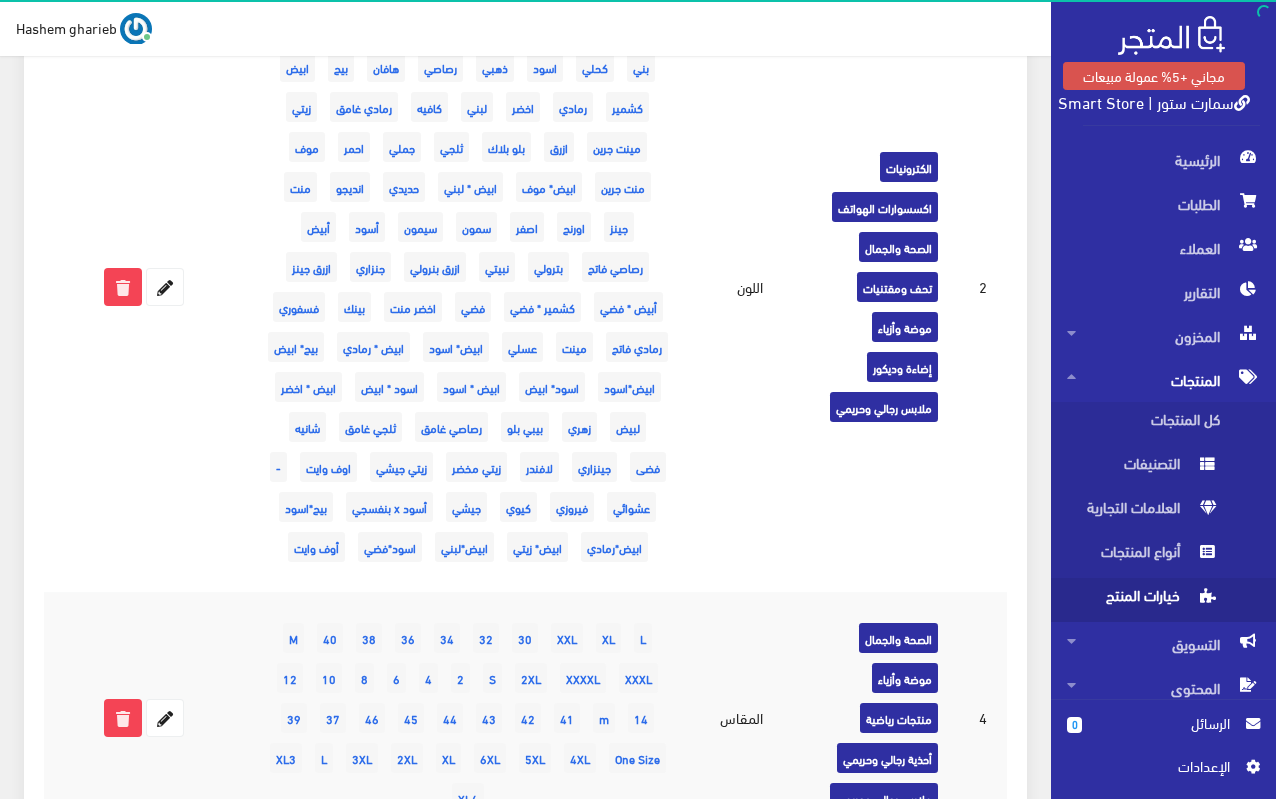 scroll, scrollTop: 800, scrollLeft: 0, axis: vertical 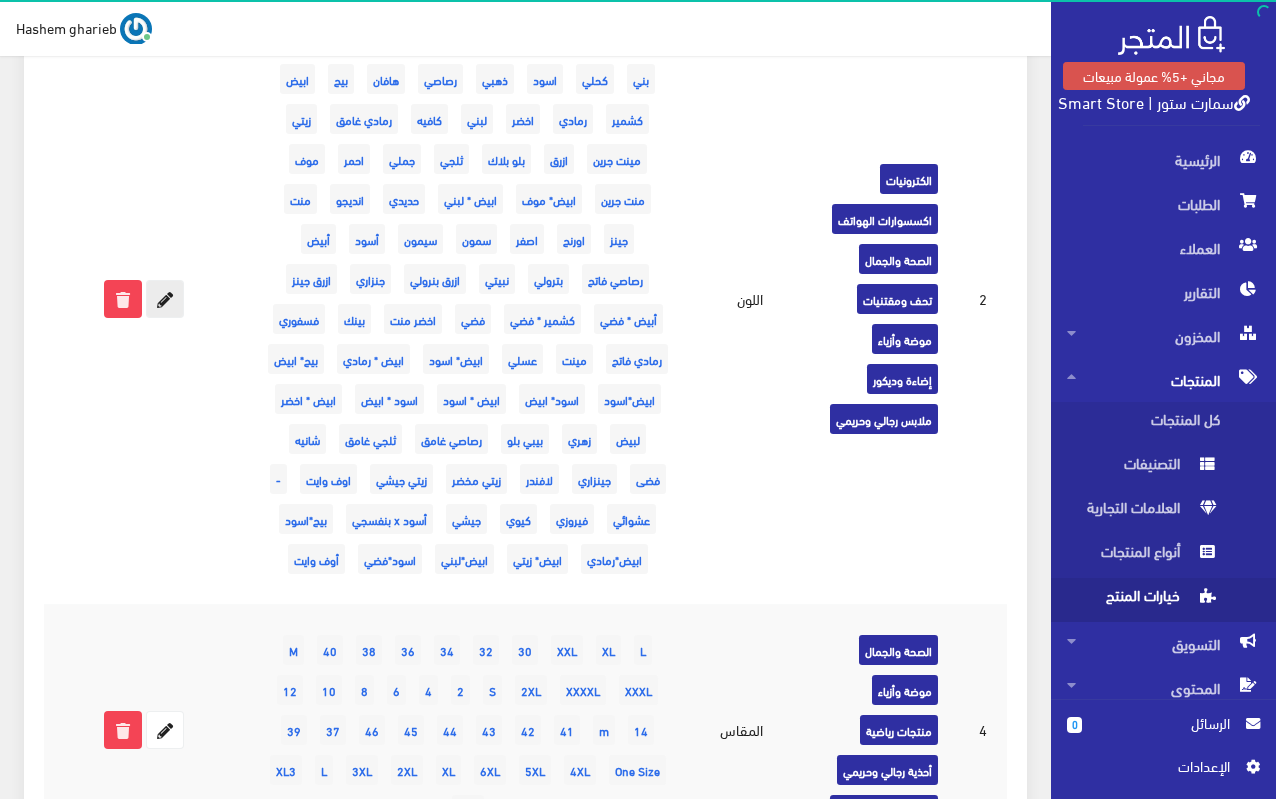 click at bounding box center (165, 299) 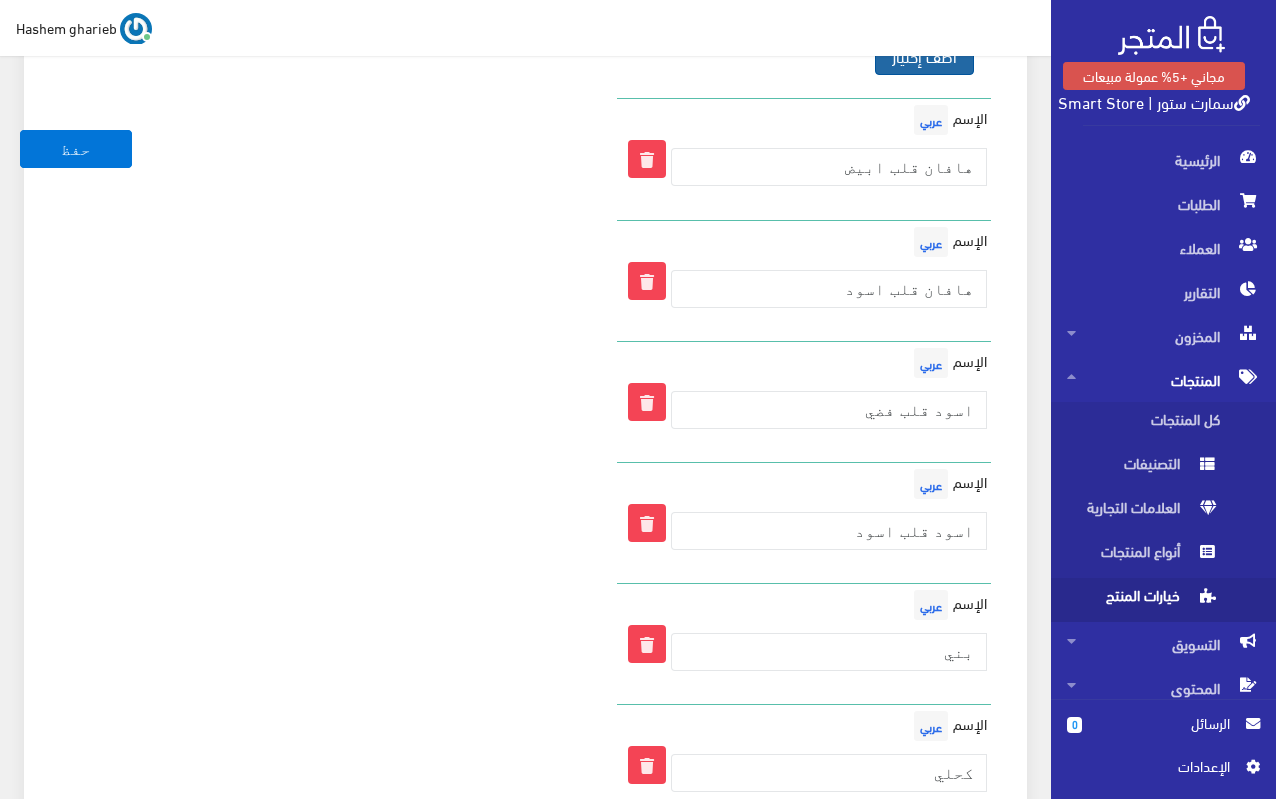 scroll, scrollTop: 500, scrollLeft: 0, axis: vertical 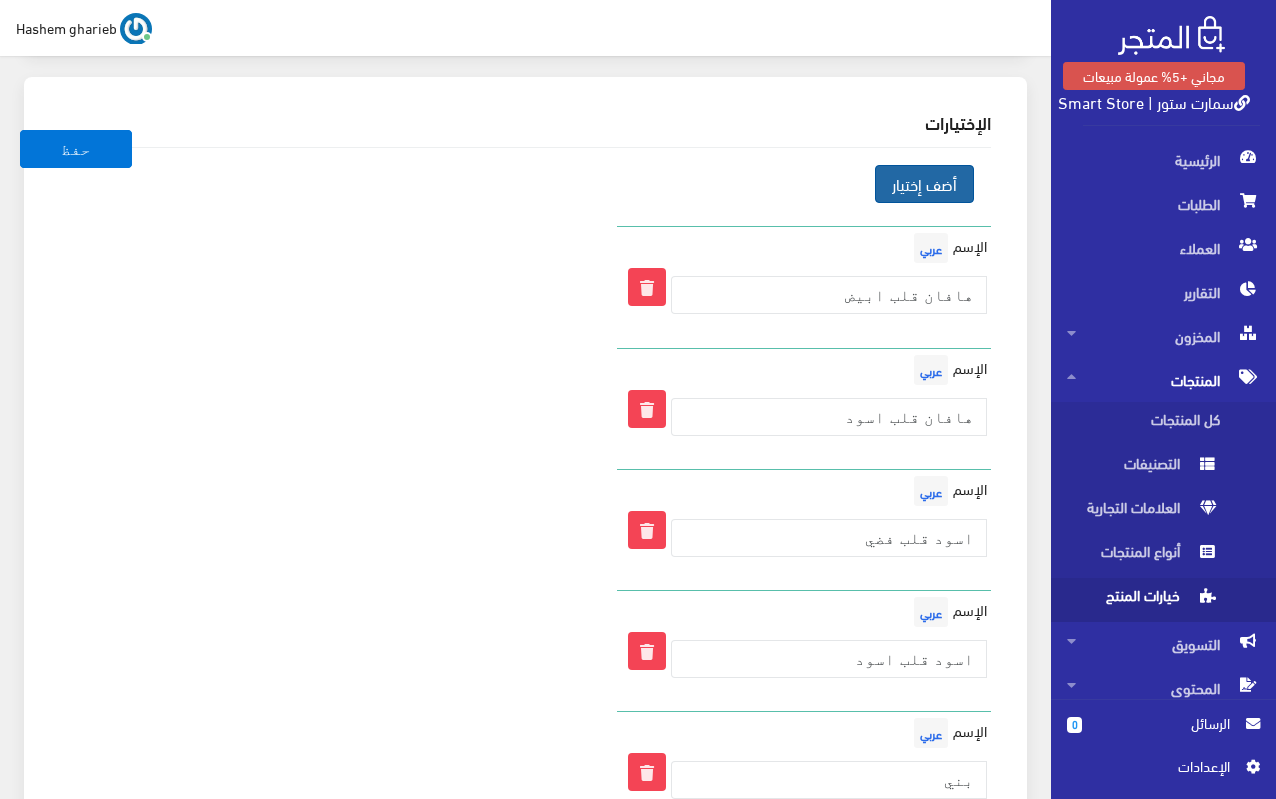 click on "أضف إختيار" at bounding box center [924, 184] 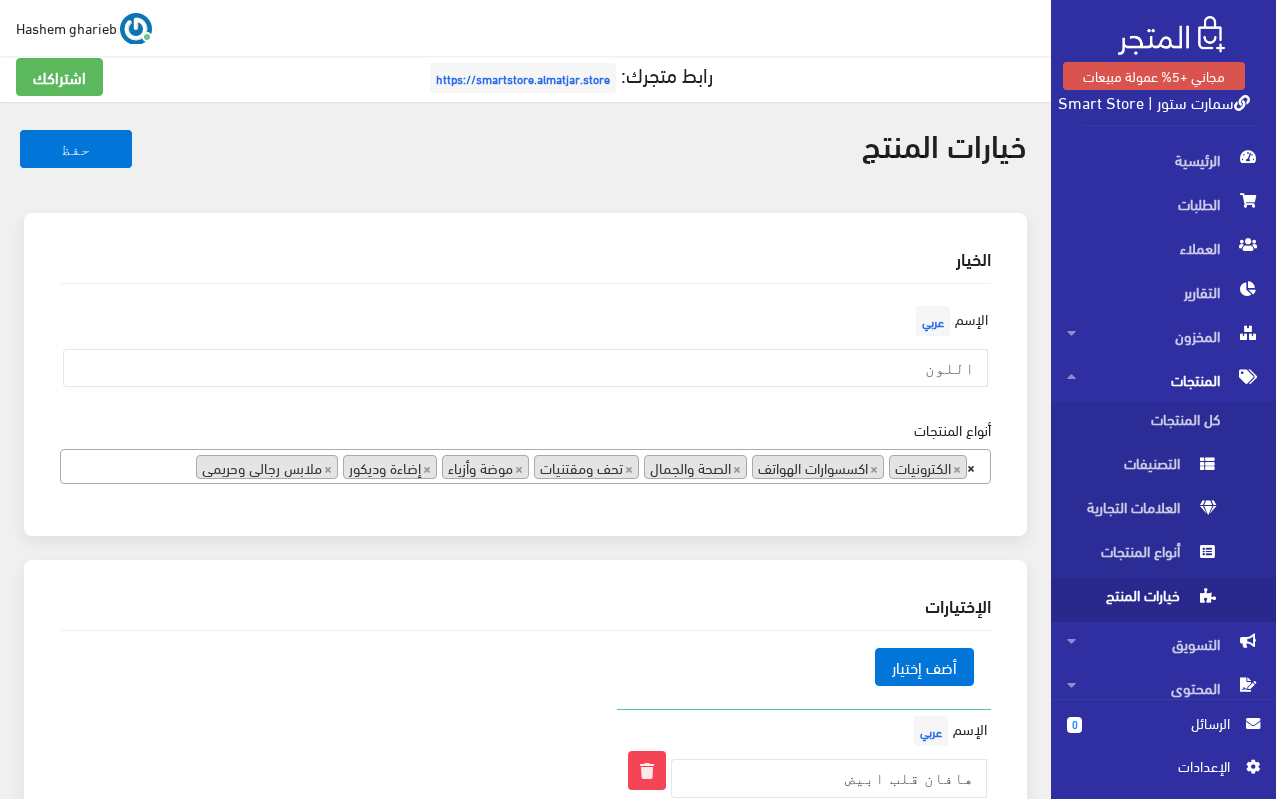 scroll, scrollTop: 0, scrollLeft: 0, axis: both 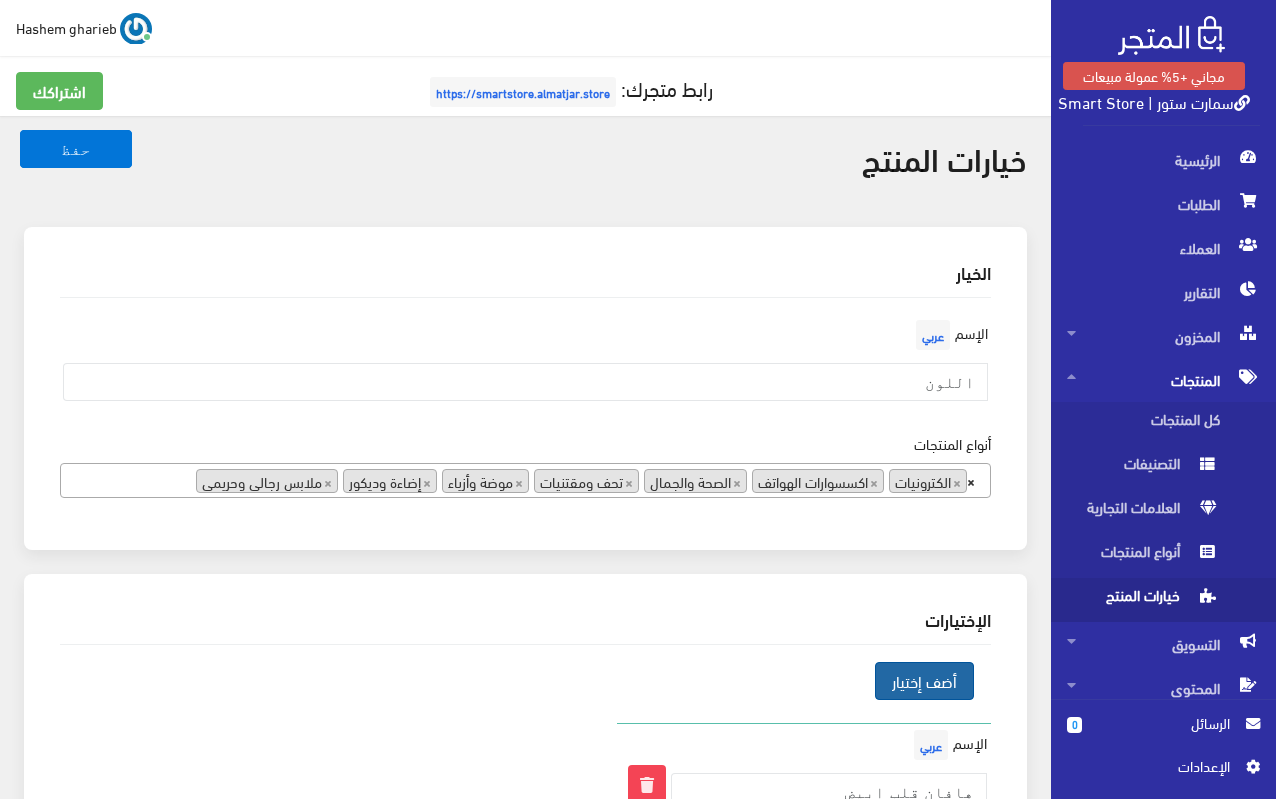click on "أضف إختيار" at bounding box center (924, 681) 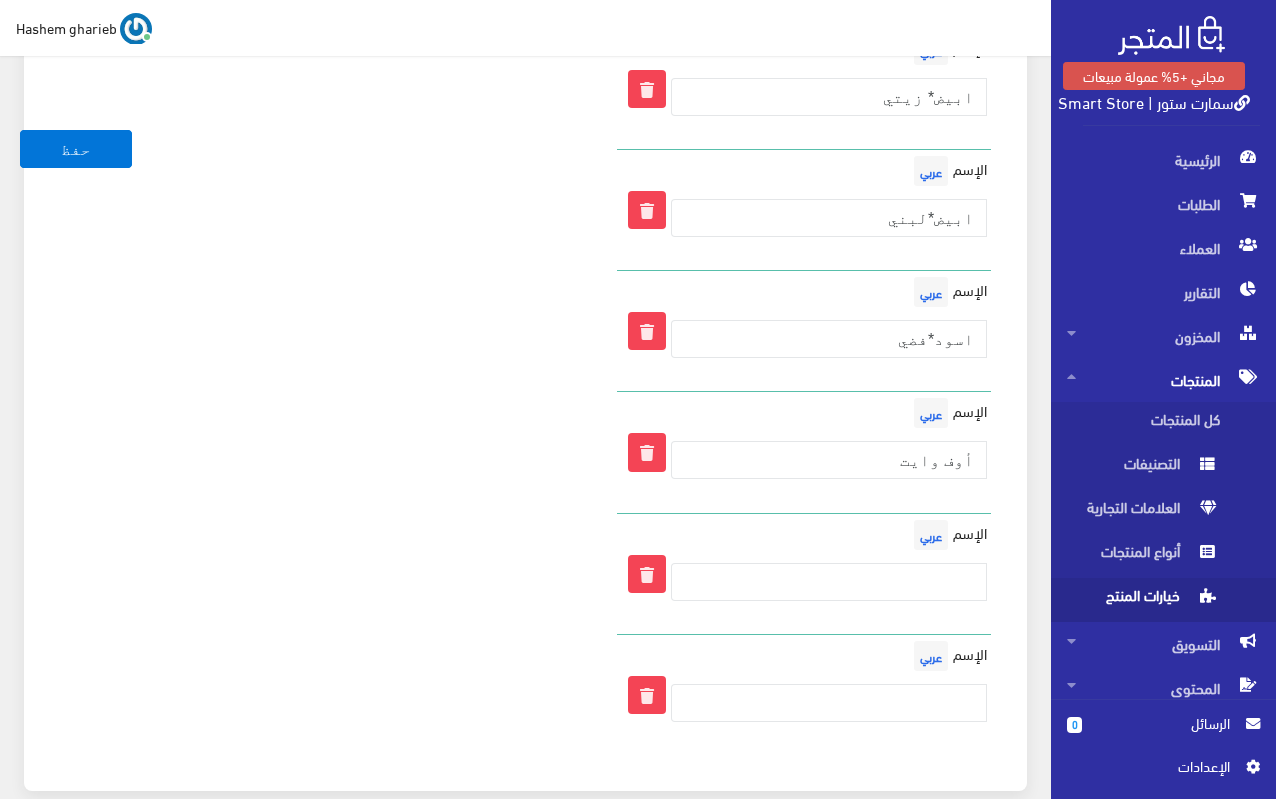 scroll, scrollTop: 10738, scrollLeft: 0, axis: vertical 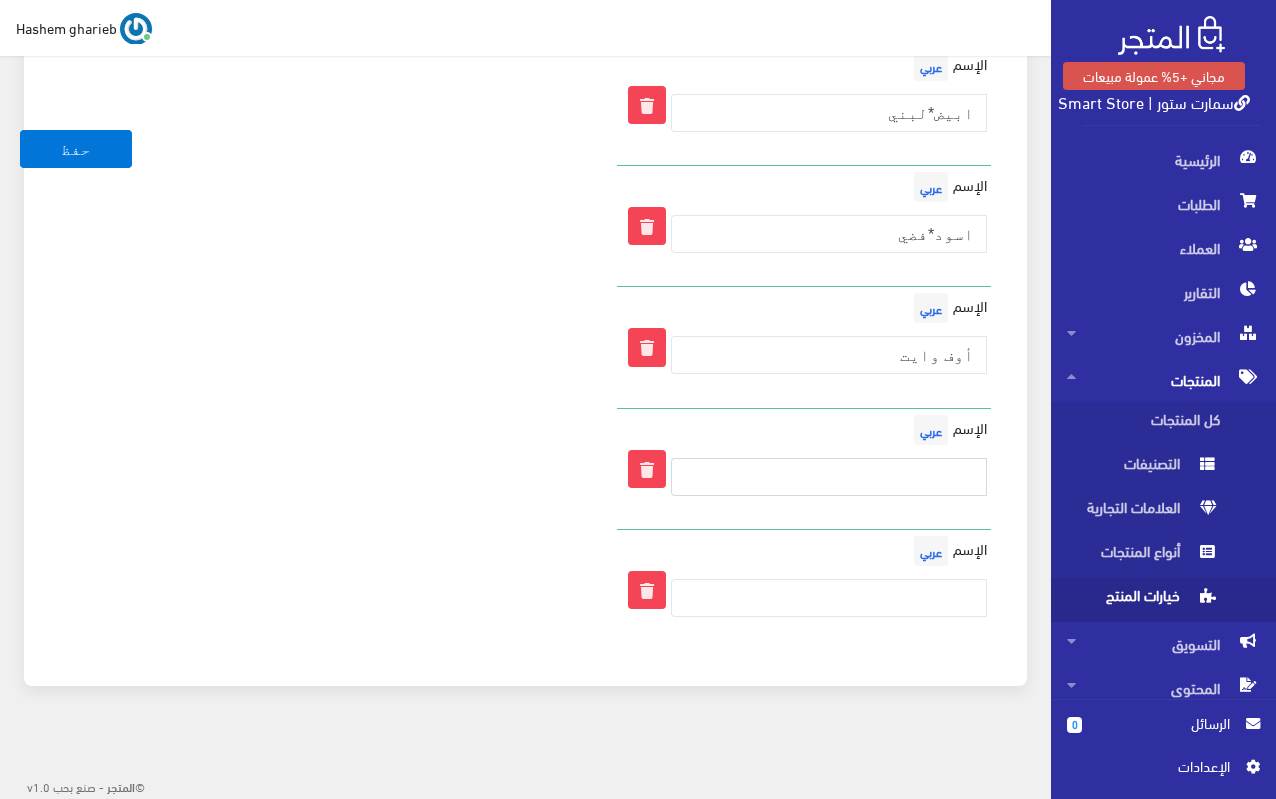 click at bounding box center (829, 477) 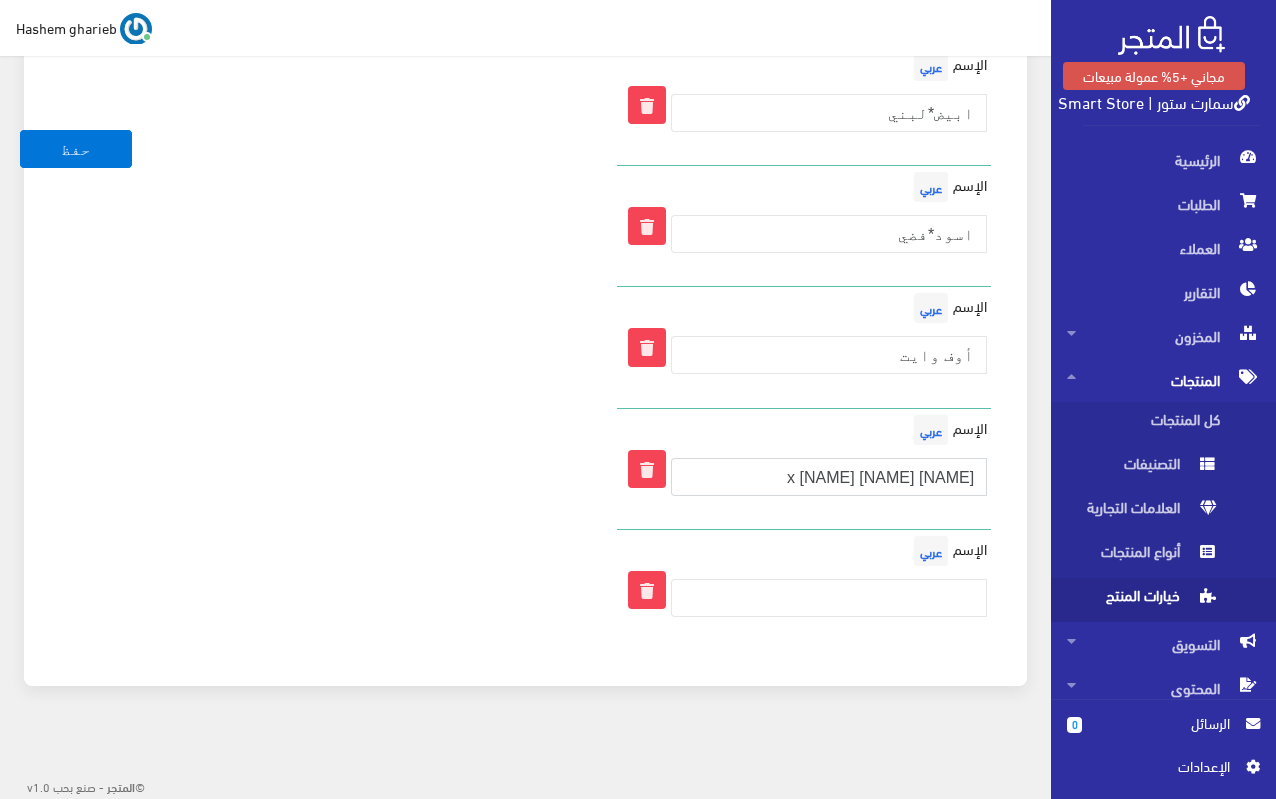 type on "[NAME] [NAME] x [NAME]" 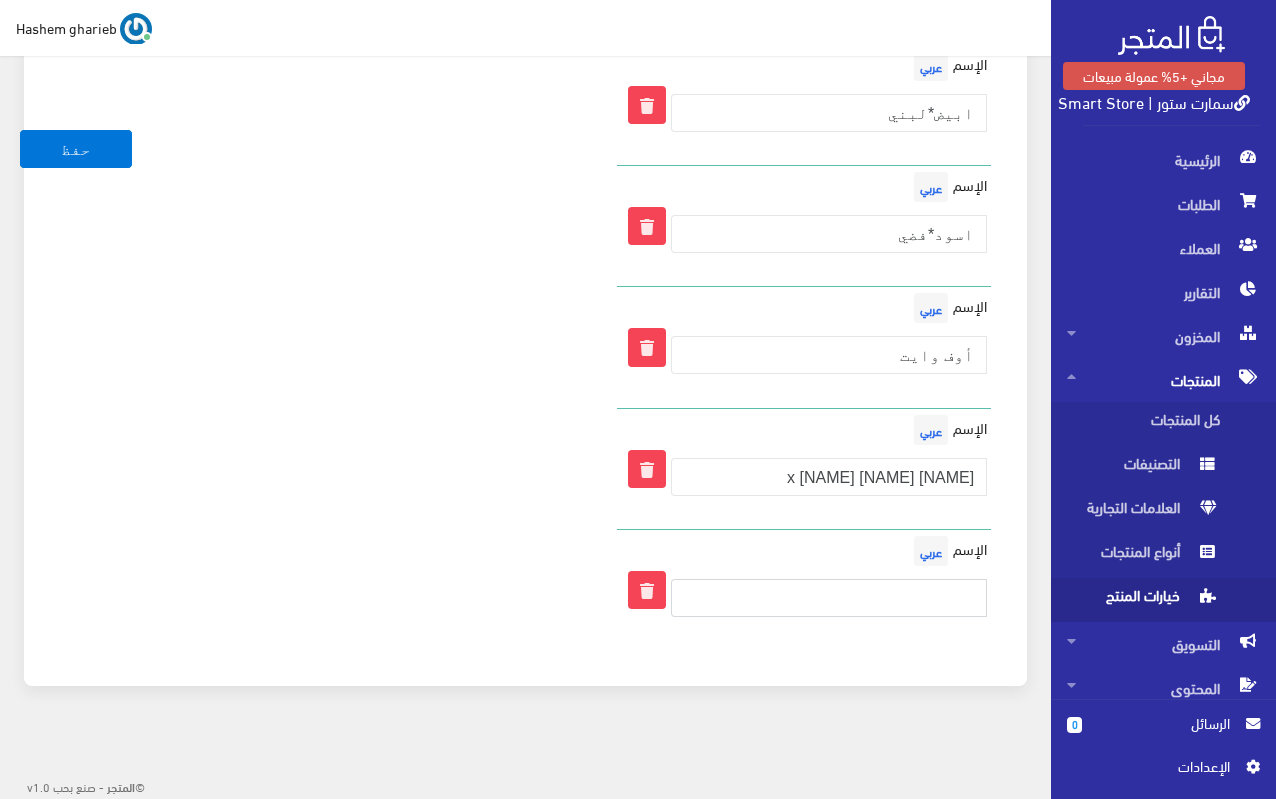 click at bounding box center [829, 598] 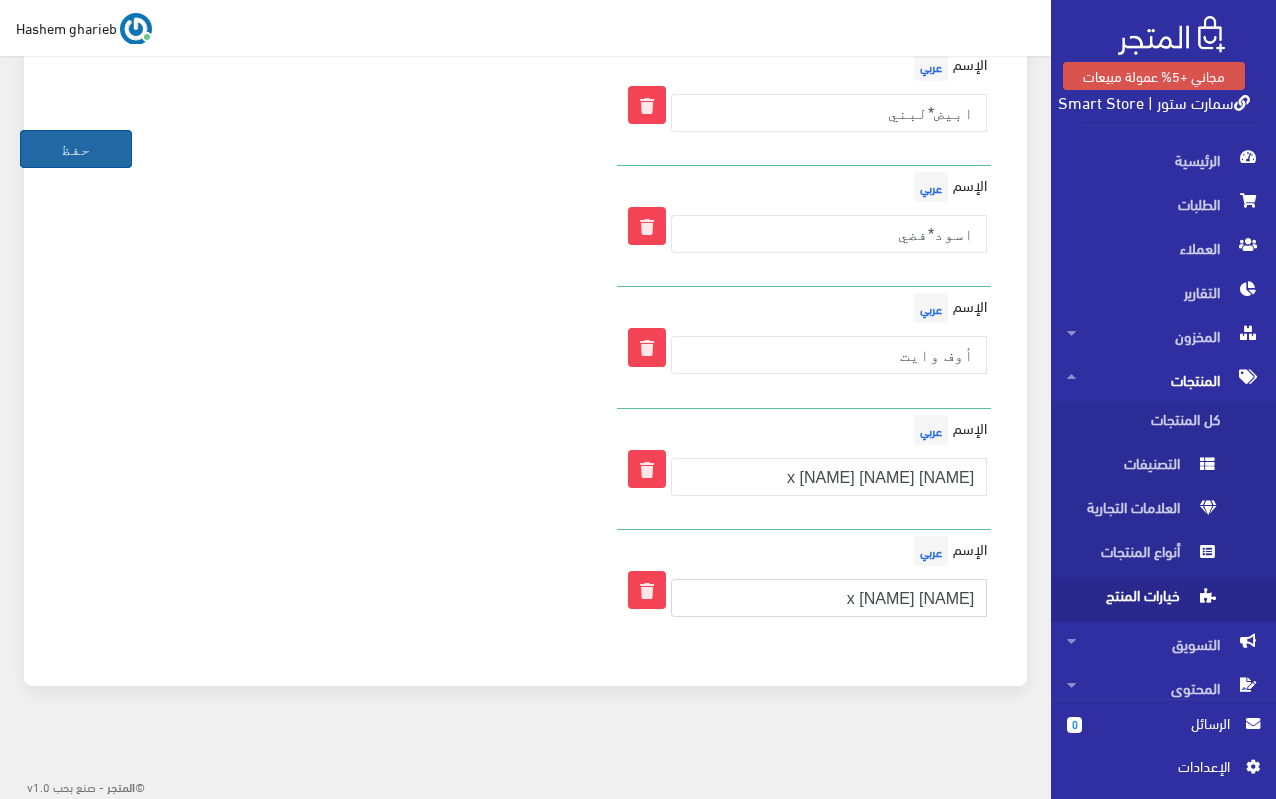 type on "[NAME] x [NAME]" 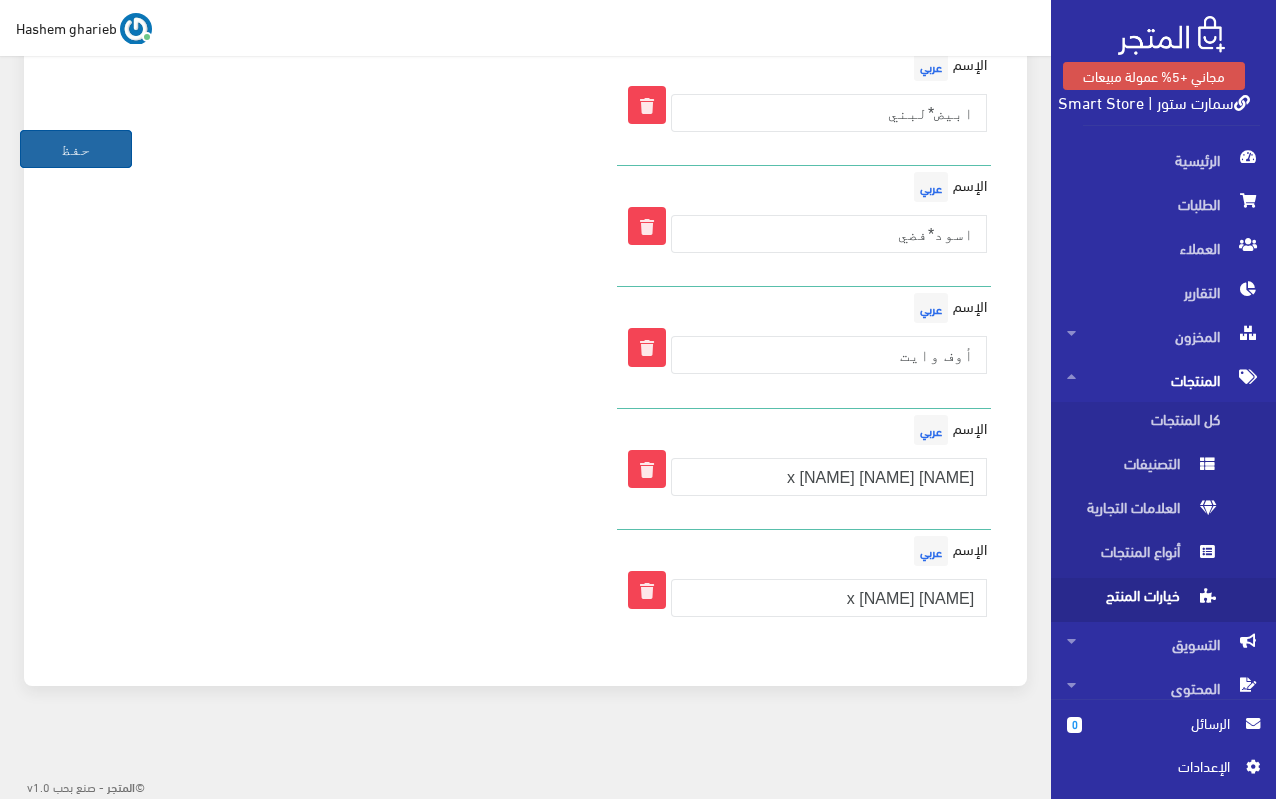 click on "حفظ" at bounding box center (76, 149) 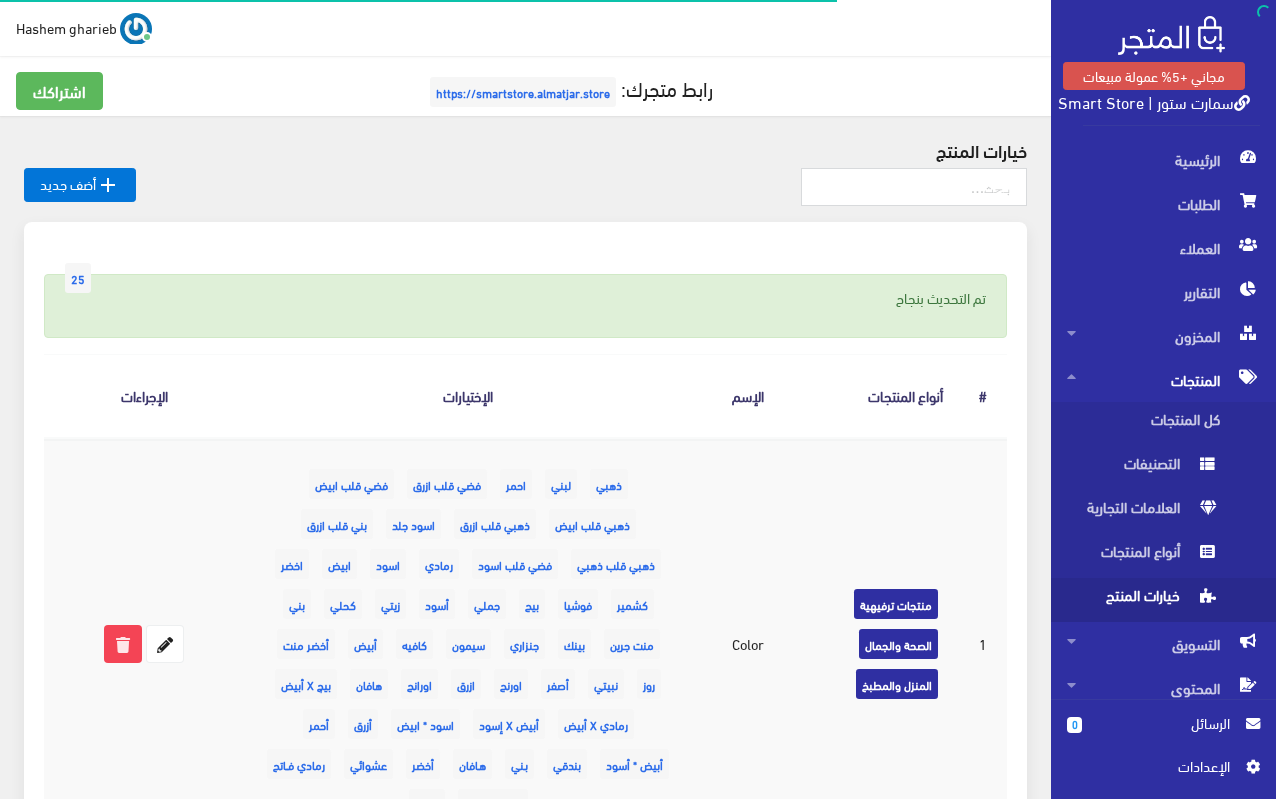 scroll, scrollTop: 0, scrollLeft: 0, axis: both 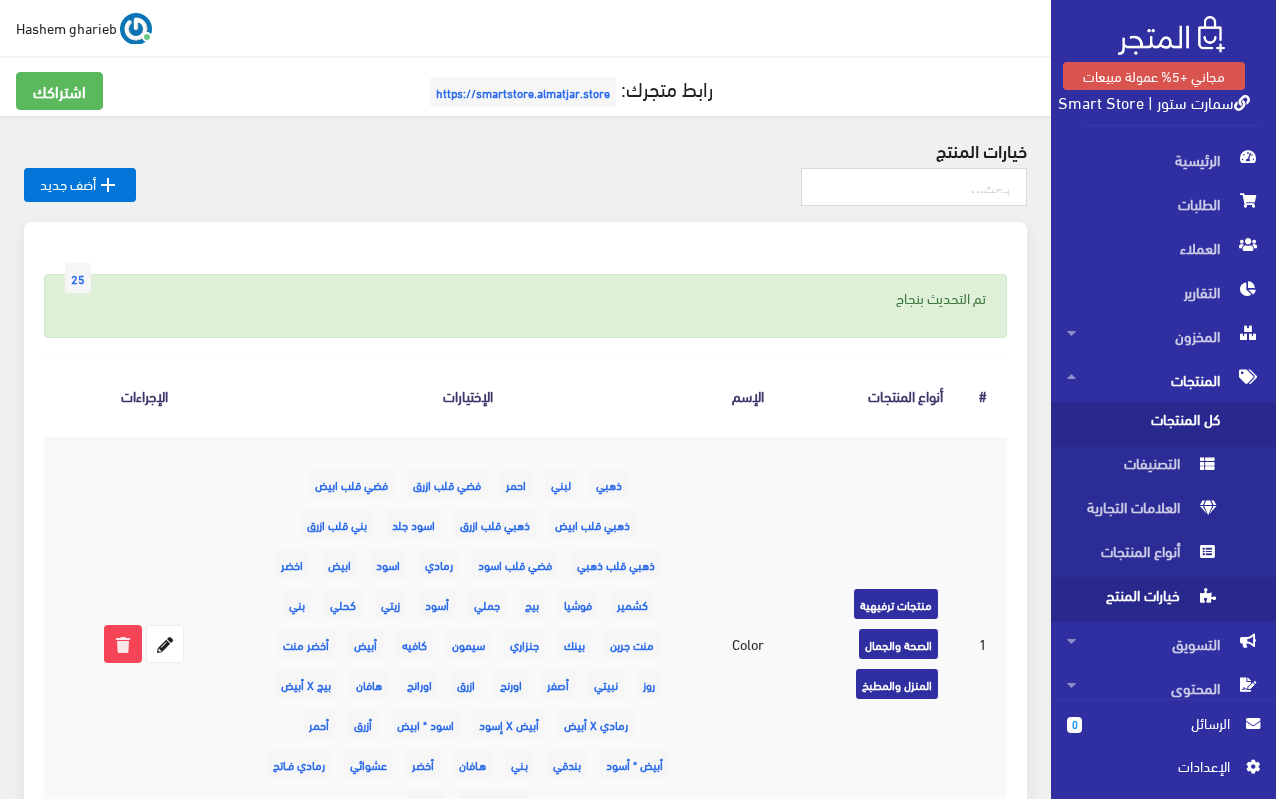 click on "كل المنتجات" at bounding box center [1143, 424] 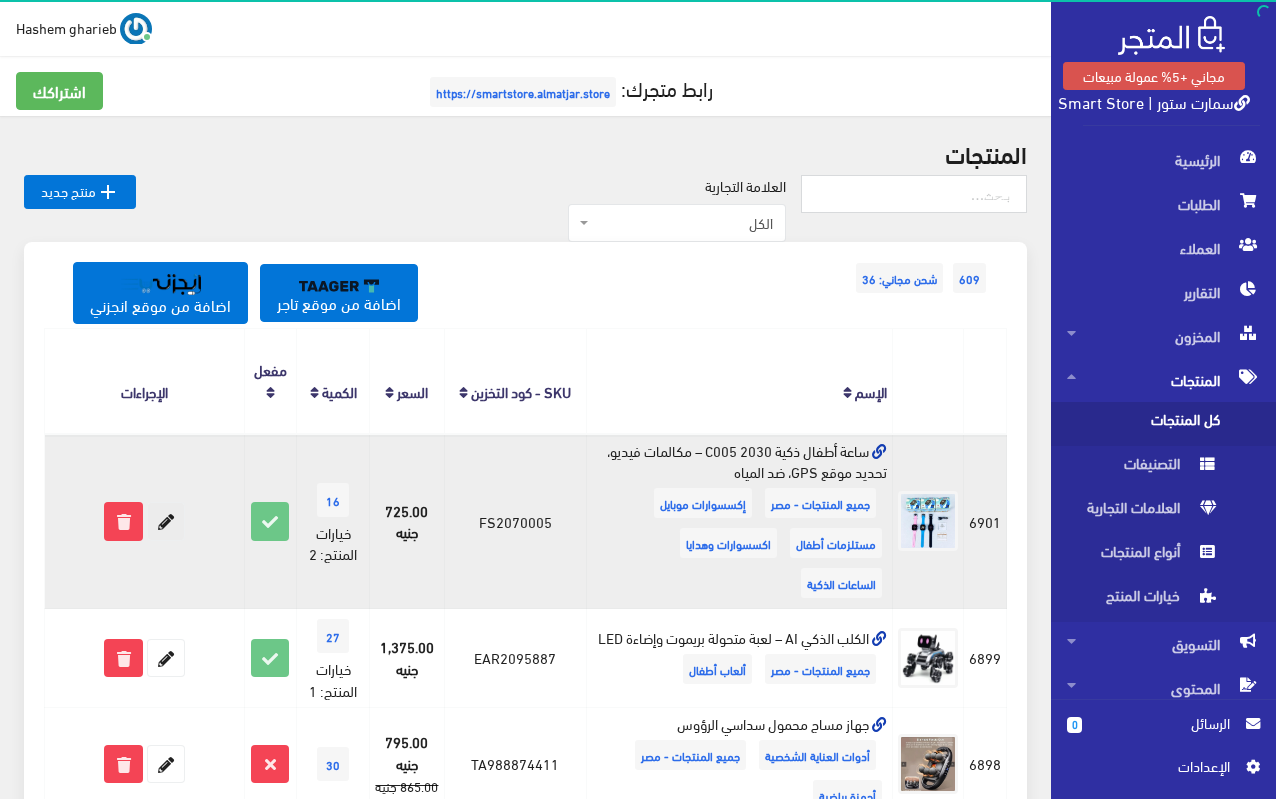 click at bounding box center [166, 521] 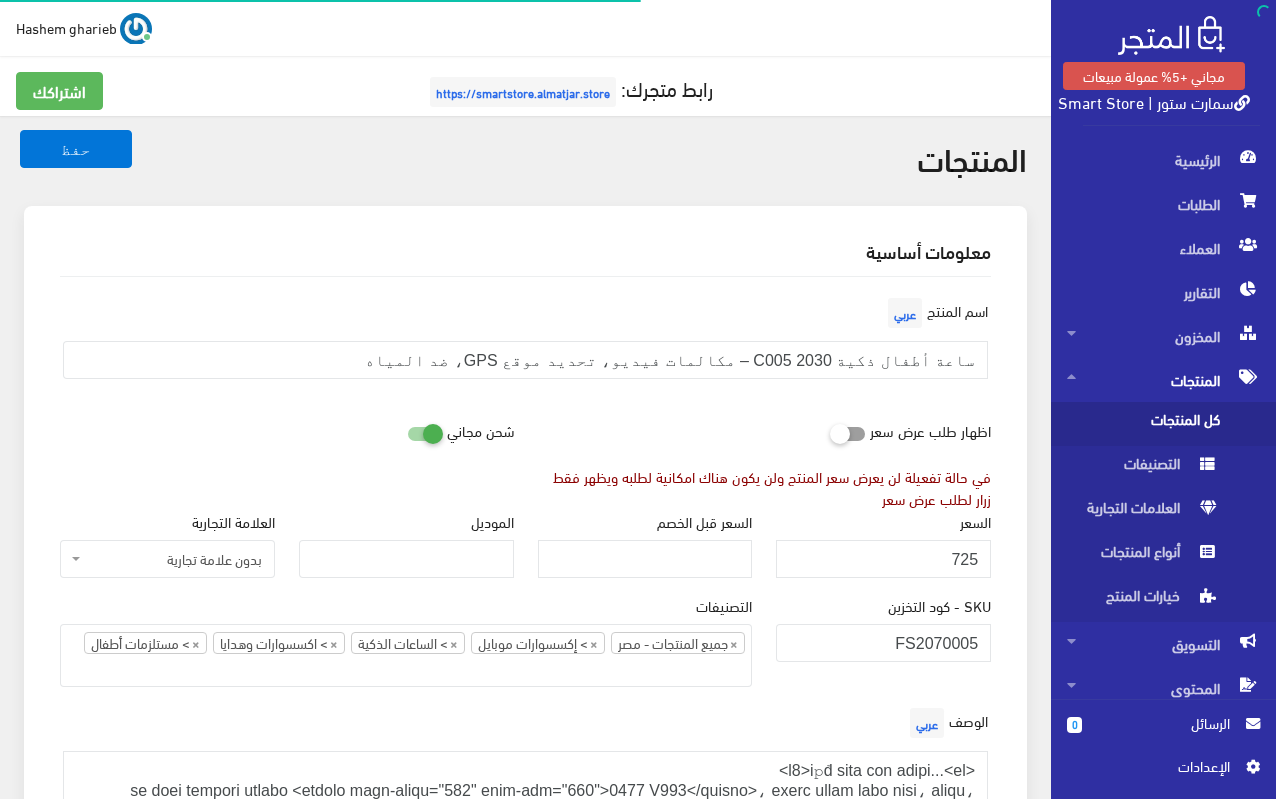 select on "27" 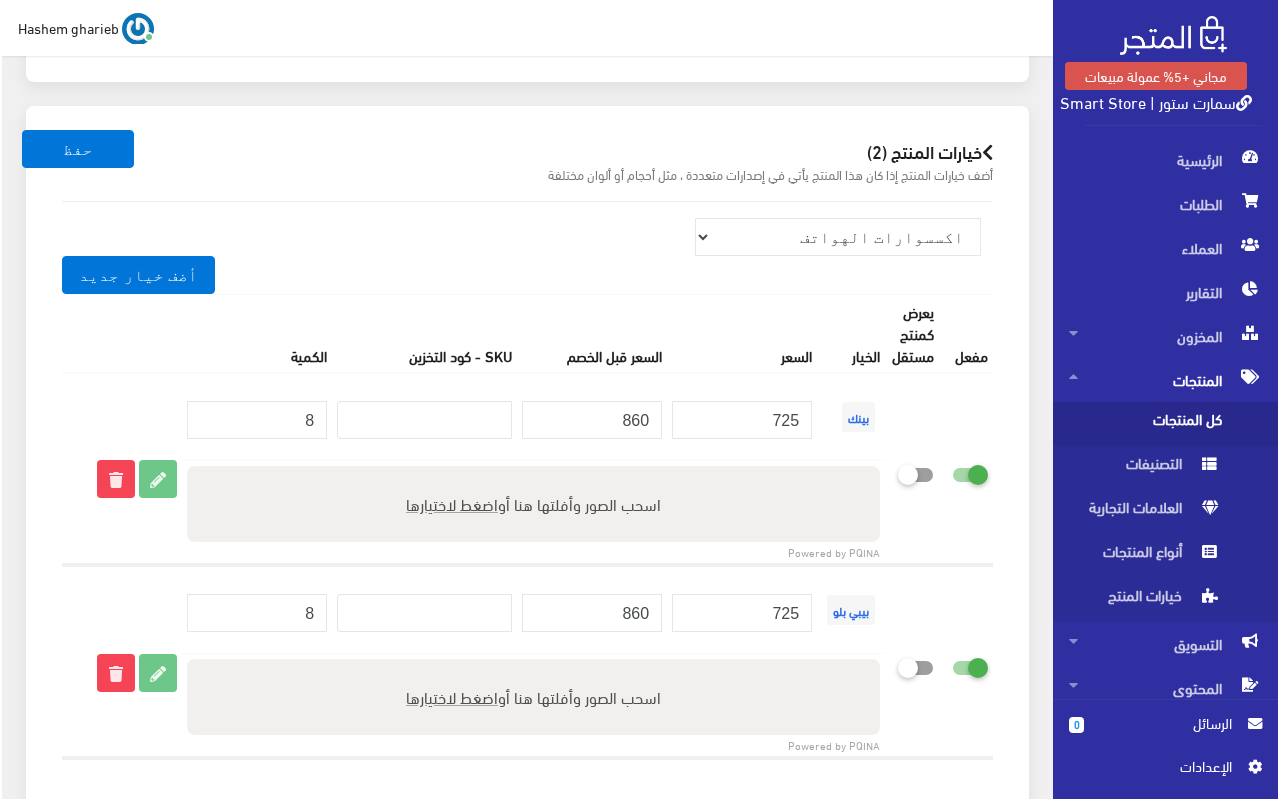 scroll, scrollTop: 2700, scrollLeft: 0, axis: vertical 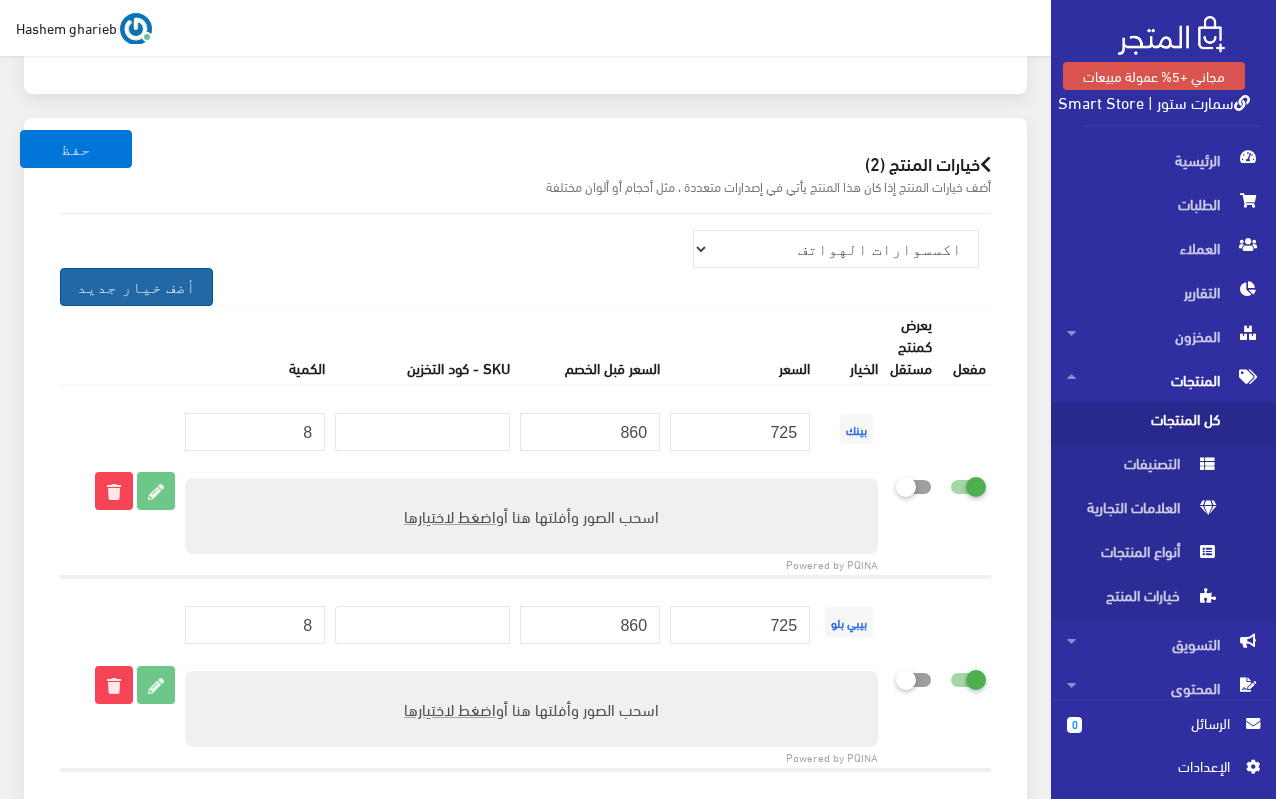 click on "أضف خيار جديد" at bounding box center [136, 287] 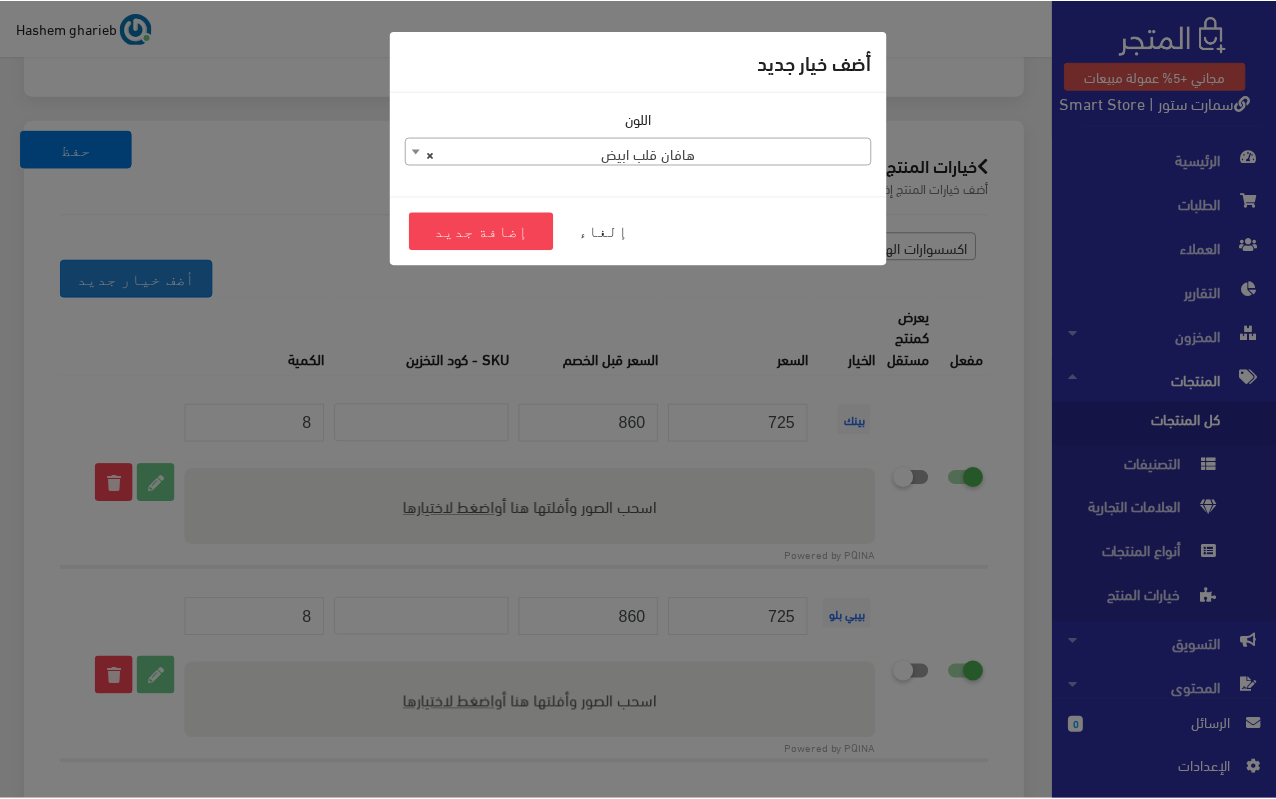 scroll, scrollTop: 2702, scrollLeft: 0, axis: vertical 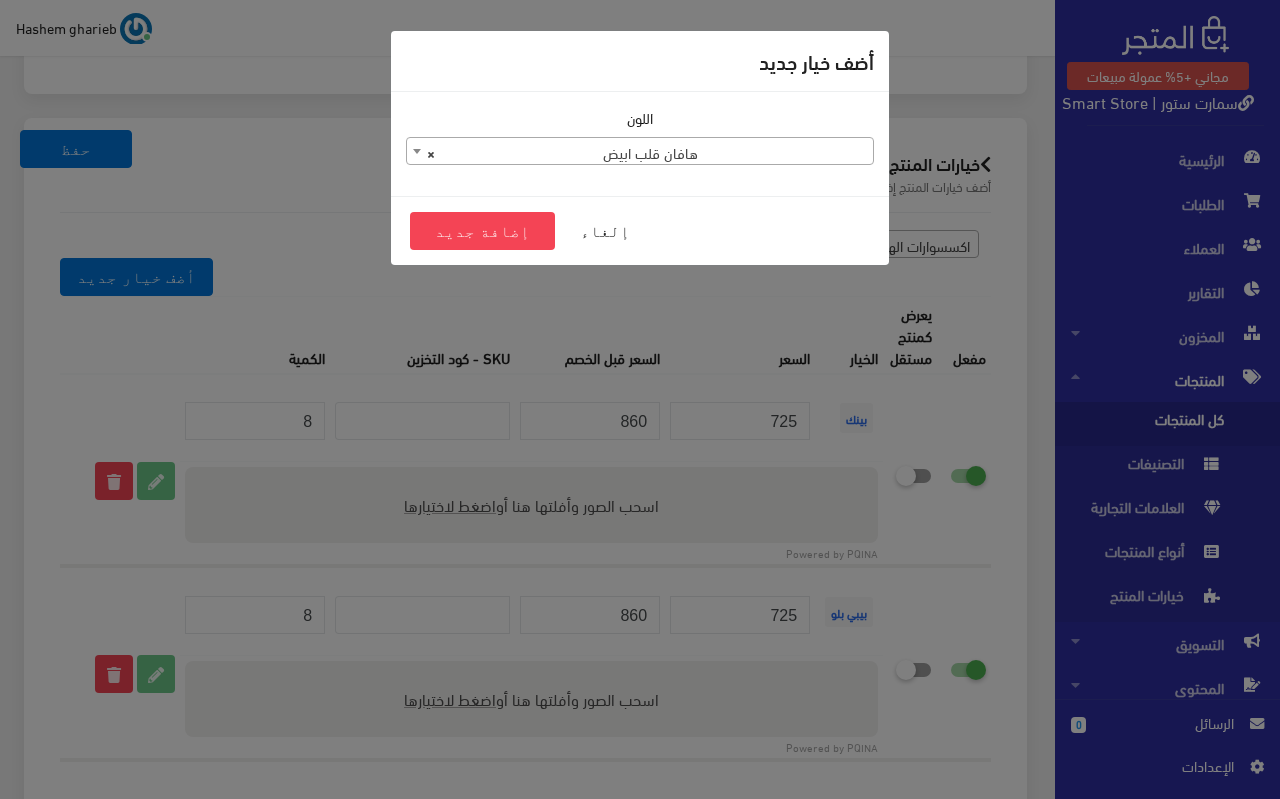 click on "× هافان قلب ابيض" at bounding box center [640, 152] 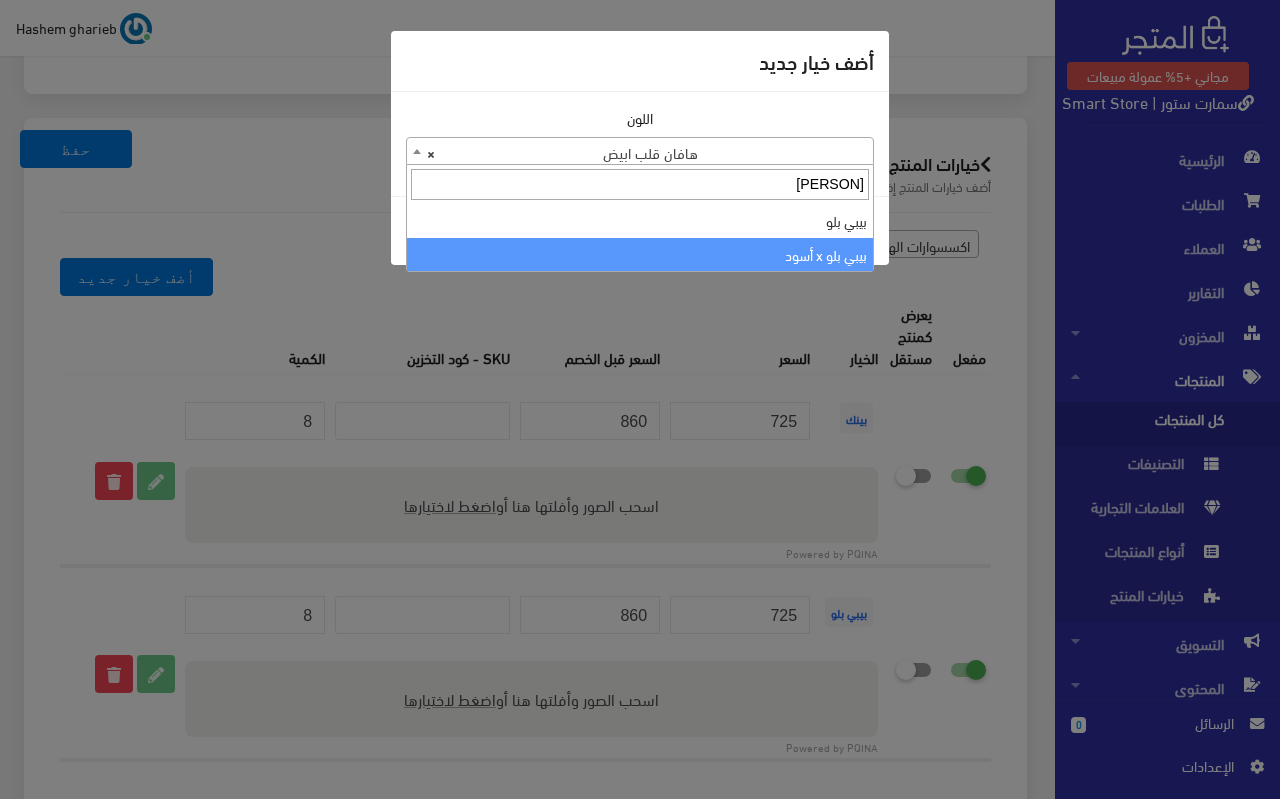 type on "بيبي" 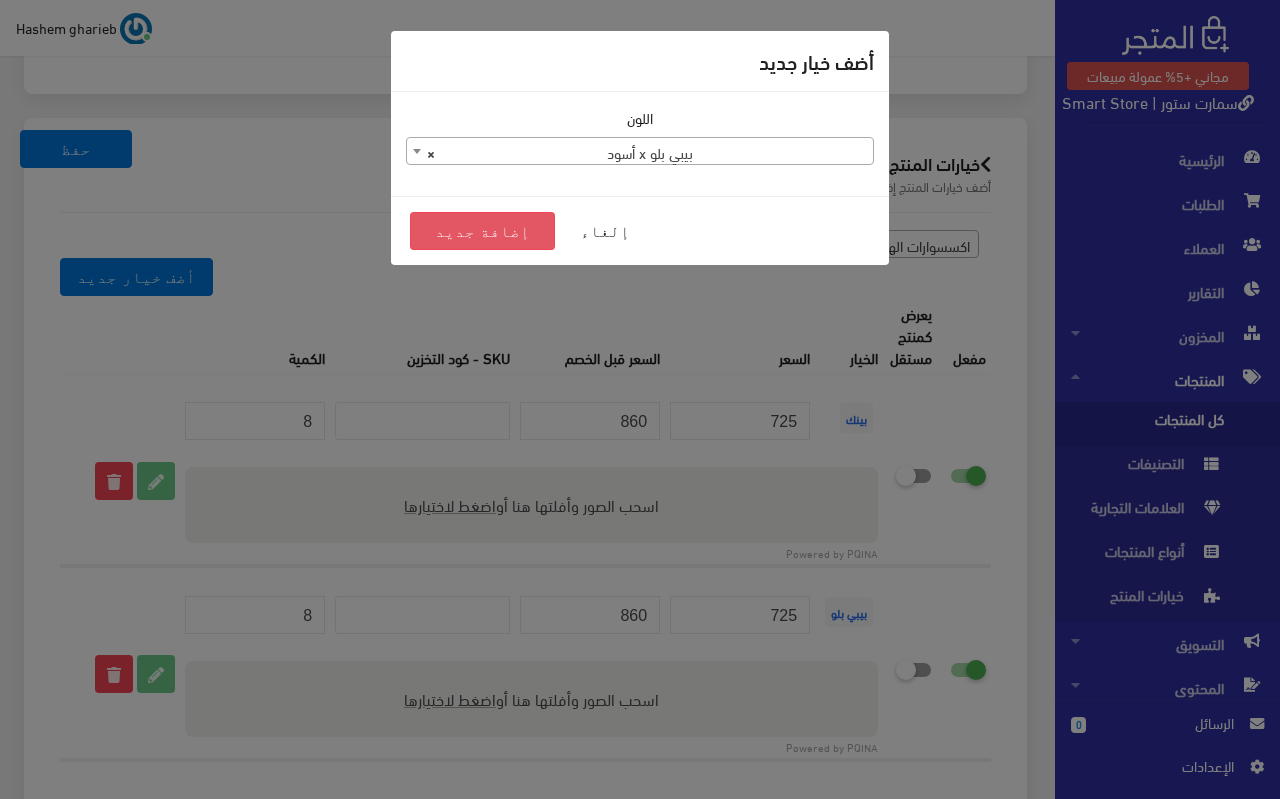 click on "إضافة جديد" at bounding box center [482, 231] 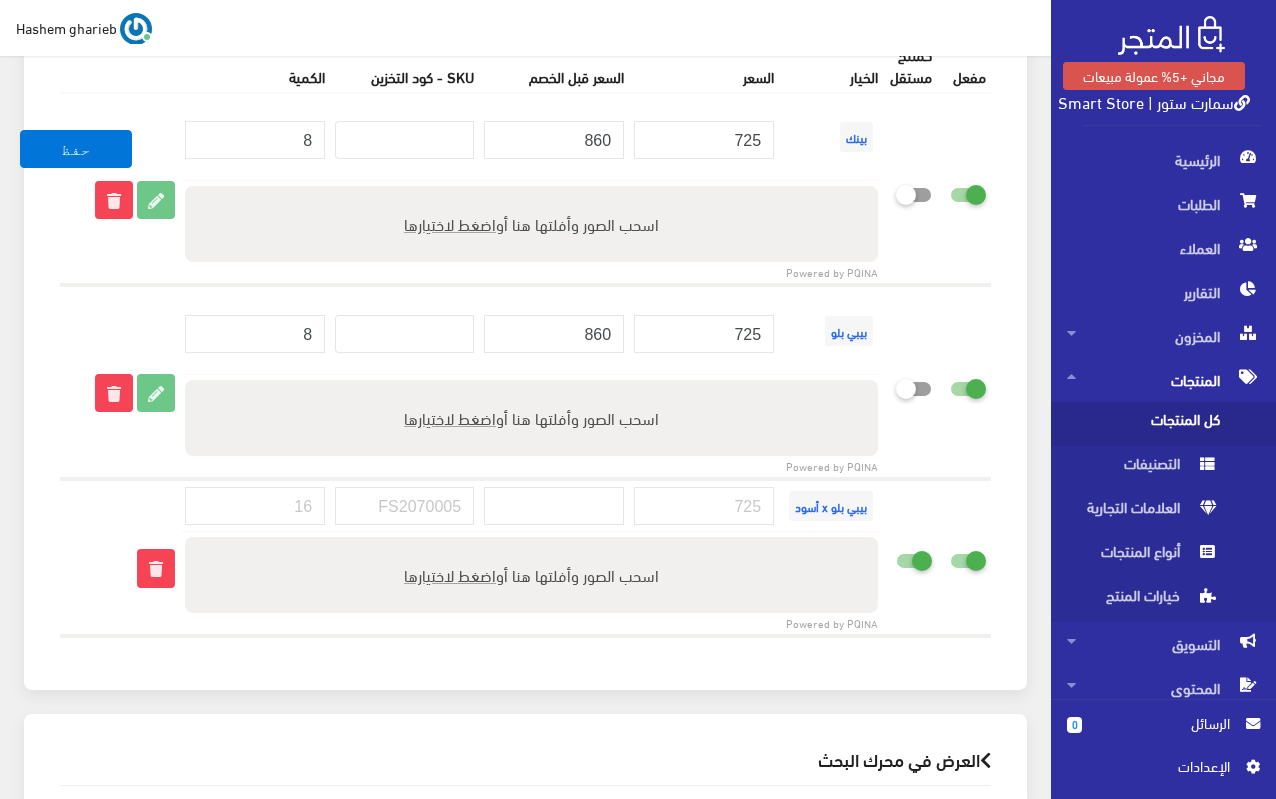 scroll, scrollTop: 3002, scrollLeft: 0, axis: vertical 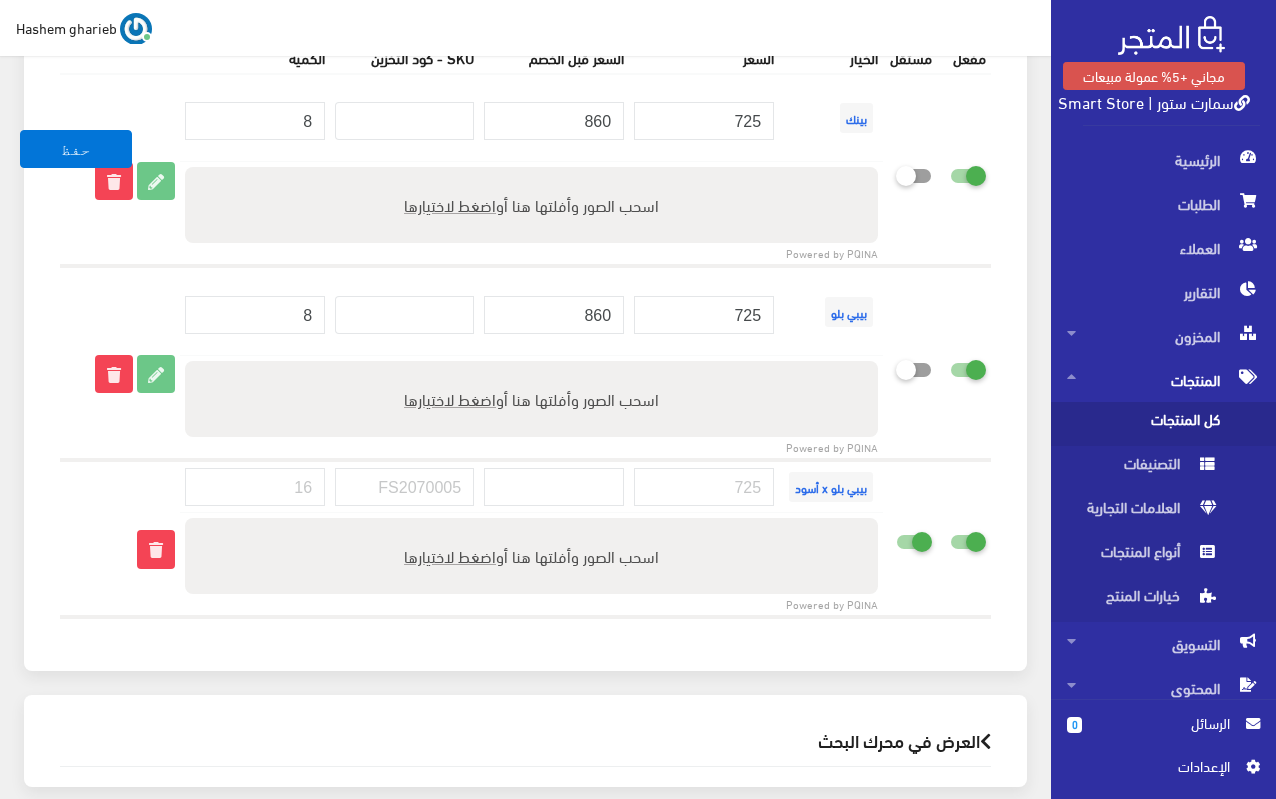 click at bounding box center (910, 538) 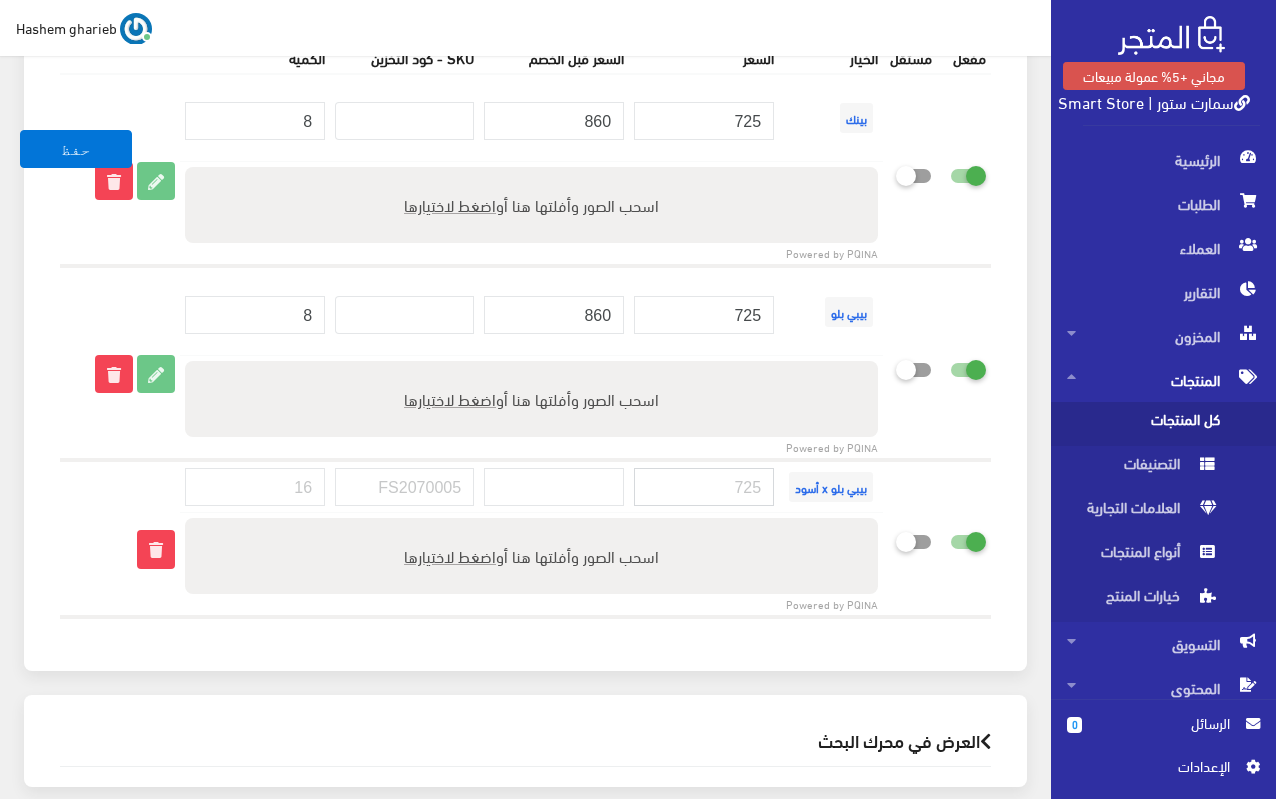 click at bounding box center [704, 487] 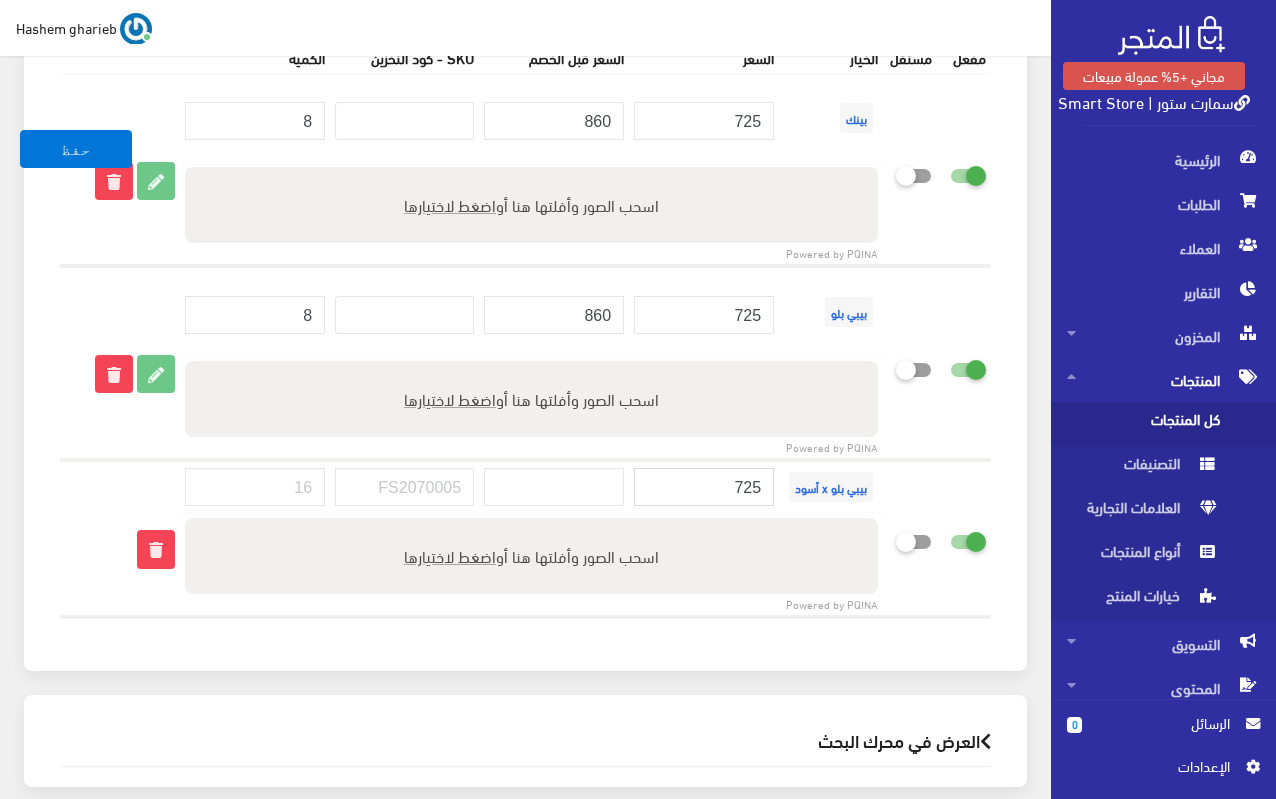 type on "725" 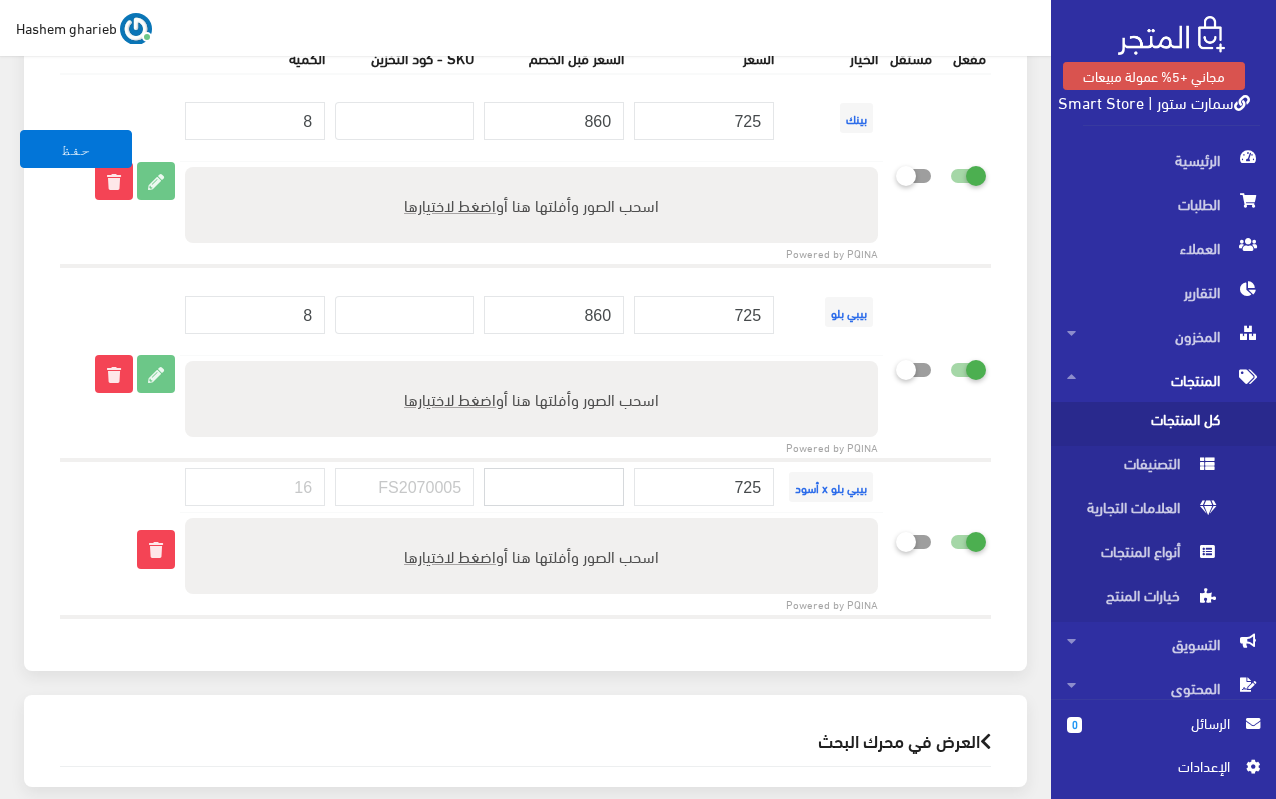 click at bounding box center [554, 487] 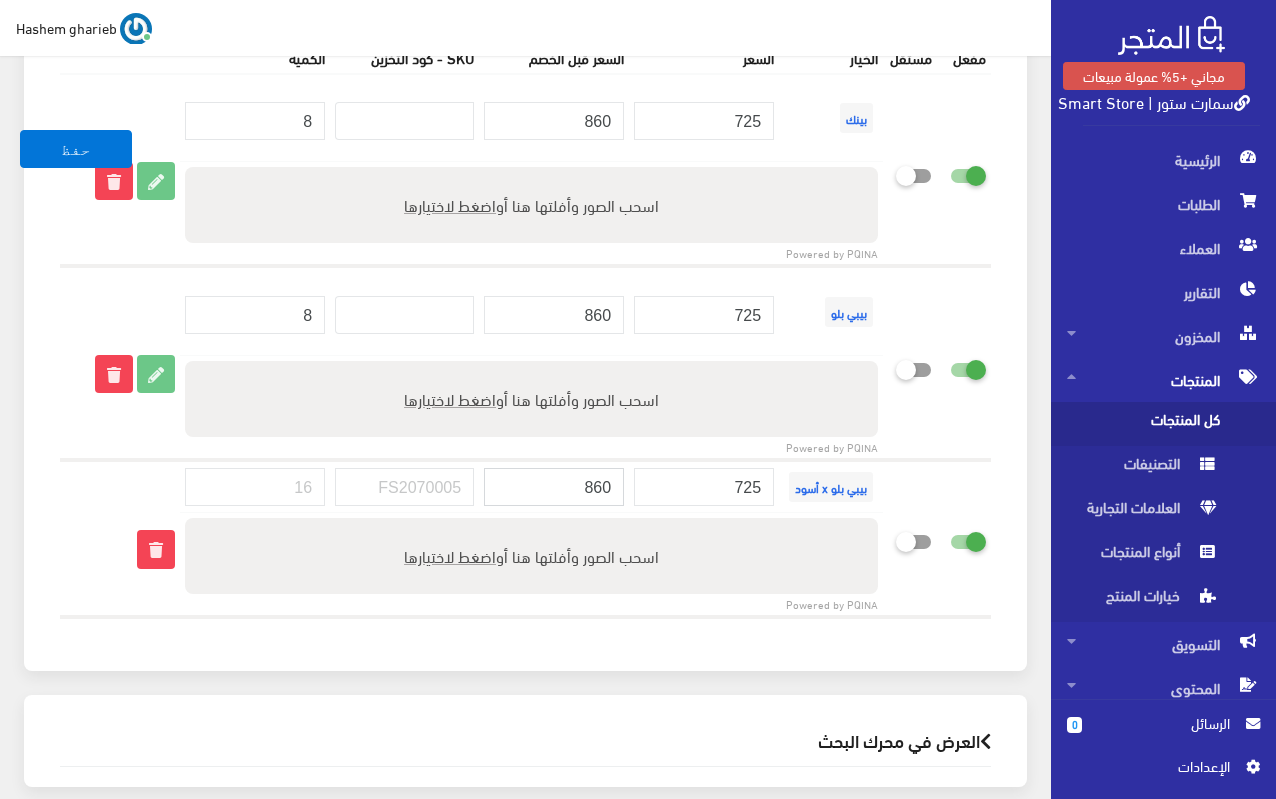 type on "860" 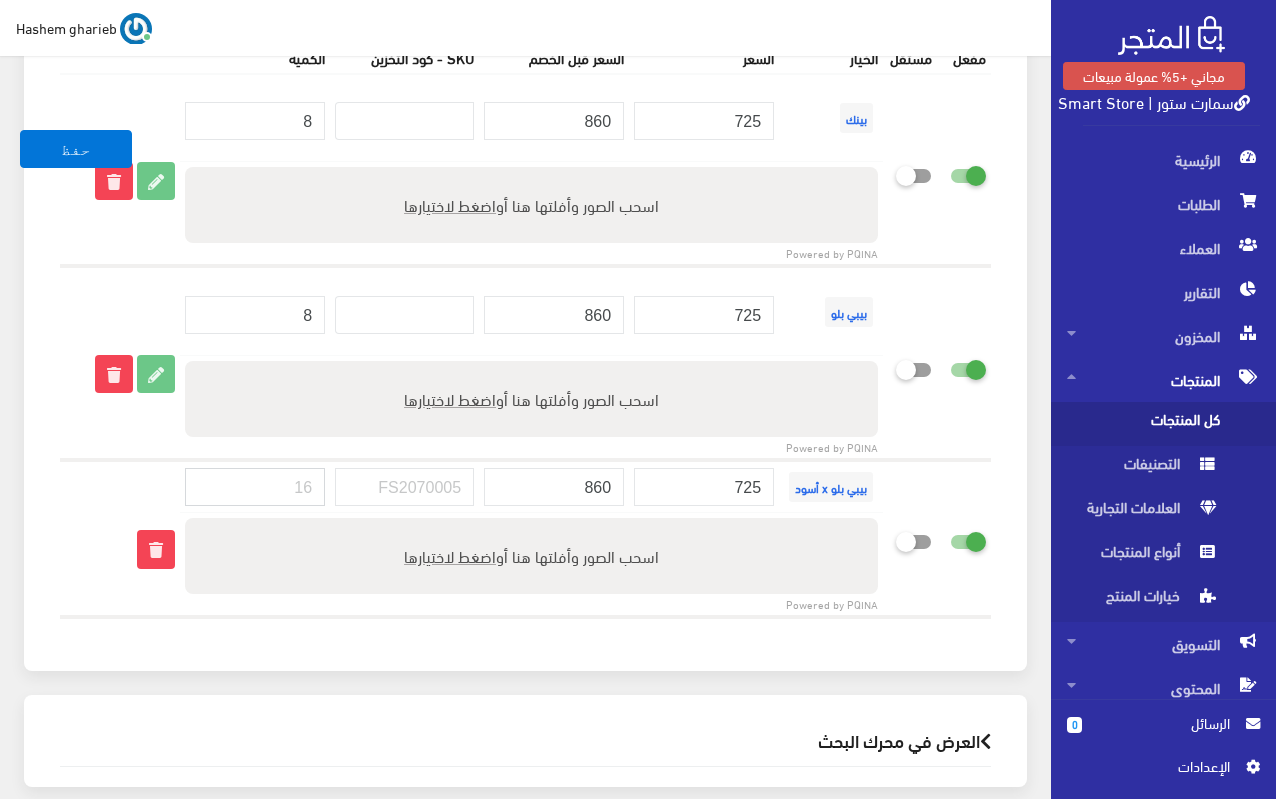 click at bounding box center (255, 487) 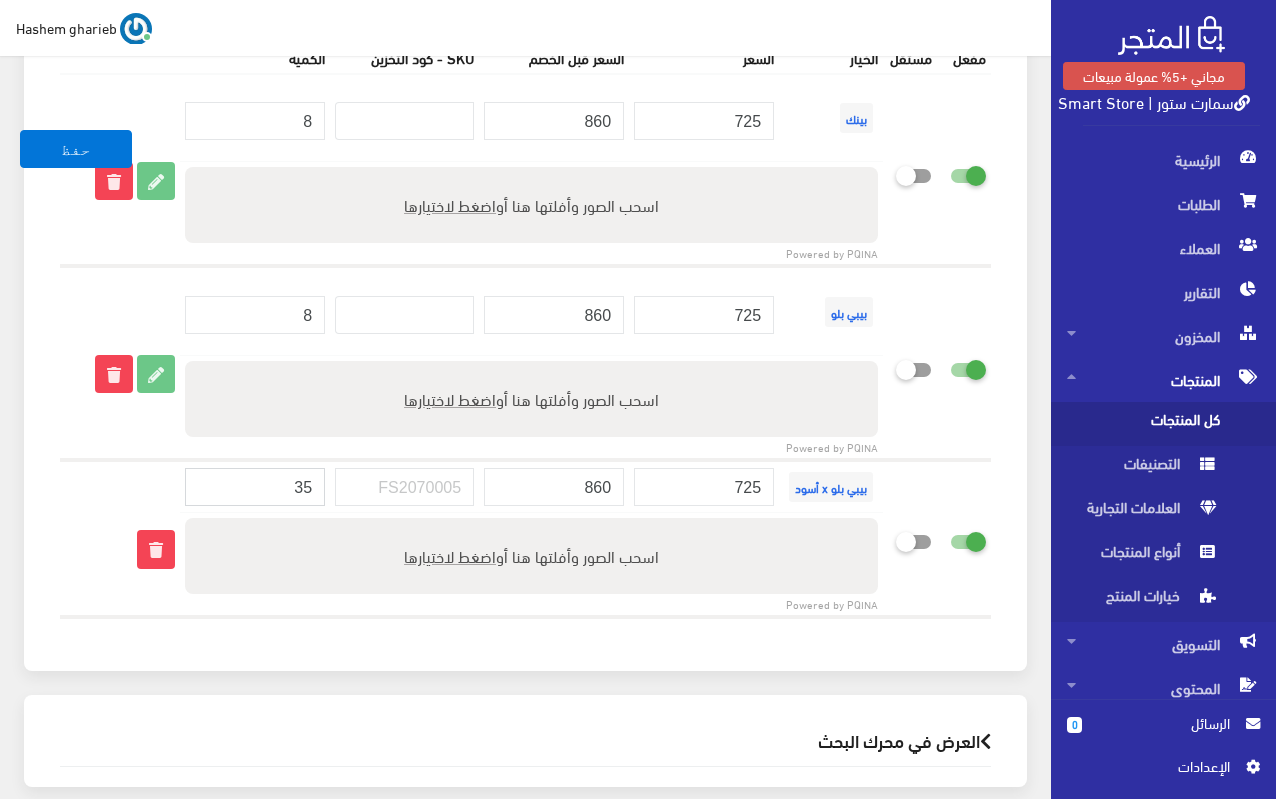 type on "35" 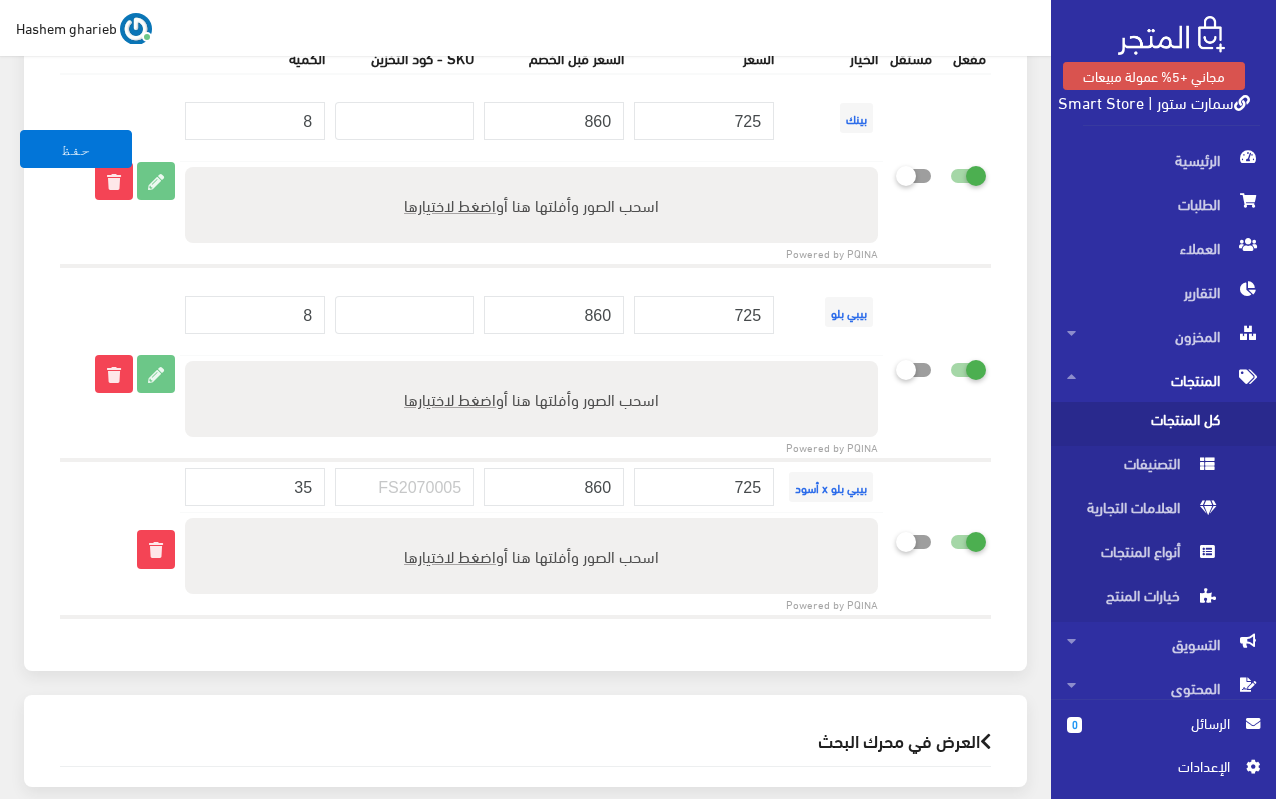 click on "خيارات المنتج
(2)
أضف خيارات المنتج إذا كان هذا المنتج يأتي في إصدارات متعددة ، مثل أحجام أو ألوان مختلفة
منتجات ترفيهية
الكترونيات
اكسسوارات الهواتف
الصحة والجمال
تحف ومقتنيات
موضة وأزياء ×" at bounding box center (525, 244) 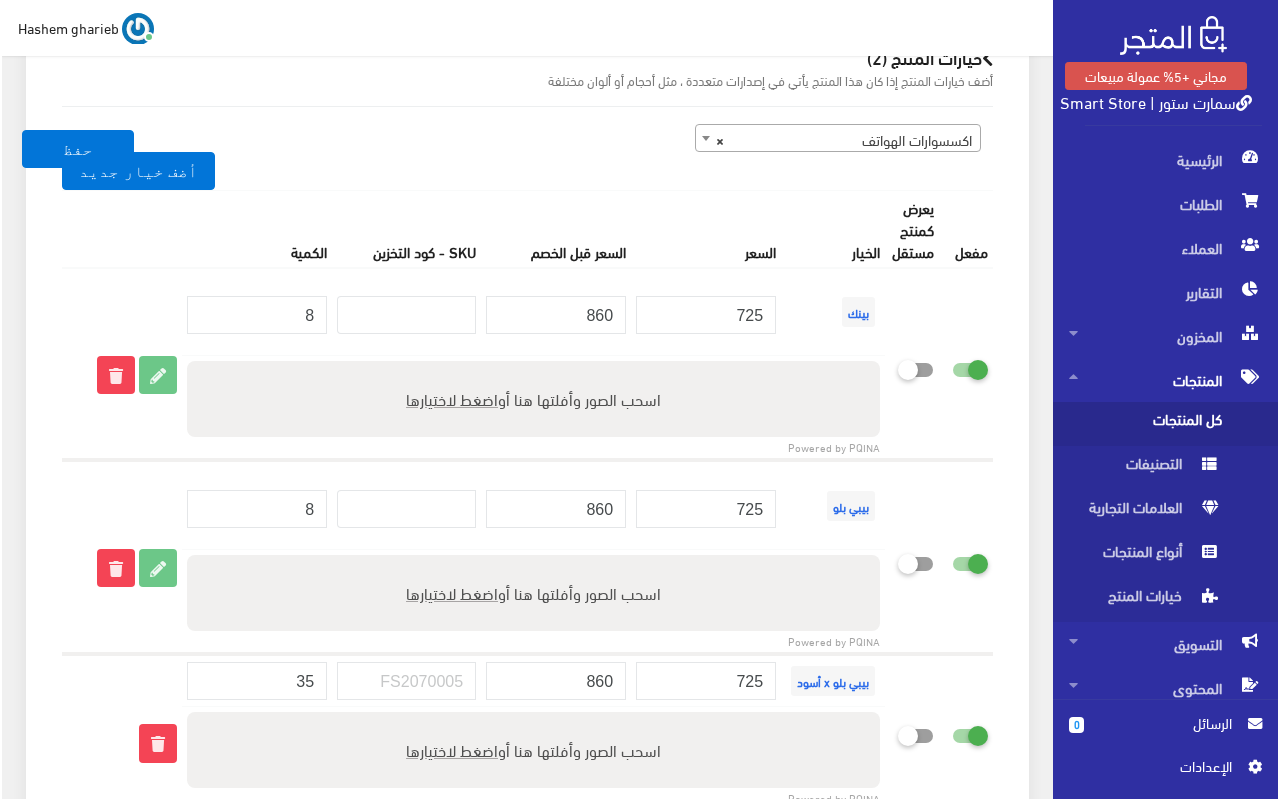 scroll, scrollTop: 2702, scrollLeft: 0, axis: vertical 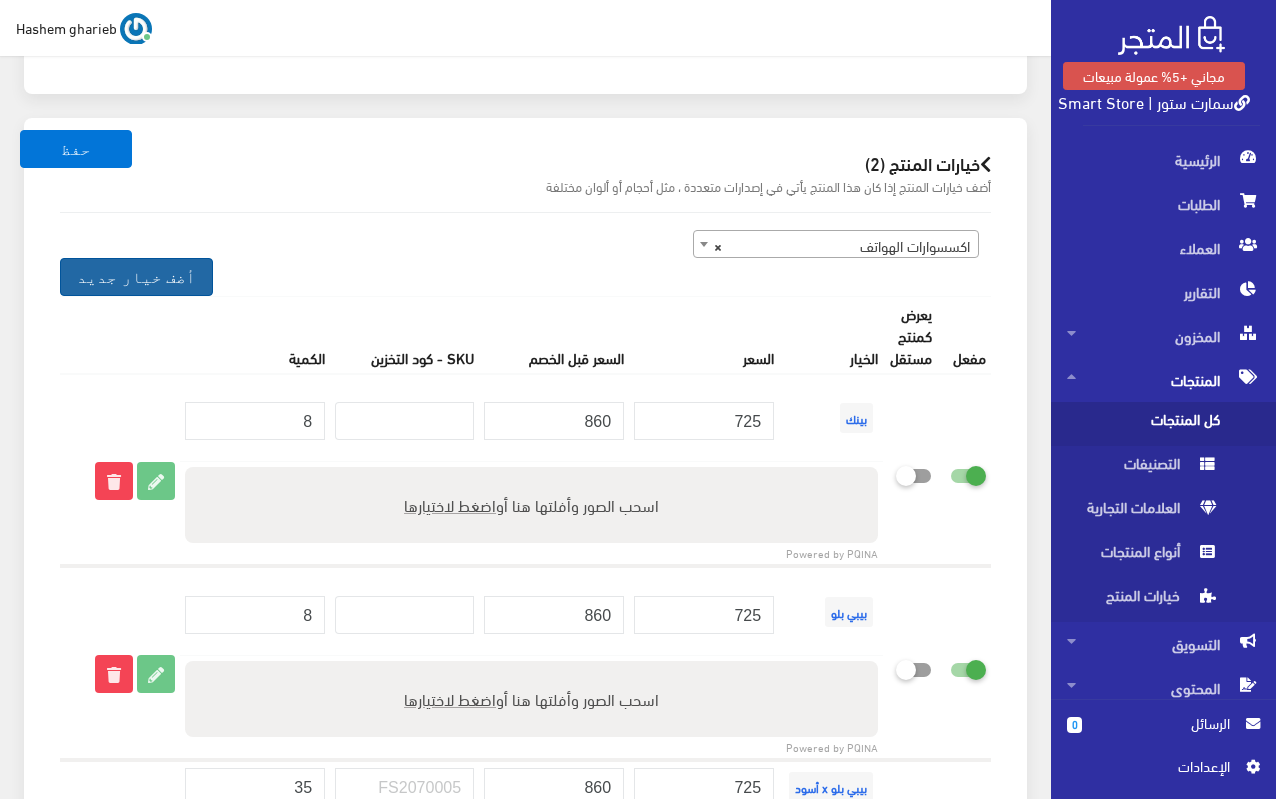 click on "أضف خيار جديد" at bounding box center (136, 277) 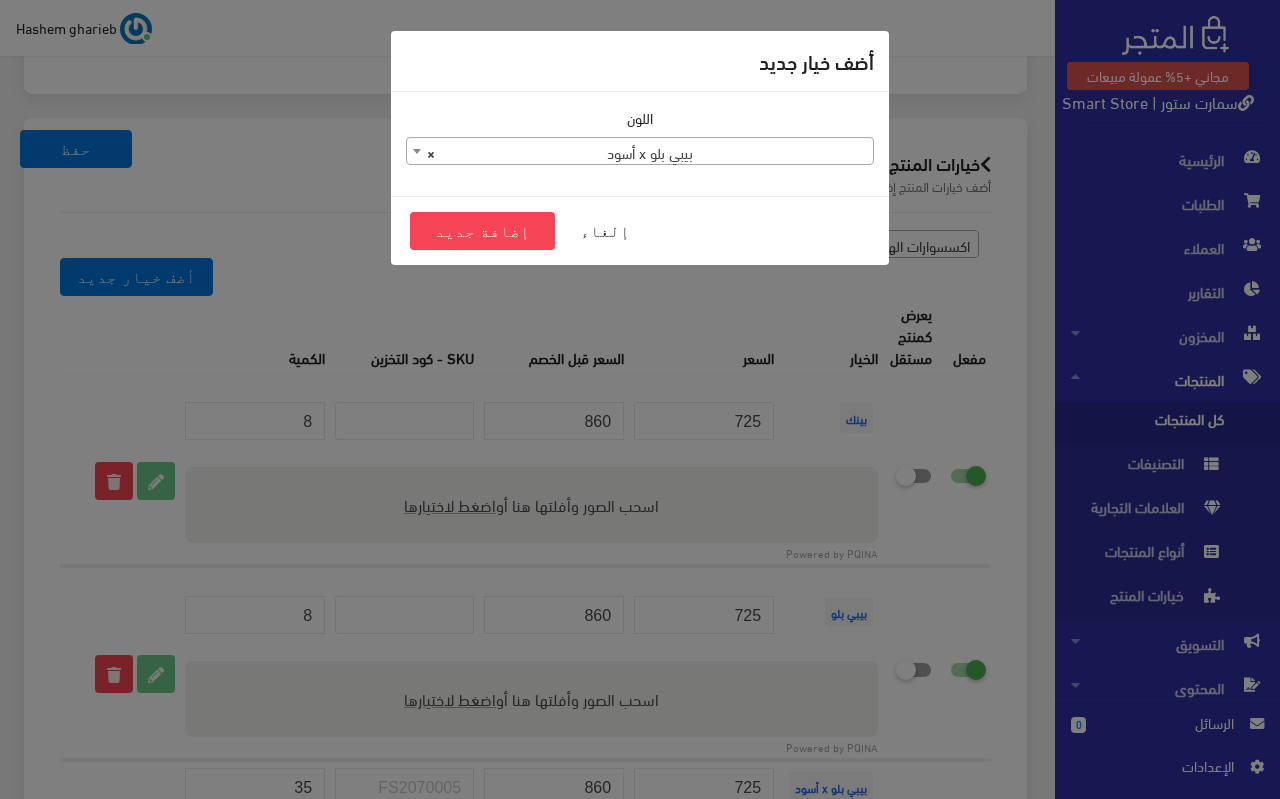 click on "× بيبي بلو x أسود" at bounding box center [640, 152] 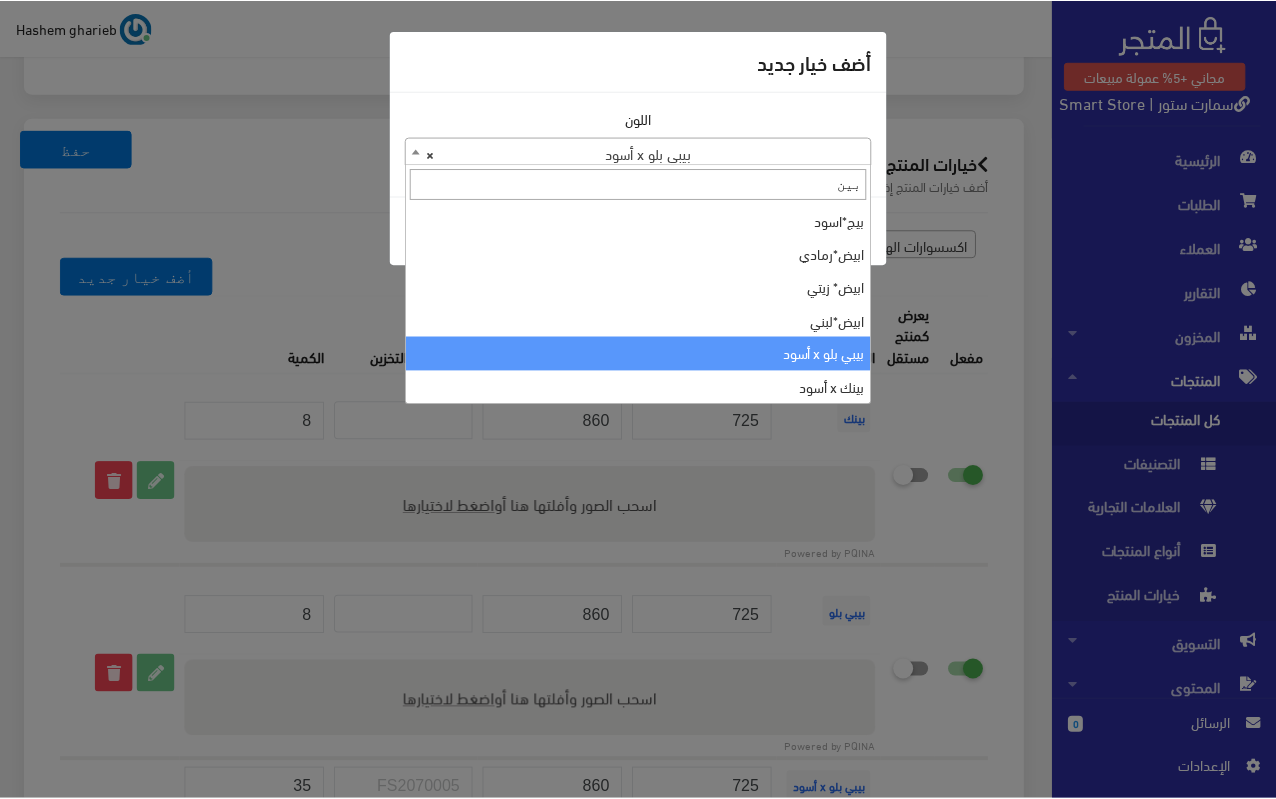scroll, scrollTop: 0, scrollLeft: 0, axis: both 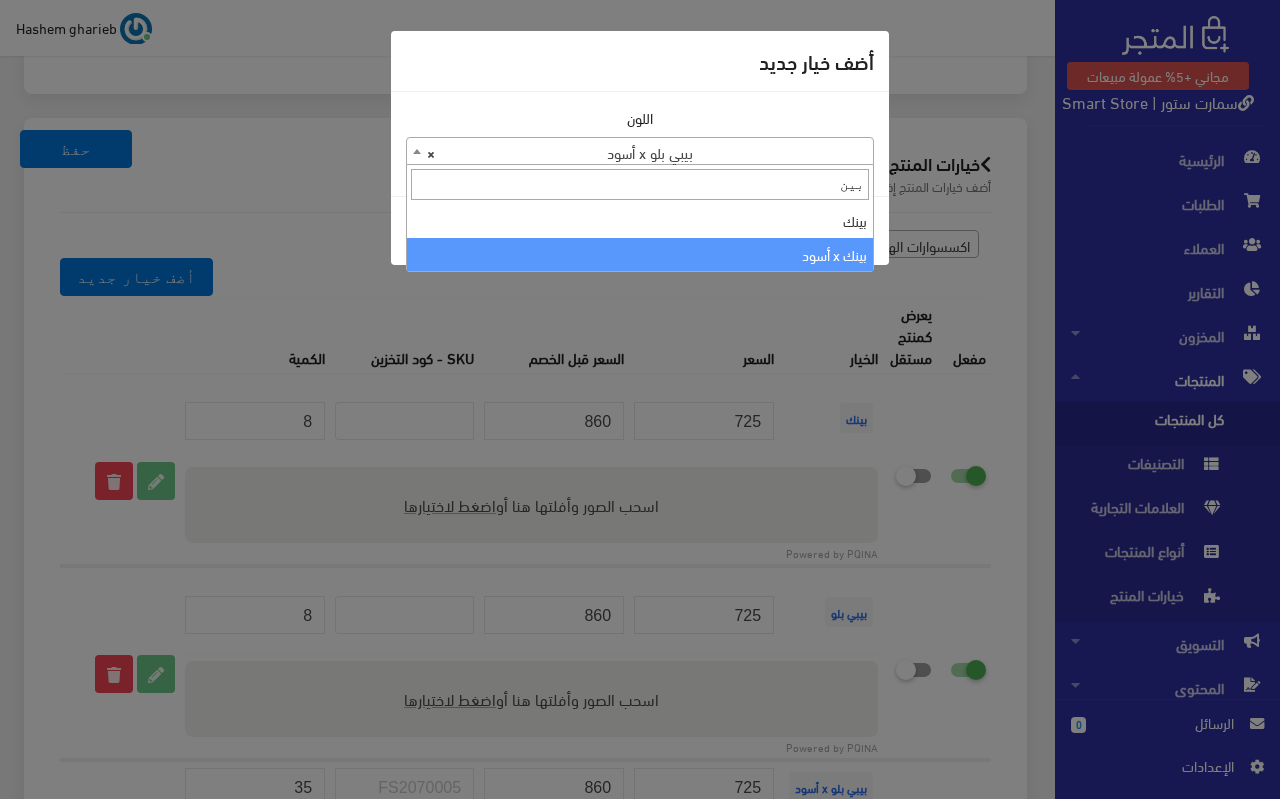 type on "بين" 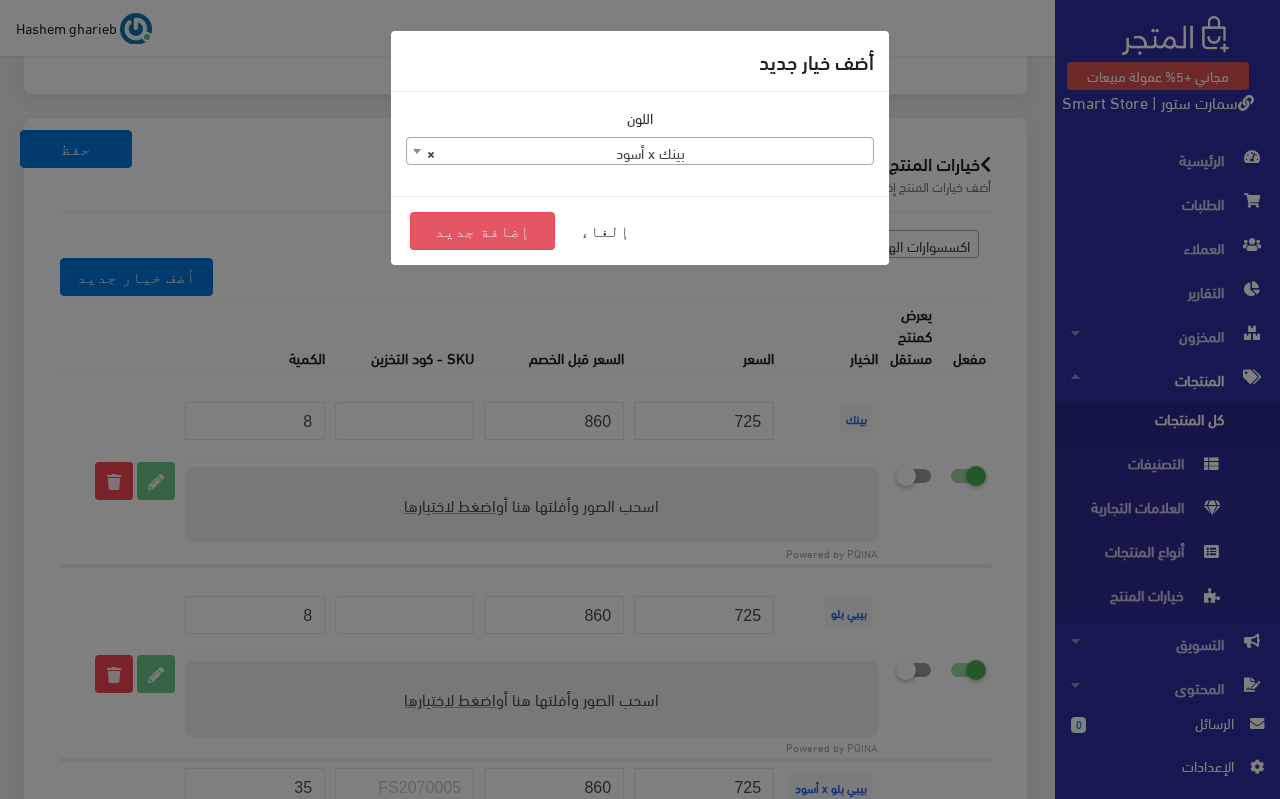 click on "إضافة جديد" at bounding box center [482, 231] 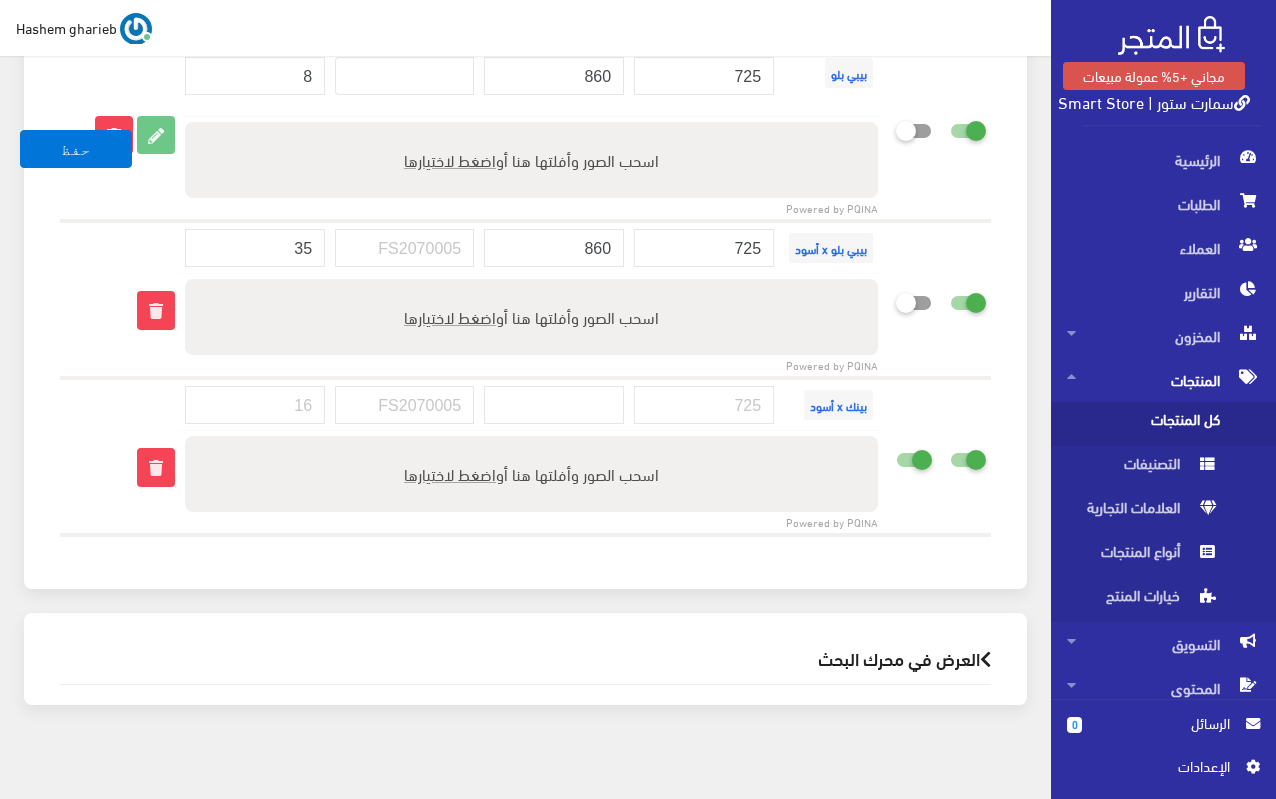 scroll, scrollTop: 3258, scrollLeft: 0, axis: vertical 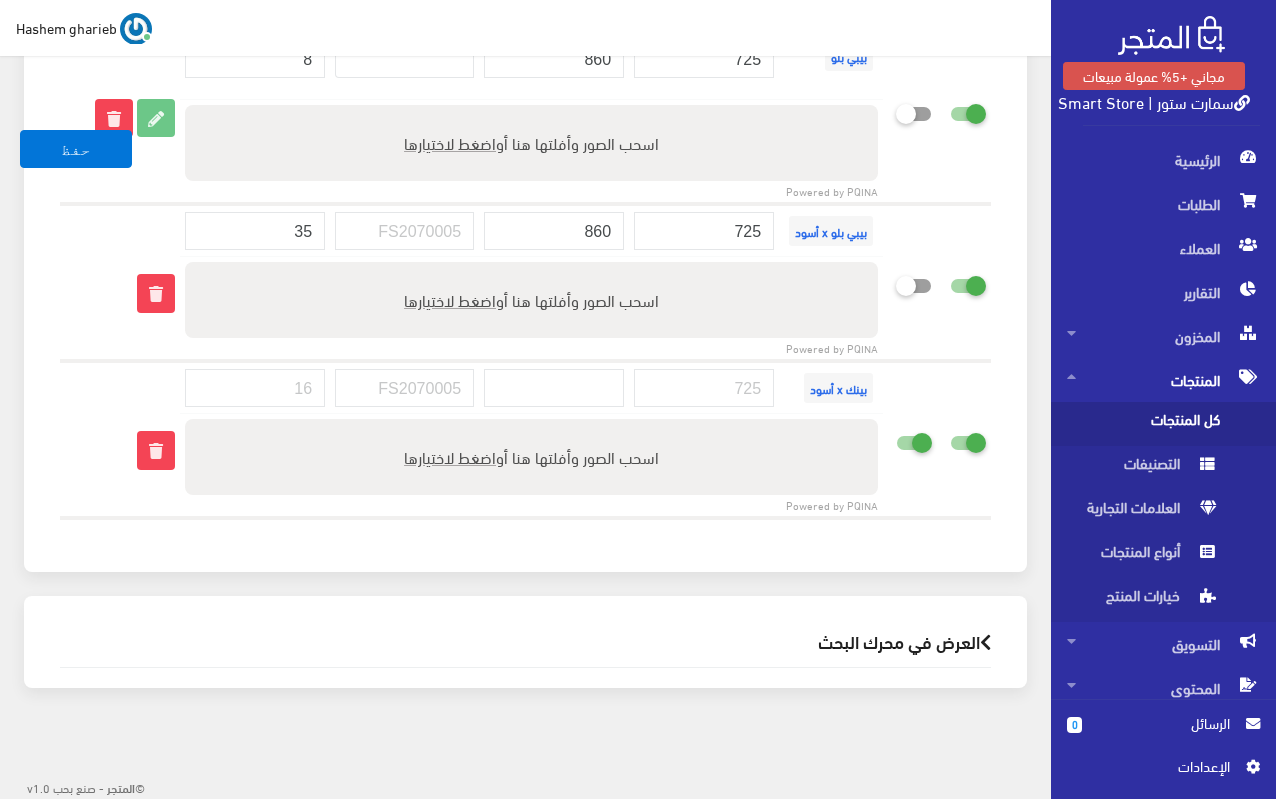 click at bounding box center (896, 442) 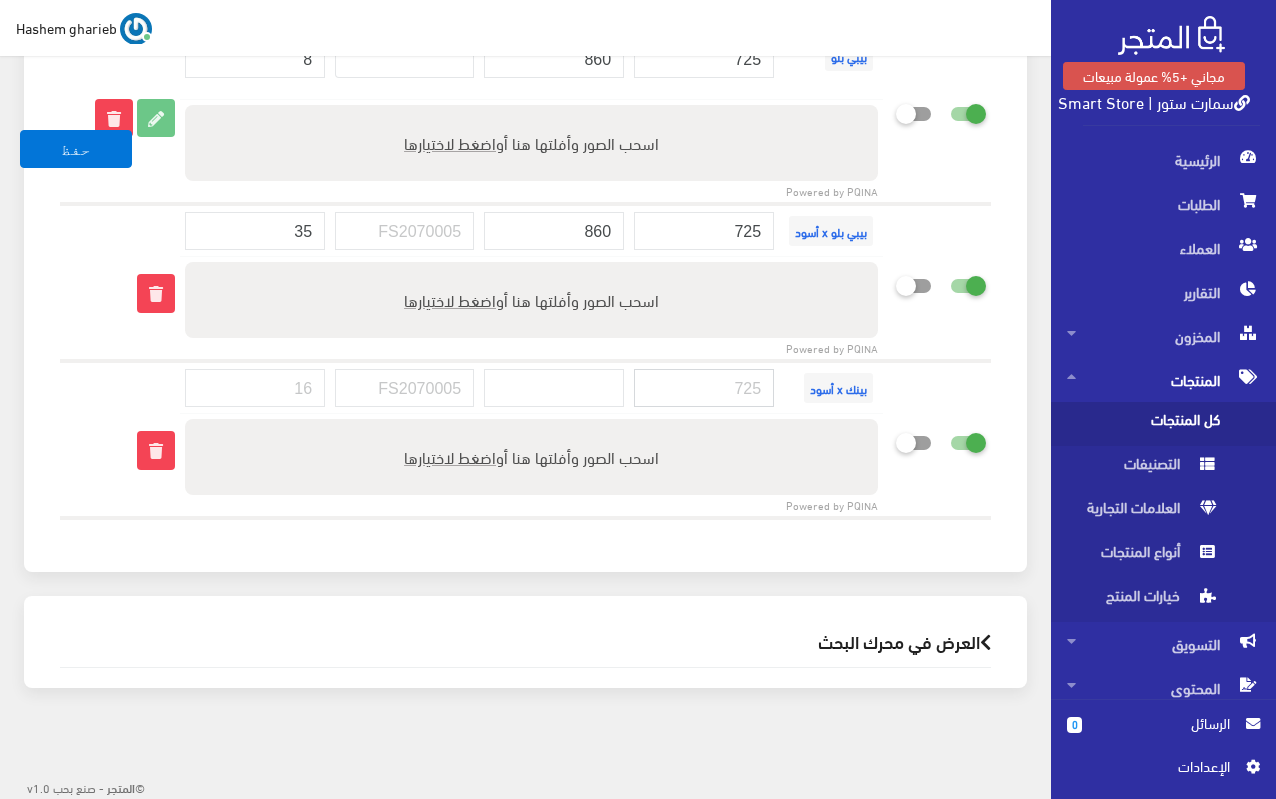 click at bounding box center (704, 388) 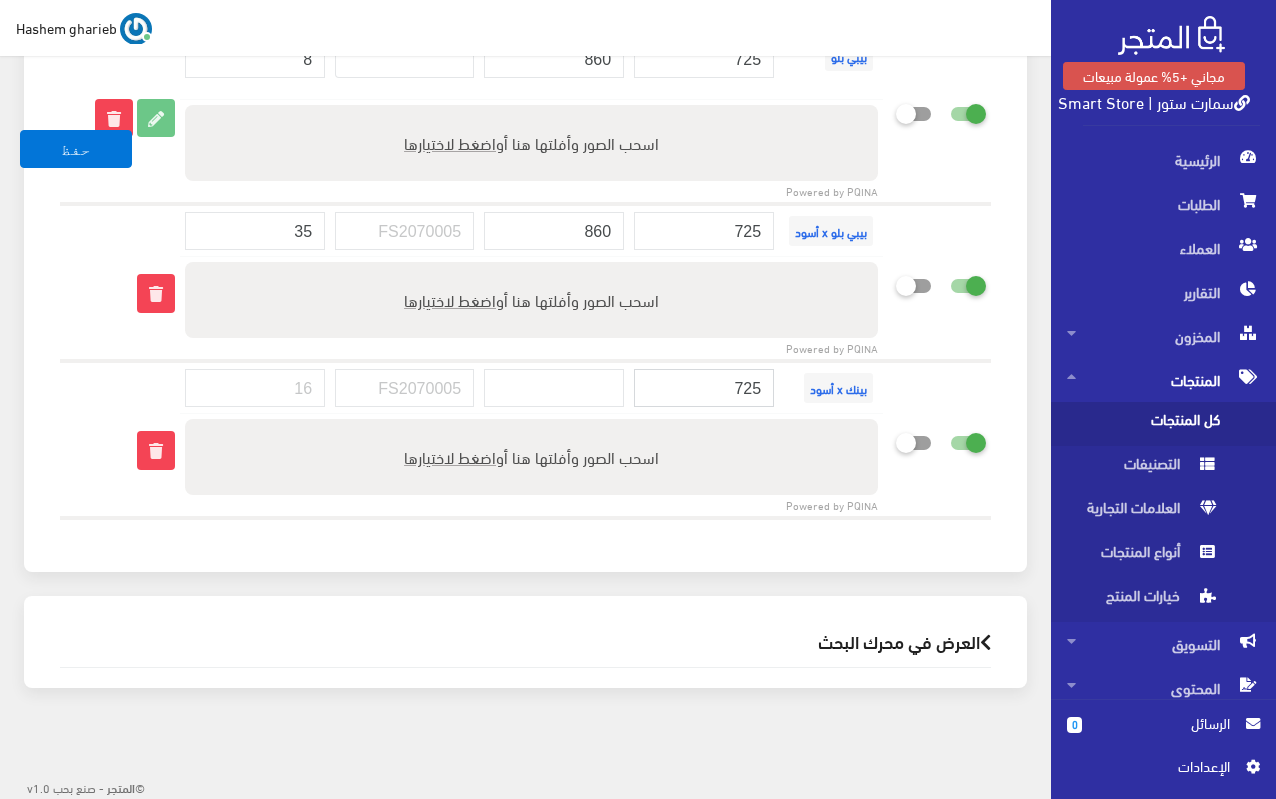 type on "725" 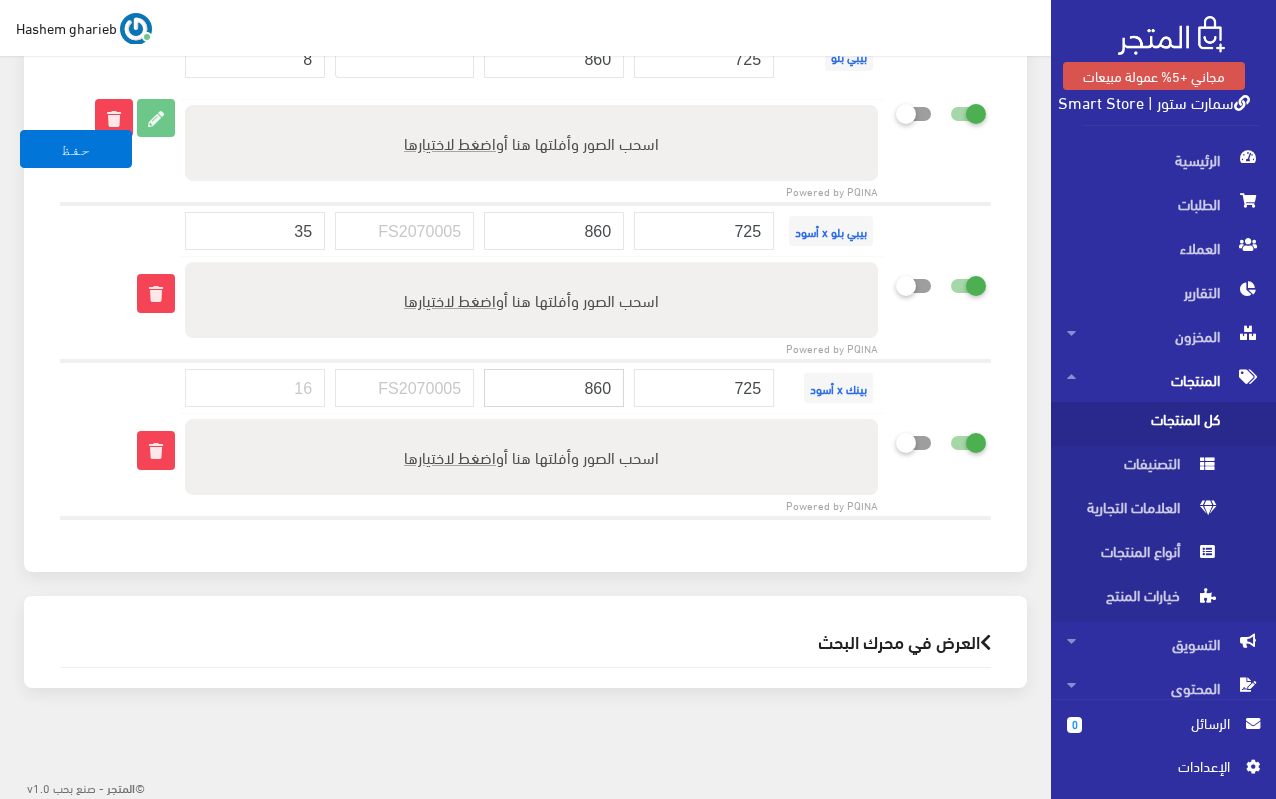 type on "860" 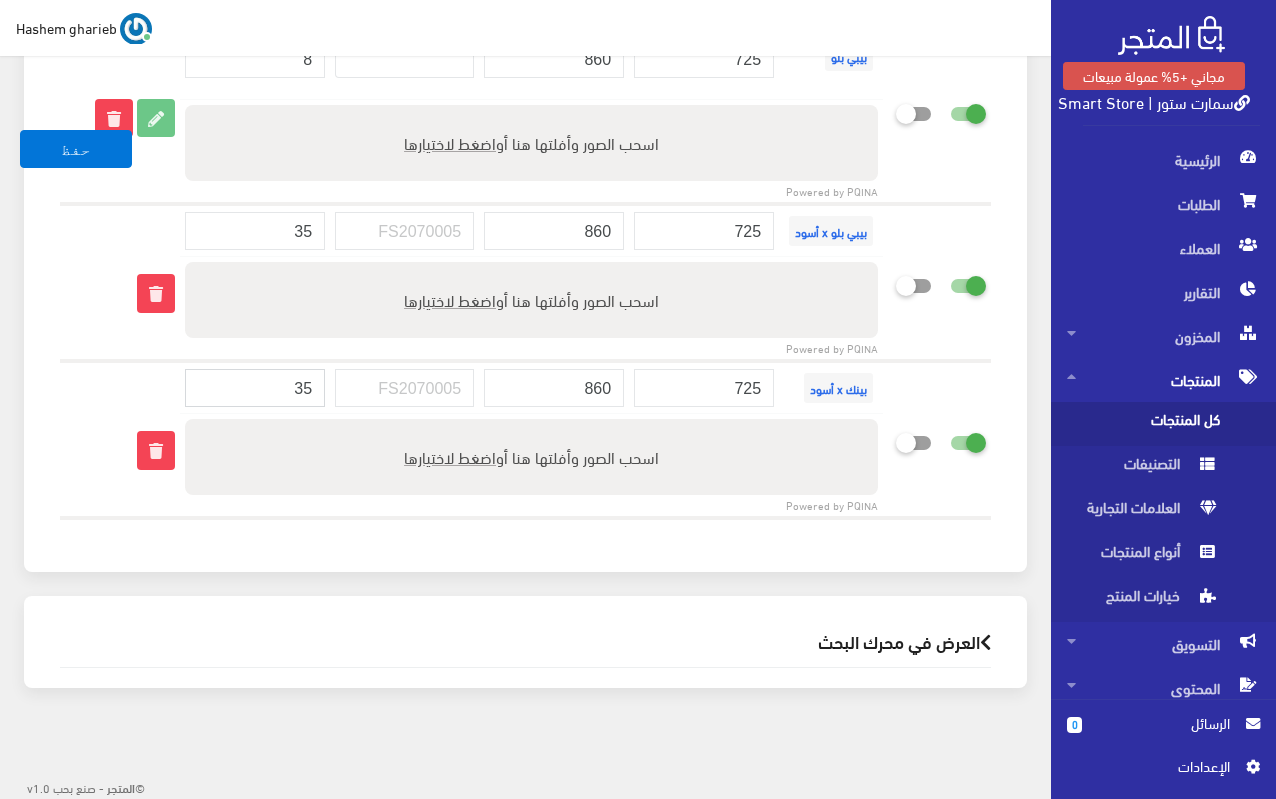 type on "35" 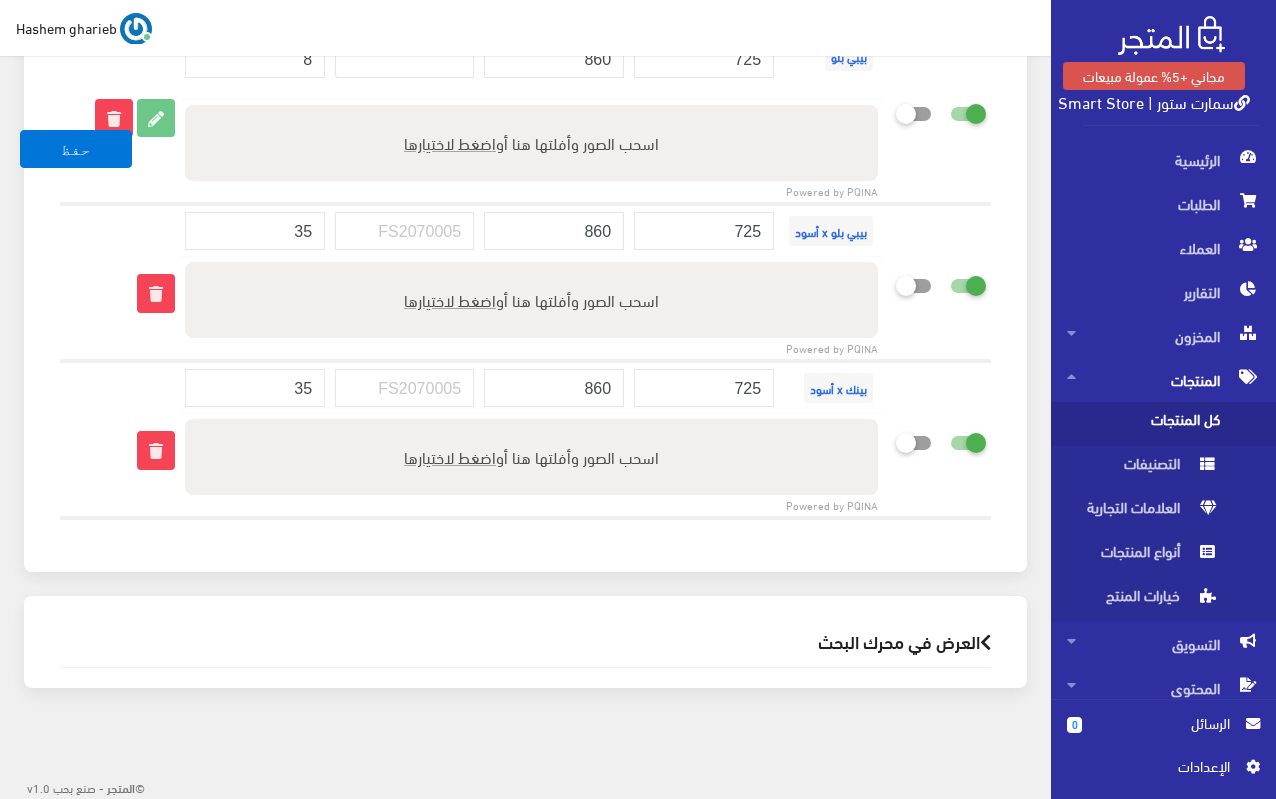 click on "خيارات المنتج
(2)
أضف خيارات المنتج إذا كان هذا المنتج يأتي في إصدارات متعددة ، مثل أحجام أو ألوان مختلفة
منتجات ترفيهية
الكترونيات
اكسسوارات الهواتف
الصحة والجمال
تحف ومقتنيات
موضة وأزياء ×" at bounding box center [525, 67] 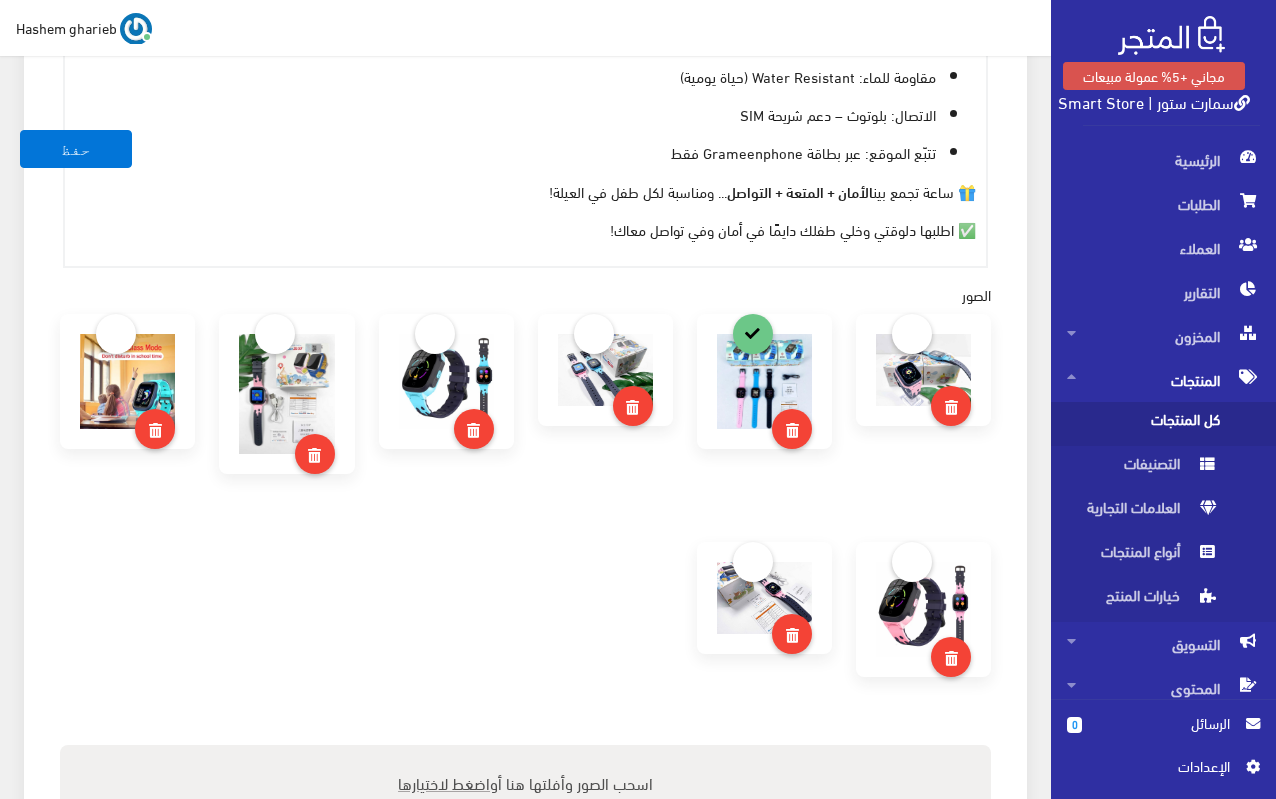 scroll, scrollTop: 1658, scrollLeft: 0, axis: vertical 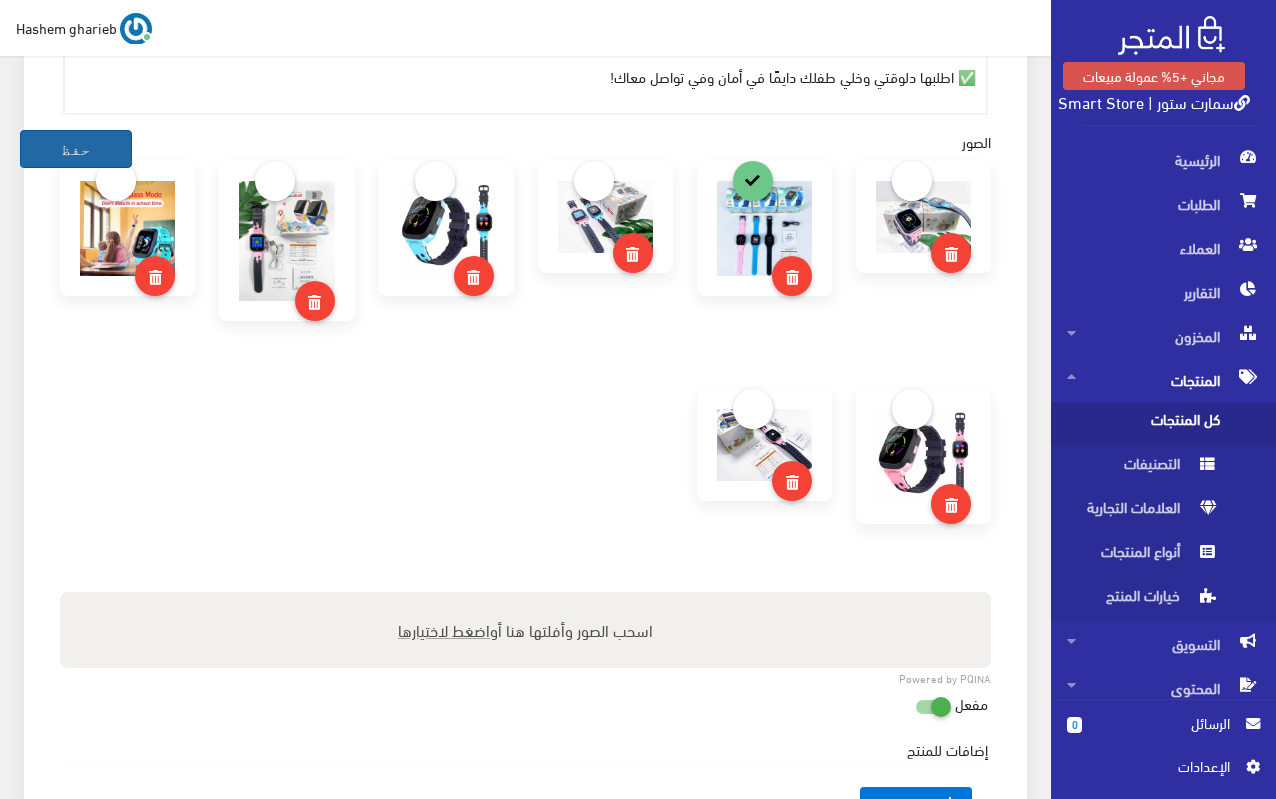 click on "حفظ" at bounding box center [76, 149] 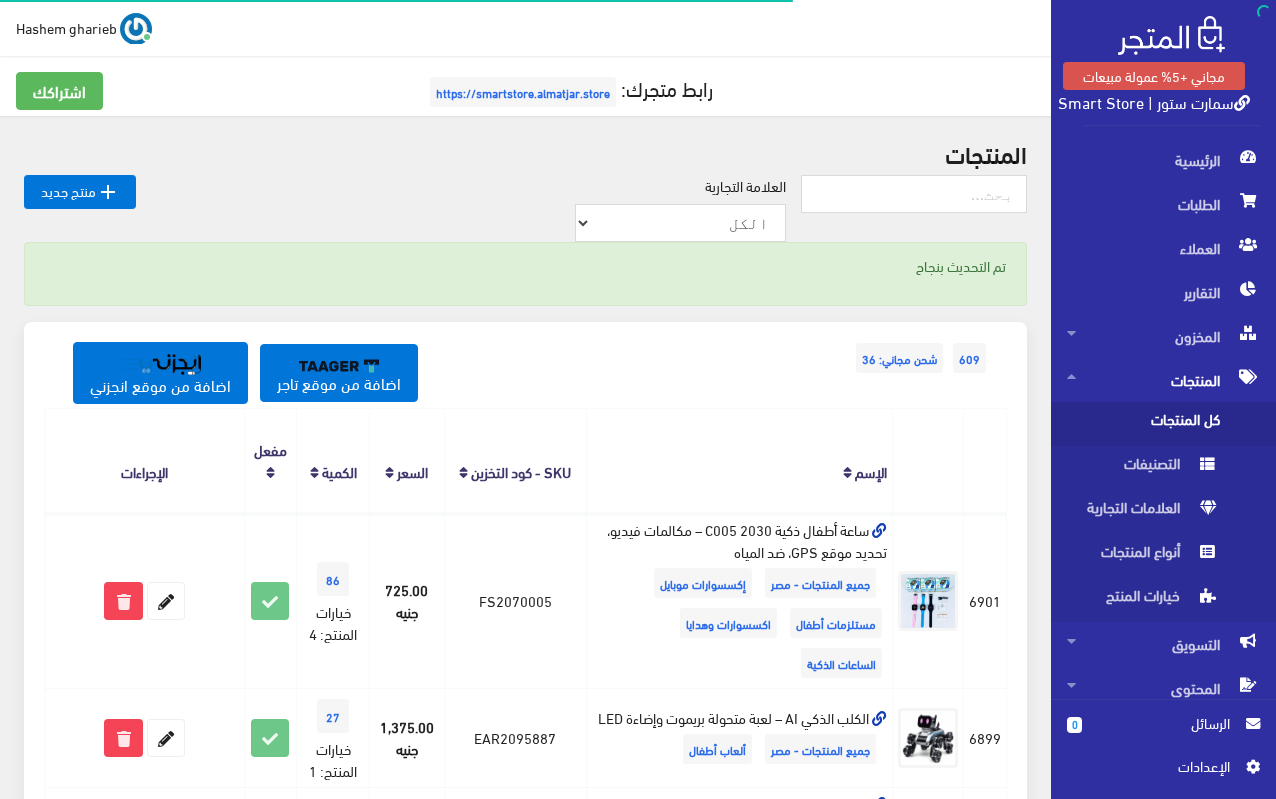 scroll, scrollTop: 0, scrollLeft: 0, axis: both 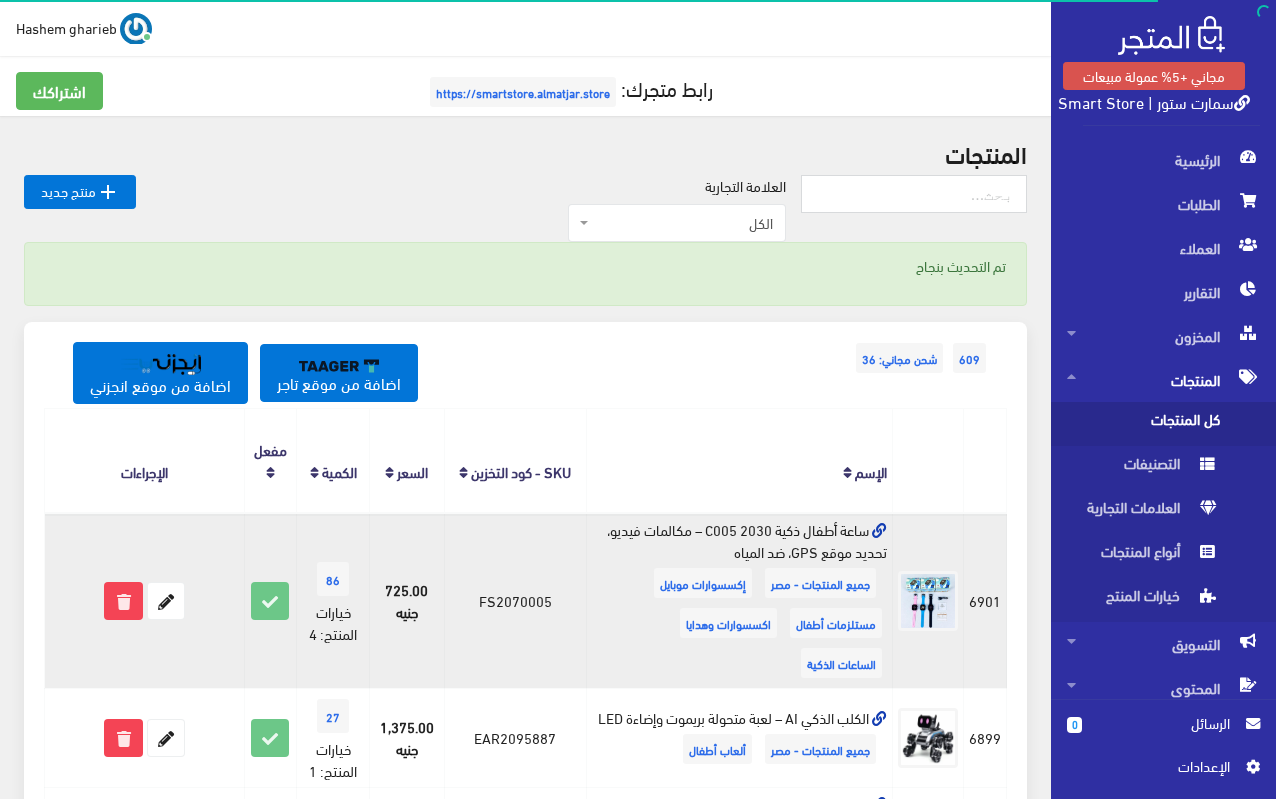 click at bounding box center (879, 531) 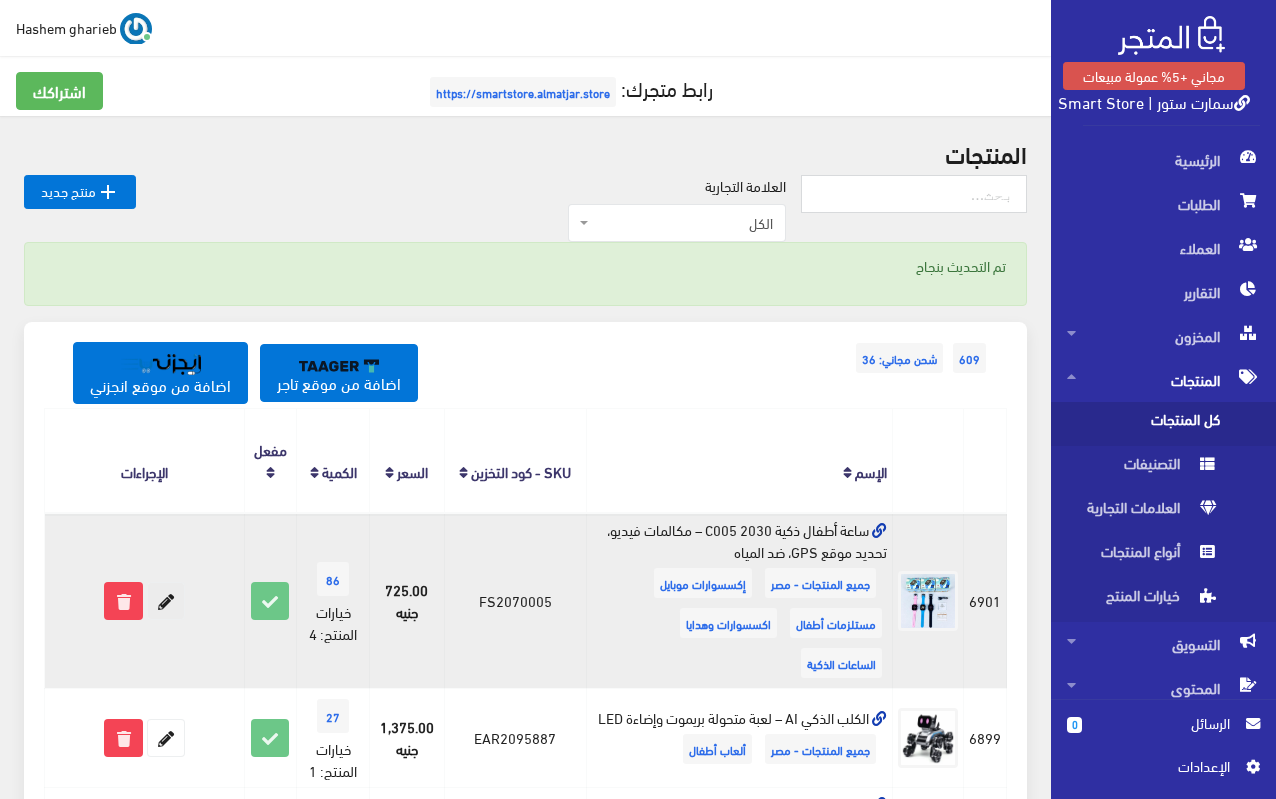 click at bounding box center [166, 601] 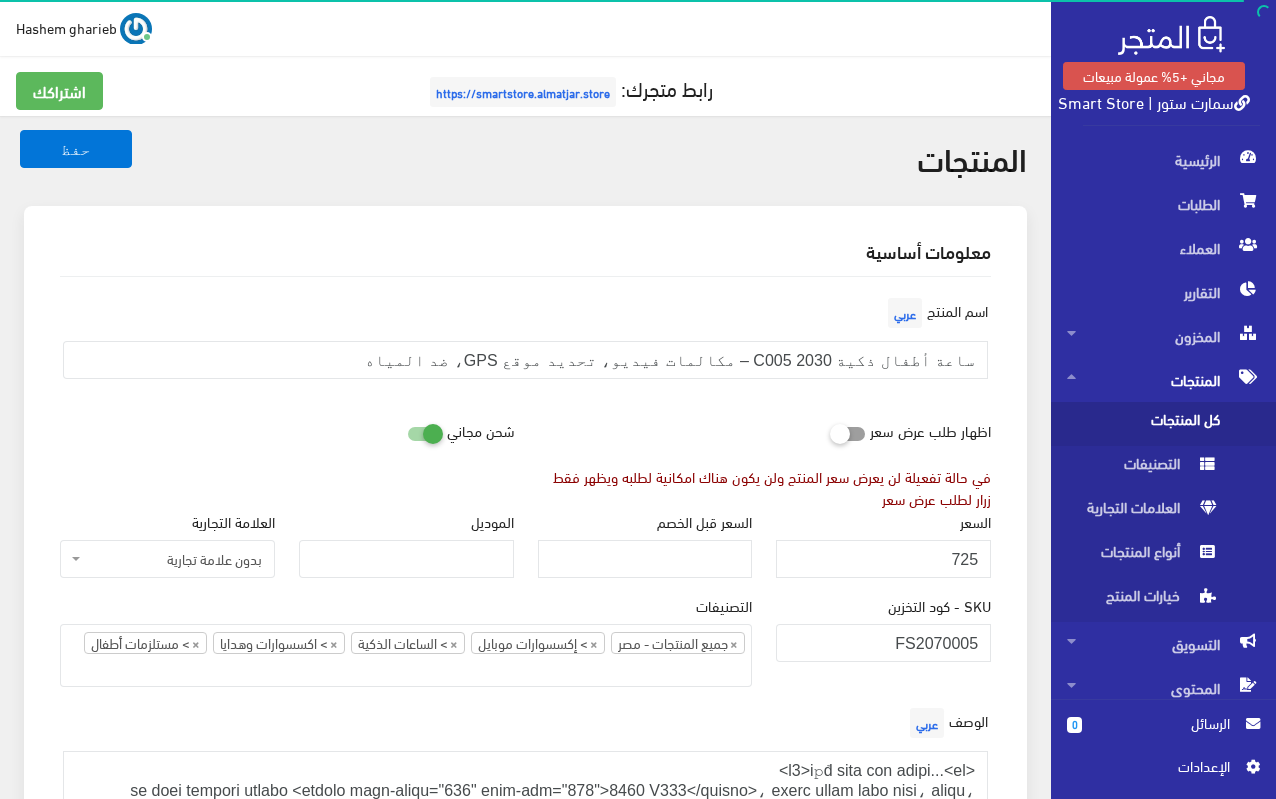 select on "27" 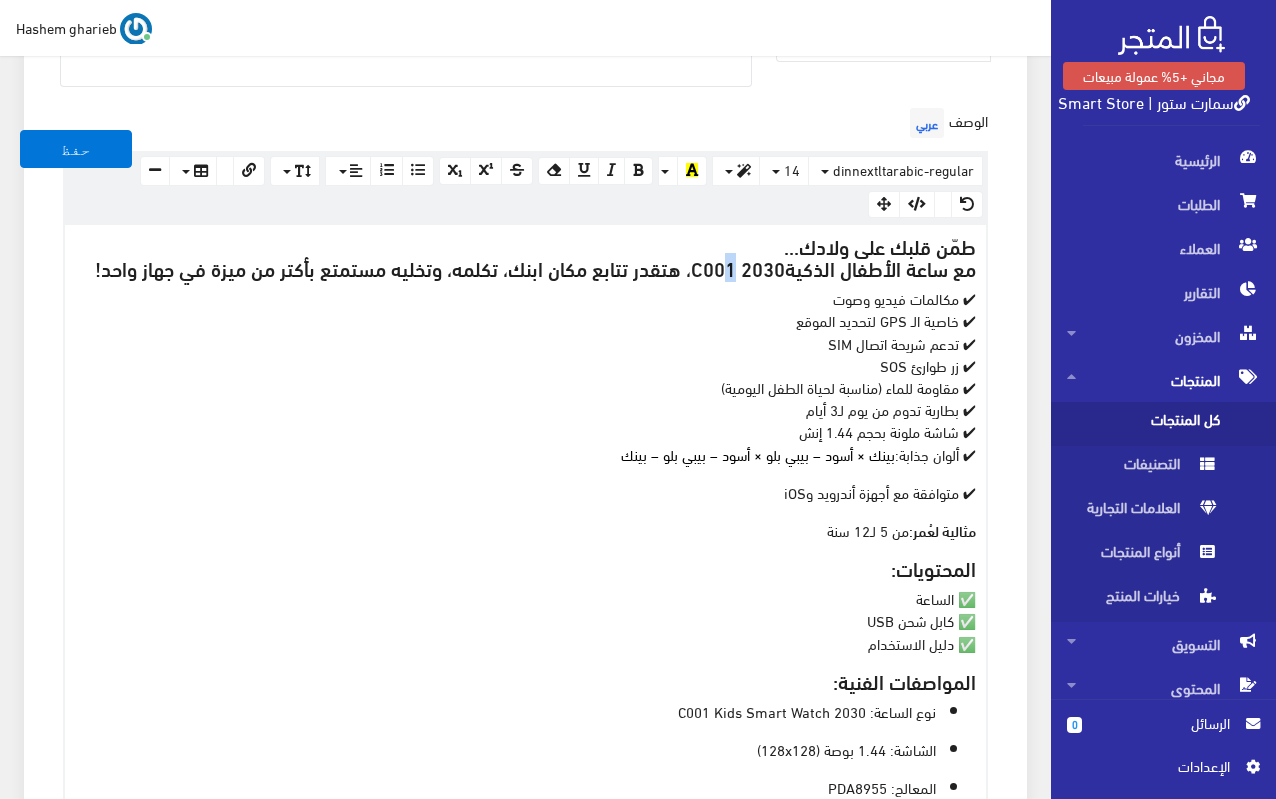 click on "2030 C001" at bounding box center [738, 267] 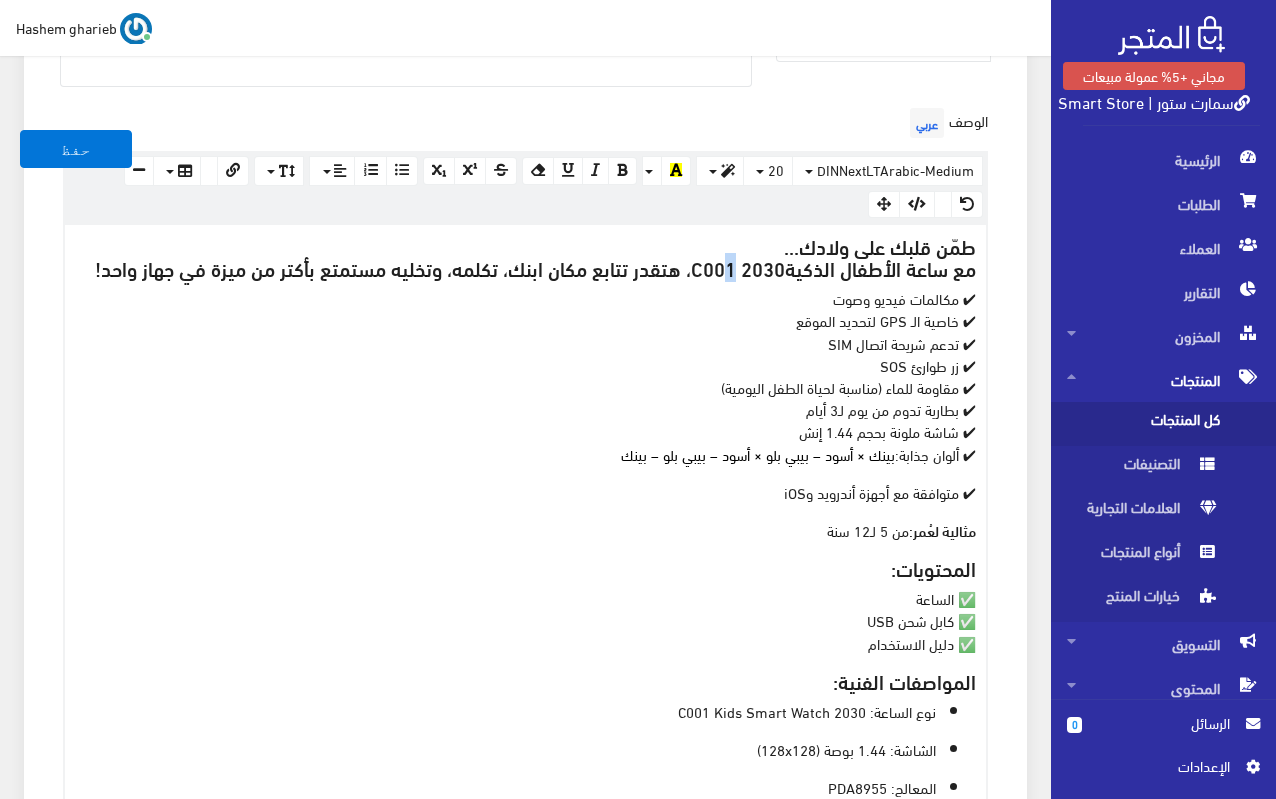 type 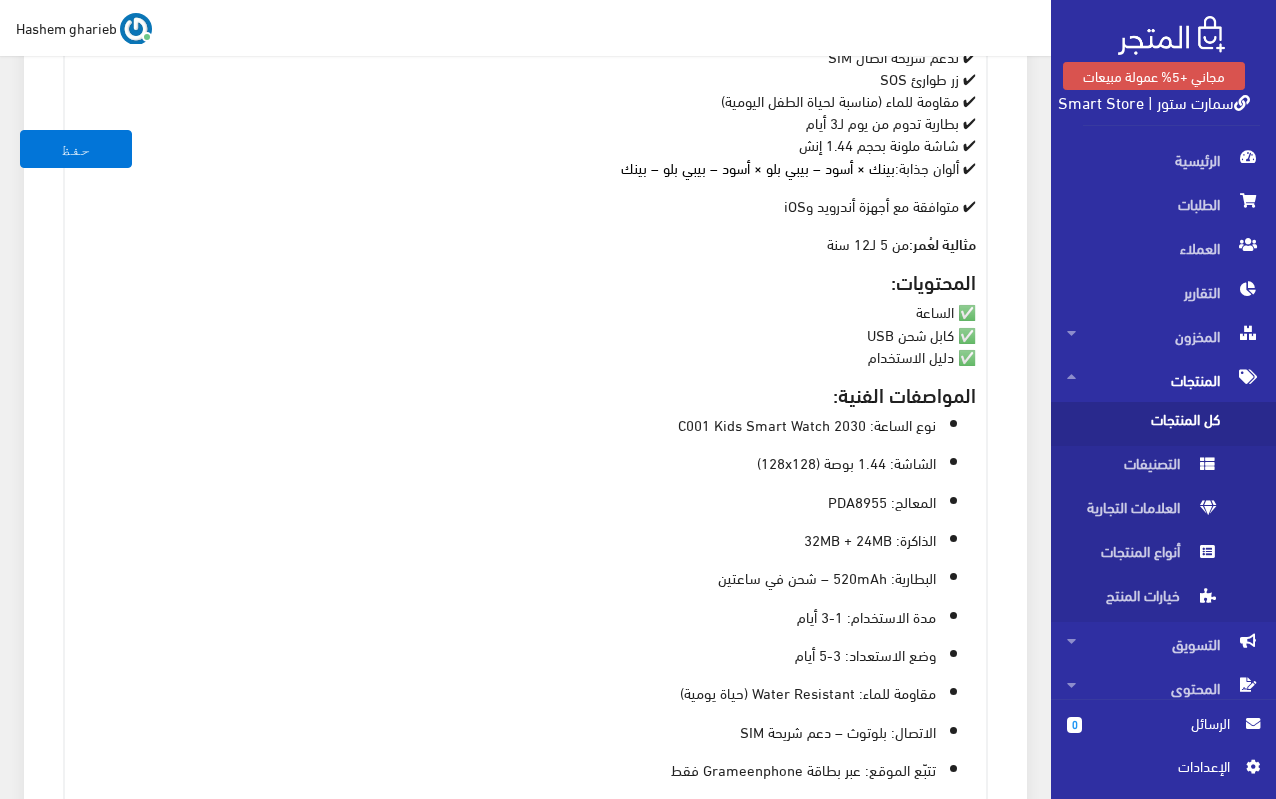 scroll, scrollTop: 1000, scrollLeft: 0, axis: vertical 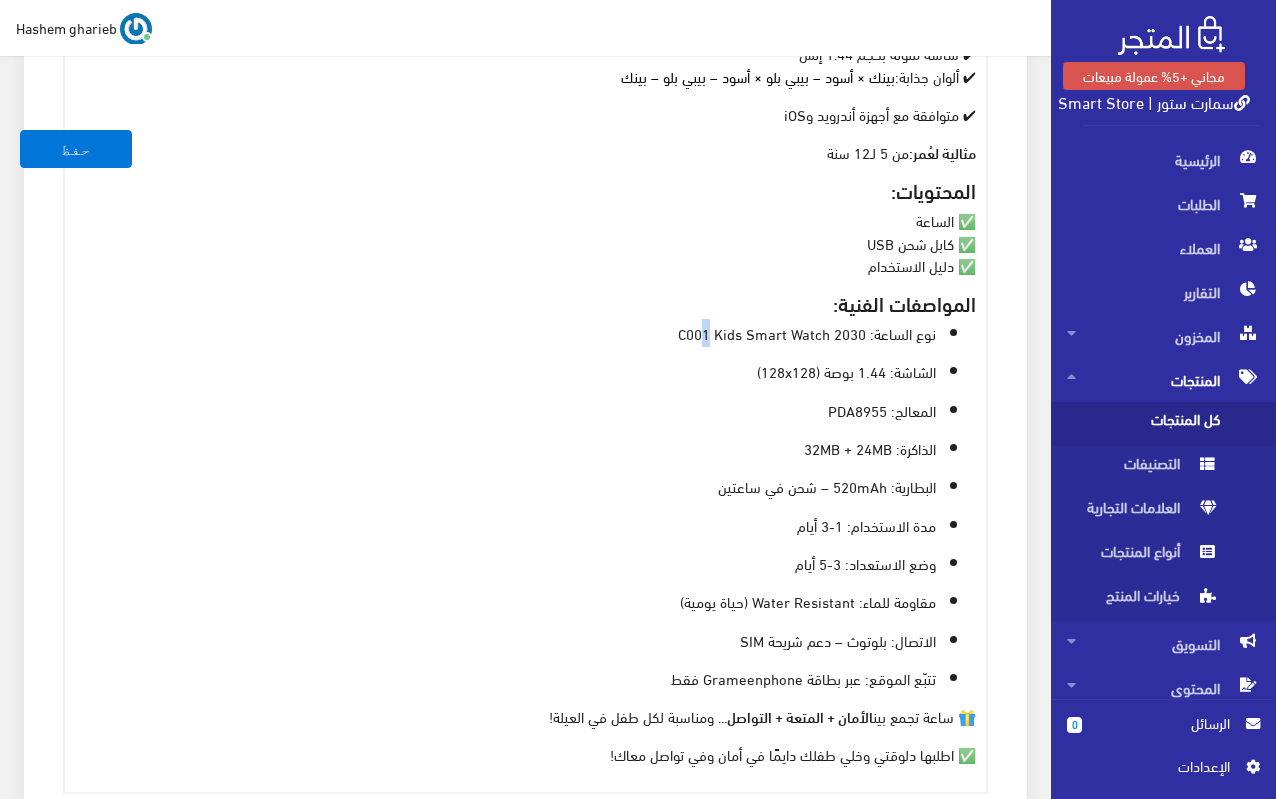 click on "نوع الساعة: 2030 C001 Kids Smart Watch" at bounding box center (505, 333) 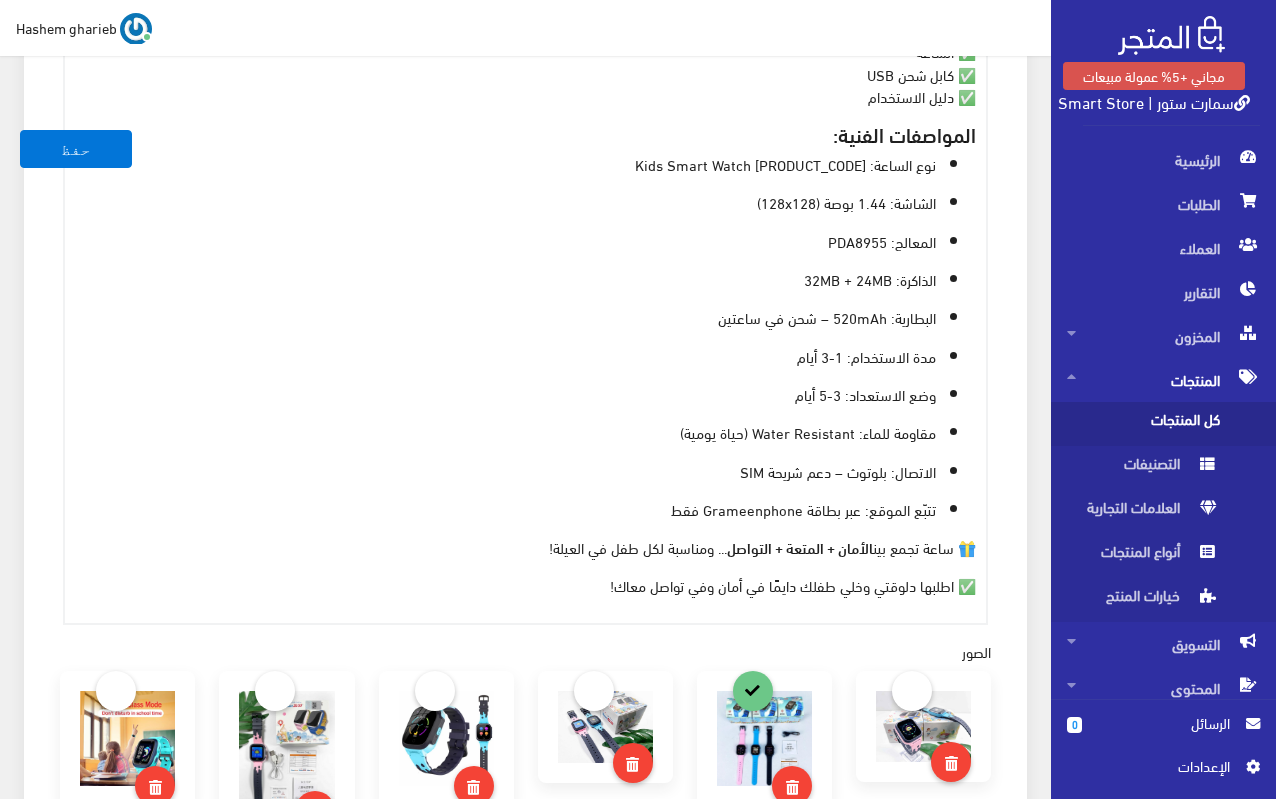 scroll, scrollTop: 1200, scrollLeft: 0, axis: vertical 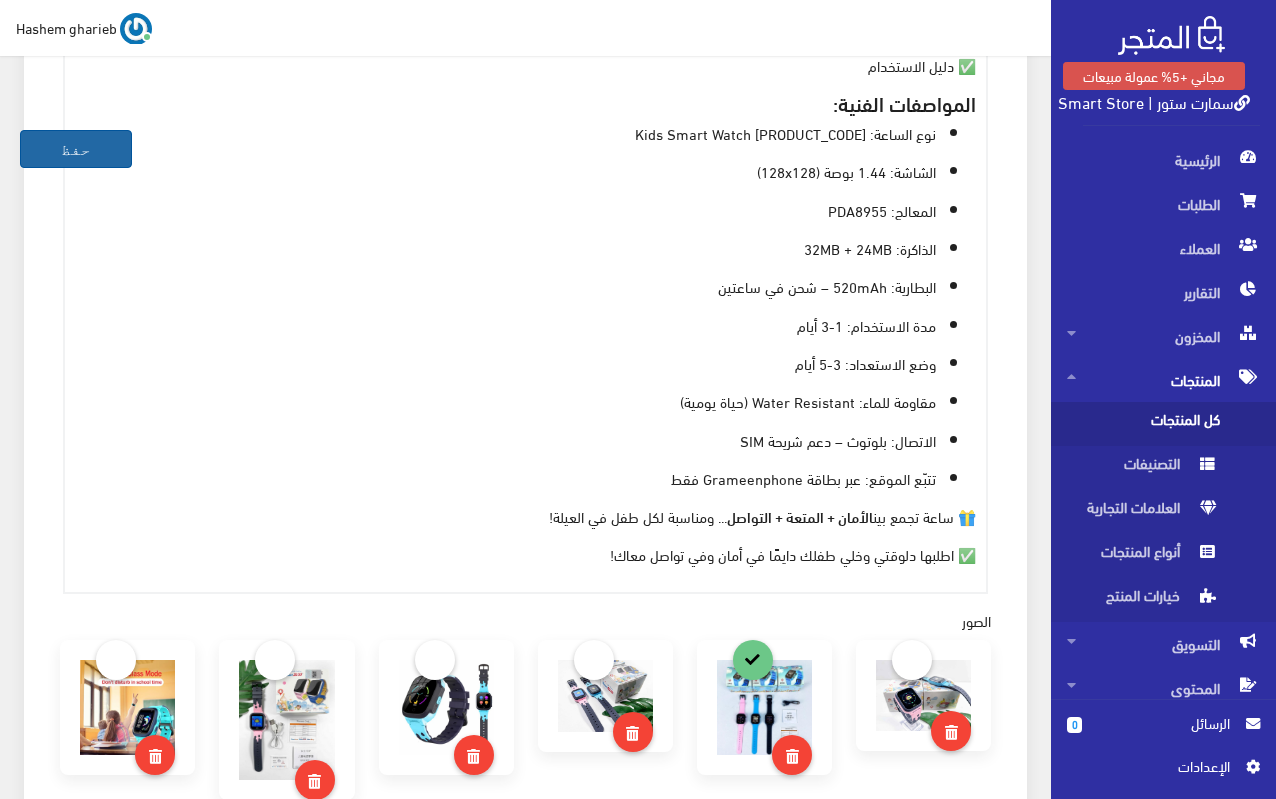 click on "حفظ" at bounding box center [76, 149] 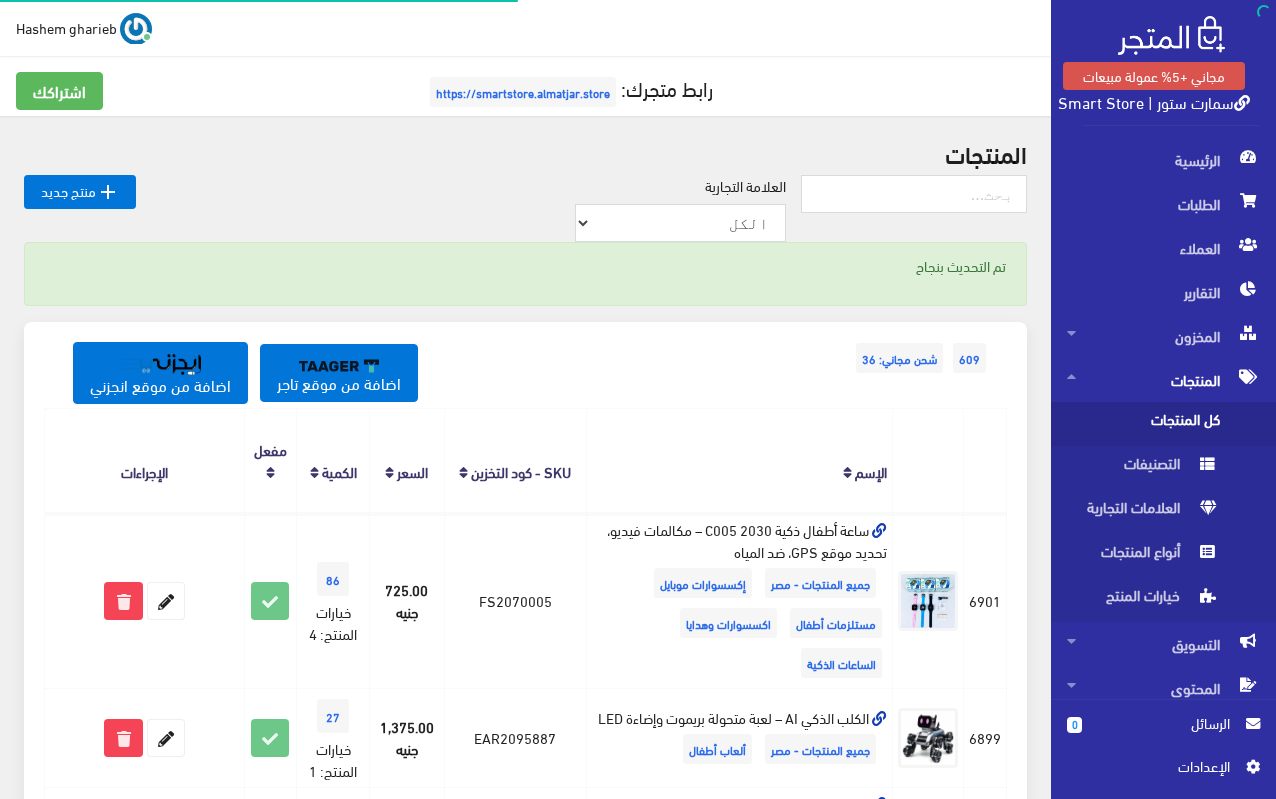 scroll, scrollTop: 0, scrollLeft: 0, axis: both 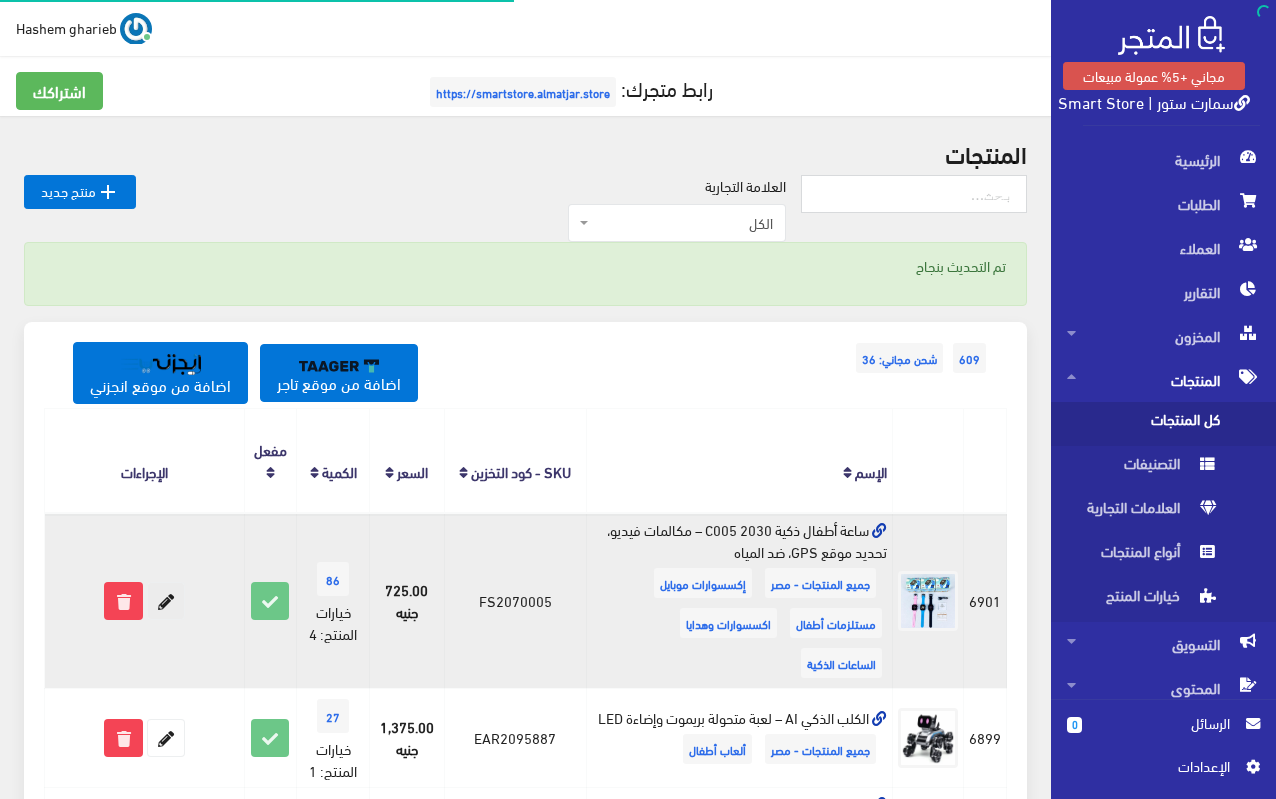 click at bounding box center (166, 601) 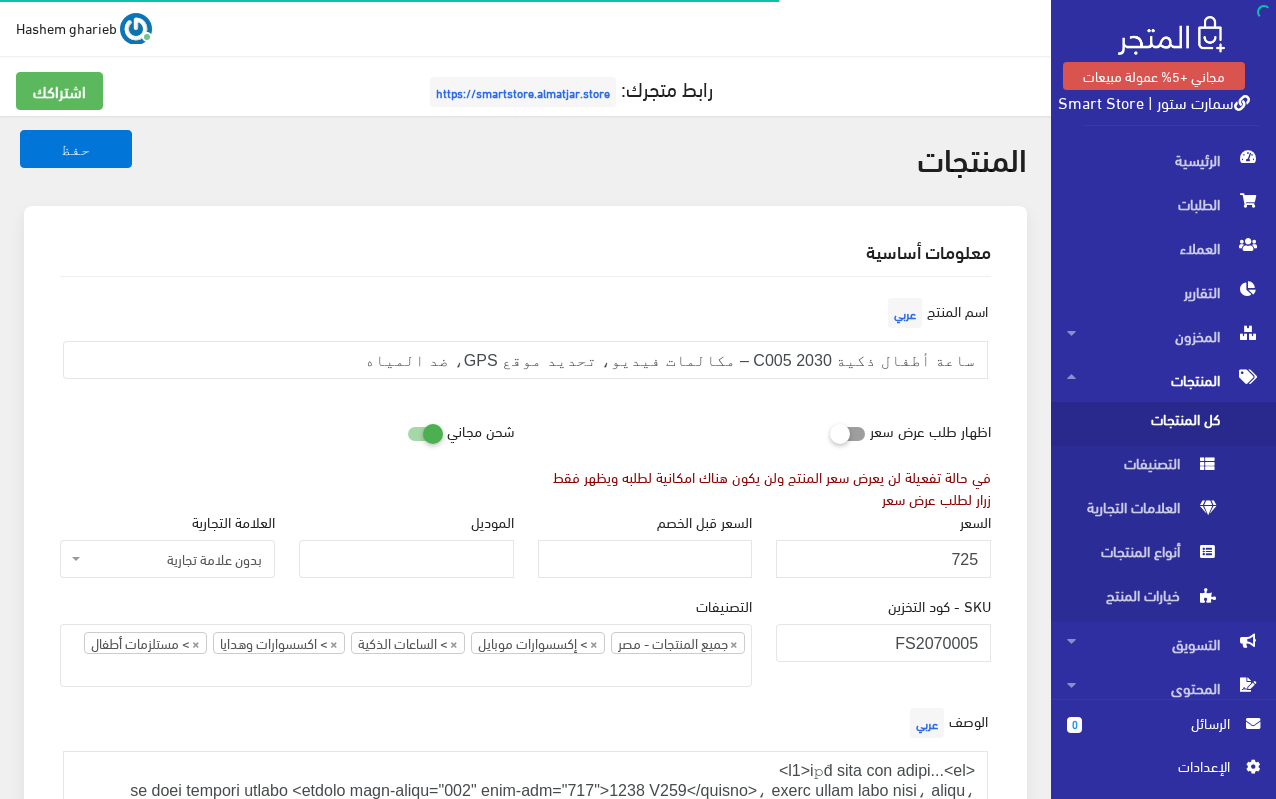 select on "27" 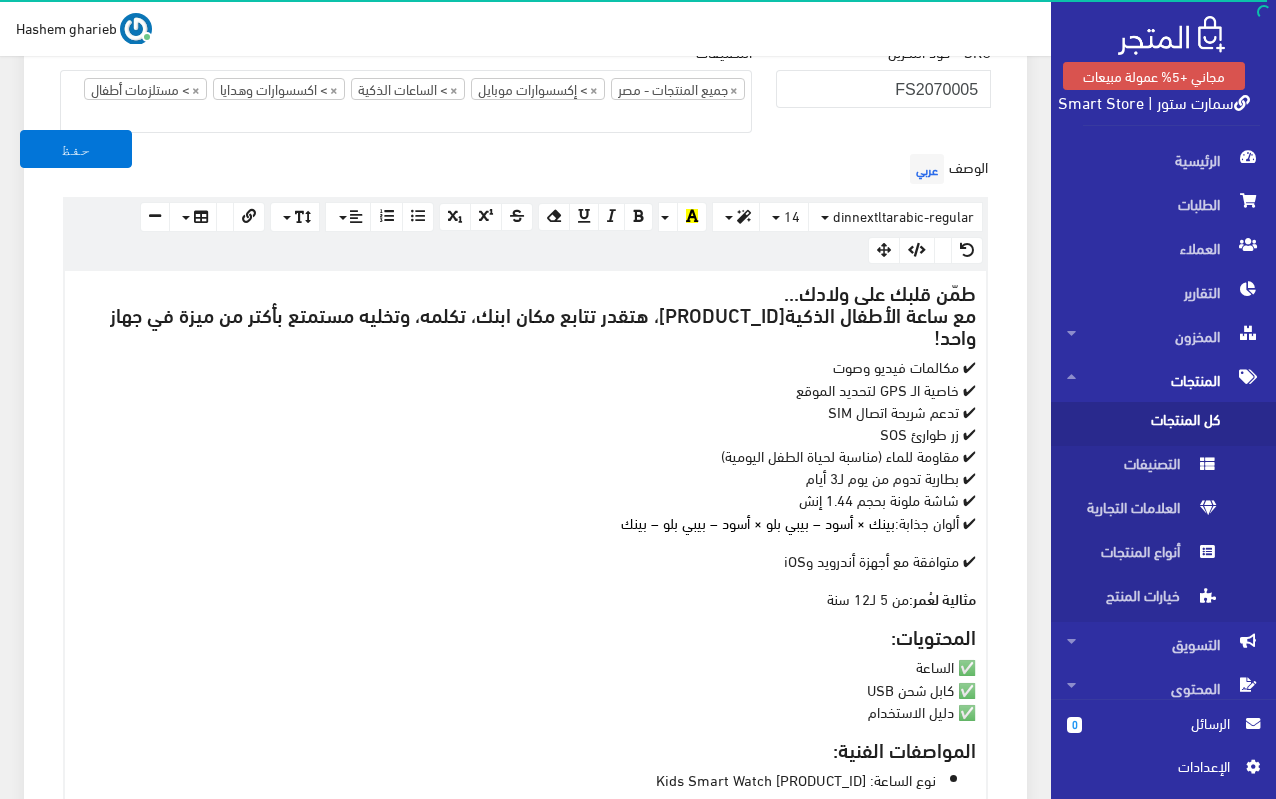 scroll, scrollTop: 600, scrollLeft: 0, axis: vertical 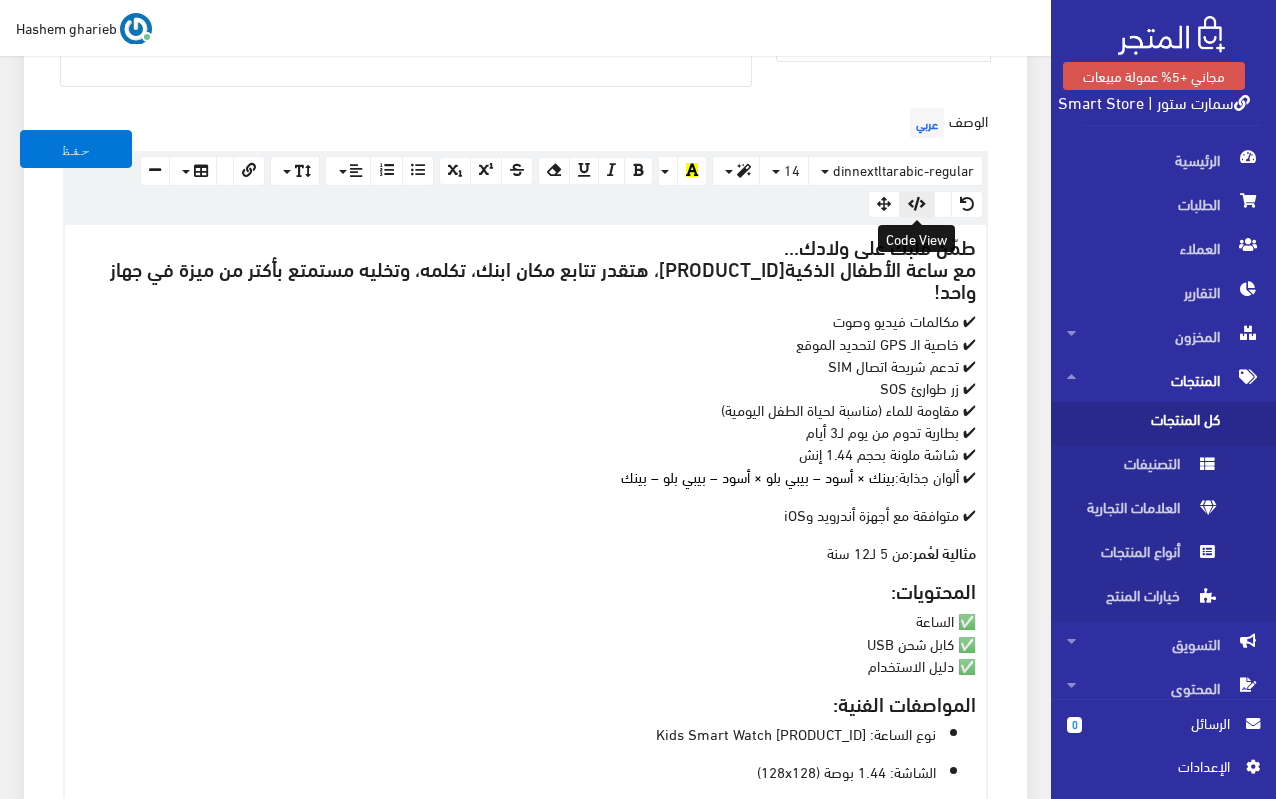click at bounding box center (917, 204) 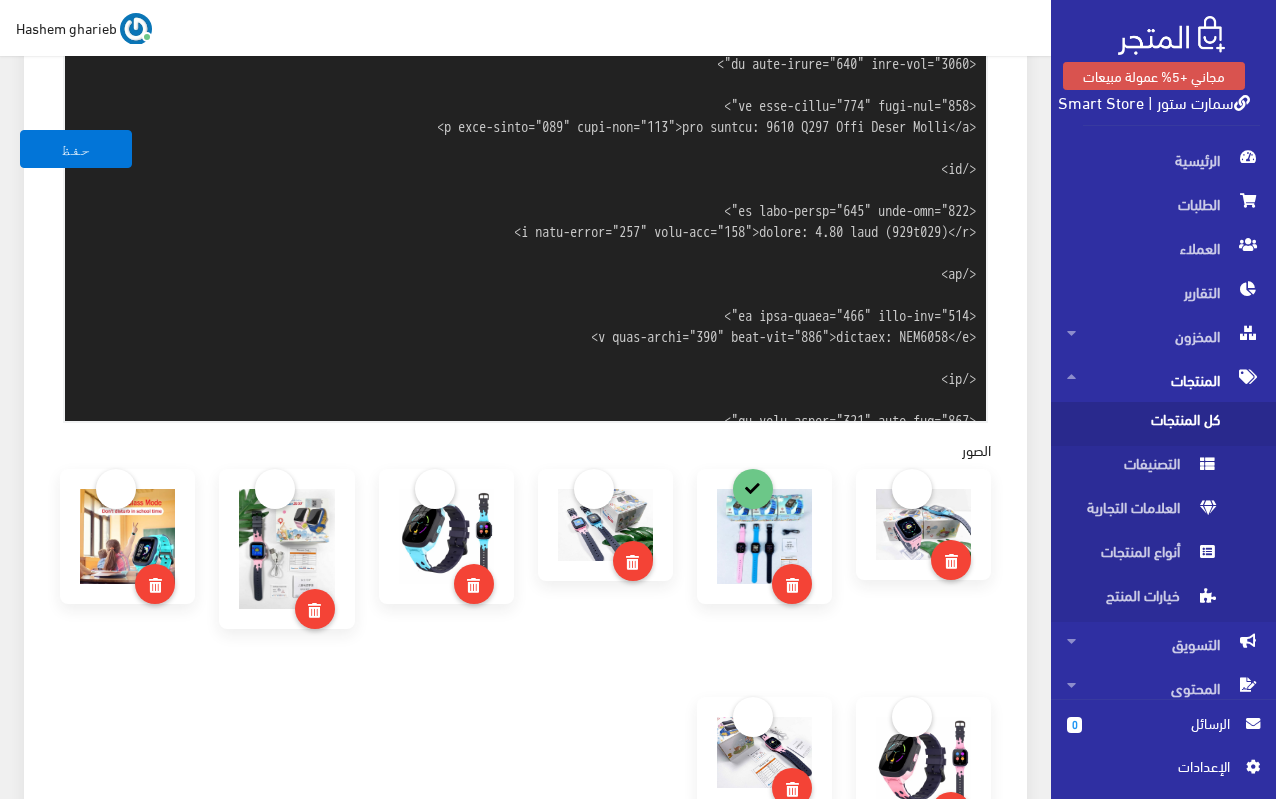 scroll, scrollTop: 882, scrollLeft: 0, axis: vertical 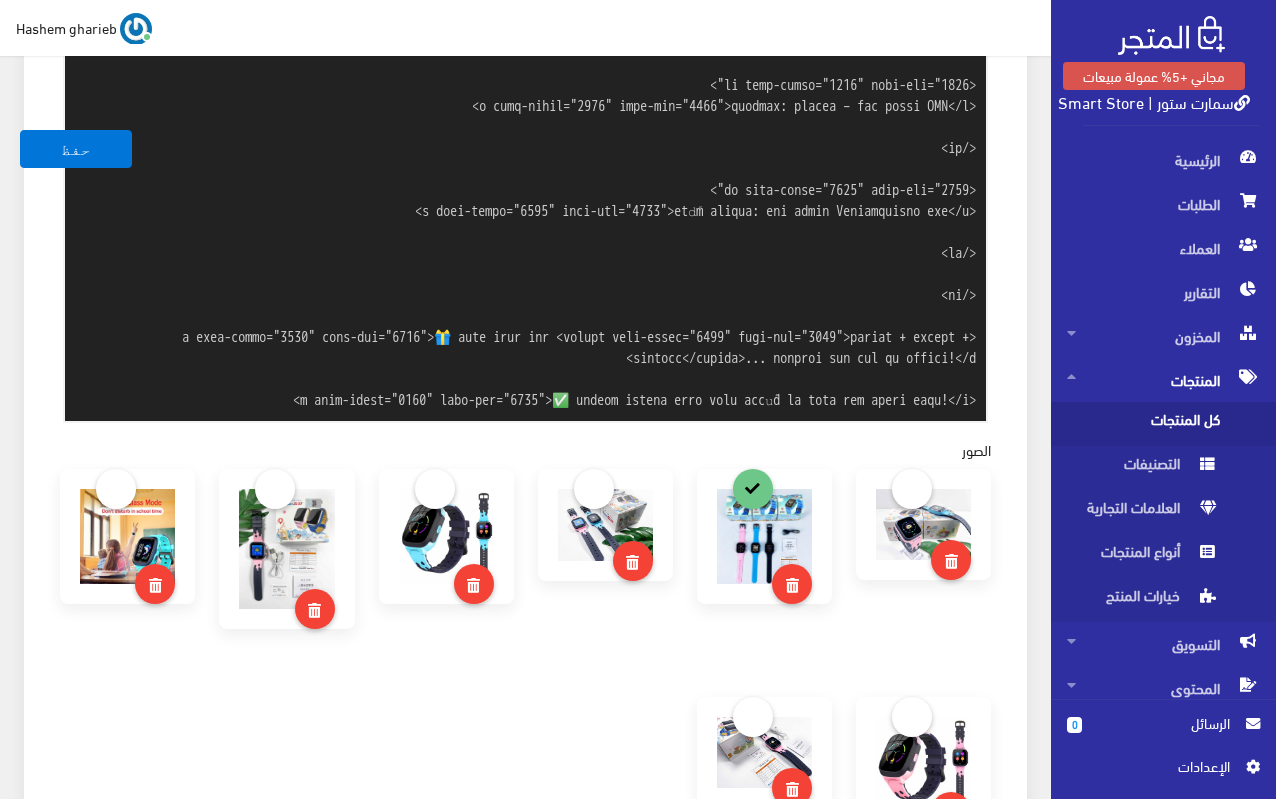 paste on "<!-- Meta Tags -->
<title>ساعة أطفال ذكية 2030 C005 – مكالمات فيديو، تحديد موقع GPS، مقاومة للماء</title>
<meta name="description" content="ساعة أطفال ذكية 2030 C005 – مكالمات فيديو عالية الجودة، تحديد موقع GPS لحماية طفلك، مقاومة للماء، مزودة بزر SOS، وإضاءة فلاش – الأمان والتواصل في تصميم أنيق للأطفال.">
<meta name="keywords" content="ساعة أطفال, ساعة GPS للأطفال, ساعة ذكية 2030 C005, ساعة مكالمات فيديو, Smartwatch Kids GPS, kids smartwatch video call, ساعة ذكية مقاومة للماء, ساعة أطفال ضد الضياع">
<meta name="robots" content="index, follow">
<link rel="canonical" href="https://smartstore.almatjar.store/ar/p/kids-smartwatch-2030-c005-gps-video-call-6901?force-preview-demo-a=1" />
<!-- Open Graph / Facebook -->
<meta property="og:type" content="product">
<meta property="og:title" content="ساعة أطفال ذكية 2030 C005 – مكالمات فيديو، تحديد موقع GPS، مقاومة للماء">
<meta property="og:description" content="تواصل وأمان لطفلك في تصميم أنيق – مزودة بمكالمات فيديو وGPS وSOS – متوفرة الآن بـ 725 جنيه.">
<meta prop..." 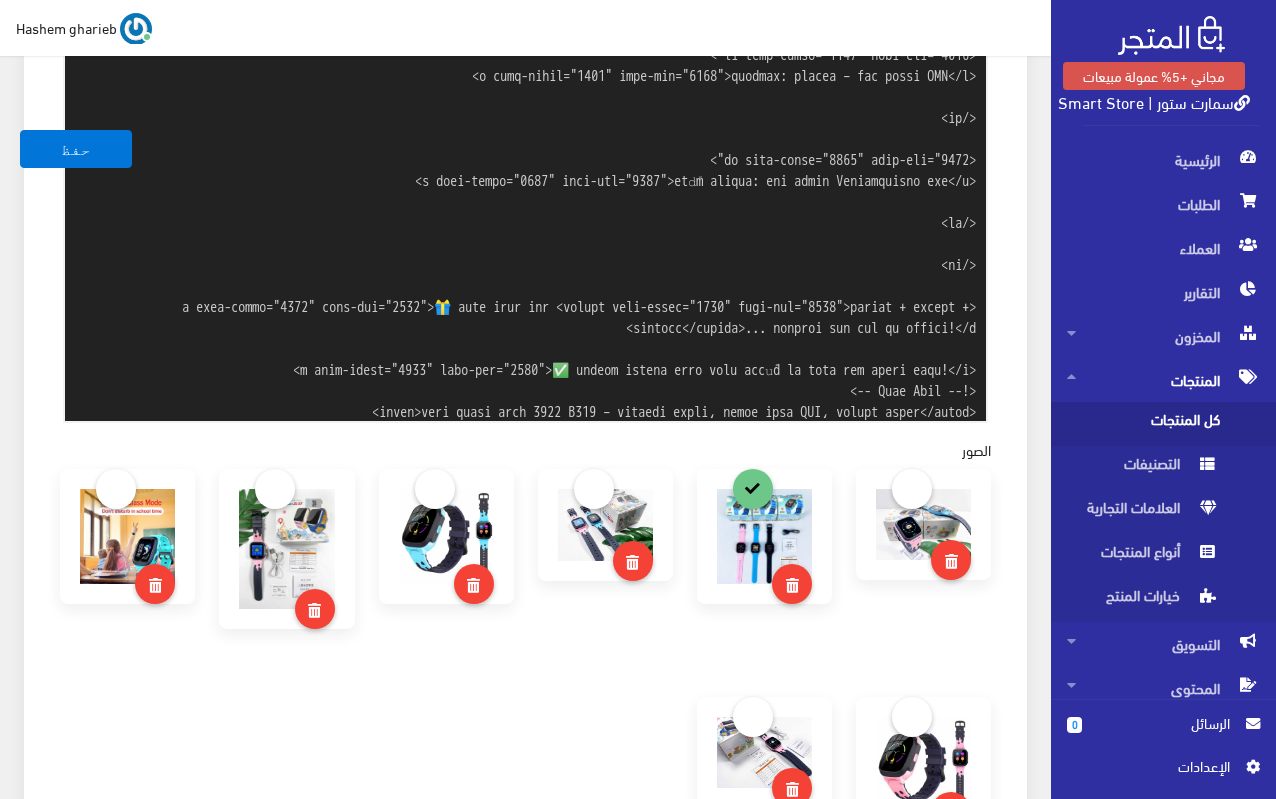 scroll, scrollTop: 1962, scrollLeft: 0, axis: vertical 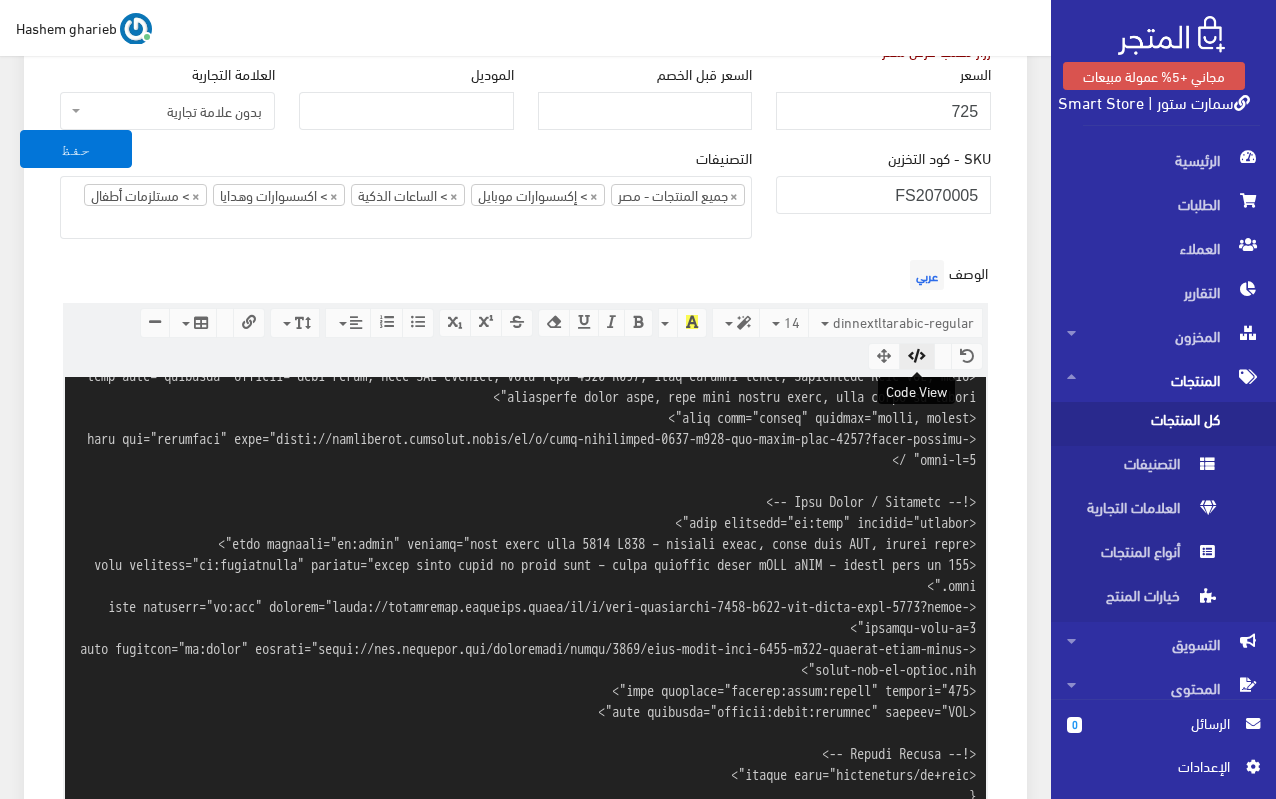click at bounding box center [917, 356] 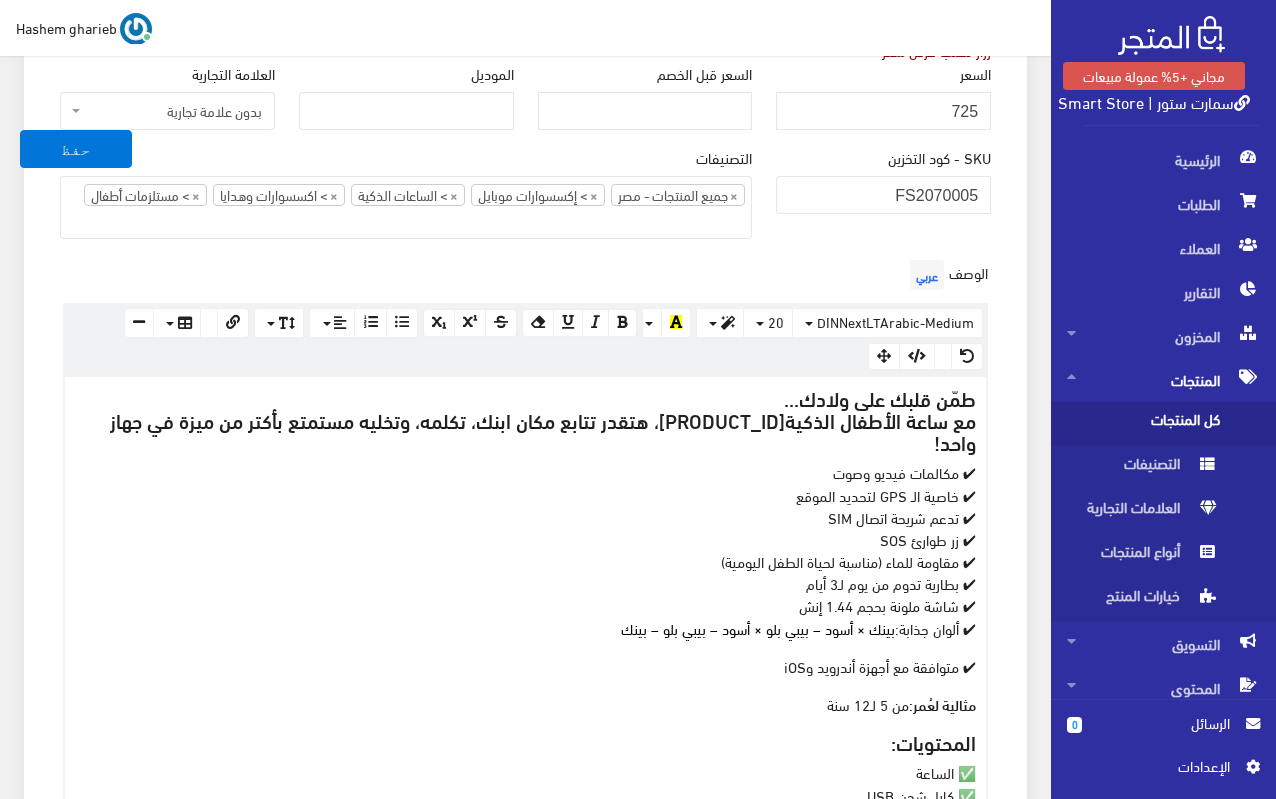 click on "معلومات أساسية
اسم المنتج  عربي
ساعة أطفال ذكية 2030 C005 – مكالمات فيديو، تحديد موقع GPS، ضد المياه
اظهار طلب عرض سعر
في حالة تفعيلة لن يعرض سعر المنتج ولن يكون هناك امكانية لطلبه ويظهر فقط زرار لطلب عرض سعر" at bounding box center (525, 1063) 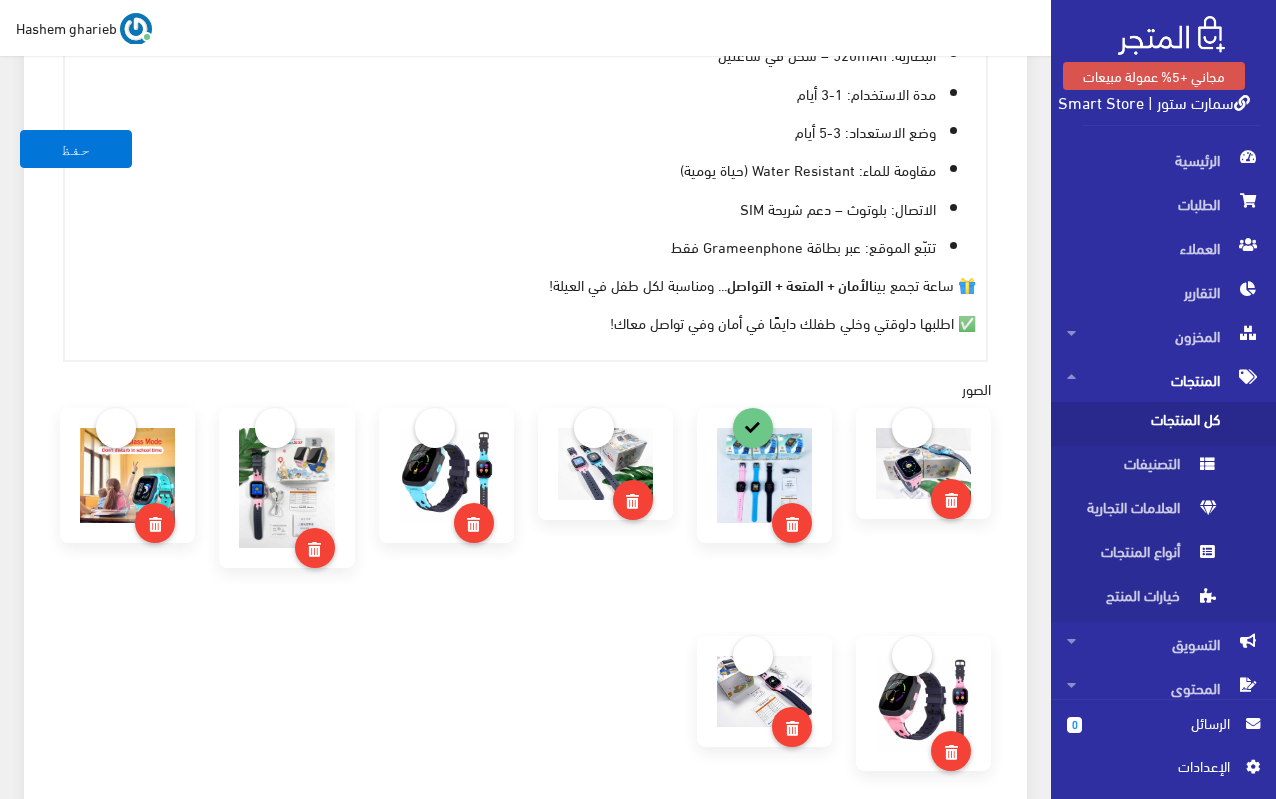 scroll, scrollTop: 1548, scrollLeft: 0, axis: vertical 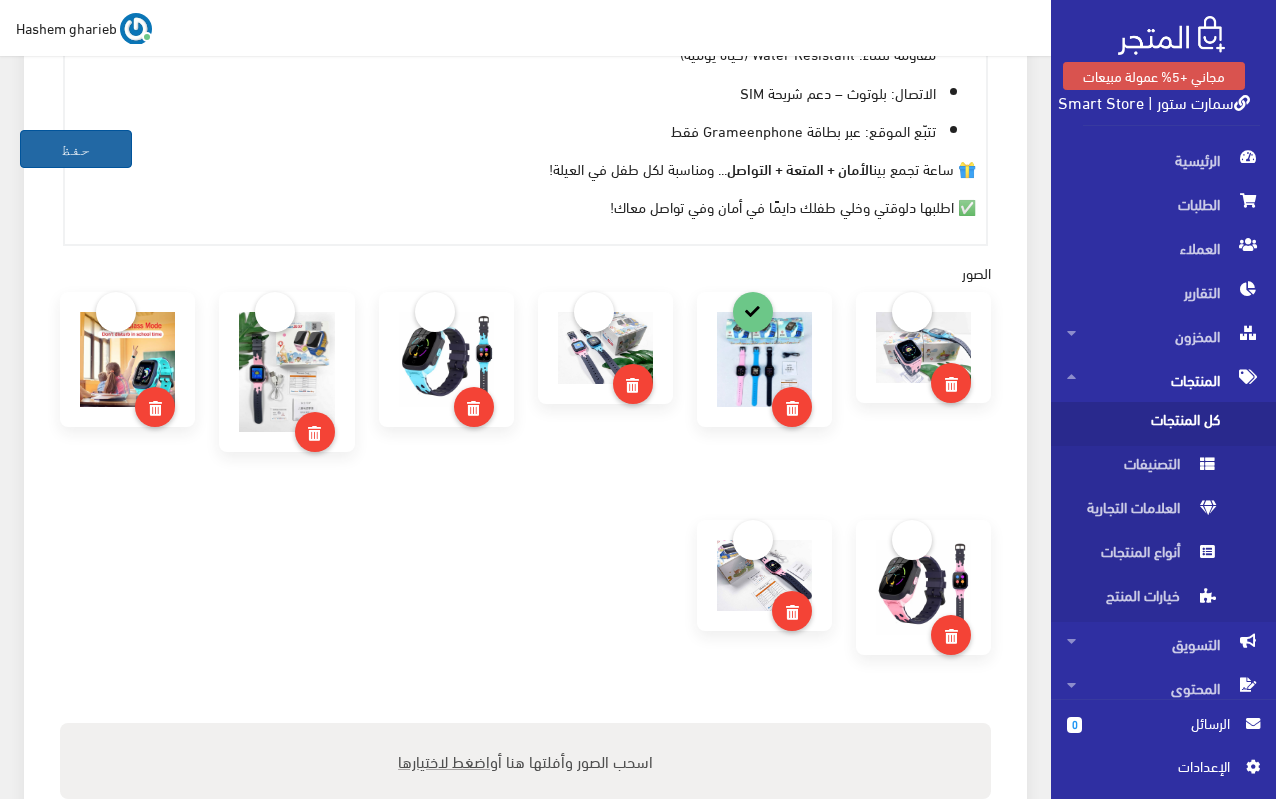 click on "حفظ" at bounding box center [76, 149] 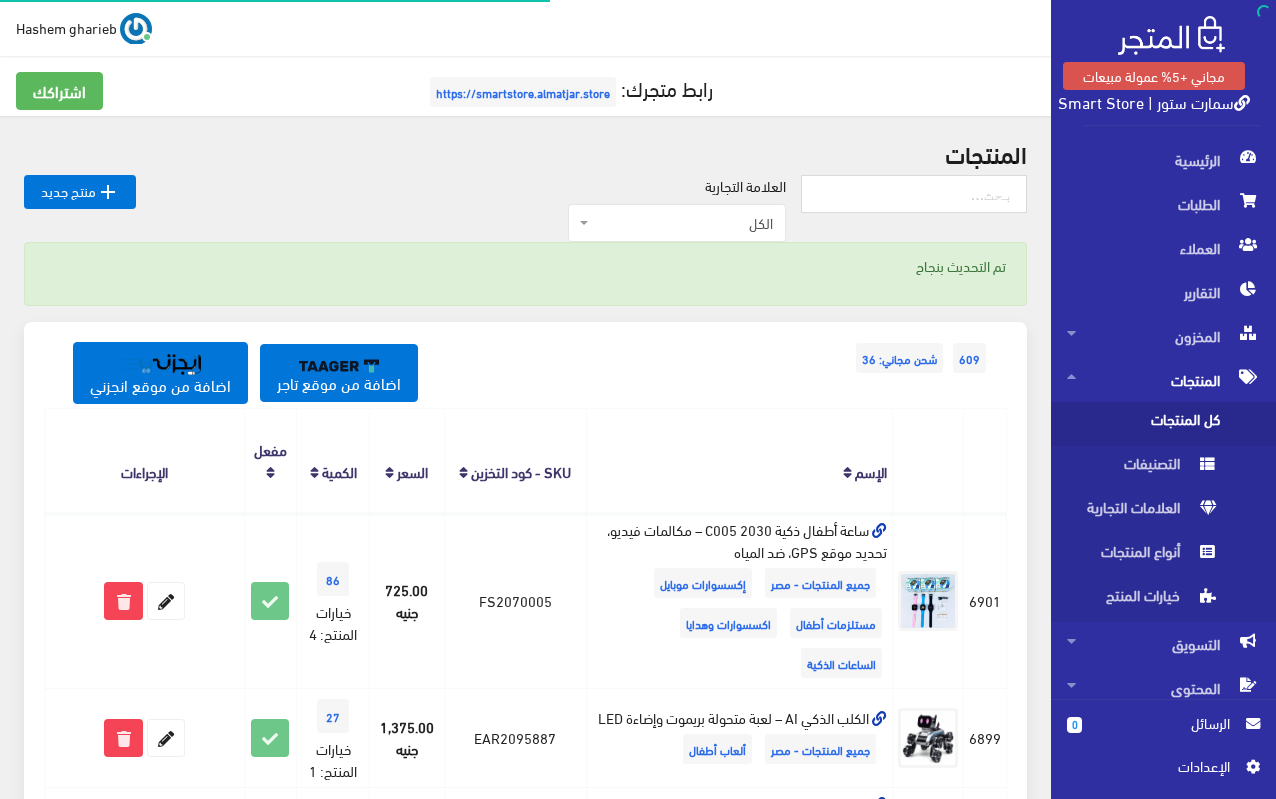 scroll, scrollTop: 0, scrollLeft: 0, axis: both 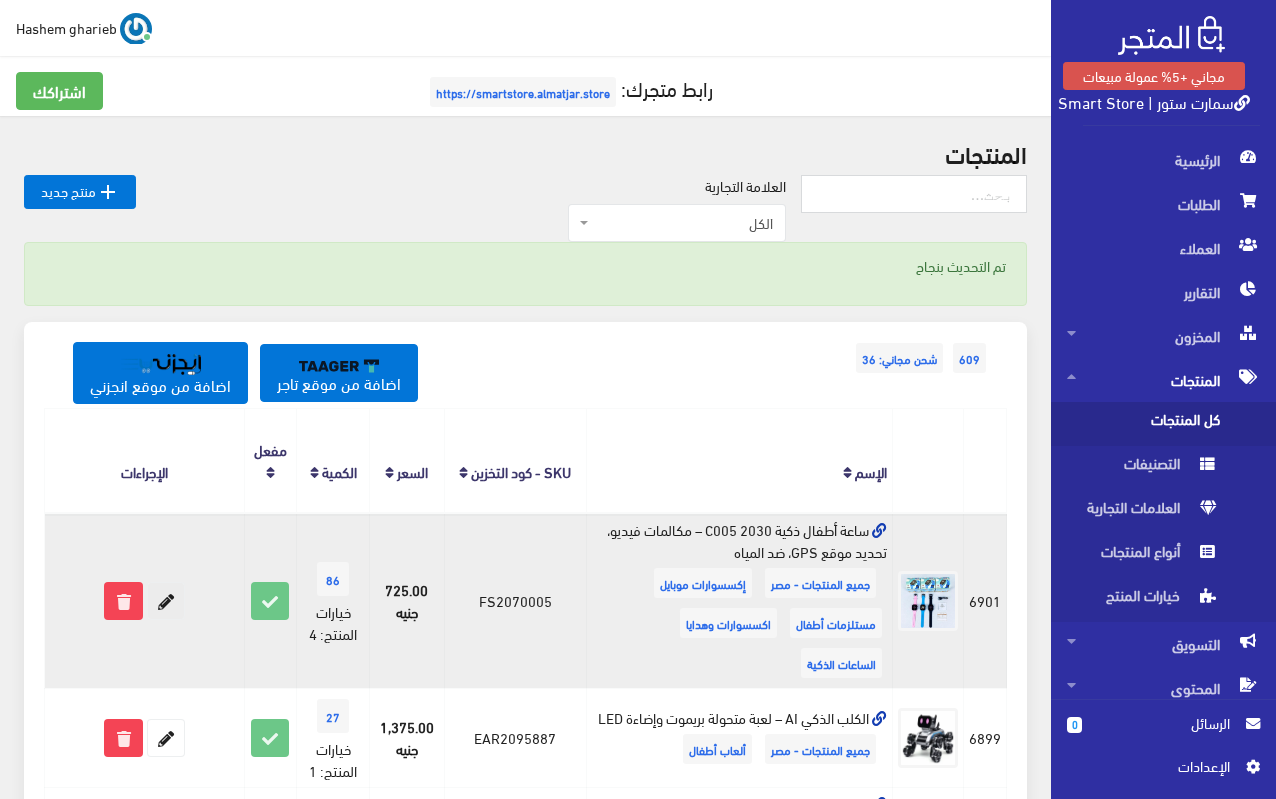 click at bounding box center [166, 601] 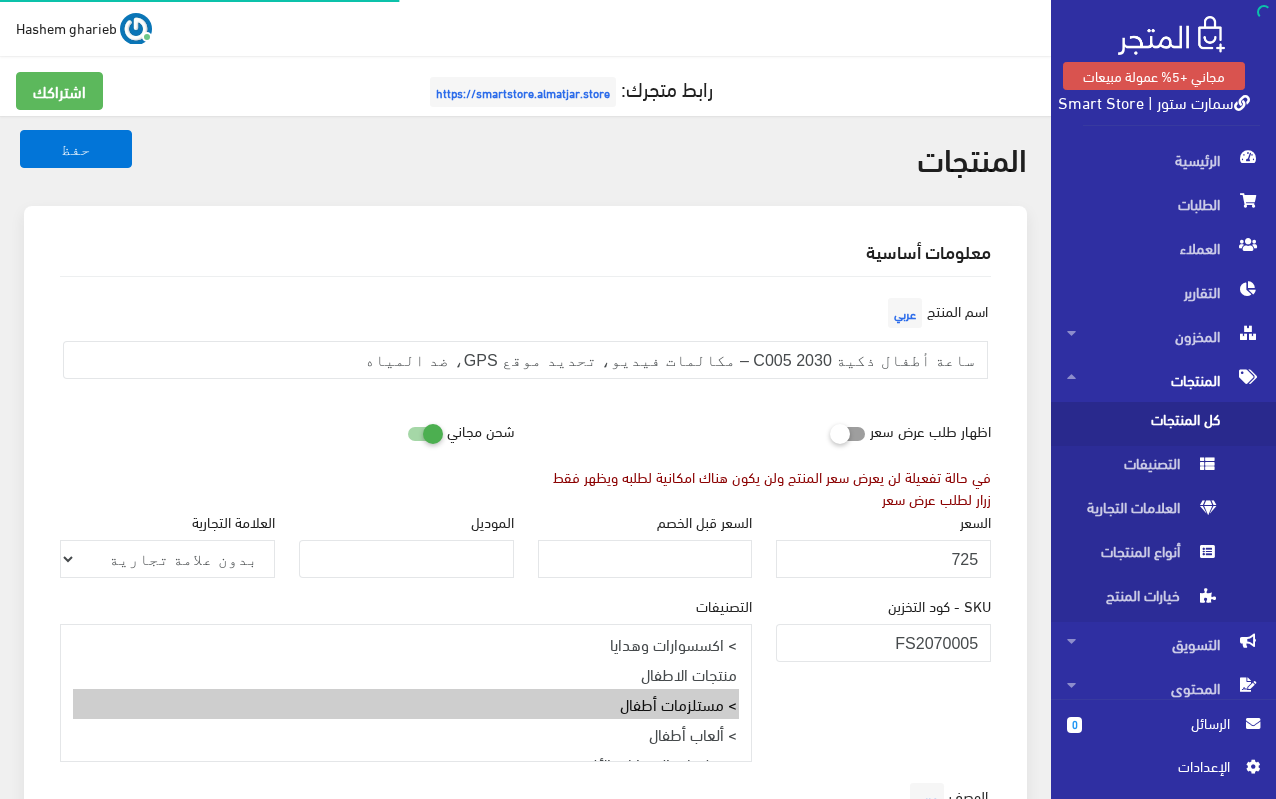 scroll, scrollTop: 0, scrollLeft: 0, axis: both 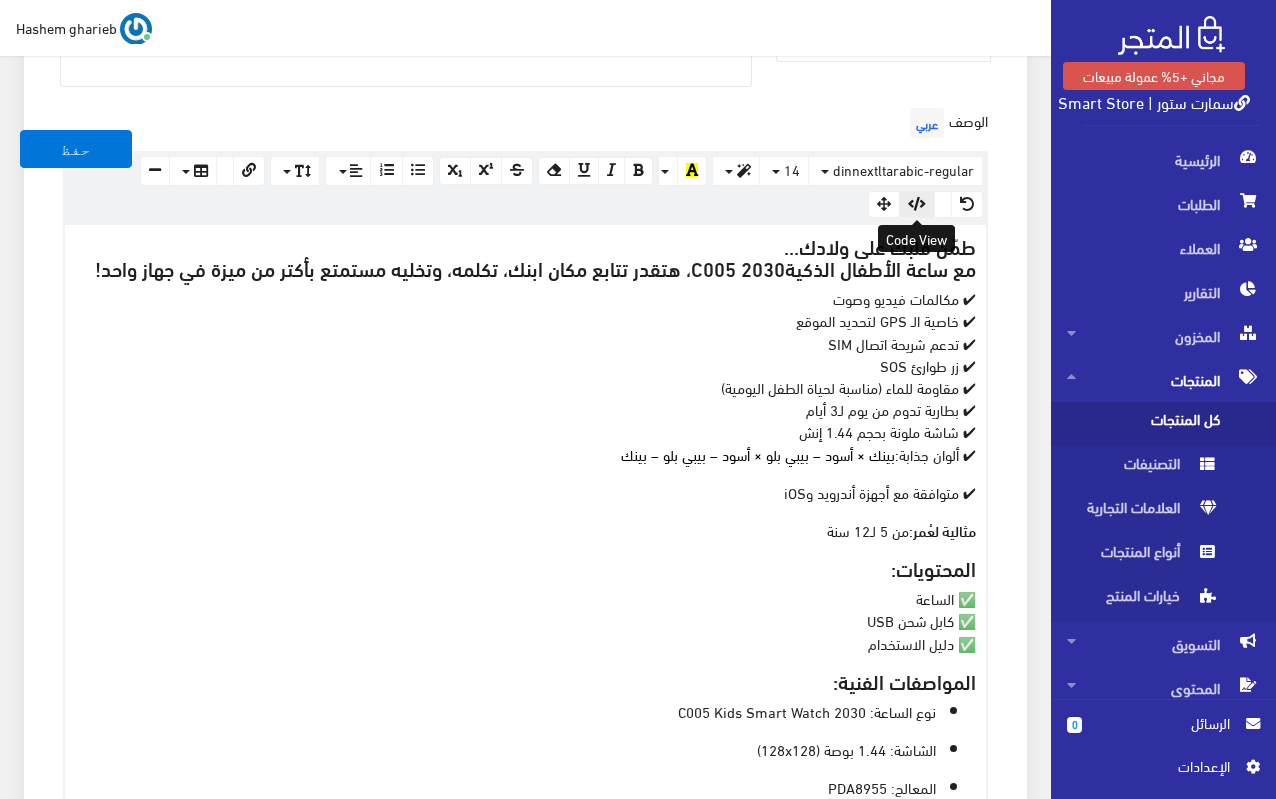 click at bounding box center (917, 204) 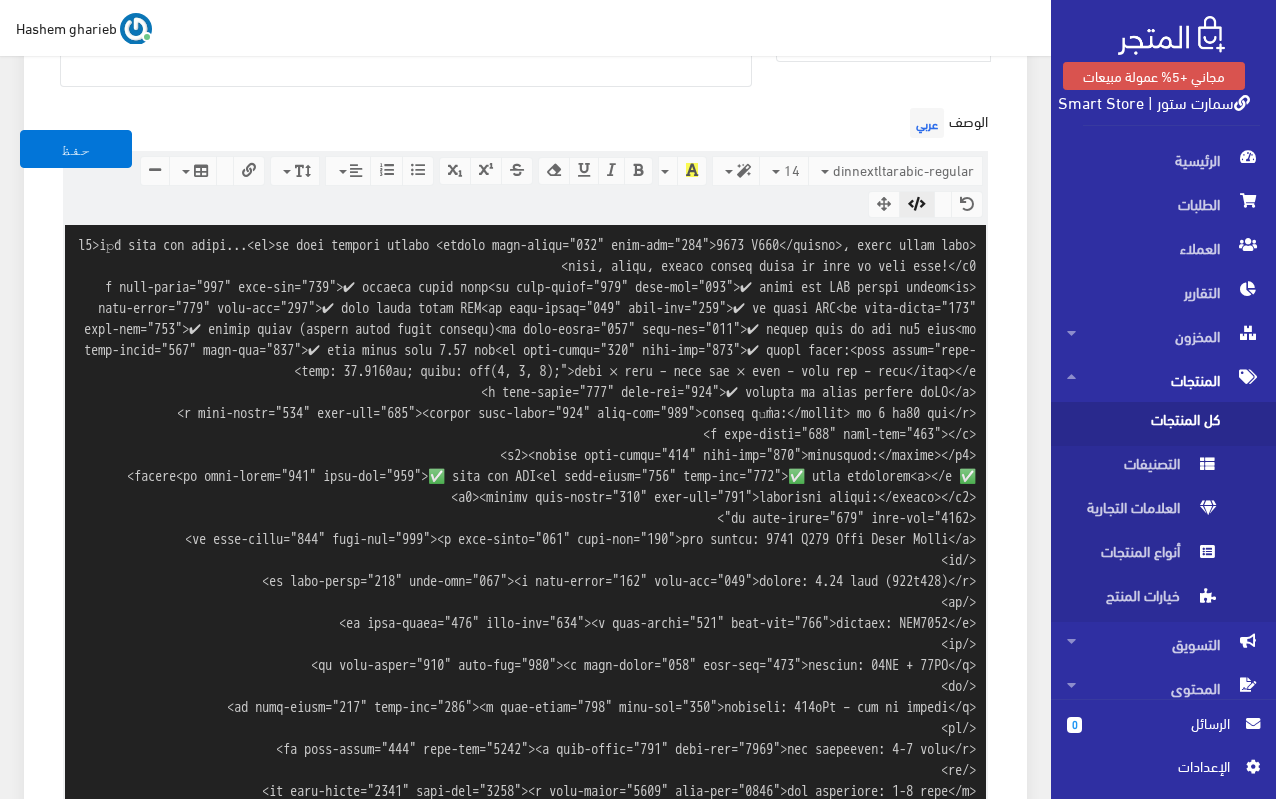 scroll, scrollTop: 1348, scrollLeft: 0, axis: vertical 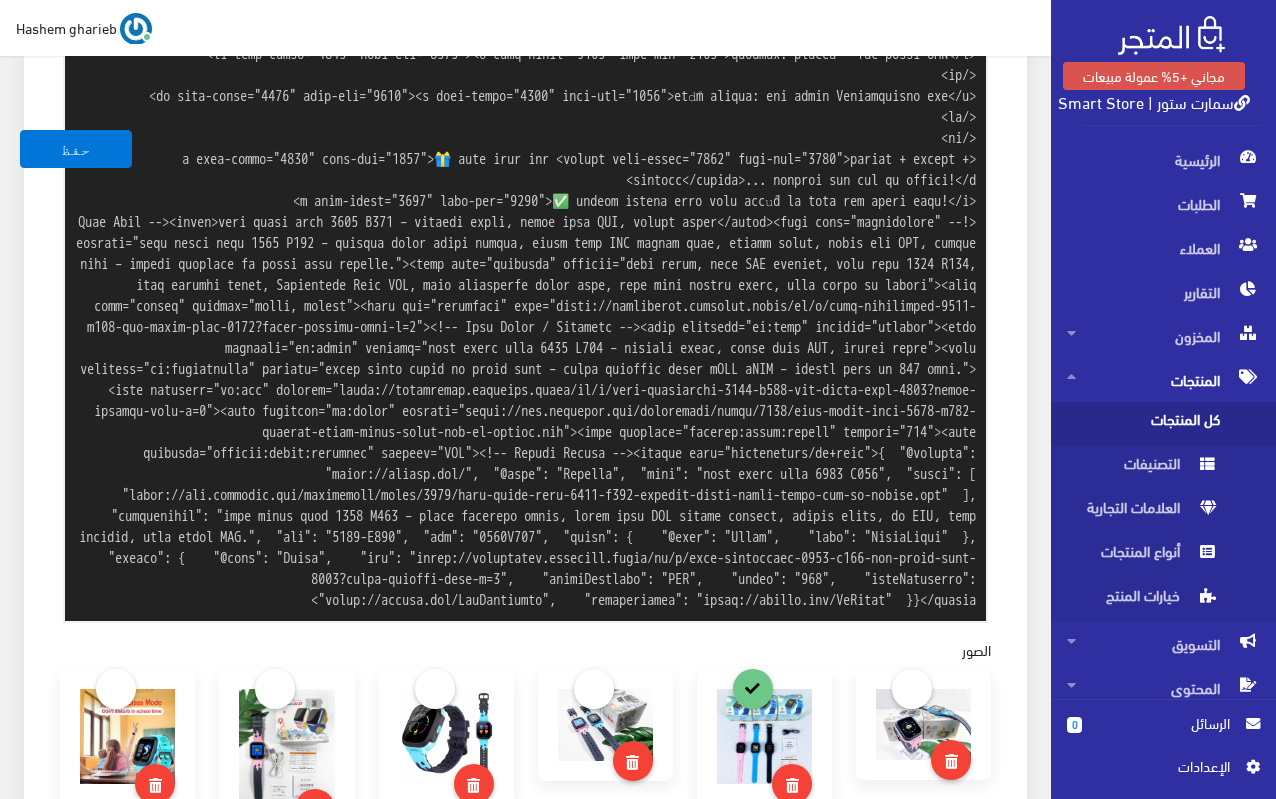 drag, startPoint x: 151, startPoint y: 599, endPoint x: 981, endPoint y: 158, distance: 939.8835 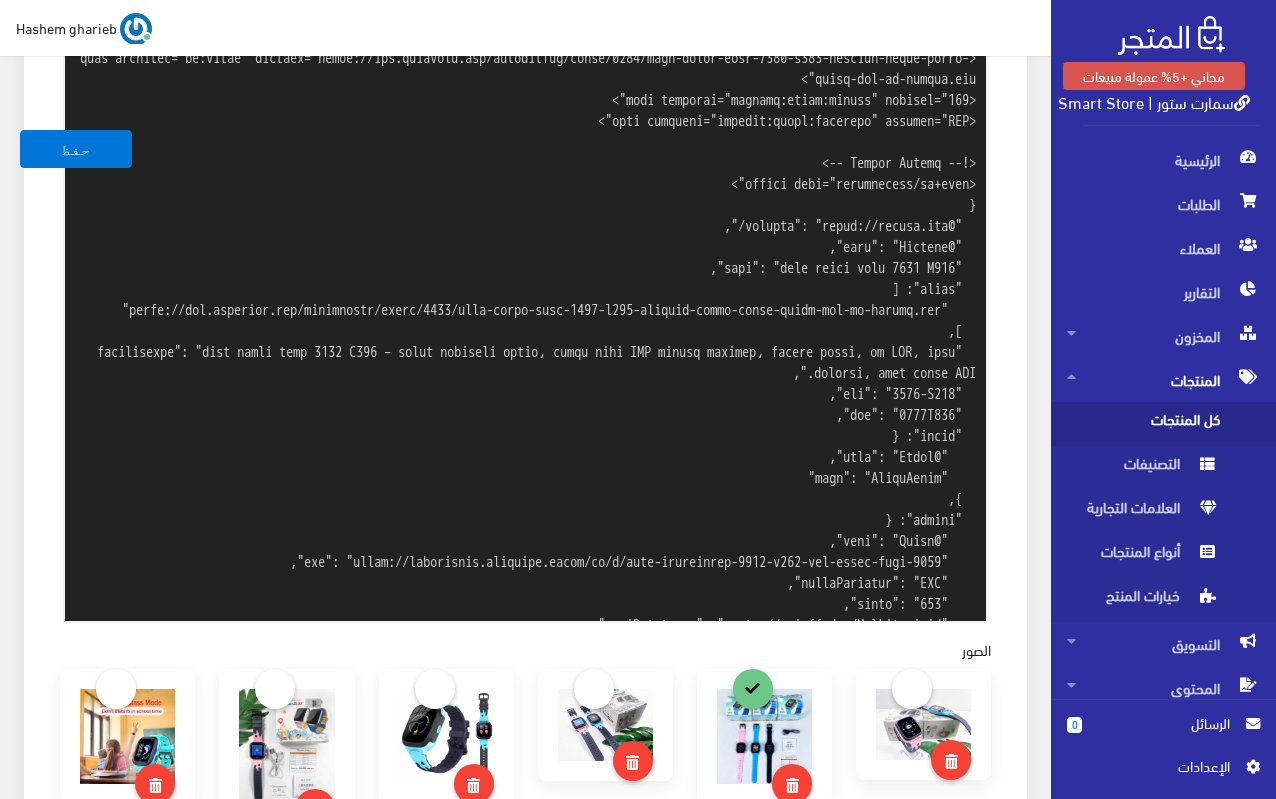 scroll, scrollTop: 701, scrollLeft: 0, axis: vertical 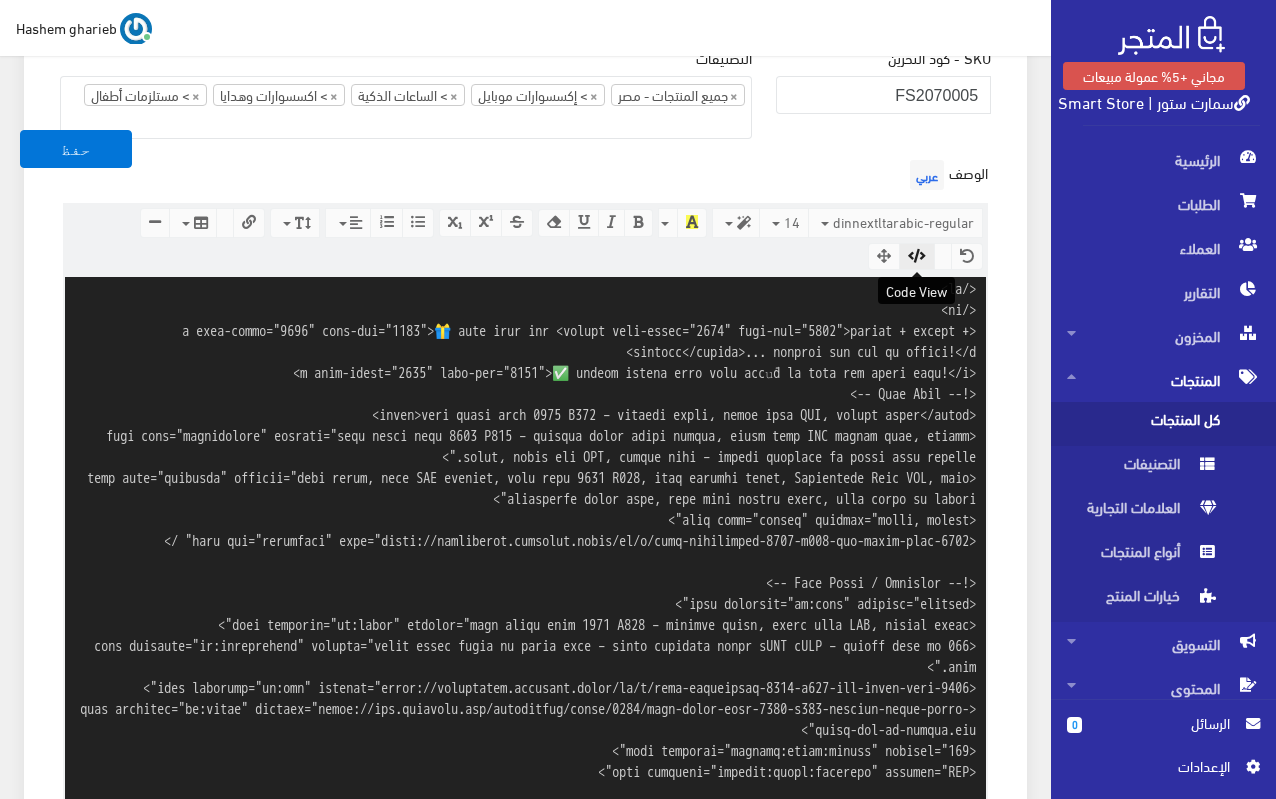 click at bounding box center (917, 256) 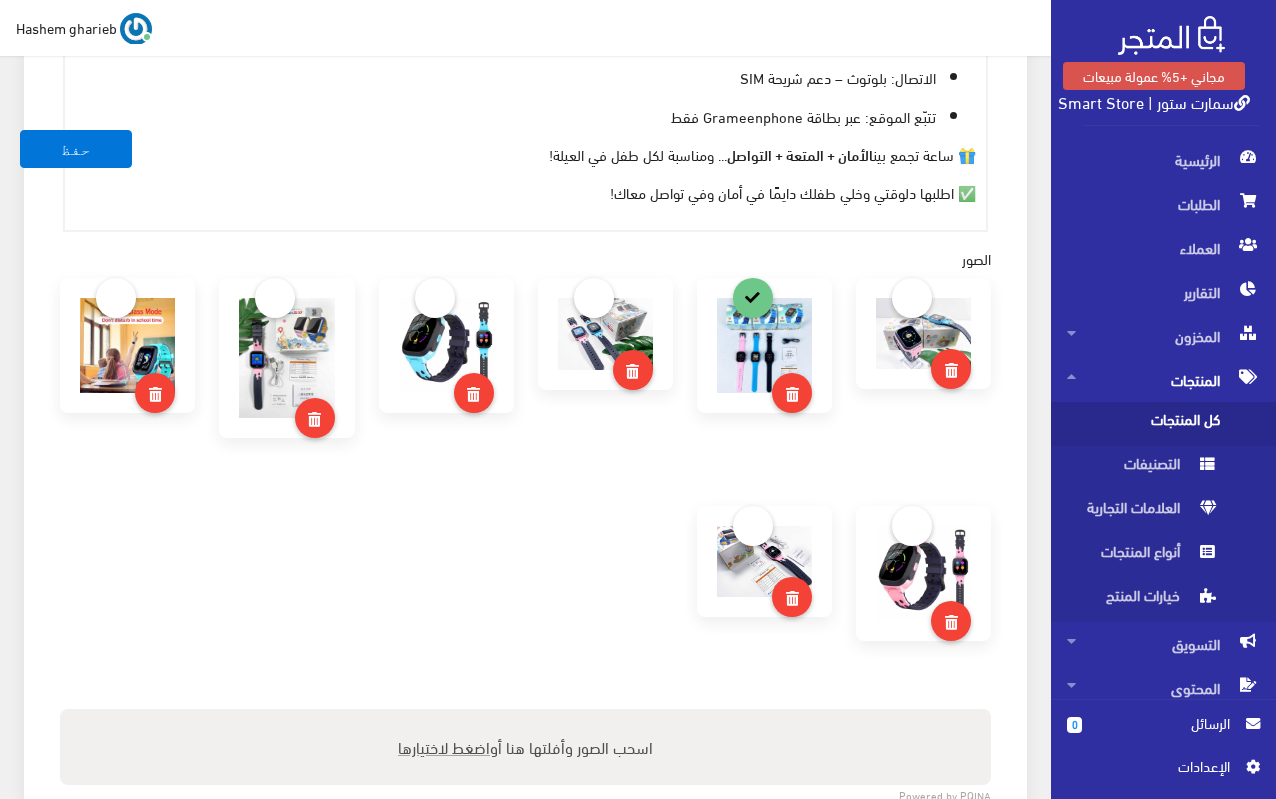 scroll, scrollTop: 1548, scrollLeft: 0, axis: vertical 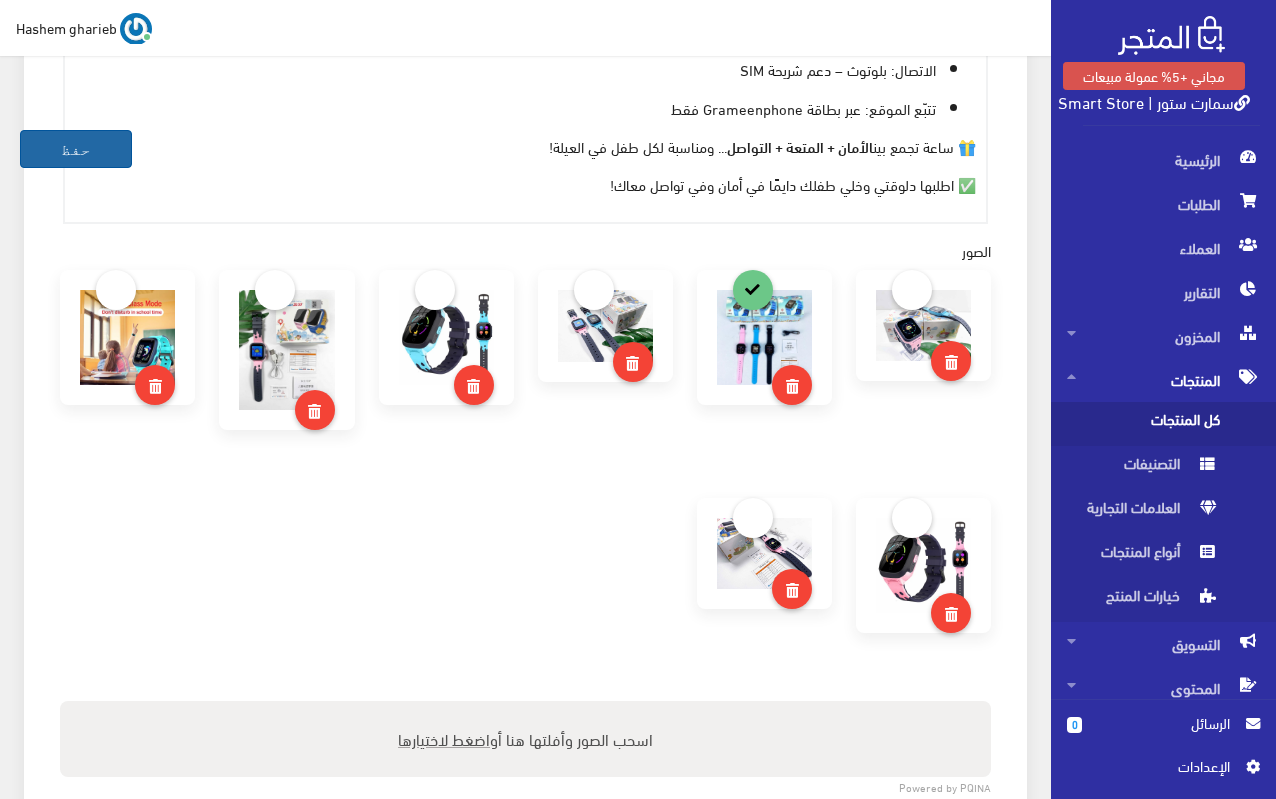 click on "حفظ" at bounding box center (76, 149) 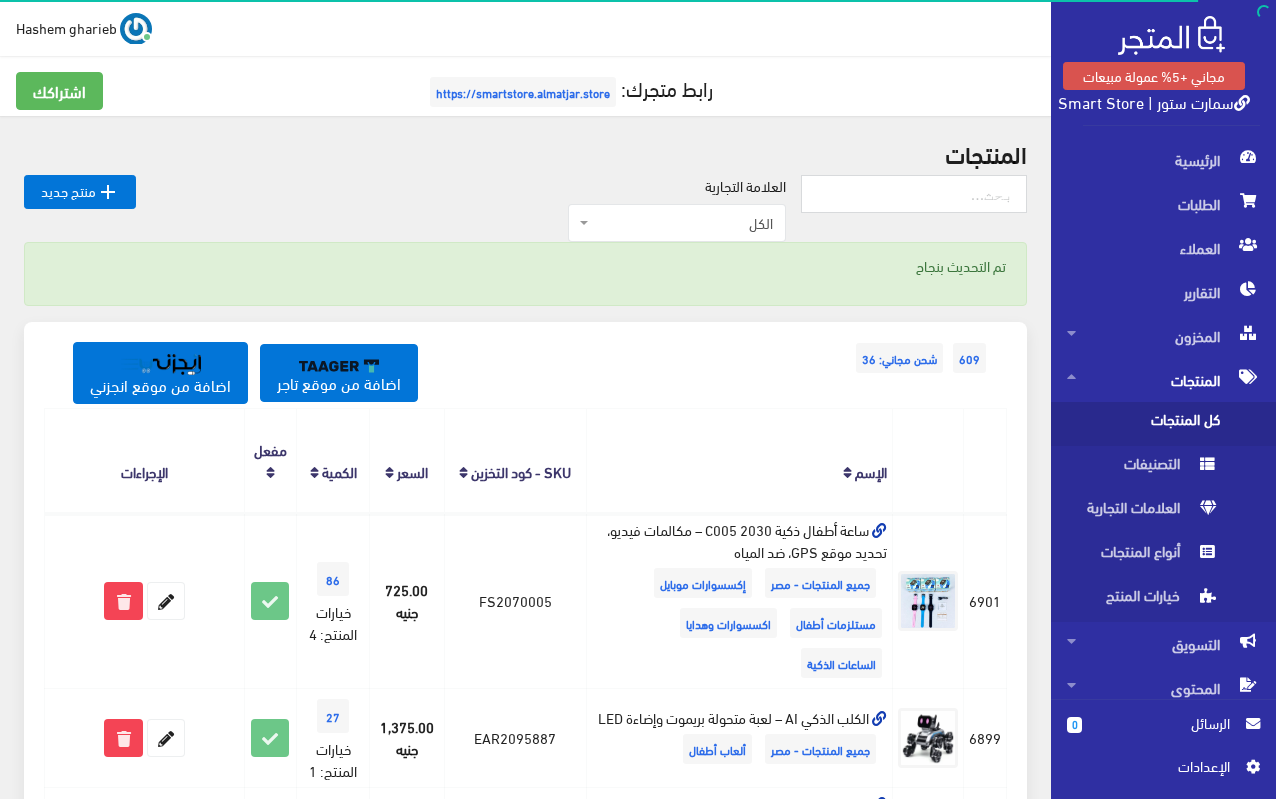 scroll, scrollTop: 200, scrollLeft: 0, axis: vertical 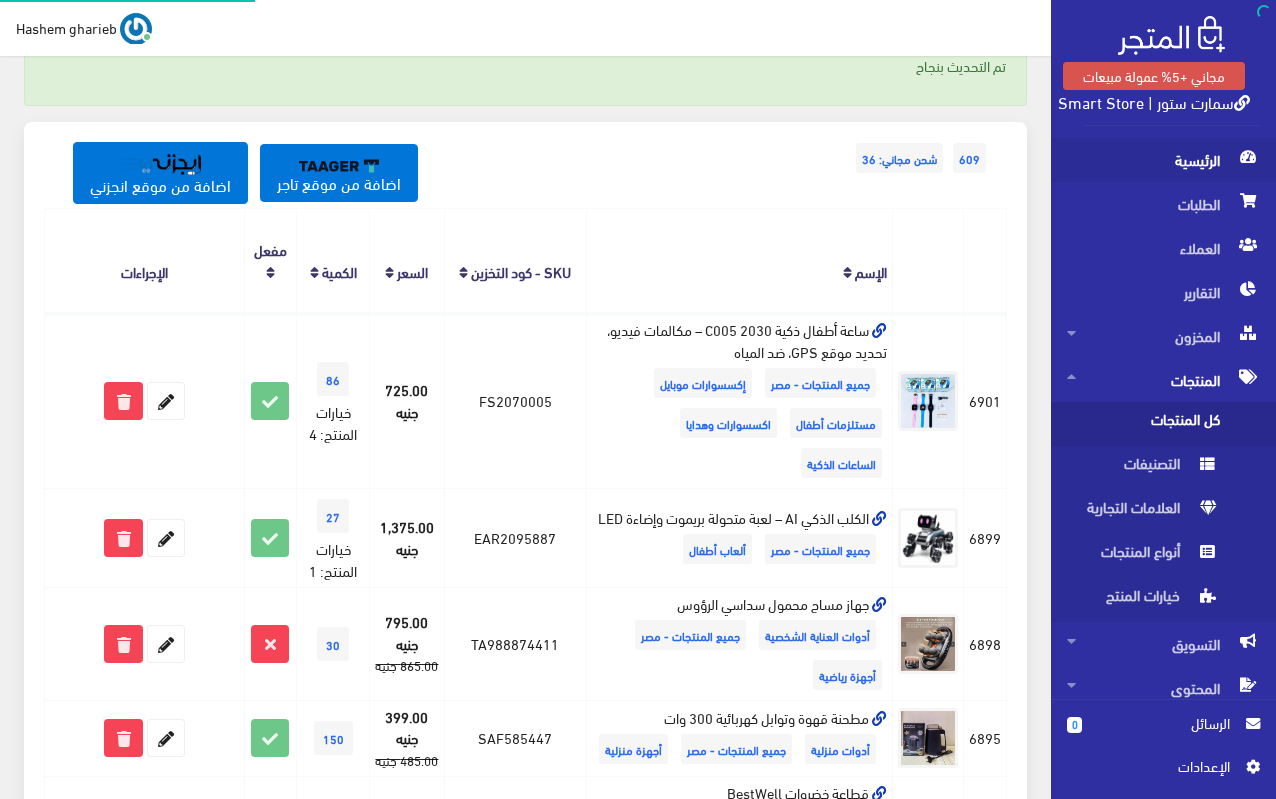 click on "الرئيسية" at bounding box center (1163, 160) 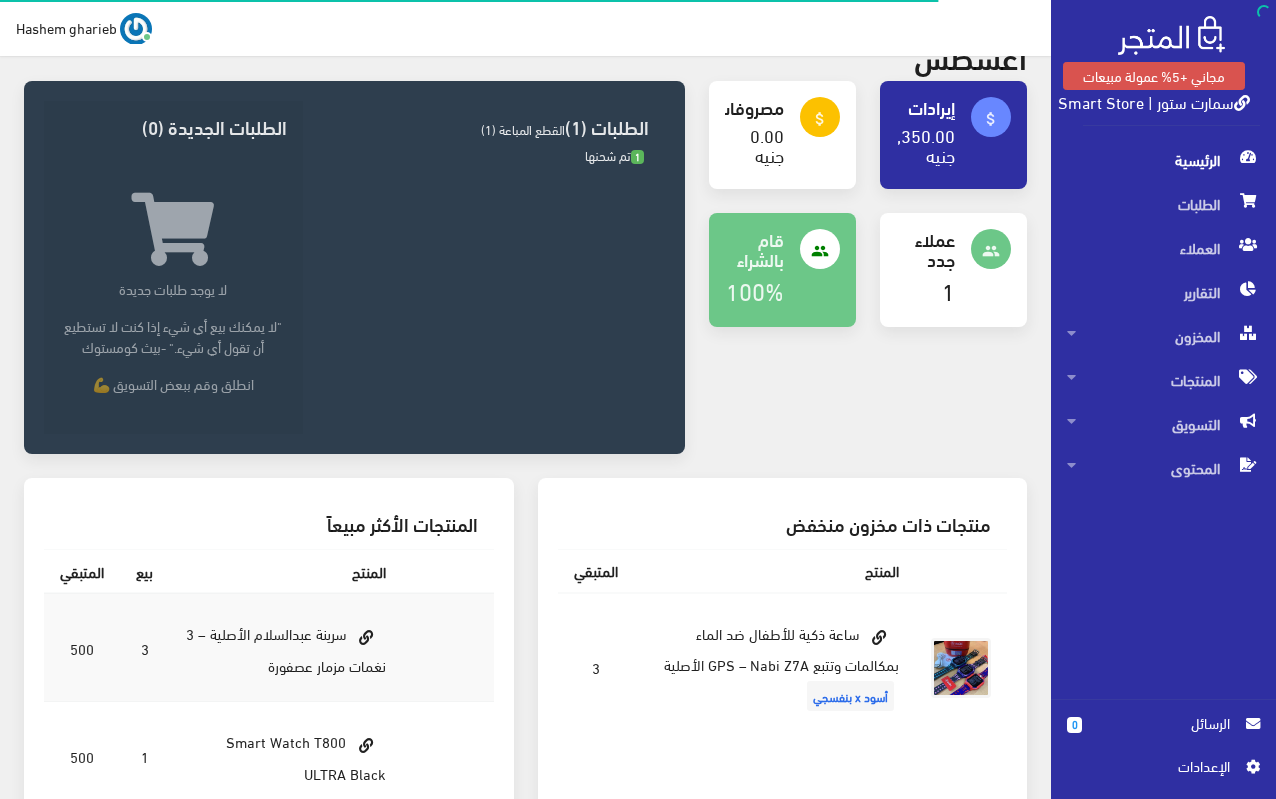scroll, scrollTop: 0, scrollLeft: 0, axis: both 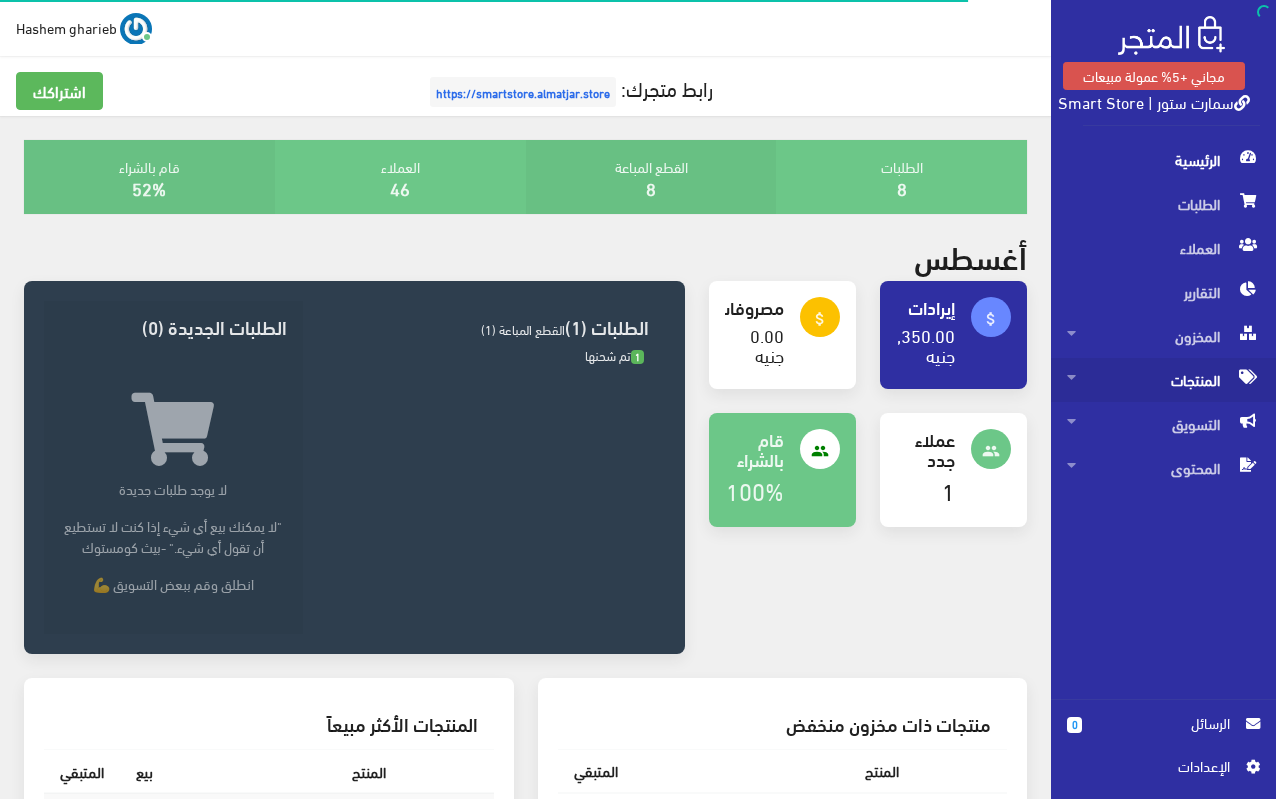 click on "المنتجات" at bounding box center [1163, 380] 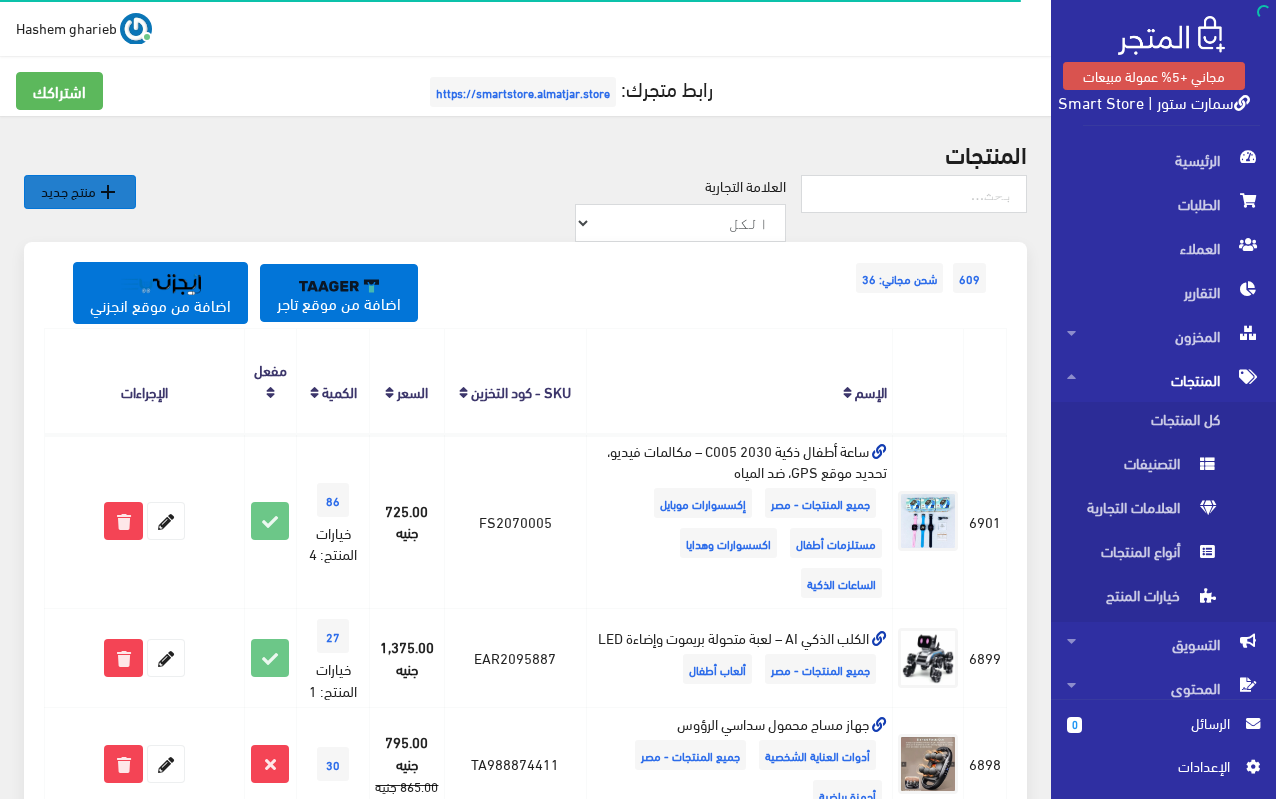 click on "  منتج جديد" at bounding box center [80, 192] 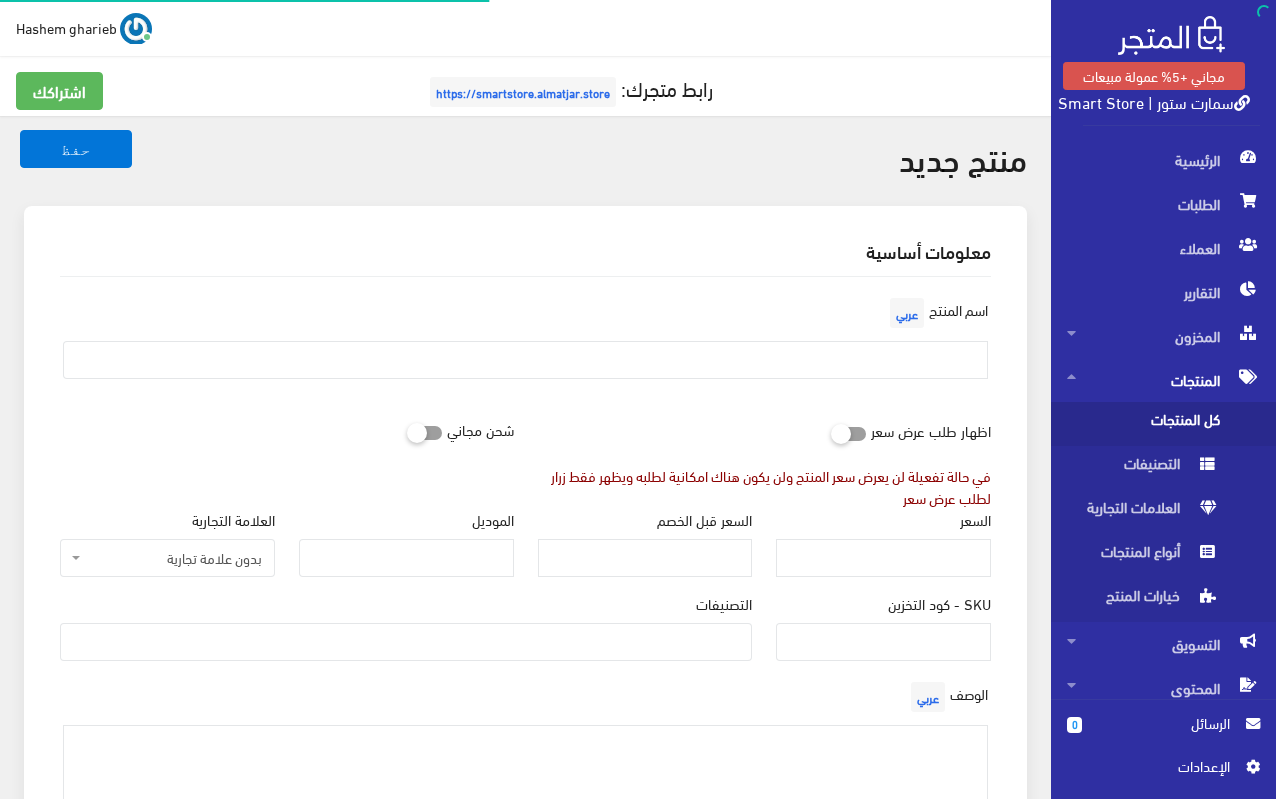 select 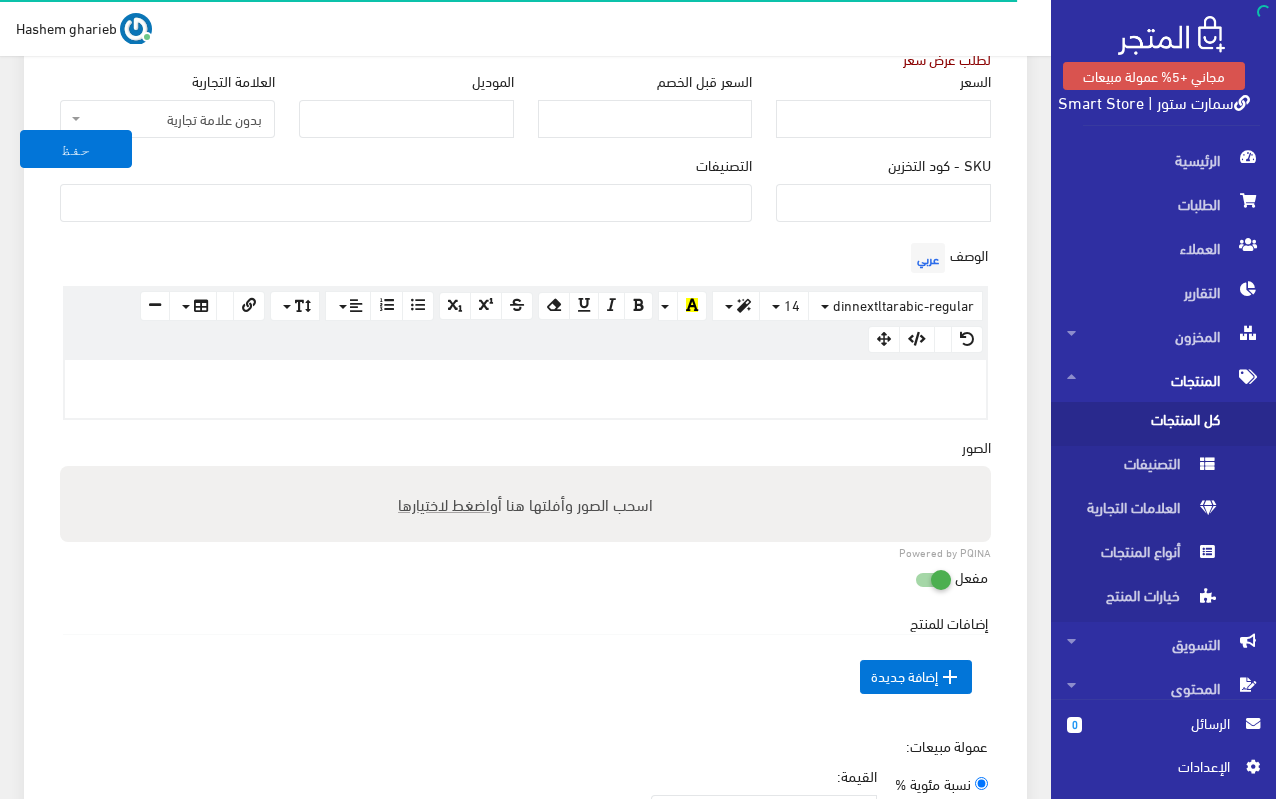 scroll, scrollTop: 600, scrollLeft: 0, axis: vertical 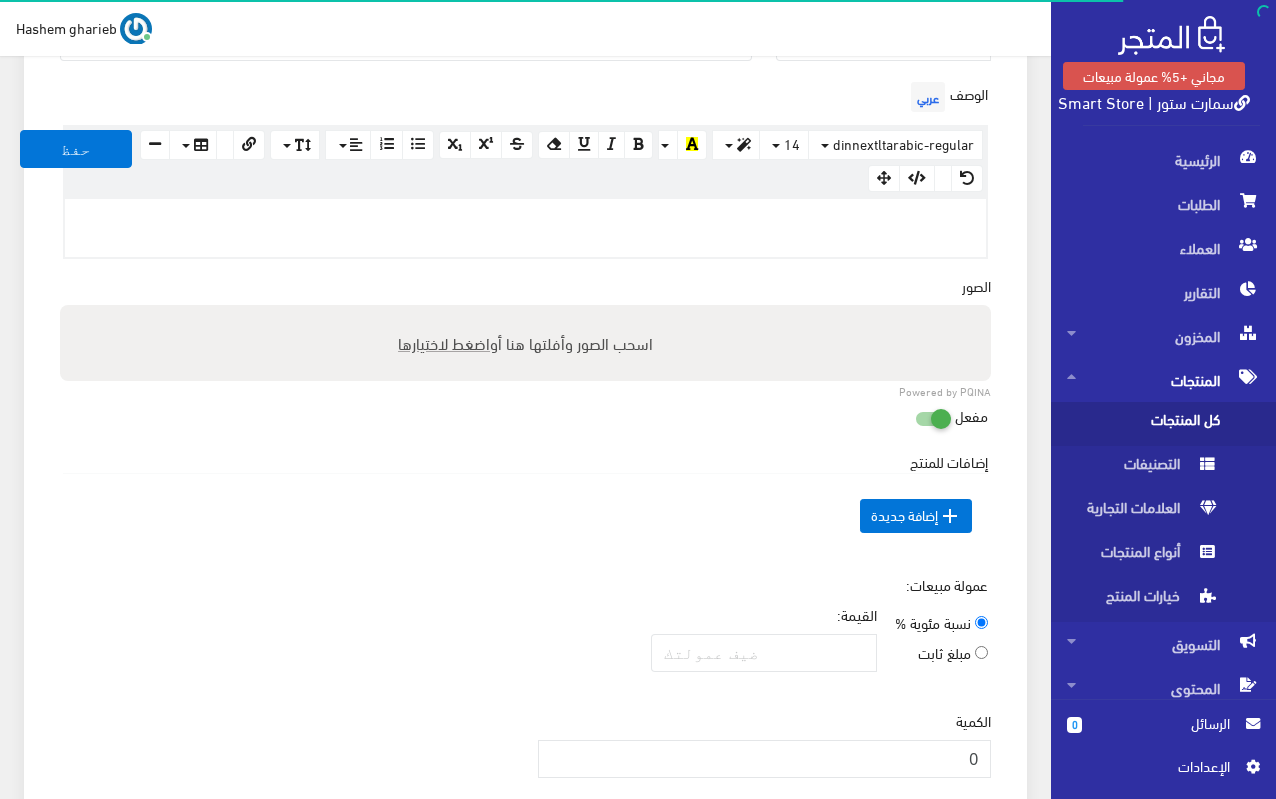 click at bounding box center [525, 228] 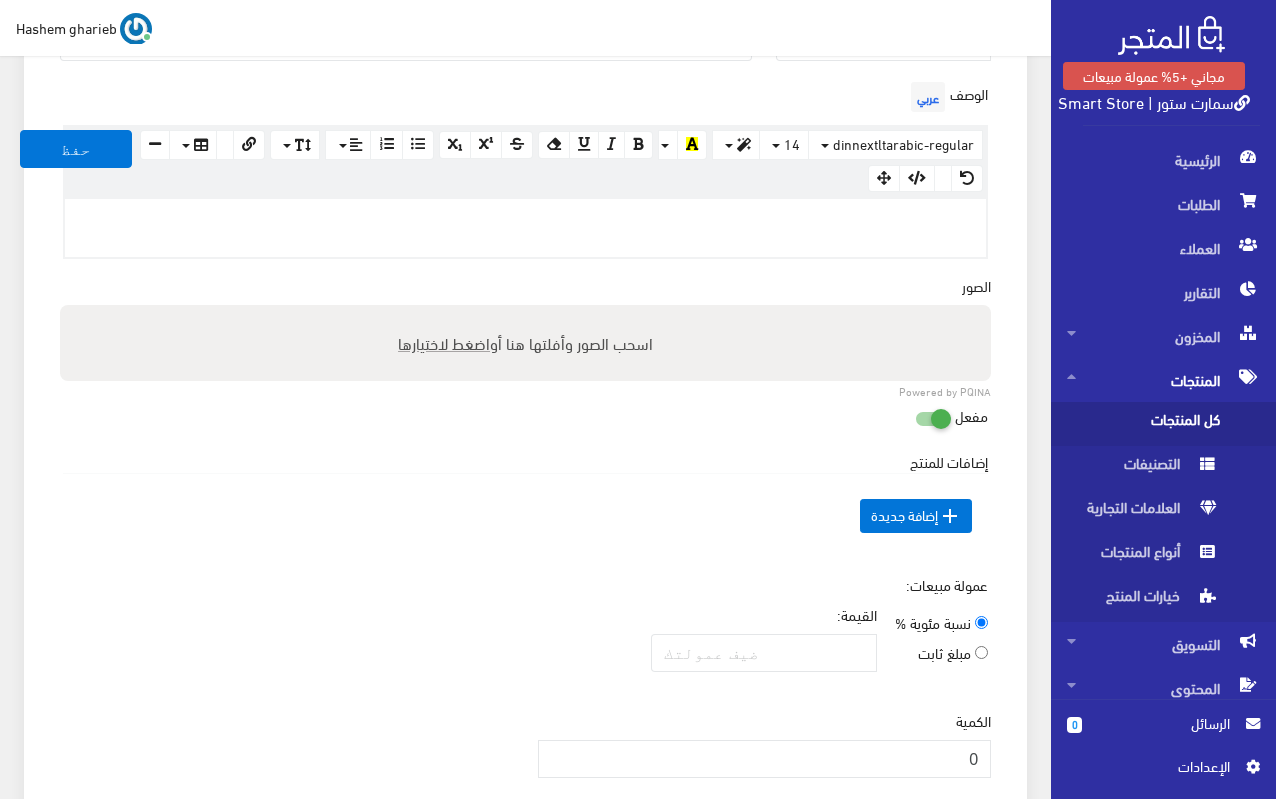 type 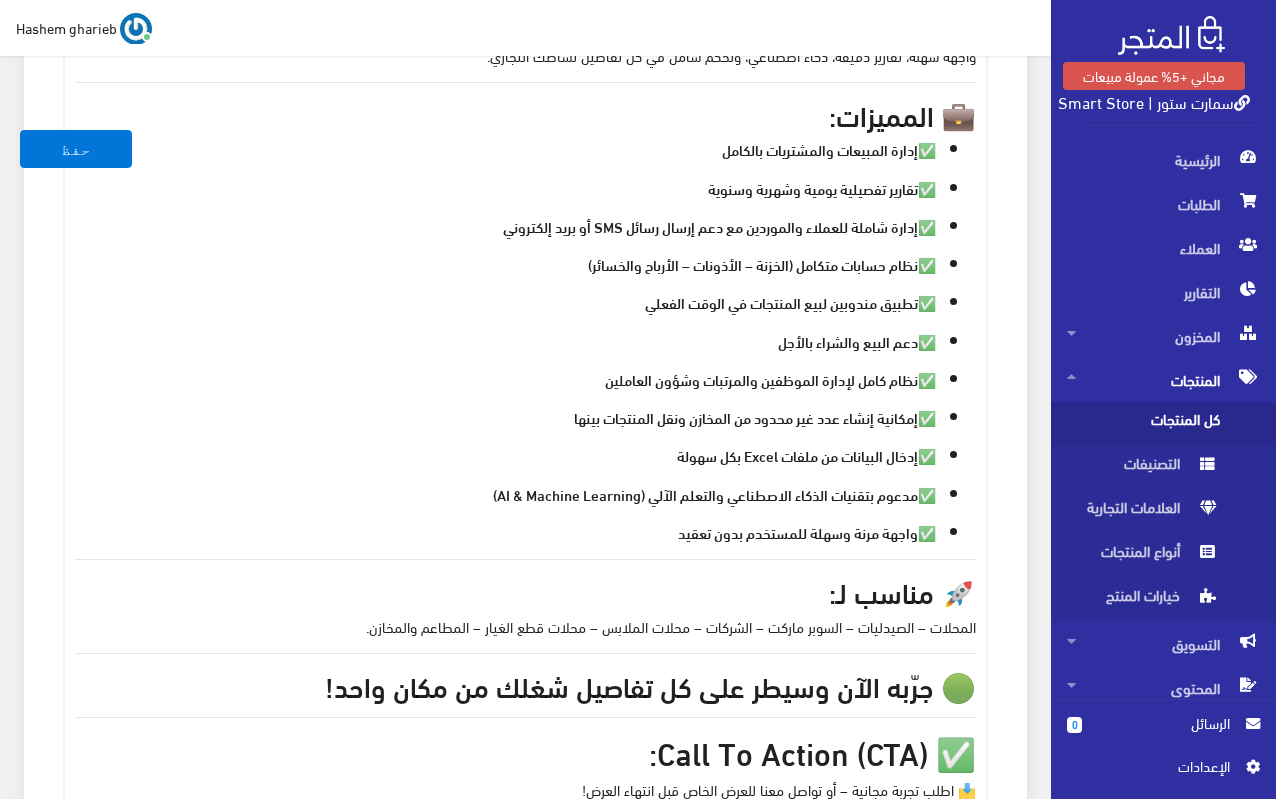 scroll, scrollTop: 1326, scrollLeft: 0, axis: vertical 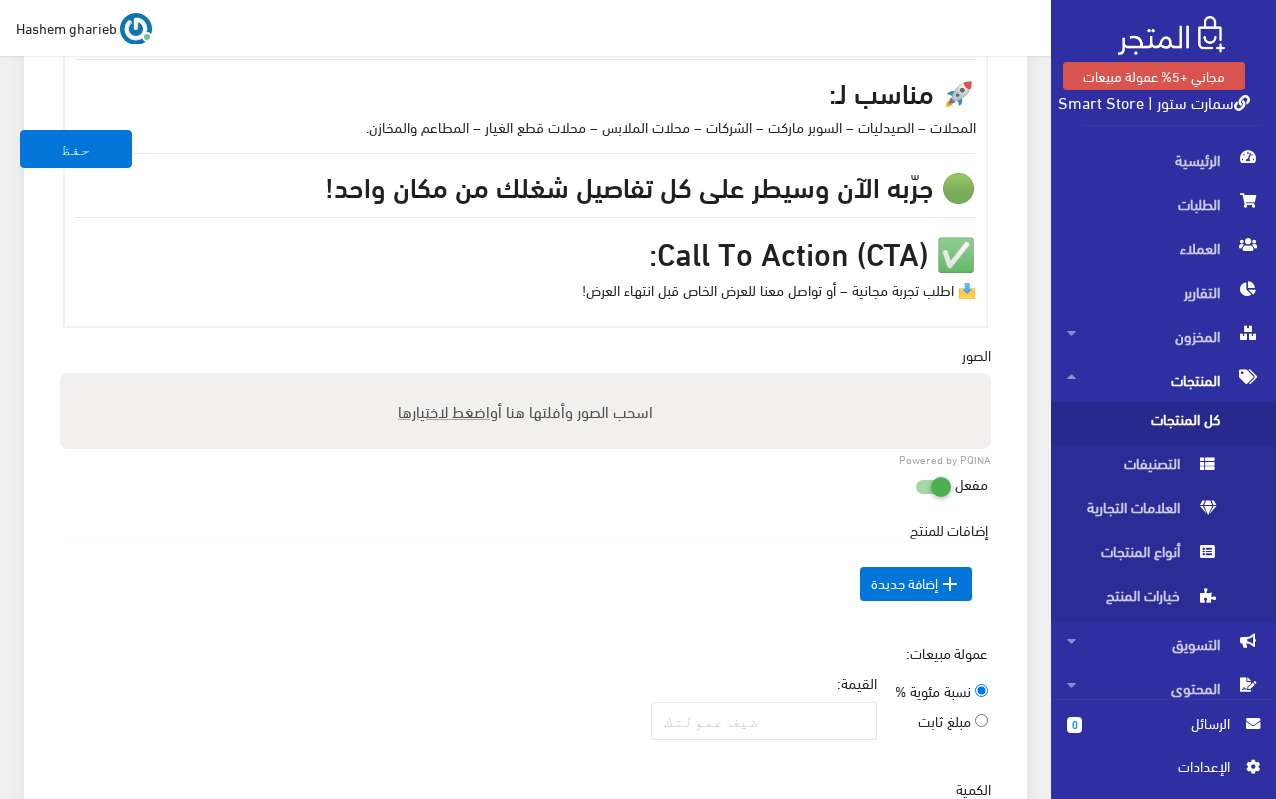 drag, startPoint x: 628, startPoint y: 247, endPoint x: 996, endPoint y: 277, distance: 369.2208 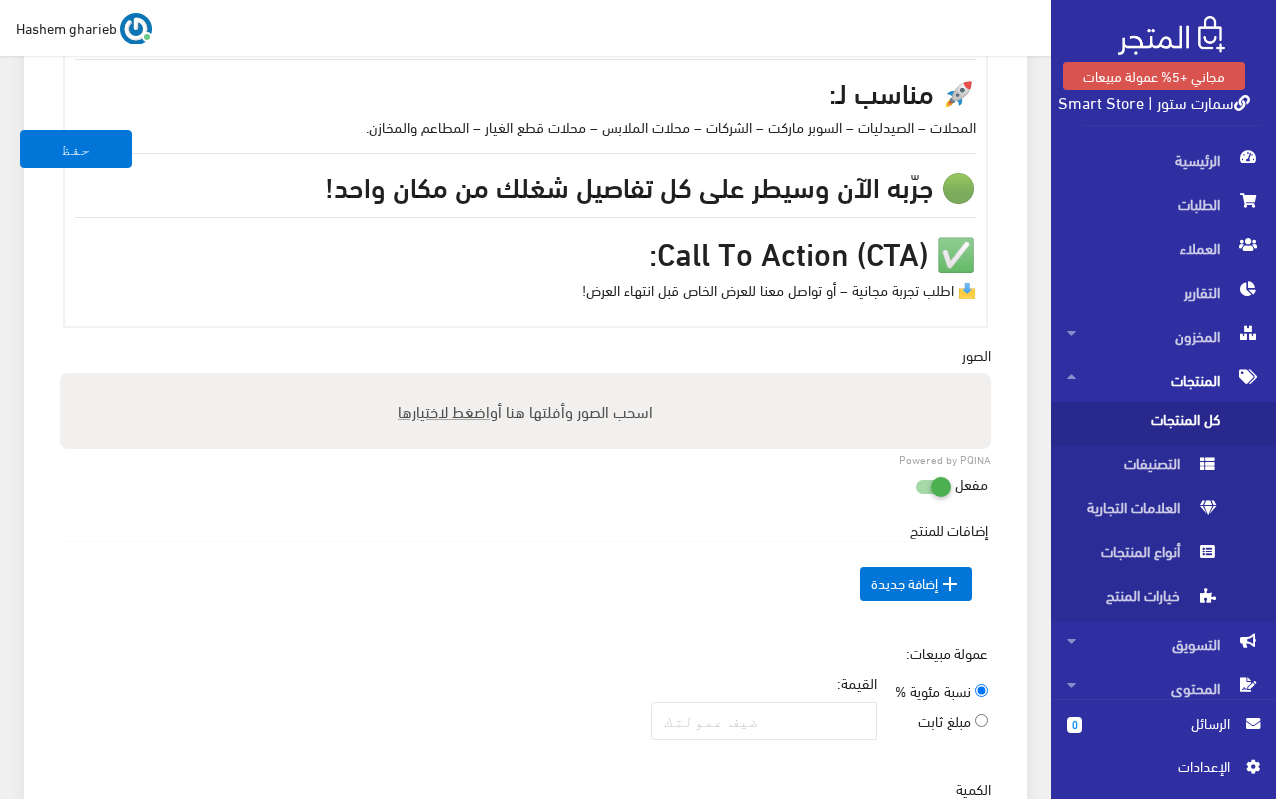 click on "الوصف  عربي
× Insert Image Select from files Image URL Insert Image × Insert Link Text to display To what URL should this link go? http://  Open in new window Insert Link Close Keyboard shortcuts Action Ctrl + Z Undo Ctrl + Shift + Z Redo Ctrl + ] Indent Ctrl + [ Outdent Ctrl + ENTER Insert Horizontal Rule Text formatting Ctrl + B Bold Ctrl + I Italic Ctrl + U Underline Ctrl + \ Remove Font Style Document Style Ctrl + NUM0 Normal Ctrl + NUM1 Header 1 Ctrl + NUM2 Header 2 Ctrl + NUM3 Header 3 Ctrl + NUM4 Header 4 Ctrl + NUM5 Header 5 Ctrl + NUM6 Header 6 Paragraph formatting Ctrl + Shift + L Align left Ctrl + Shift + E Align center Ctrl + Shift + R Align right Ctrl + Shift + J Justify full Ctrl + Shift + NUM7 Ordered list Ctrl + Shift + NUM8 Unordered list Summernote 0.6.16  ·  Project  ·  Issues dinnextltarabic-regular    Arial  Arial Black  Comic Sans MS  Courier New  Helvetica  Impact  Tahoma  Times New Roman  Verdana 14    8  9  10  11  12  14  18  24  36" at bounding box center [525, -161] 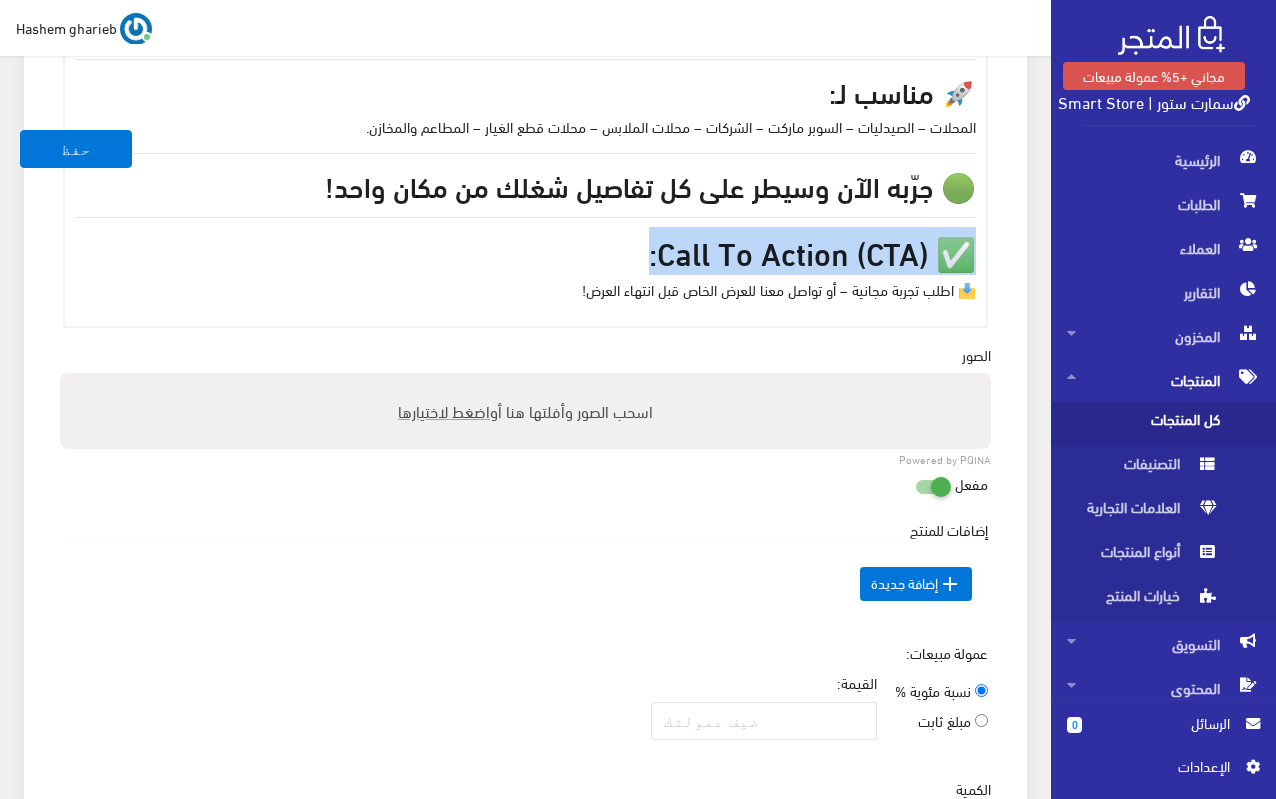 drag, startPoint x: 631, startPoint y: 251, endPoint x: 967, endPoint y: 262, distance: 336.18002 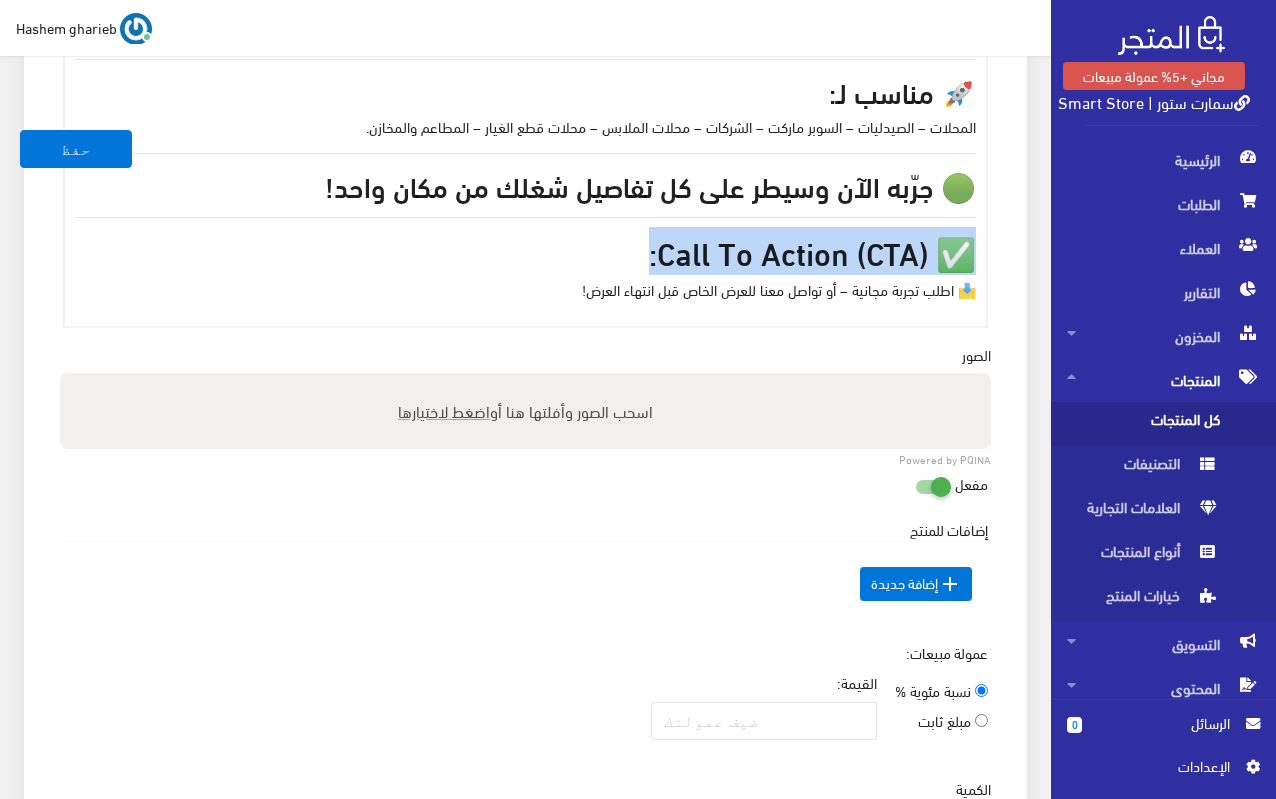 click on "✅ Call To Action (CTA):" at bounding box center (525, 251) 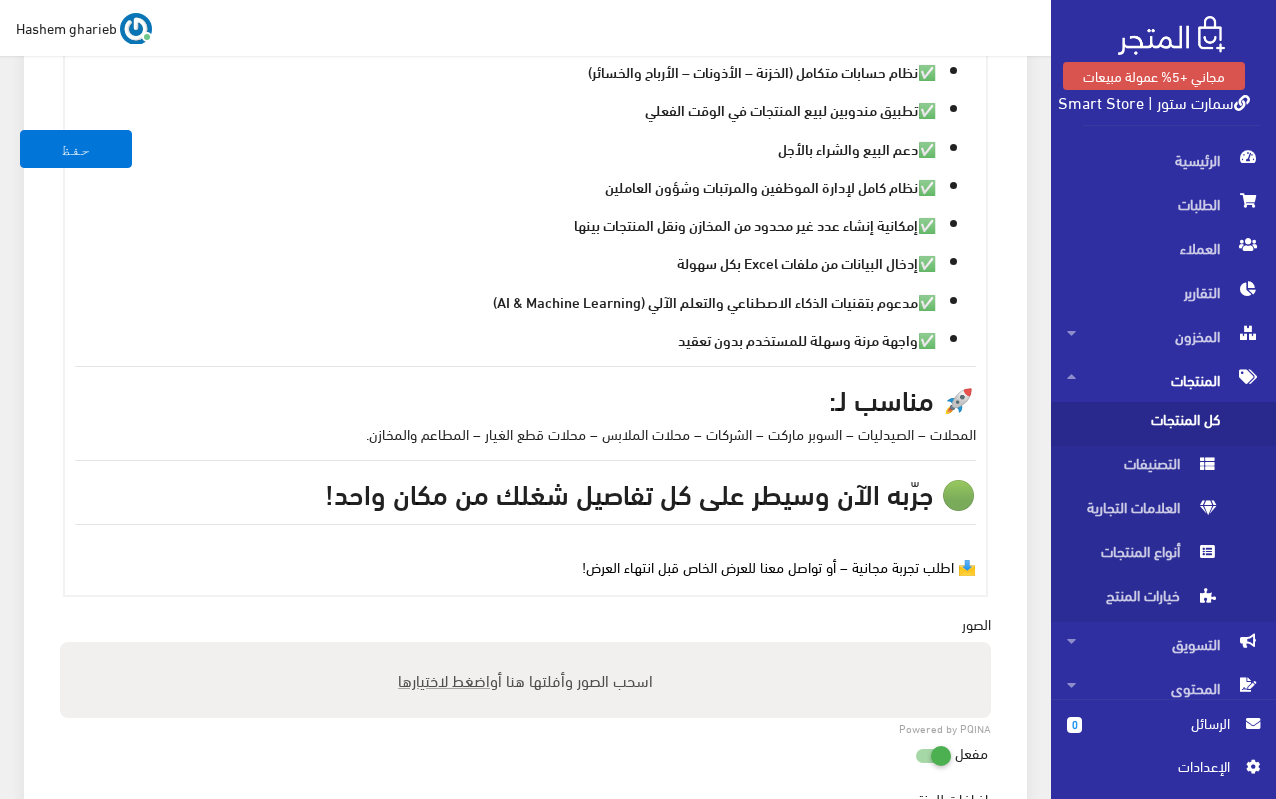 scroll, scrollTop: 926, scrollLeft: 0, axis: vertical 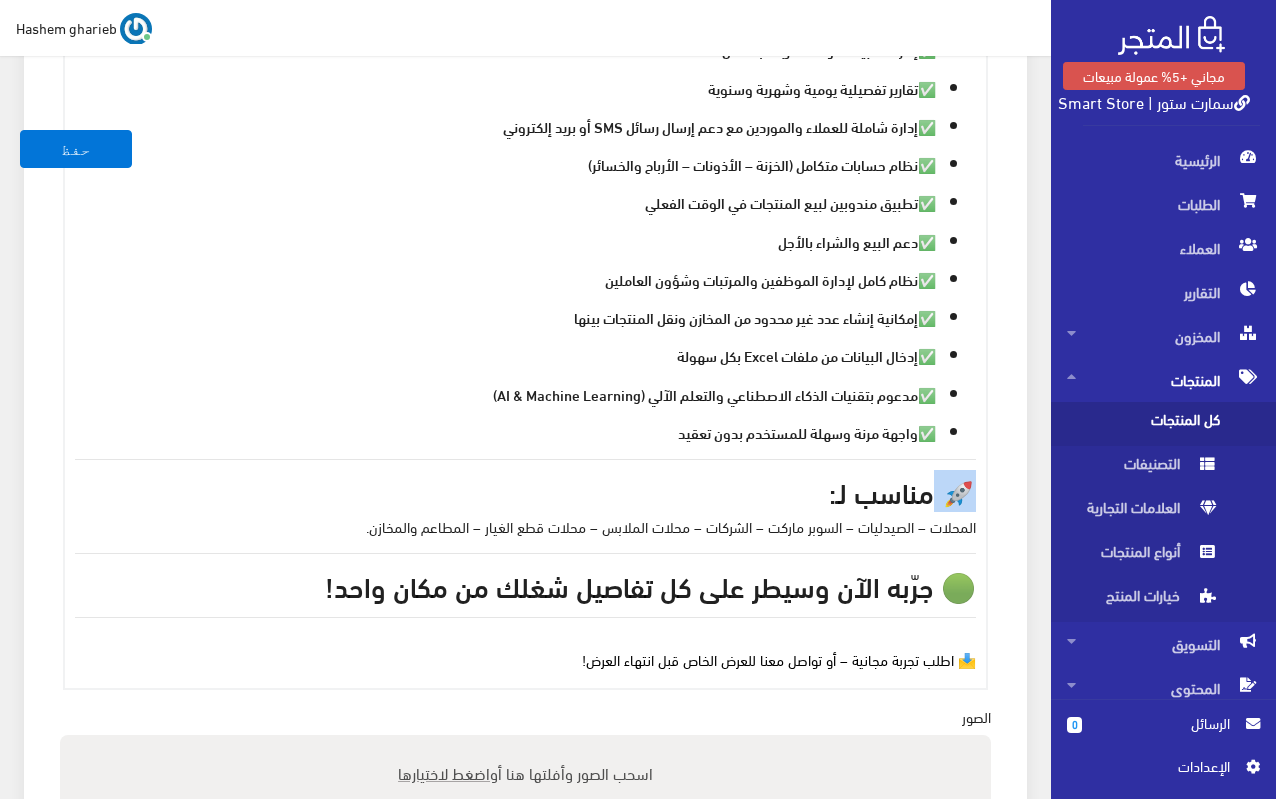 drag, startPoint x: 930, startPoint y: 486, endPoint x: 990, endPoint y: 493, distance: 60.40695 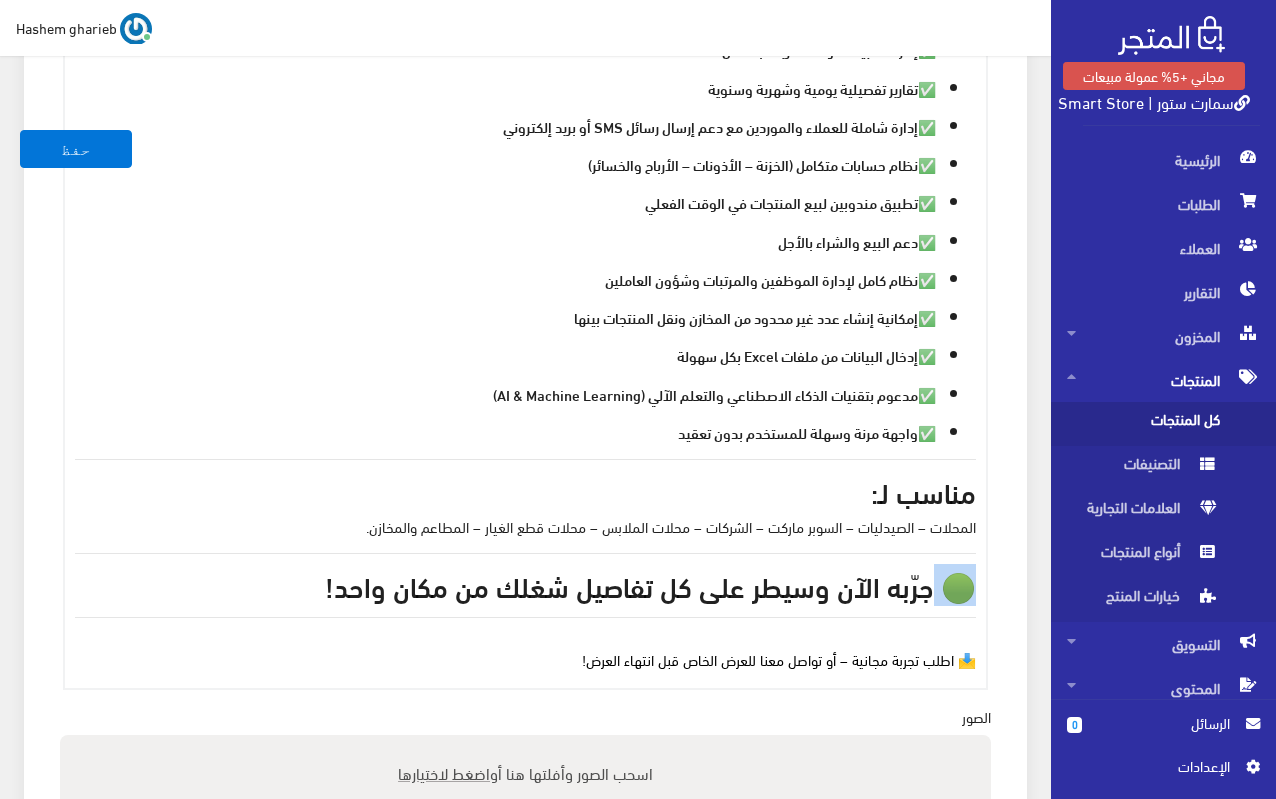 drag, startPoint x: 927, startPoint y: 582, endPoint x: 1000, endPoint y: 581, distance: 73.00685 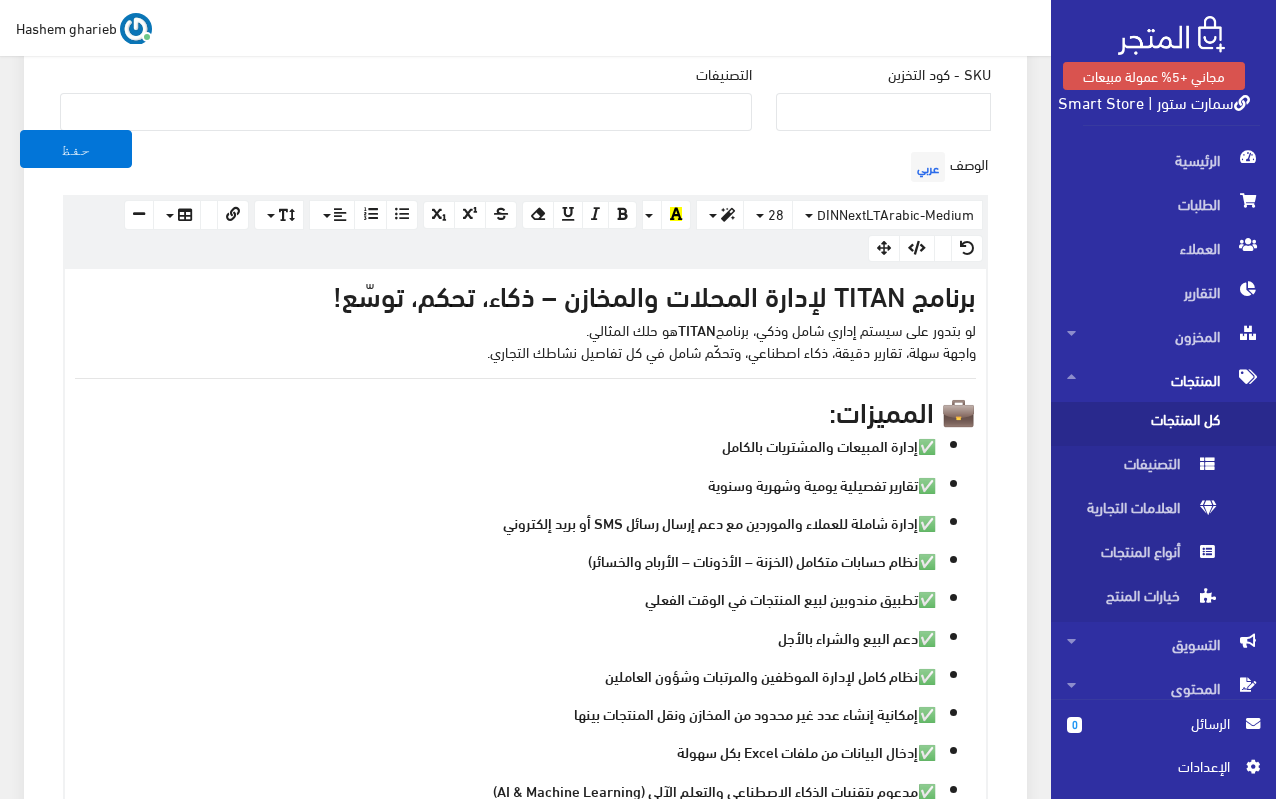 scroll, scrollTop: 526, scrollLeft: 0, axis: vertical 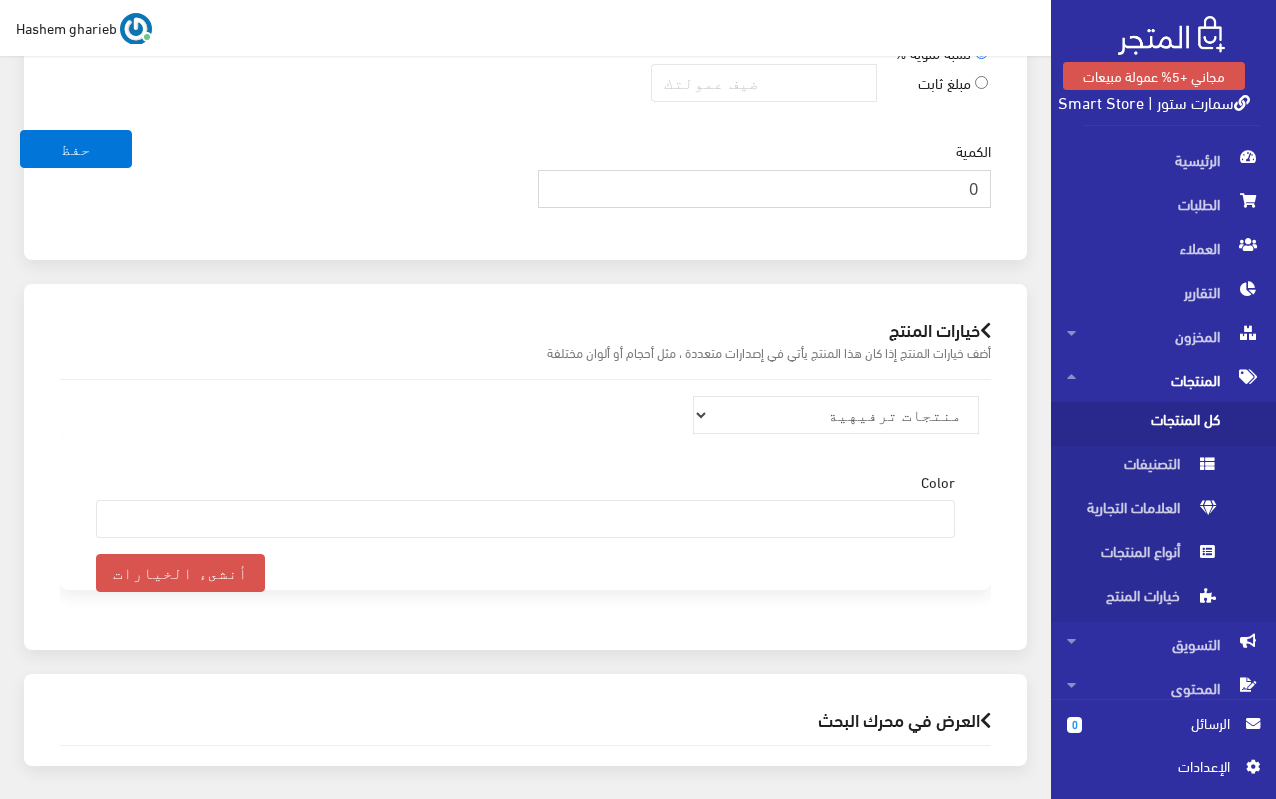 drag, startPoint x: 940, startPoint y: 185, endPoint x: 1015, endPoint y: 190, distance: 75.16648 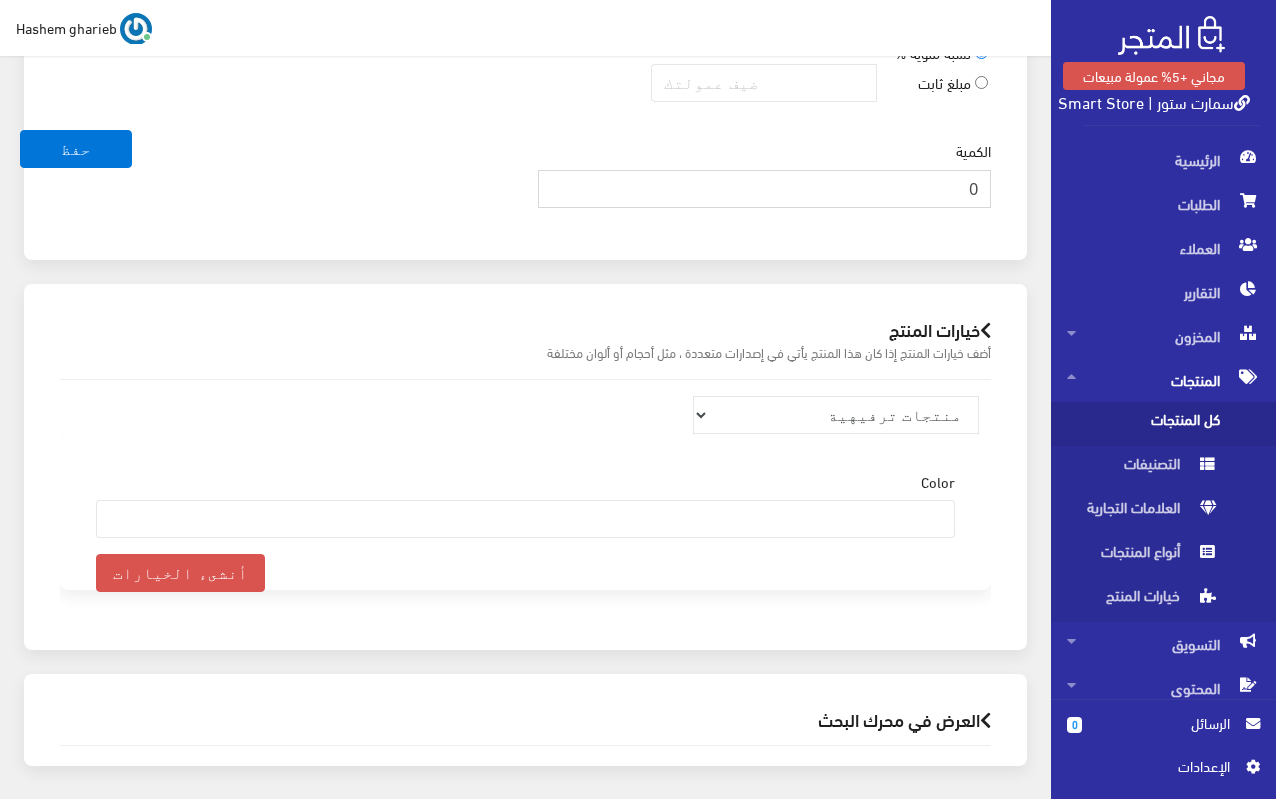 click on "معلومات أساسية
اسم المنتج  عربي
اظهار طلب عرض سعر
في حالة تفعيلة لن يعرض سعر المنتج ولن يكون هناك امكانية لطلبه ويظهر فقط زرار لطلب عرض سعر
شحن مجاني" at bounding box center [525, -730] 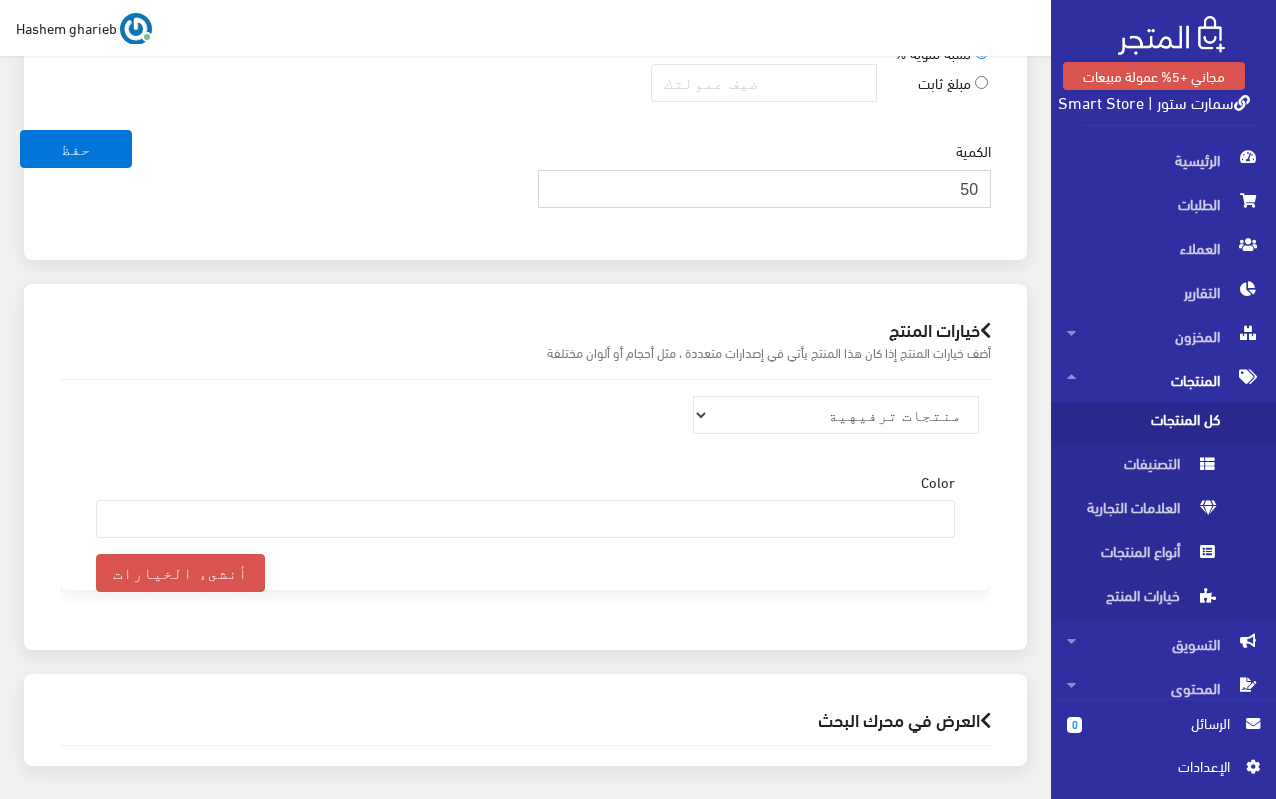 type on "50" 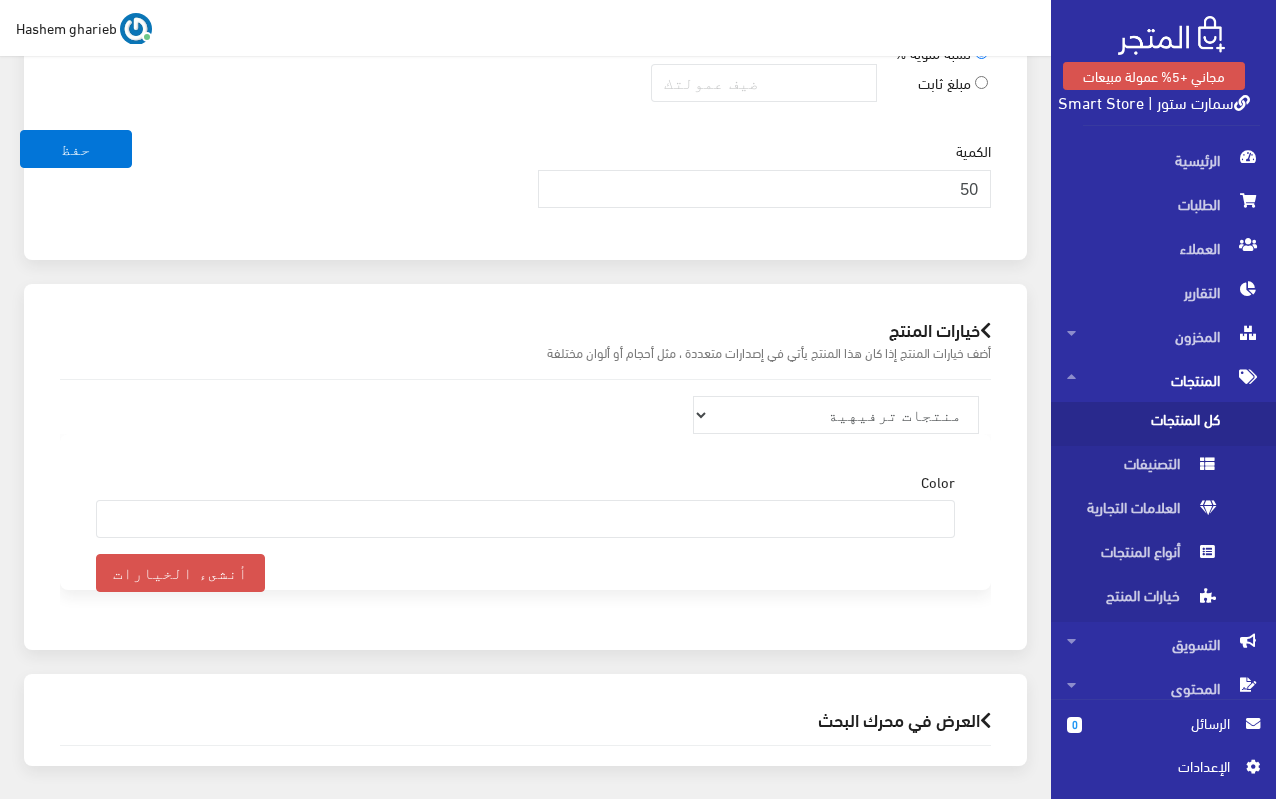 click on "معلومات أساسية
اسم المنتج  عربي
اظهار طلب عرض سعر
في حالة تفعيلة لن يعرض سعر المنتج ولن يكون هناك امكانية لطلبه ويظهر فقط زرار لطلب عرض سعر
شحن مجاني" at bounding box center (525, -730) 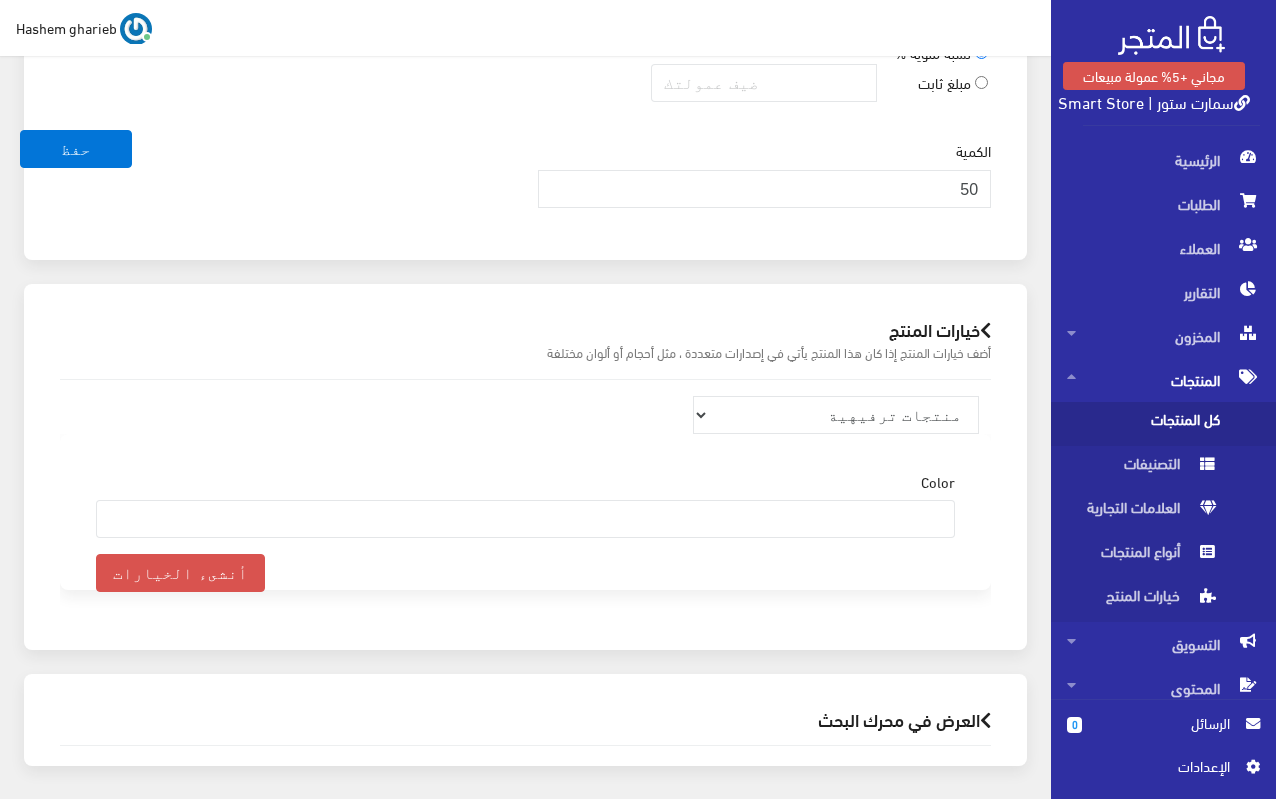 scroll, scrollTop: 2004, scrollLeft: 0, axis: vertical 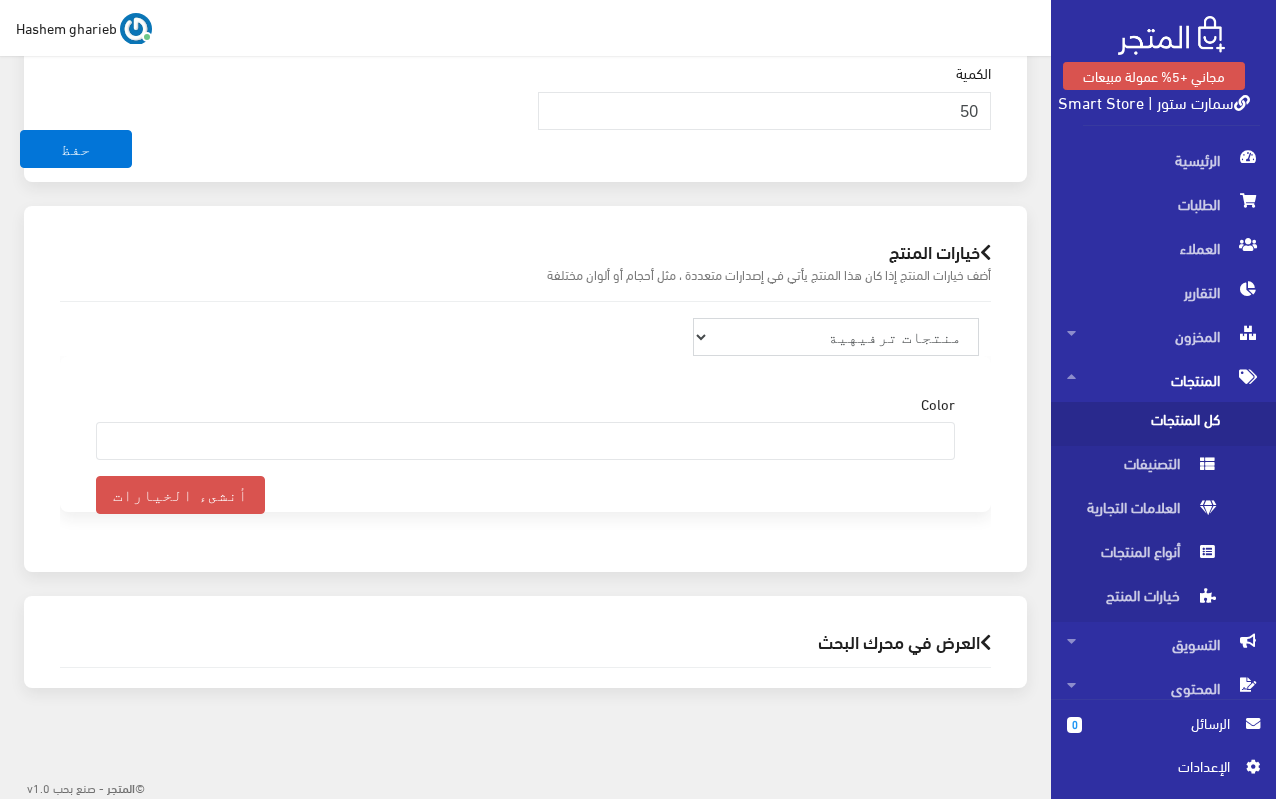 click on "منتجات ترفيهية
الكترونيات
اكسسوارات الهواتف
الصحة والجمال
تحف ومقتنيات
موضة وأزياء
مستلزمات السيارات
إضاءة وديكور
المنزل والمطبخ
الطاقة الشمسية
مستلزمات أطفال منتجات رياضية" at bounding box center (836, 337) 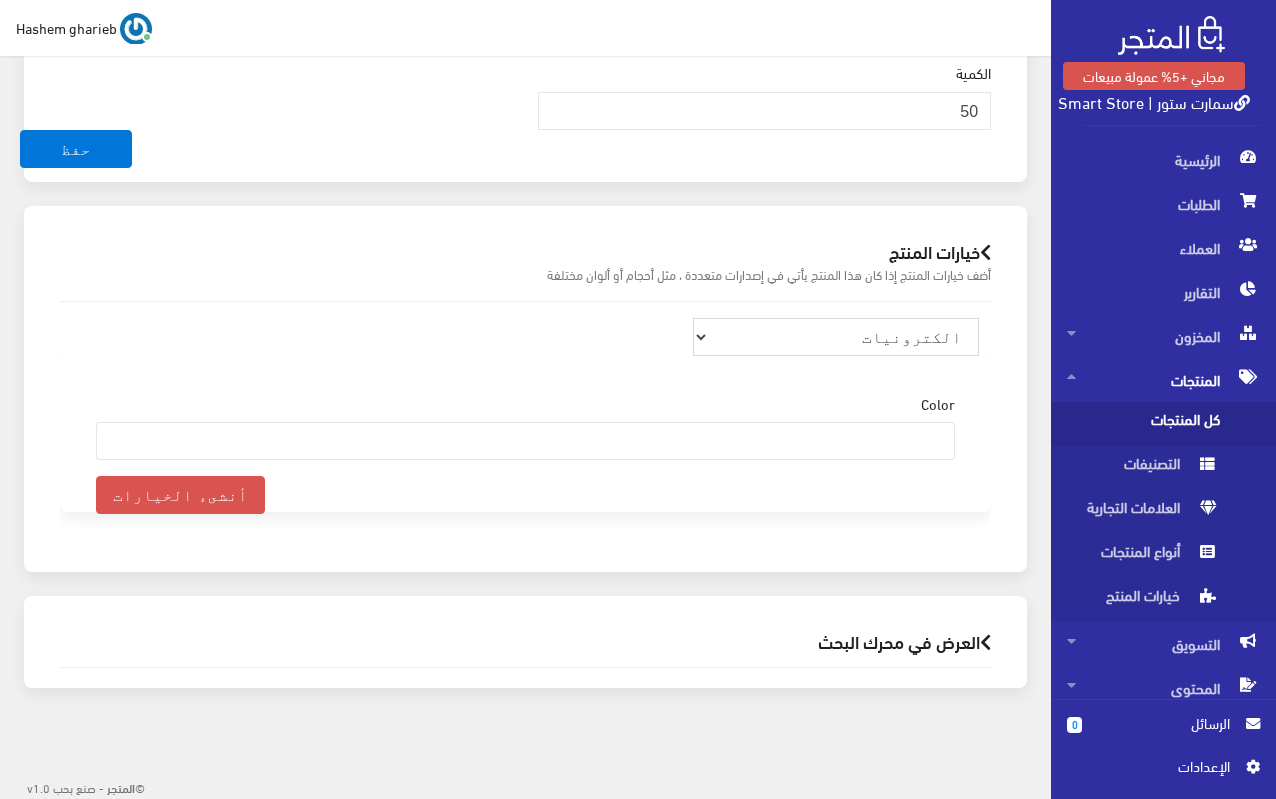 click on "منتجات ترفيهية
الكترونيات
اكسسوارات الهواتف
الصحة والجمال
تحف ومقتنيات
موضة وأزياء
مستلزمات السيارات
إضاءة وديكور
المنزل والمطبخ
الطاقة الشمسية
مستلزمات أطفال منتجات رياضية" at bounding box center [836, 337] 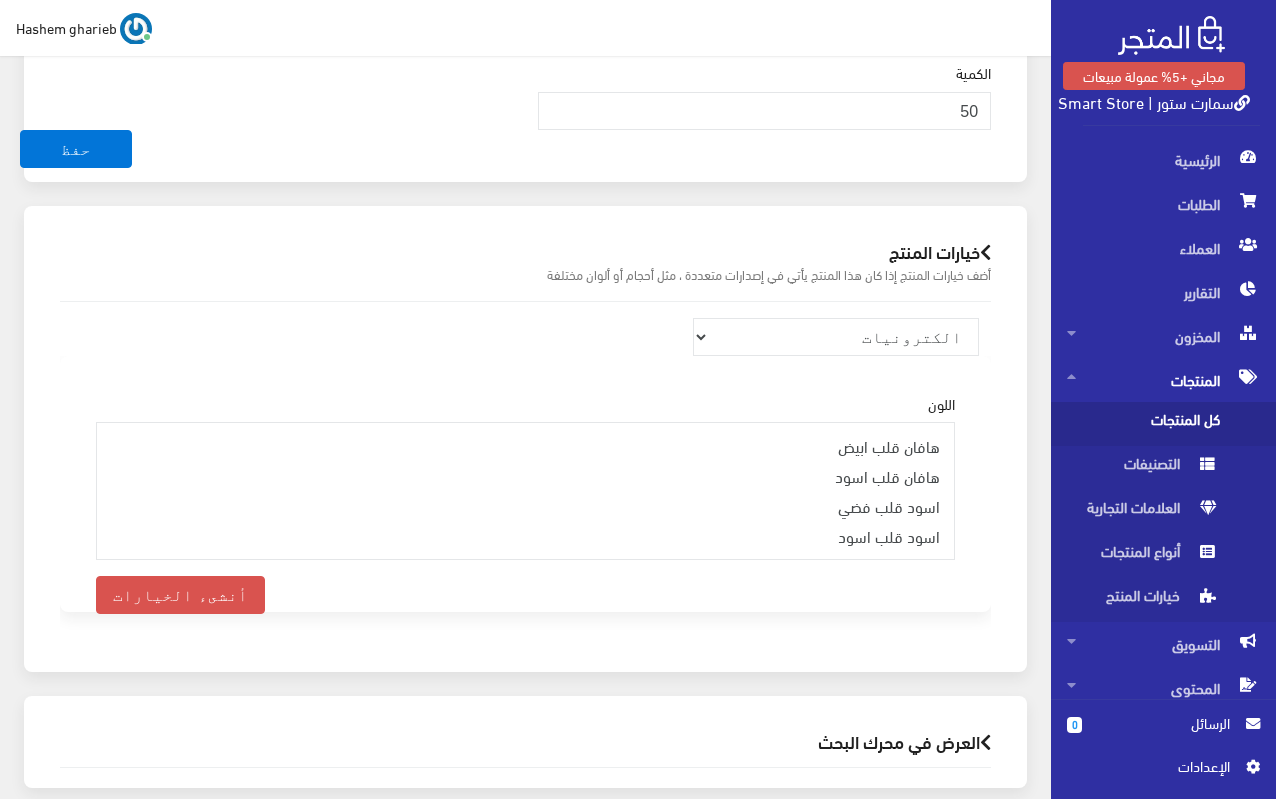 click on "خيارات المنتج
أضف خيارات المنتج إذا كان هذا المنتج يأتي في إصدارات متعددة ، مثل أحجام أو ألوان مختلفة
منتجات ترفيهية
الكترونيات
اكسسوارات الهواتف
الصحة والجمال
تحف ومقتنيات
موضة وأزياء مستلزمات السيارات إضاءة وديكور -" at bounding box center (525, 439) 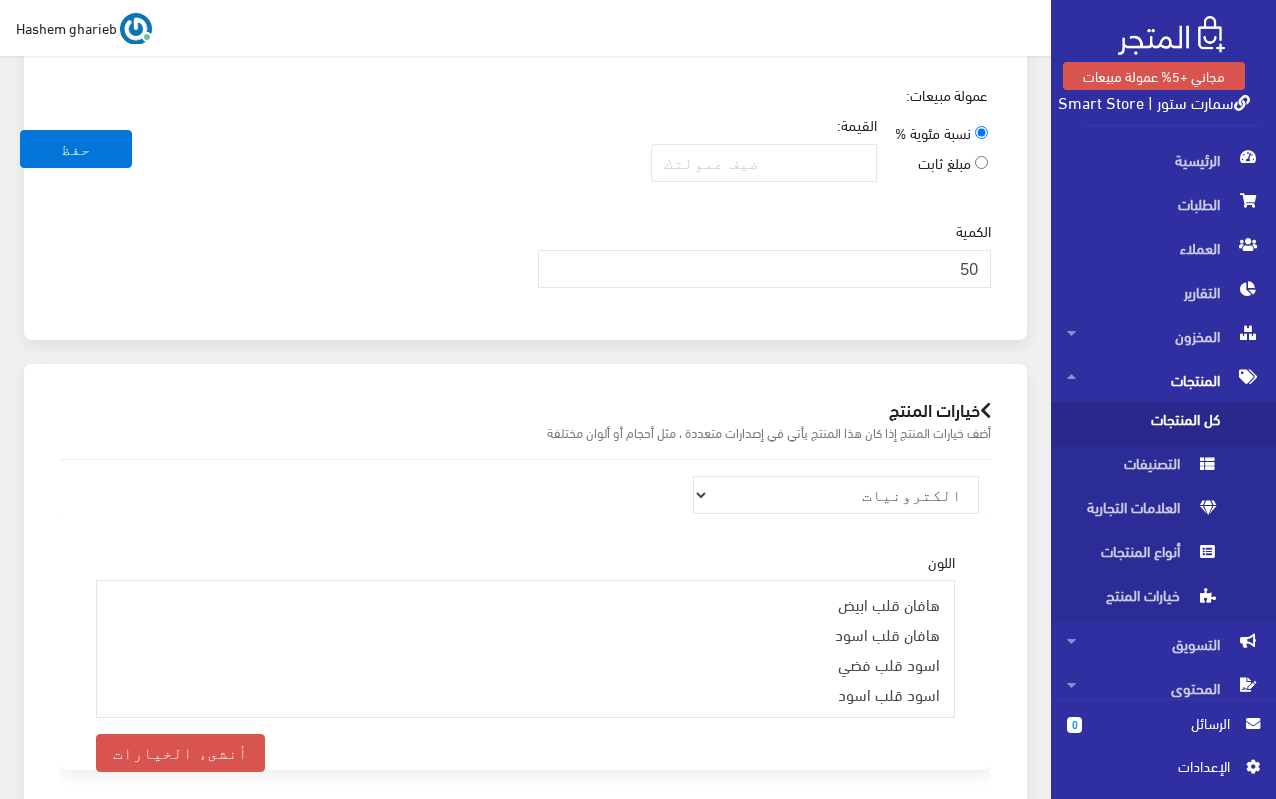 scroll, scrollTop: 2080, scrollLeft: 0, axis: vertical 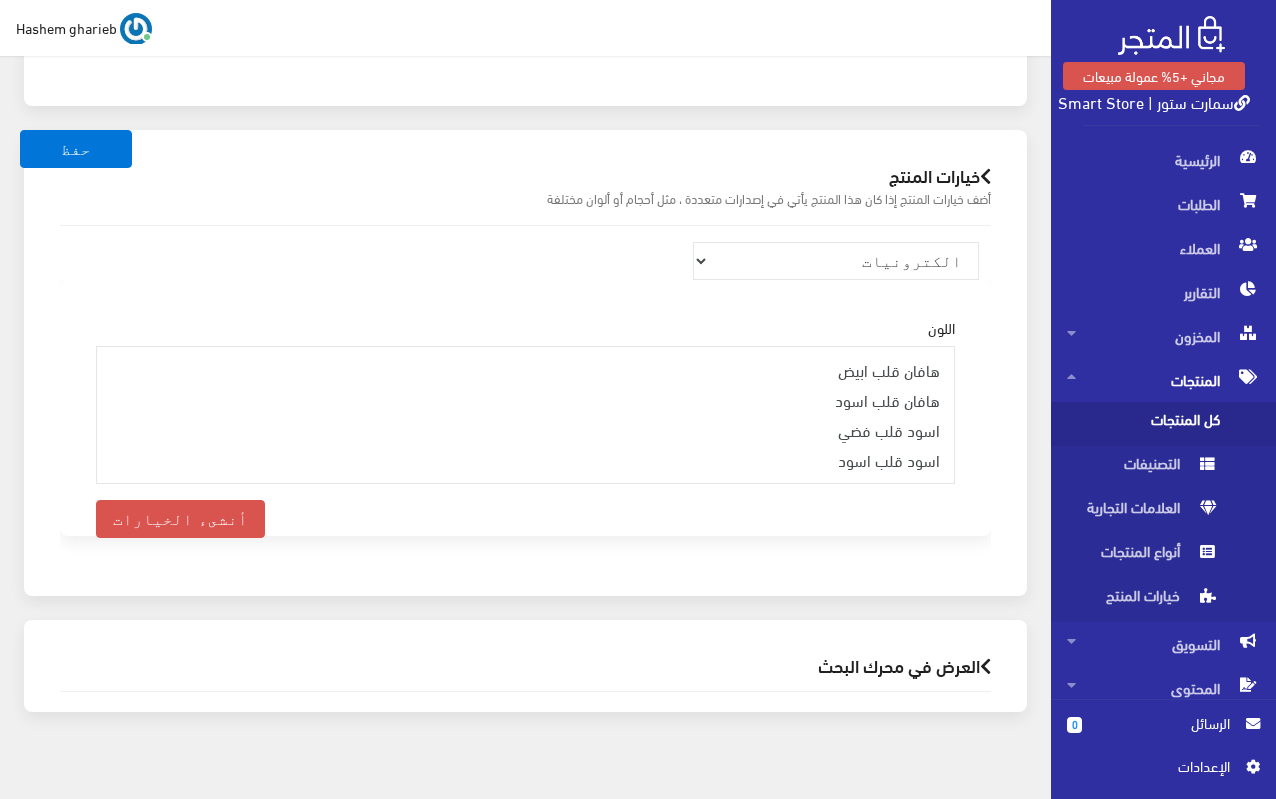 click on "العرض في محرك البحث" at bounding box center [525, 665] 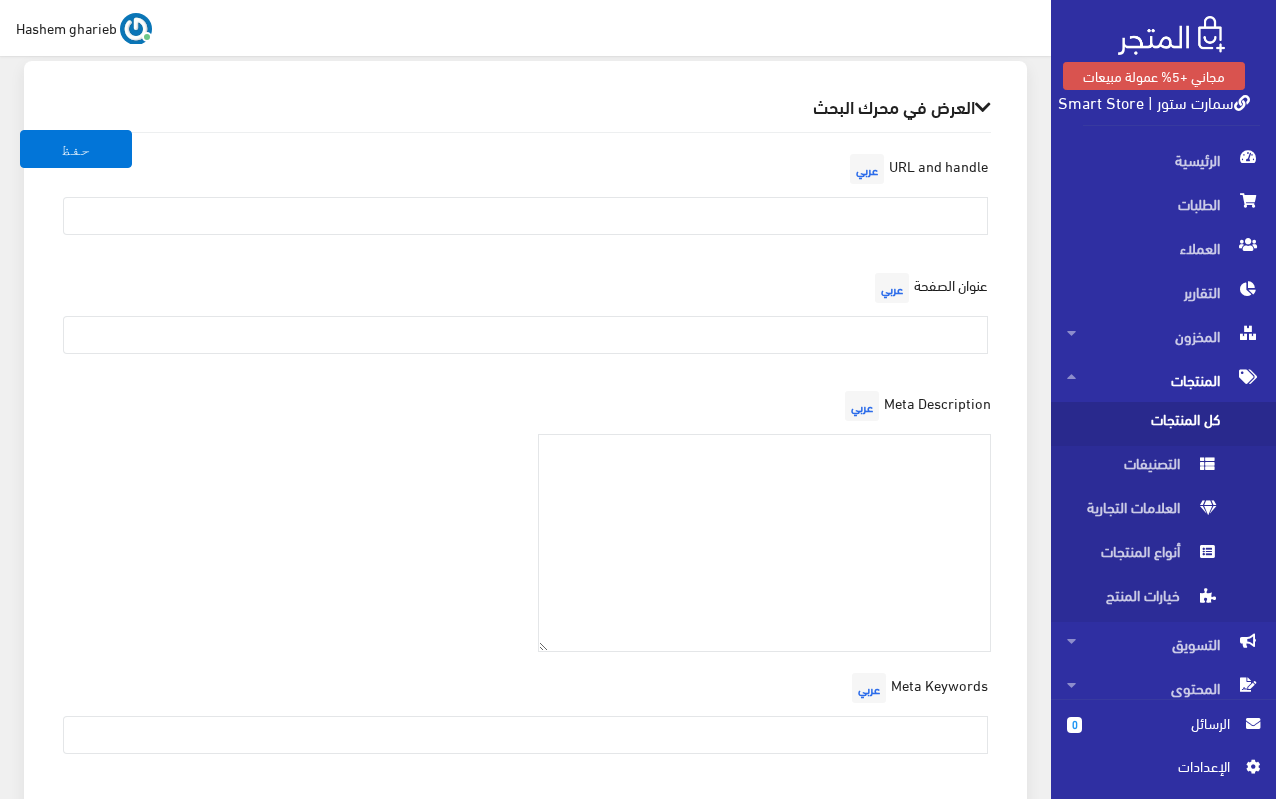 scroll, scrollTop: 2449, scrollLeft: 0, axis: vertical 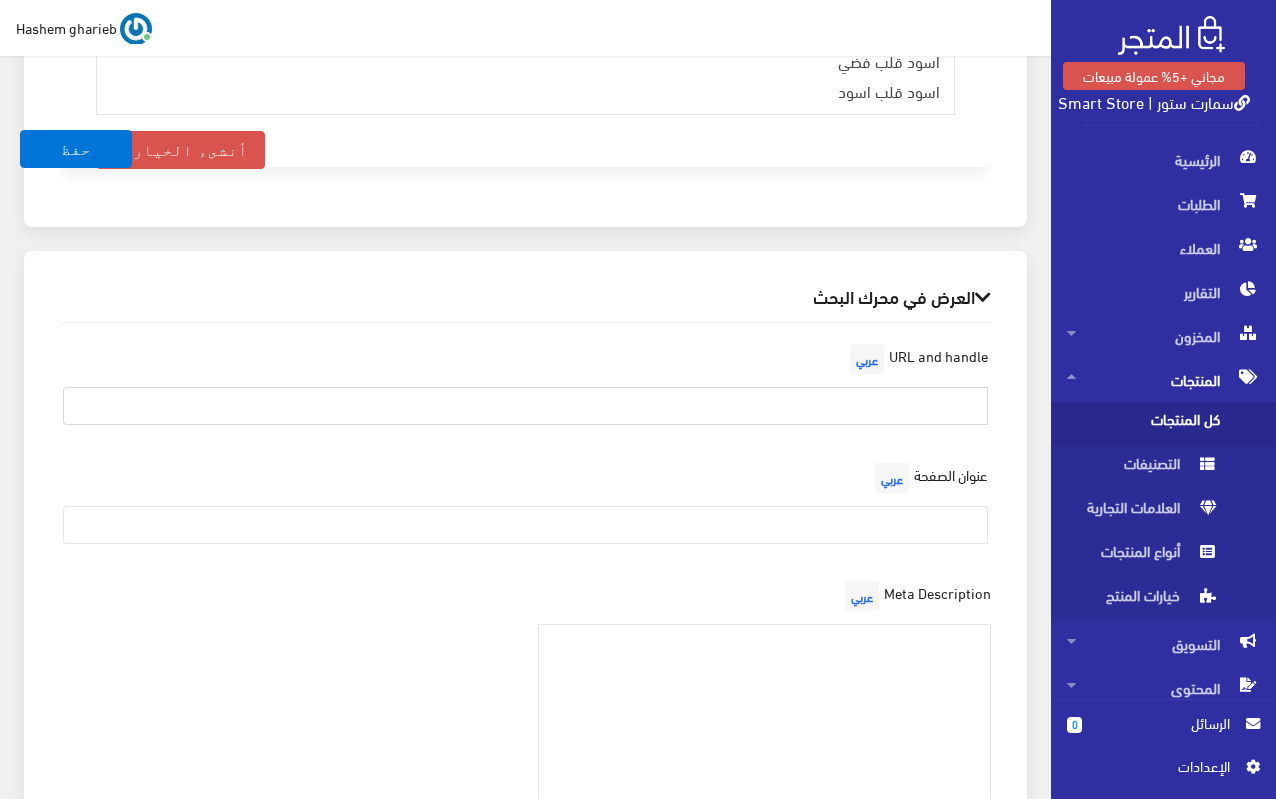 click at bounding box center [525, 406] 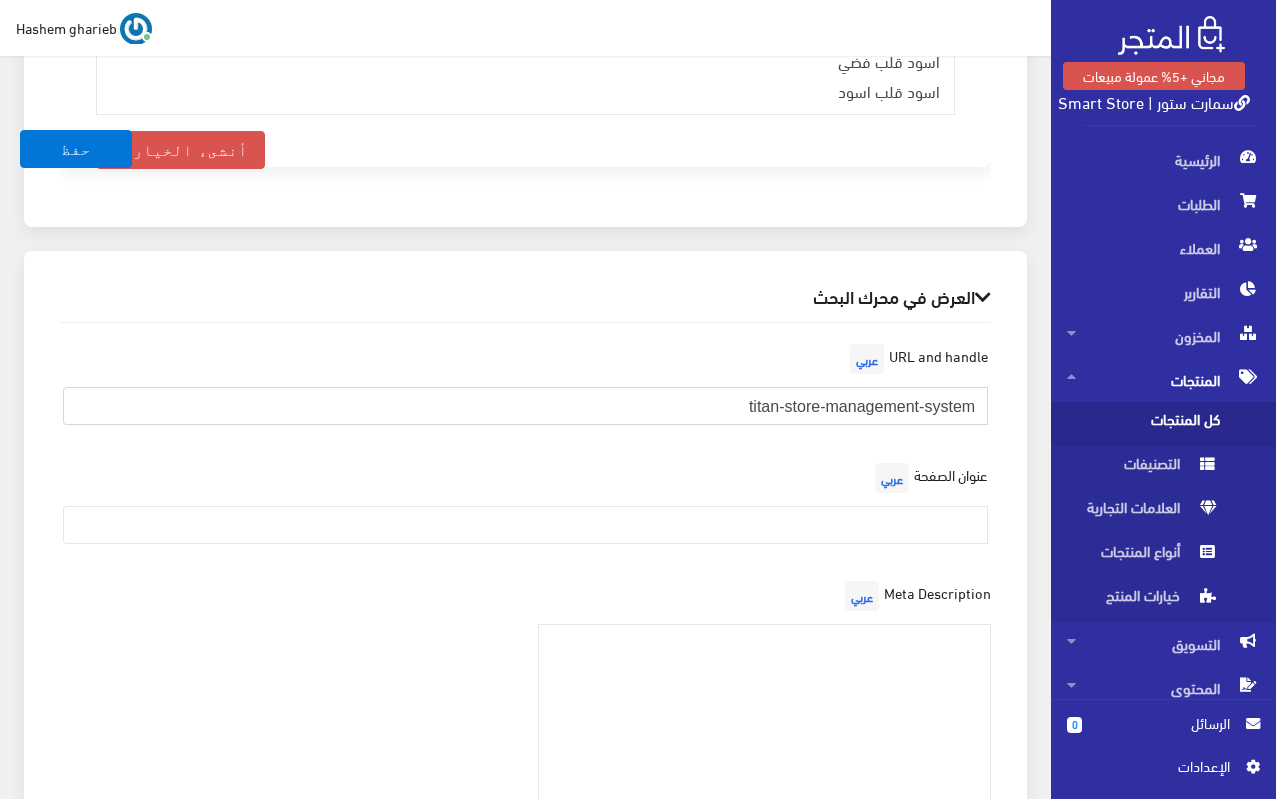 type on "titan-store-management-system" 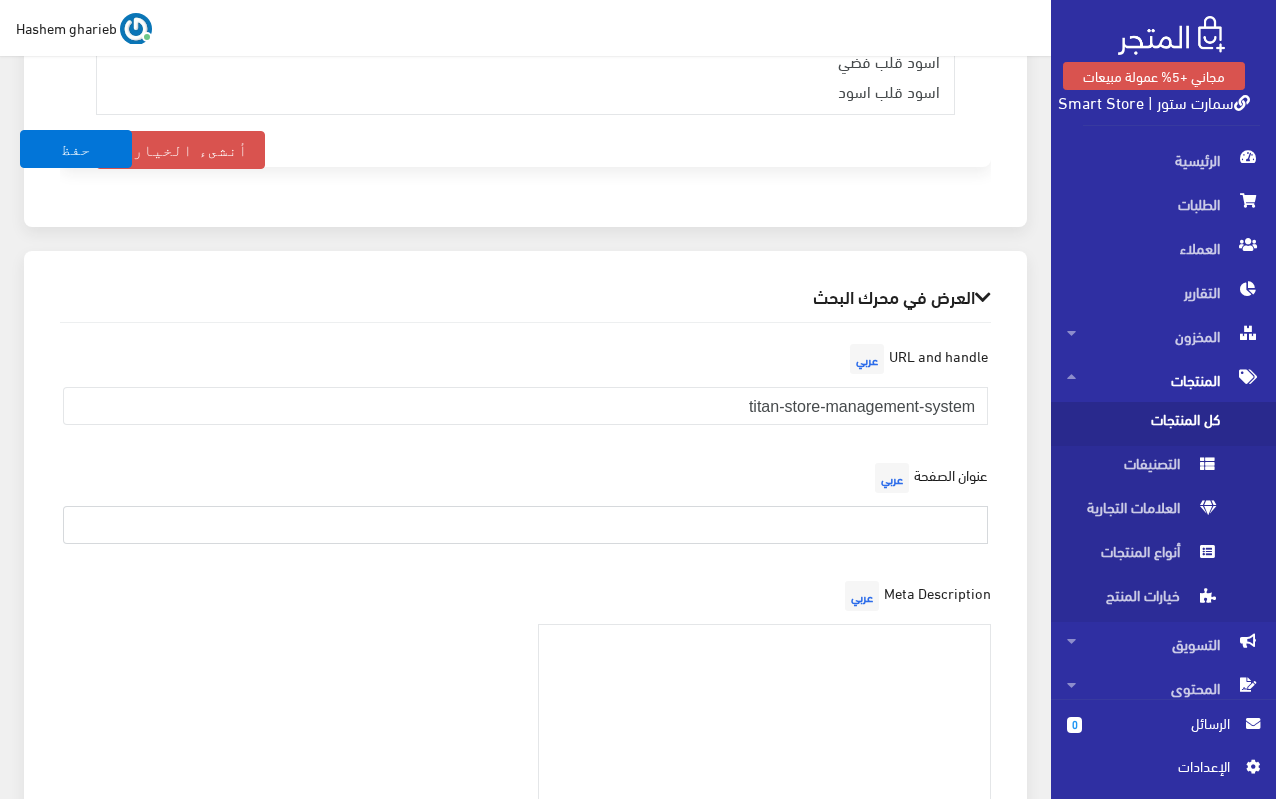 click at bounding box center (525, 525) 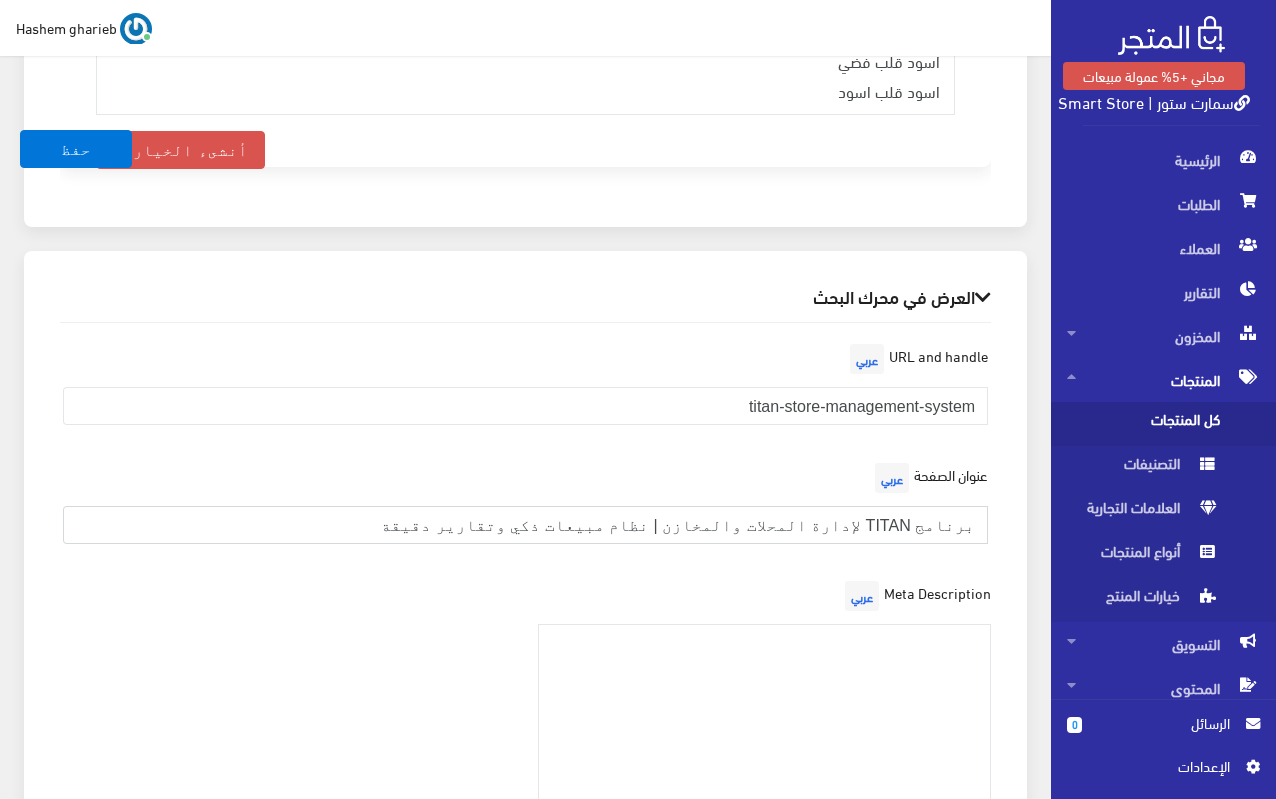 type on "برنامج TITAN لإدارة المحلات والمخازن | نظام مبيعات ذكي وتقارير دقيقة" 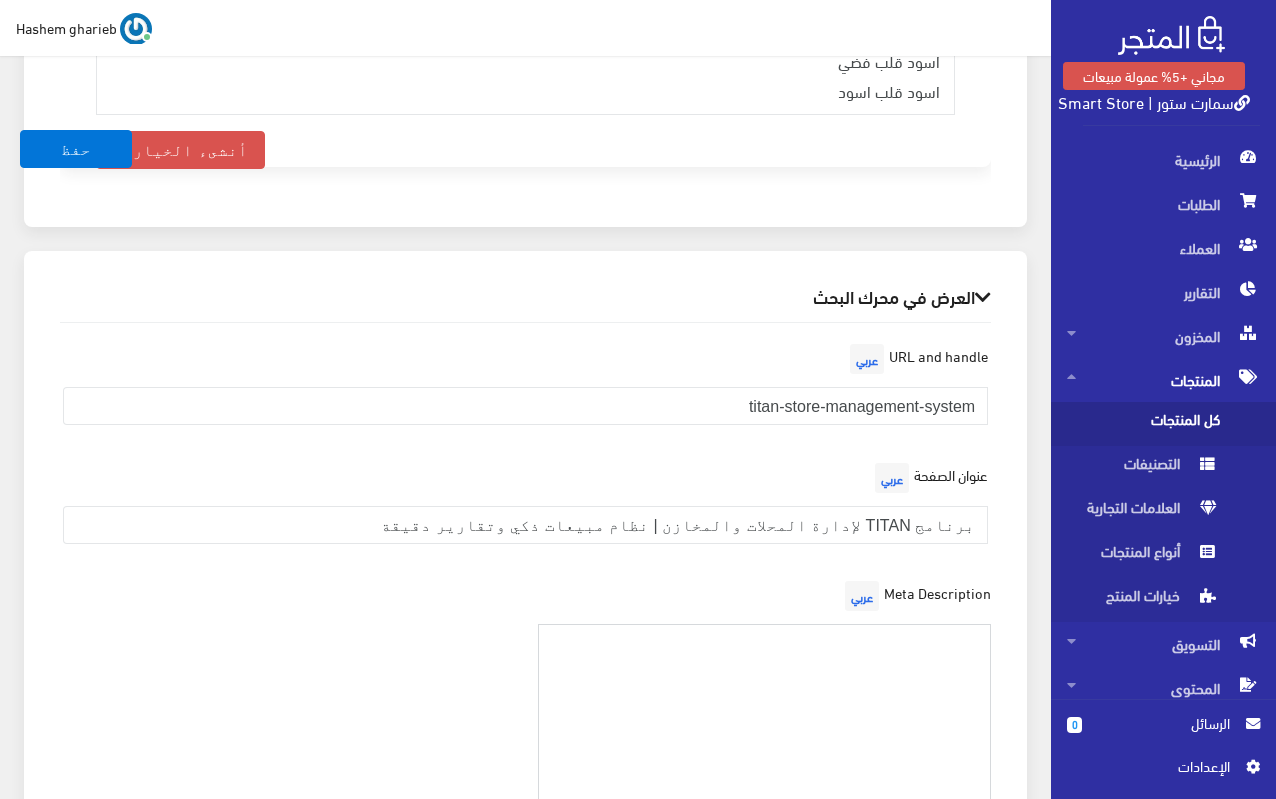 click at bounding box center (765, 733) 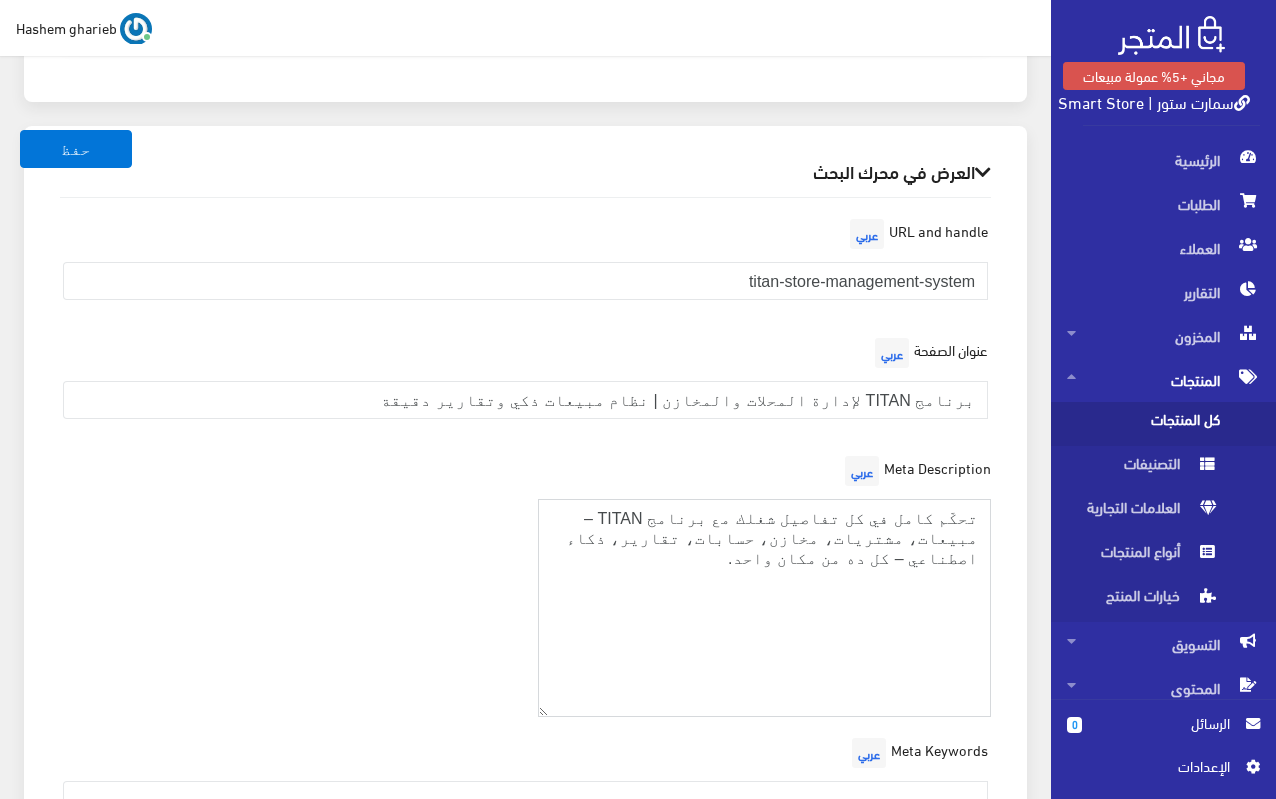 scroll, scrollTop: 2749, scrollLeft: 0, axis: vertical 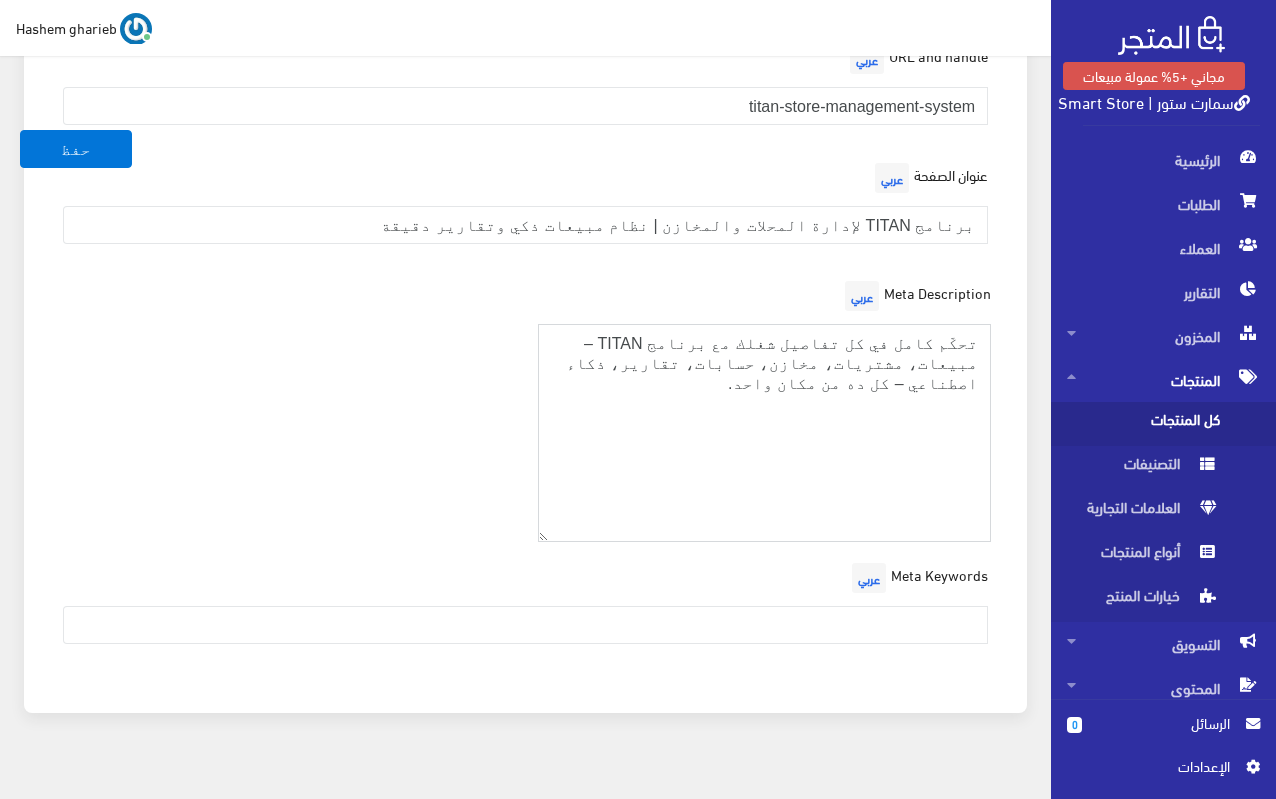 type on "تحكّم كامل في كل تفاصيل شغلك مع برنامج TITAN – مبيعات، مشتريات، مخازن، حسابات، تقارير، ذكاء اصطناعي – كل ده من مكان واحد." 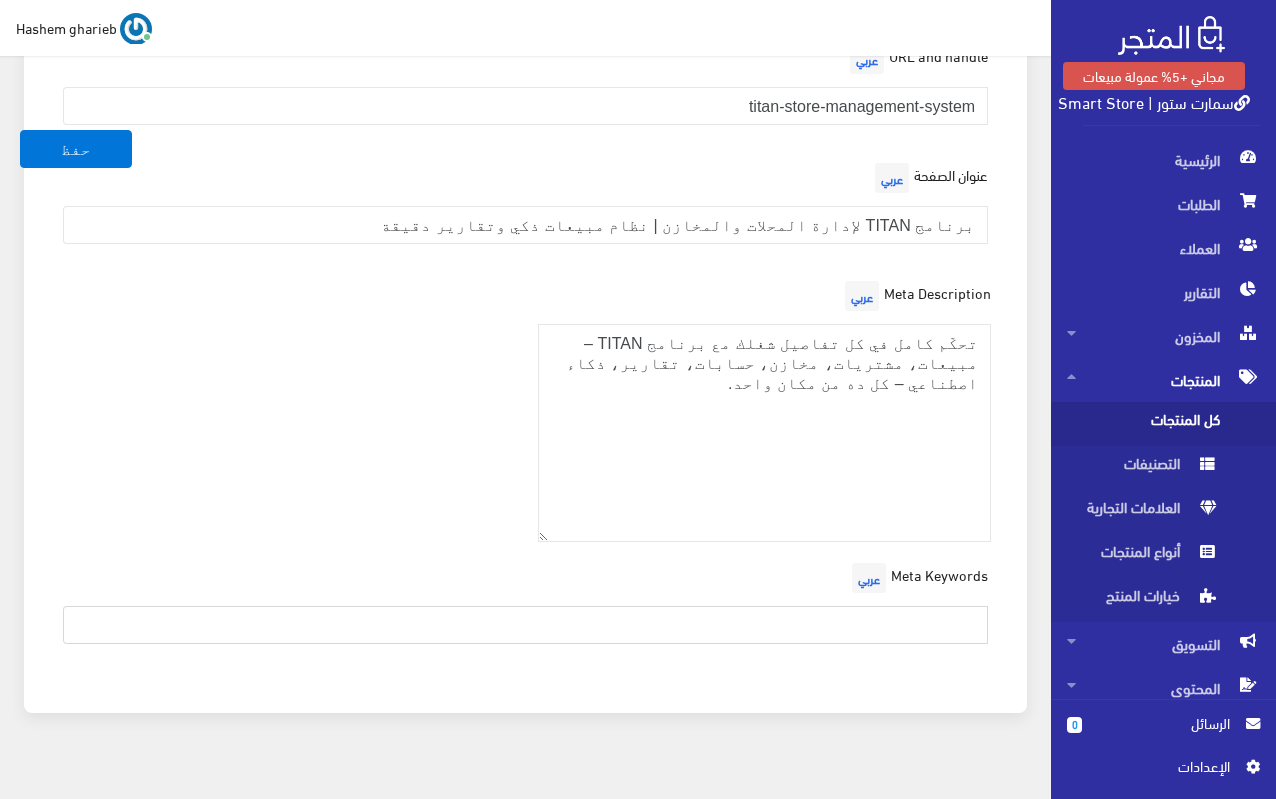 click at bounding box center (525, 625) 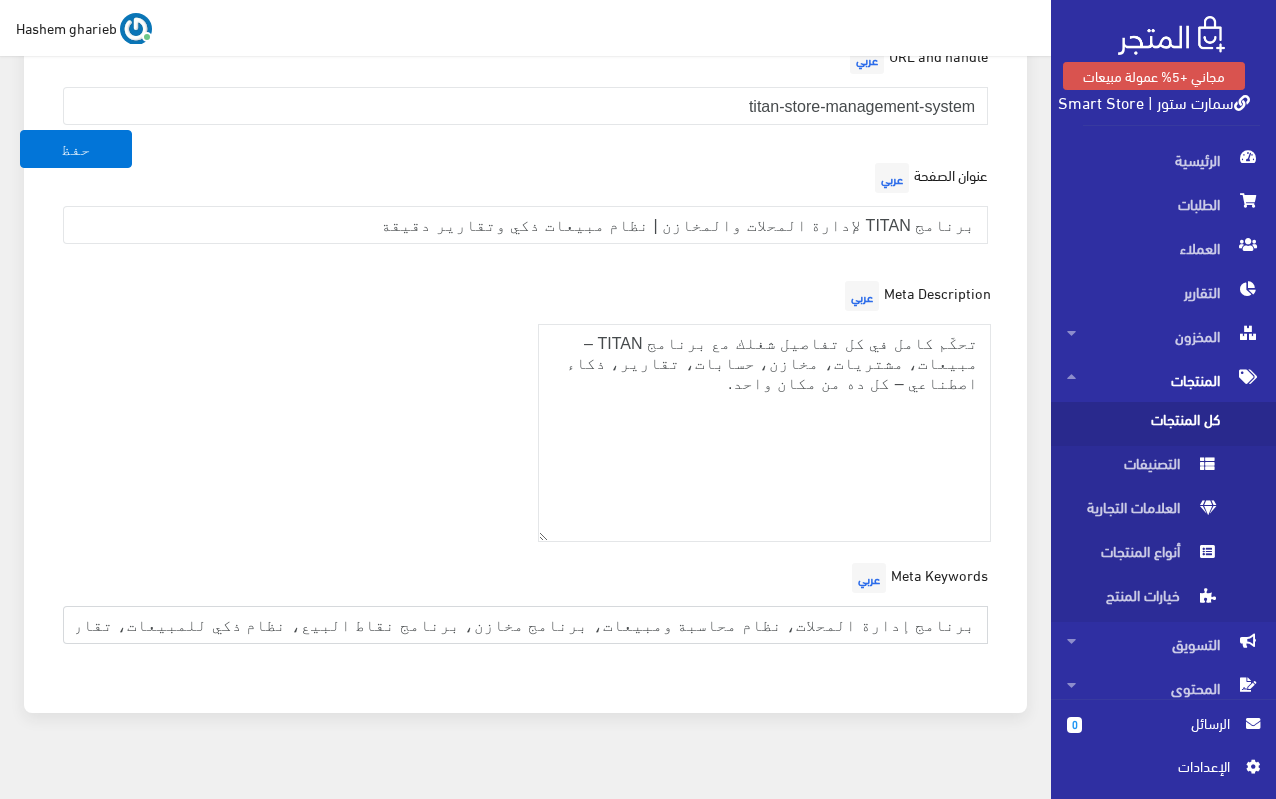 scroll, scrollTop: 0, scrollLeft: -23, axis: horizontal 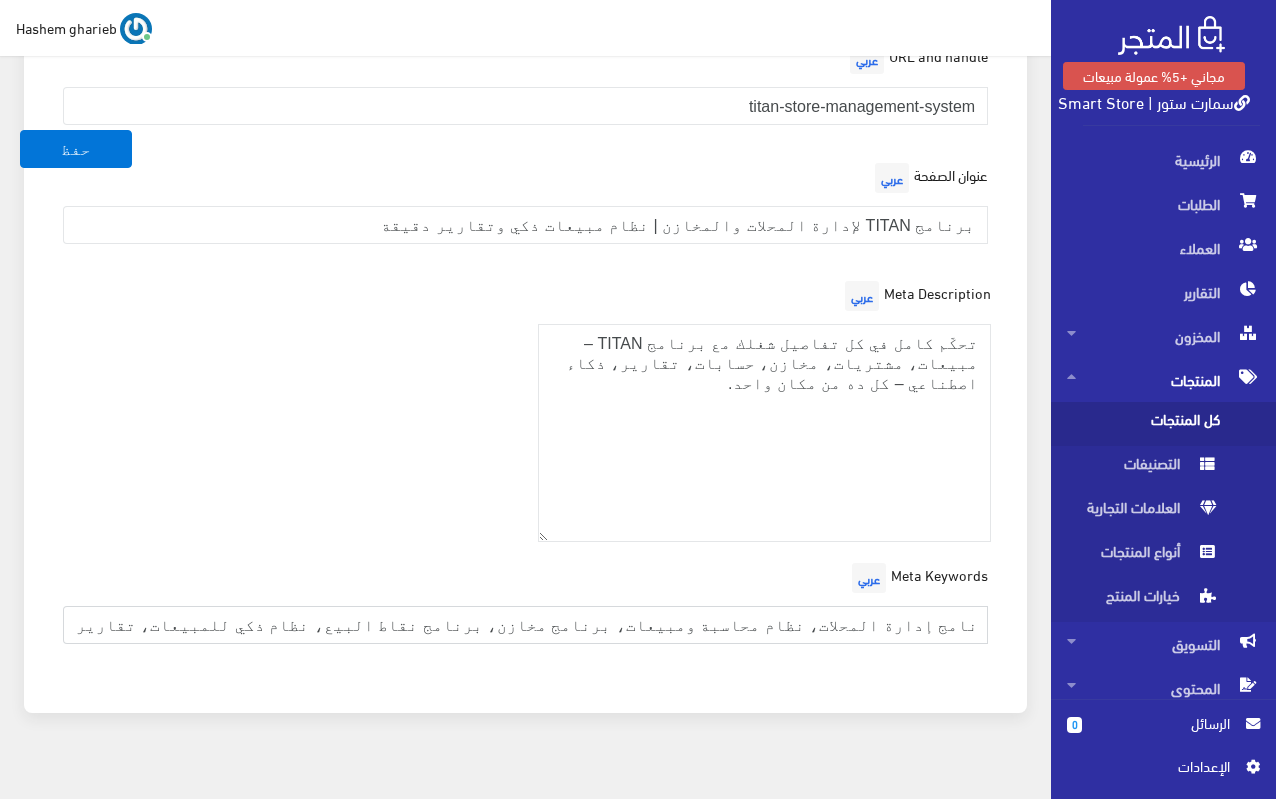 type on "برنامج إدارة المحلات، نظام محاسبة ومبيعات، برنامج مخازن، برنامج نقاط البيع، نظام ذكي للمبيعات، تقارير مبيعات، برنامج محاسبي كامل، TITAN" 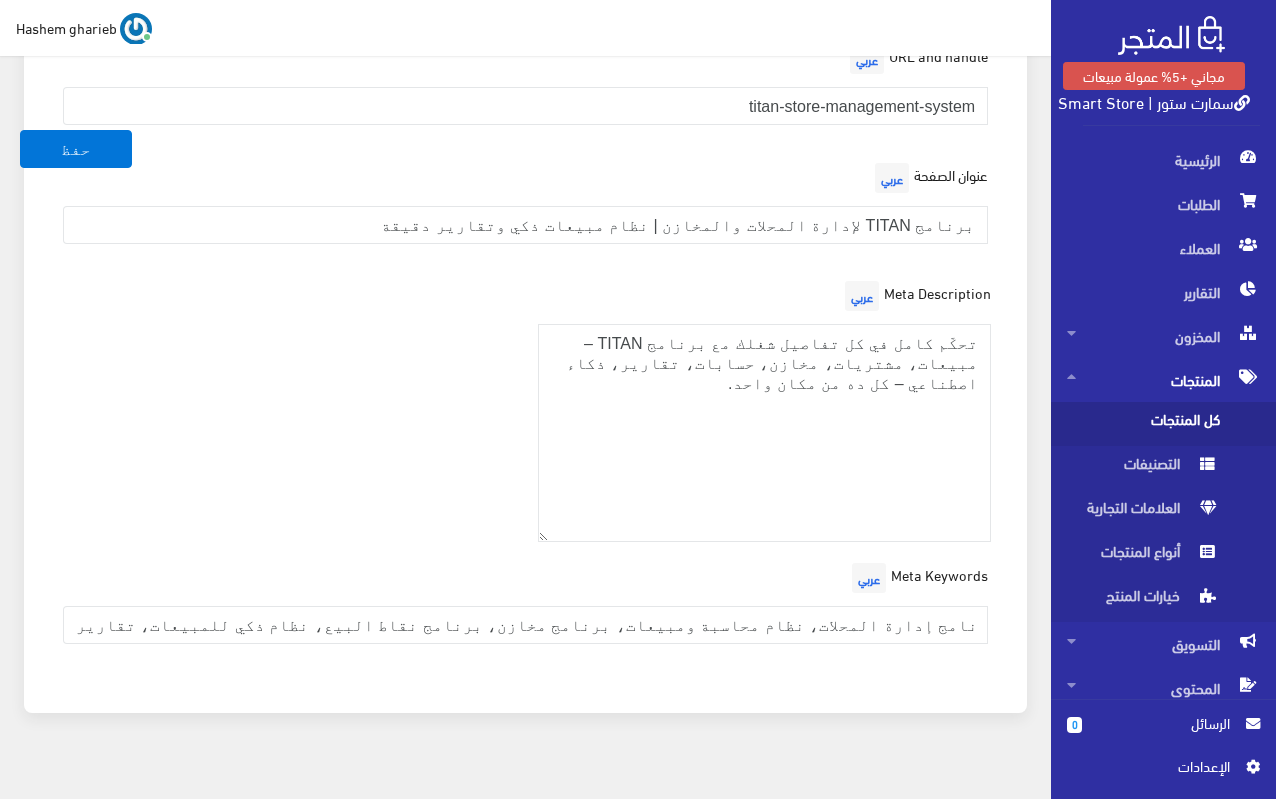 click on "Meta Description  عربي
تحكّم كامل في كل تفاصيل شغلك مع برنامج TITAN – مبيعات، مشتريات، مخازن، حسابات، تقارير، ذكاء اصطناعي – كل ده من مكان واحد." at bounding box center (525, 417) 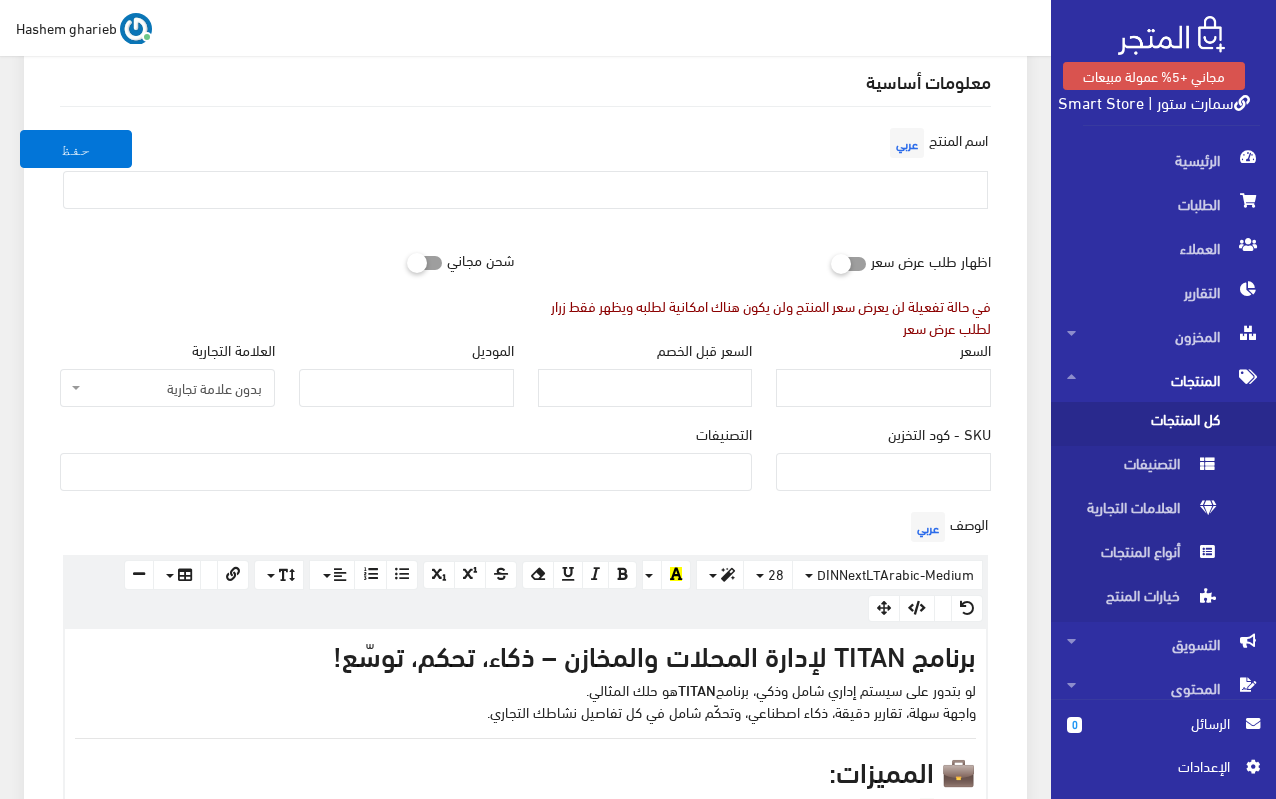scroll, scrollTop: 149, scrollLeft: 0, axis: vertical 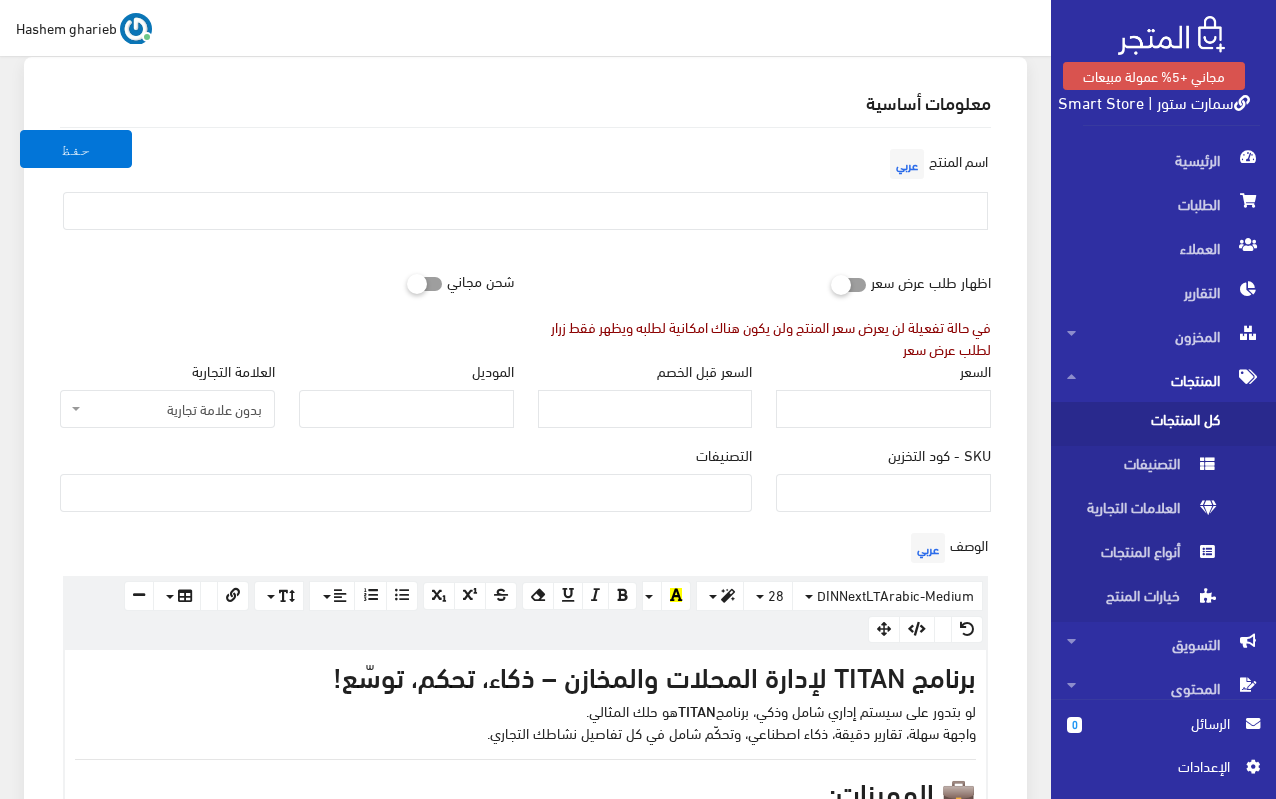 click on "اسم المنتج  عربي" at bounding box center (936, 164) 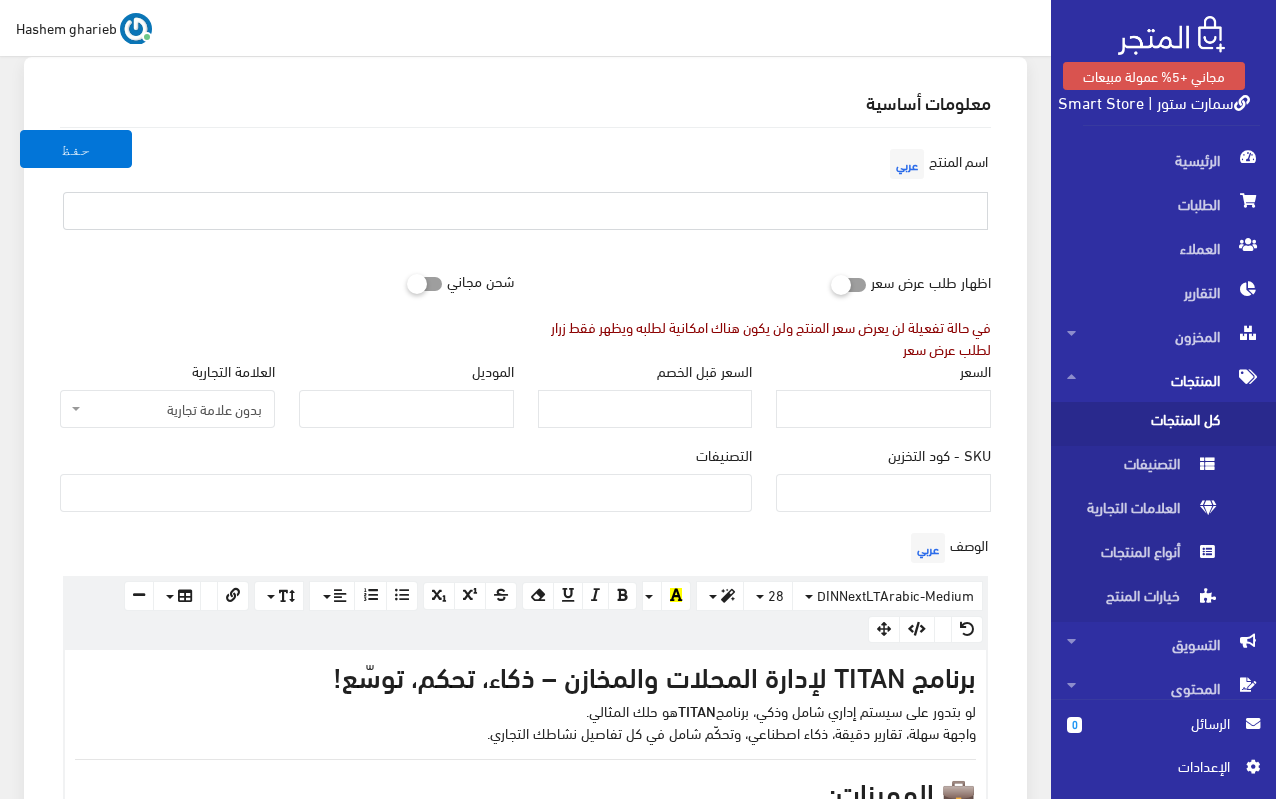 click at bounding box center (525, 211) 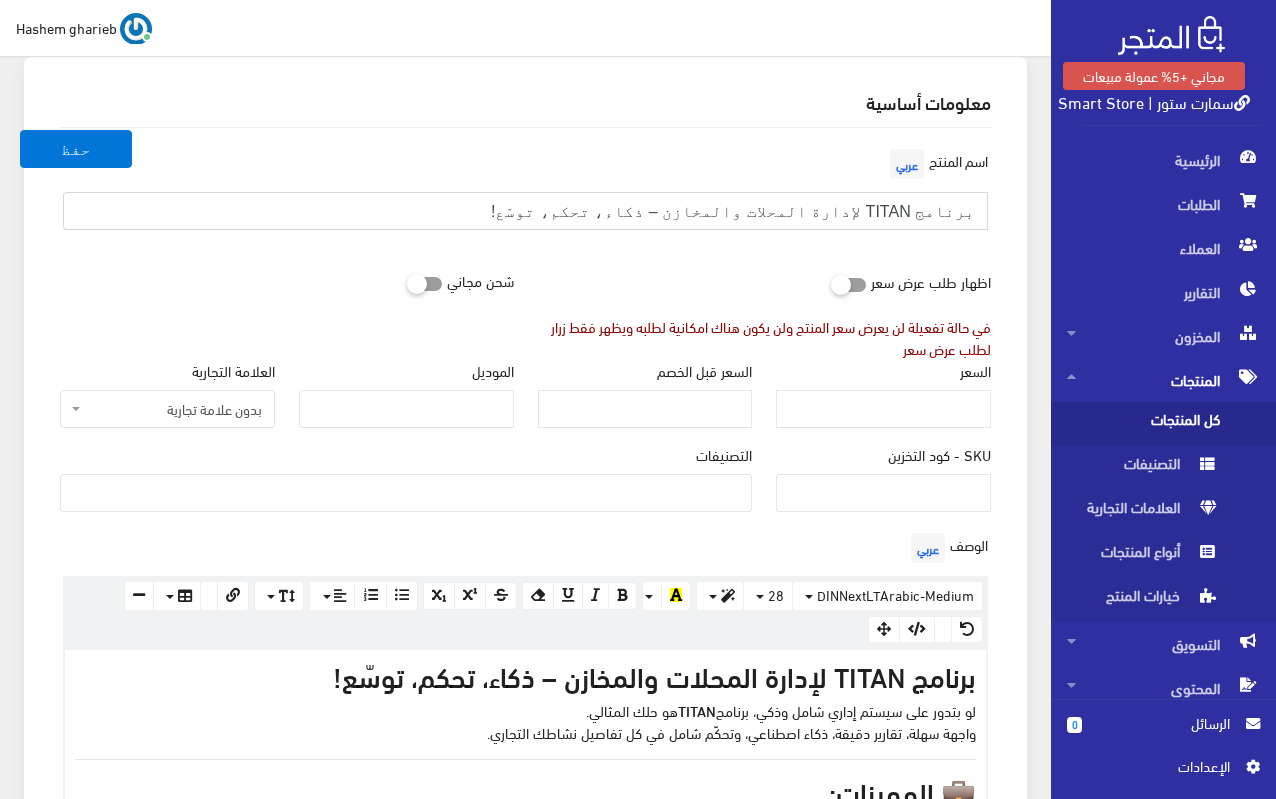 type on "برنامج TITAN لإدارة المحلات والمخازن – ذكاء، تحكم، توسّع!" 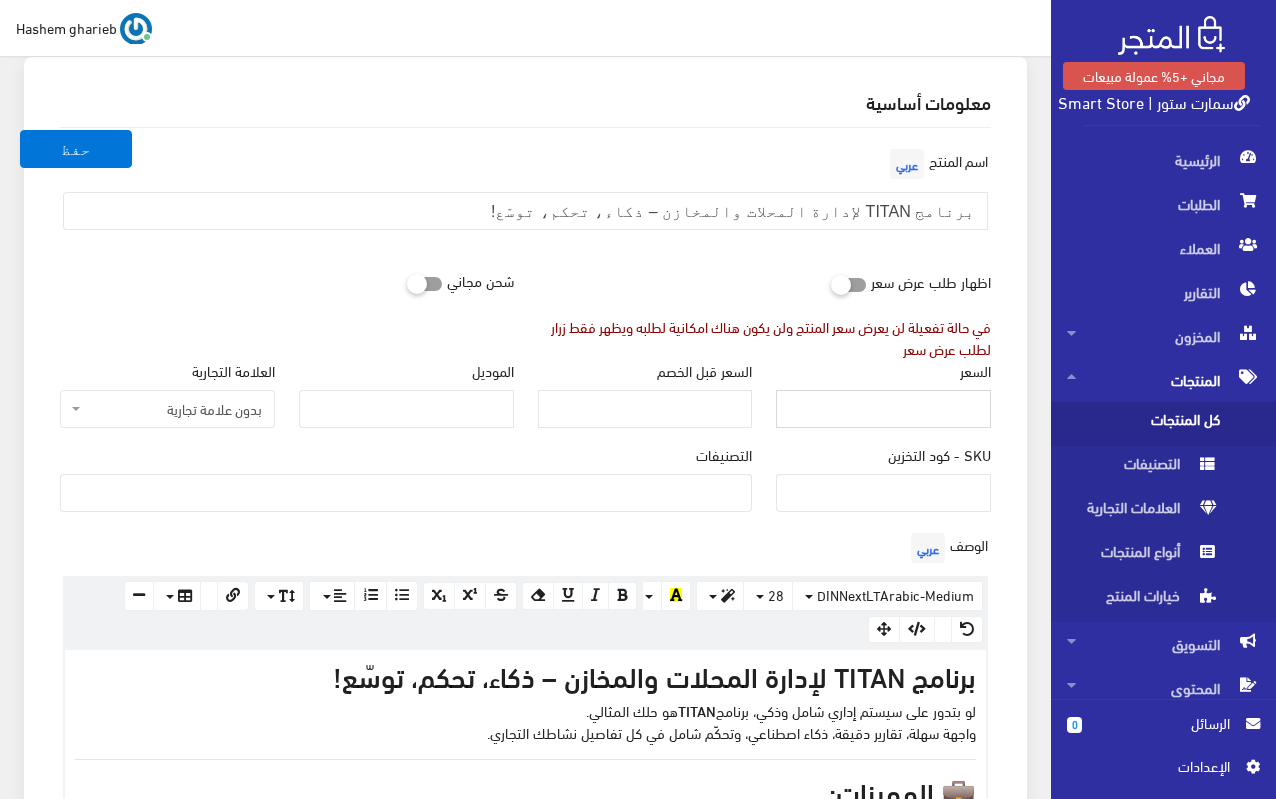 click on "السعر" at bounding box center [883, 409] 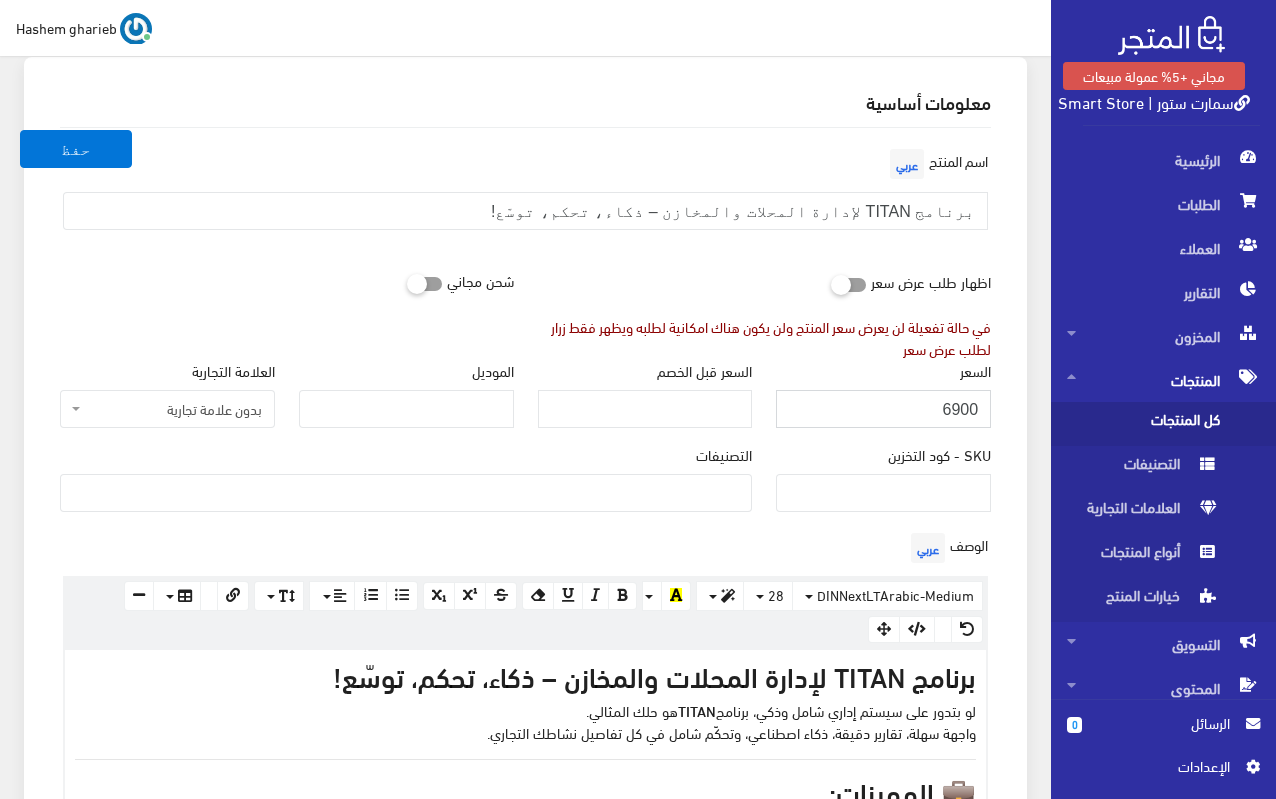 type on "6900" 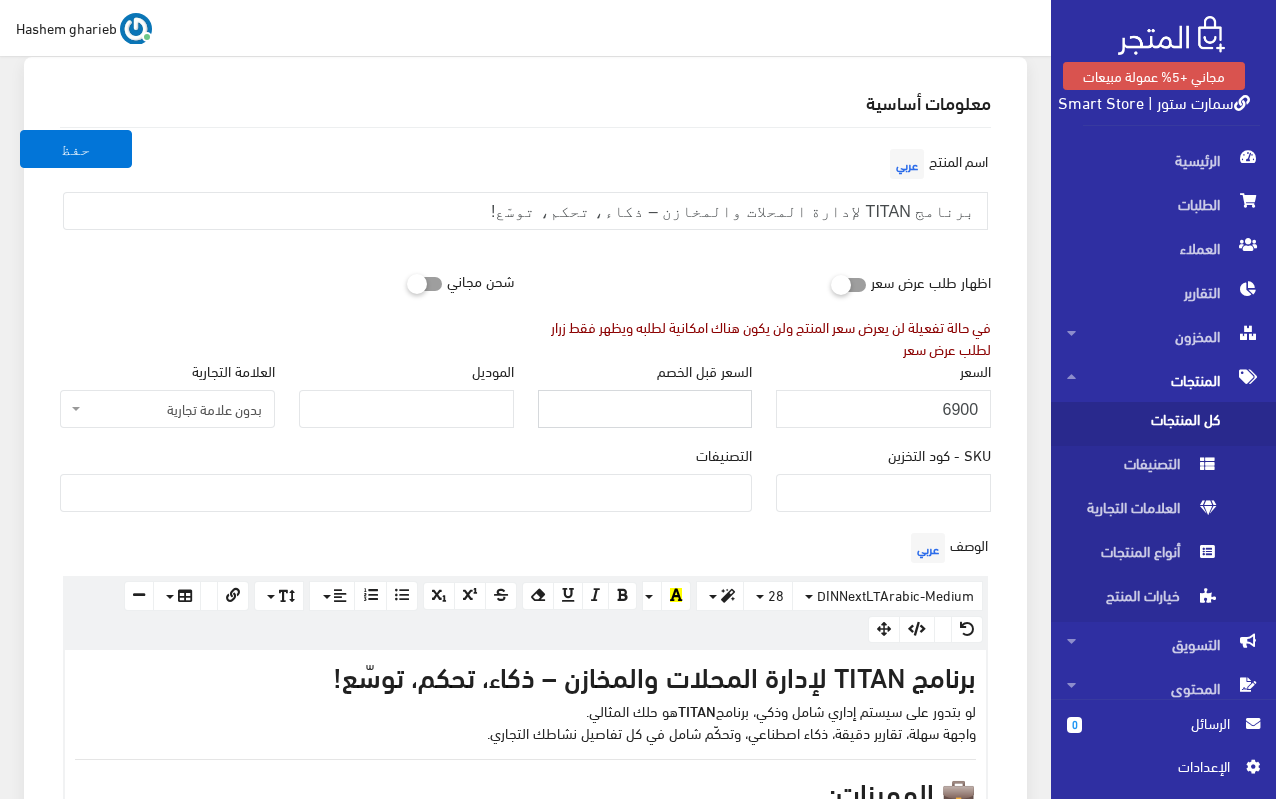 click on "السعر قبل الخصم" at bounding box center (645, 409) 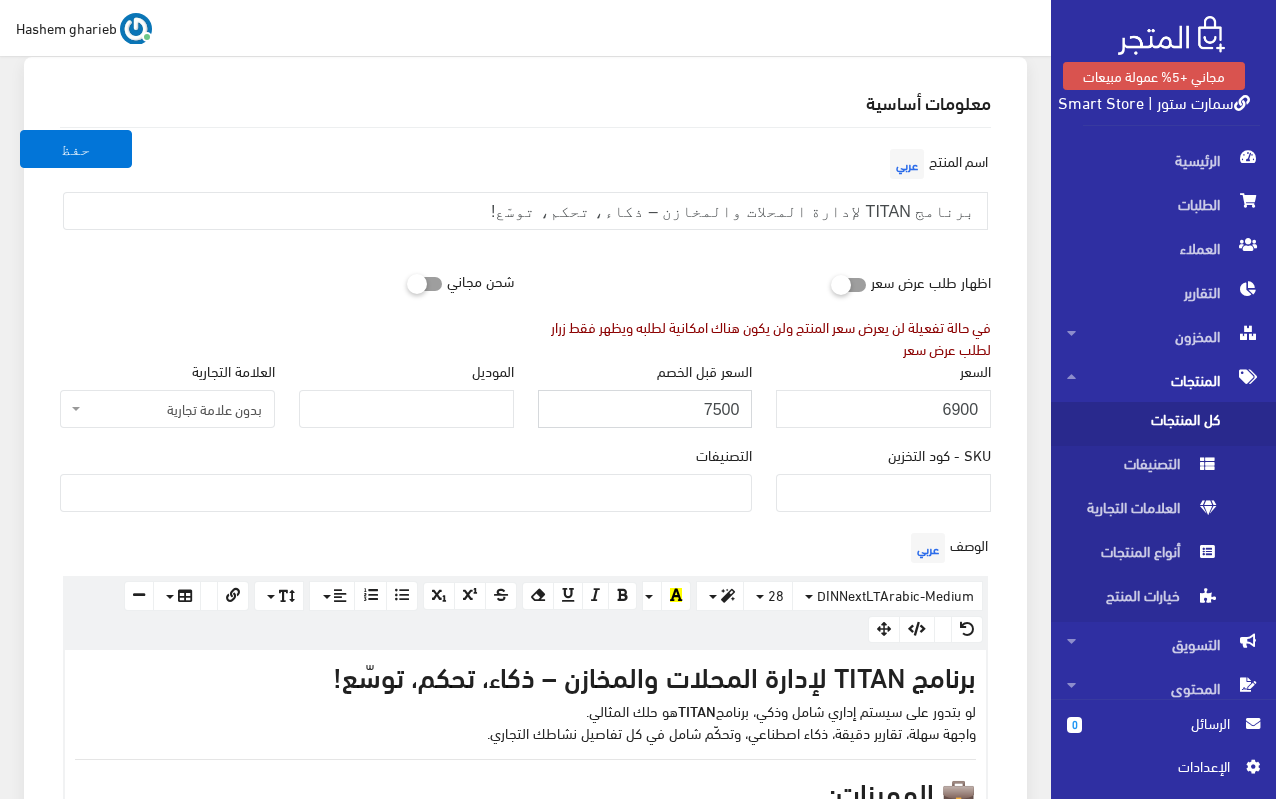 type on "7500" 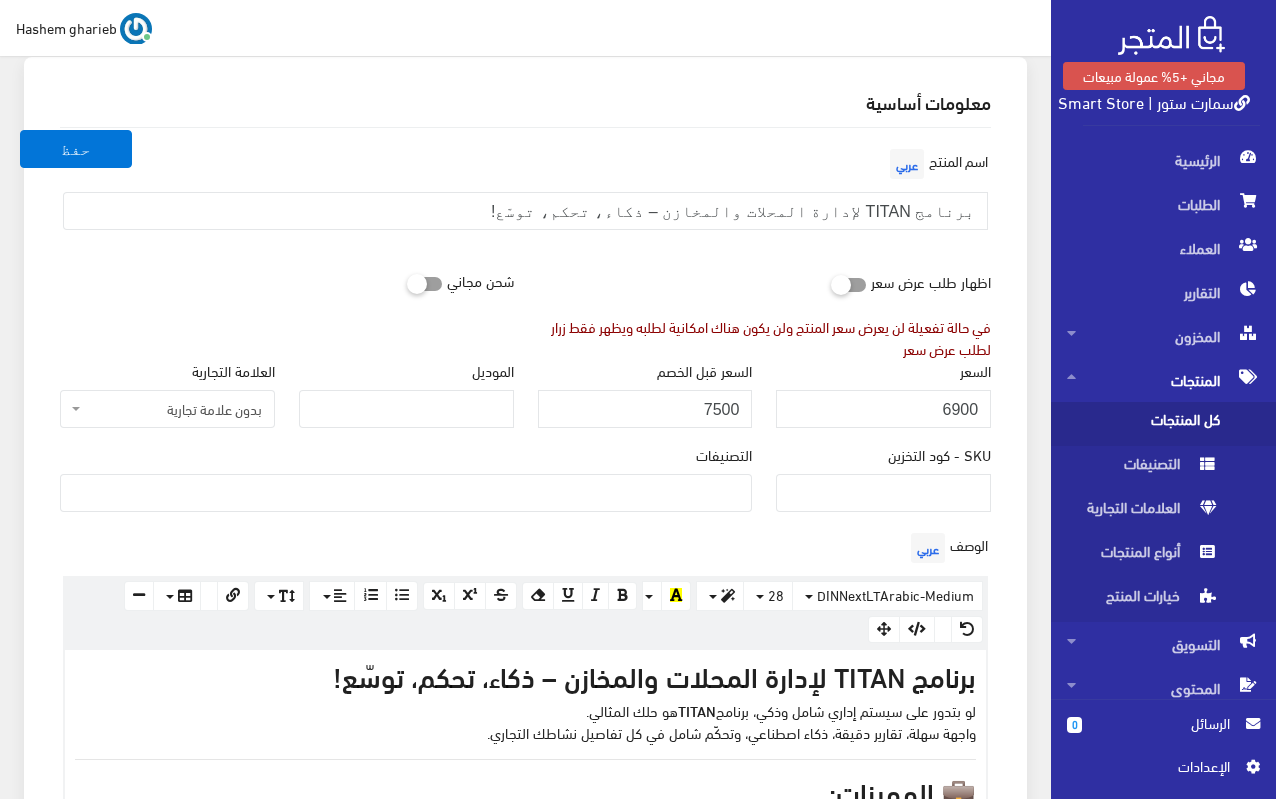 click on "معلومات أساسية
اسم المنتج  عربي
برنامج TITAN لإدارة المحلات والمخازن – ذكاء، تحكم، توسّع!
اظهار طلب عرض سعر
في حالة تفعيلة لن يعرض سعر المنتج ولن يكون هناك امكانية لطلبه ويظهر فقط زرار لطلب عرض سعر" at bounding box center (525, 1047) 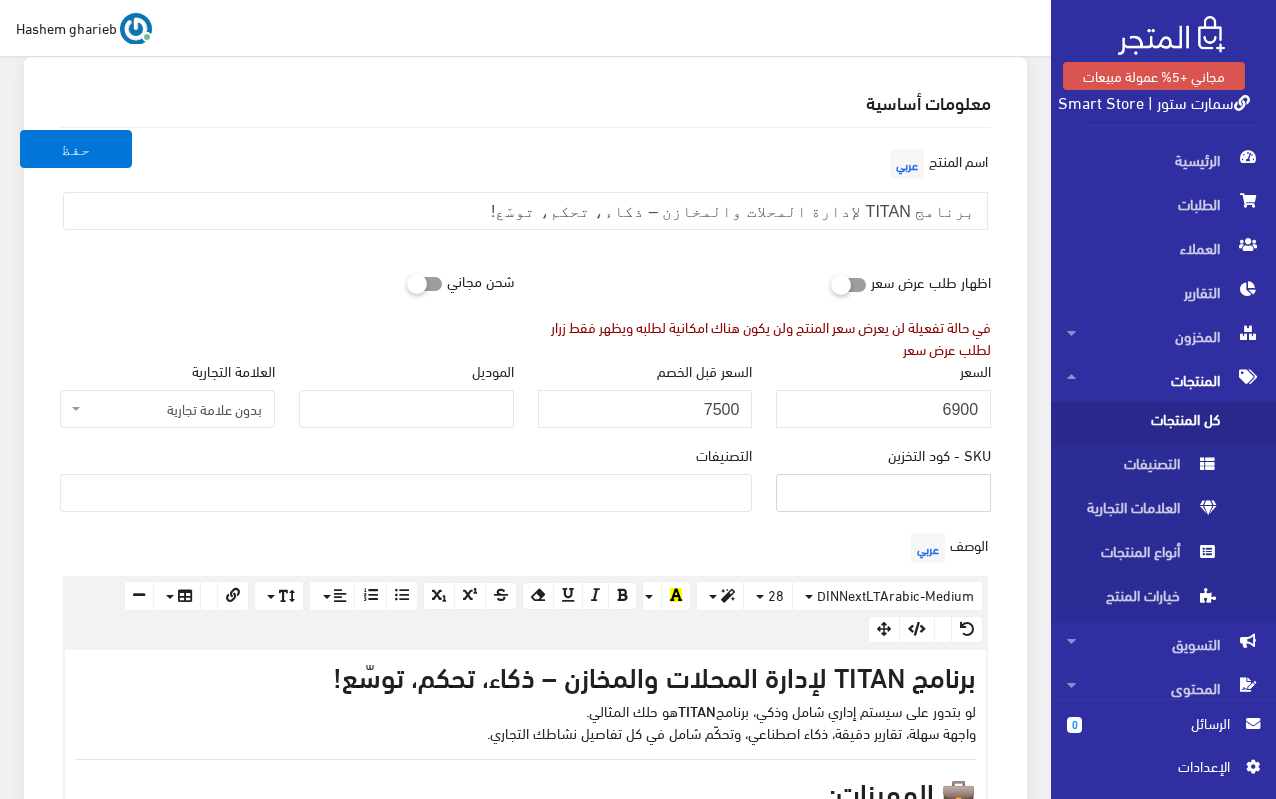 click on "SKU - كود التخزين" at bounding box center [883, 493] 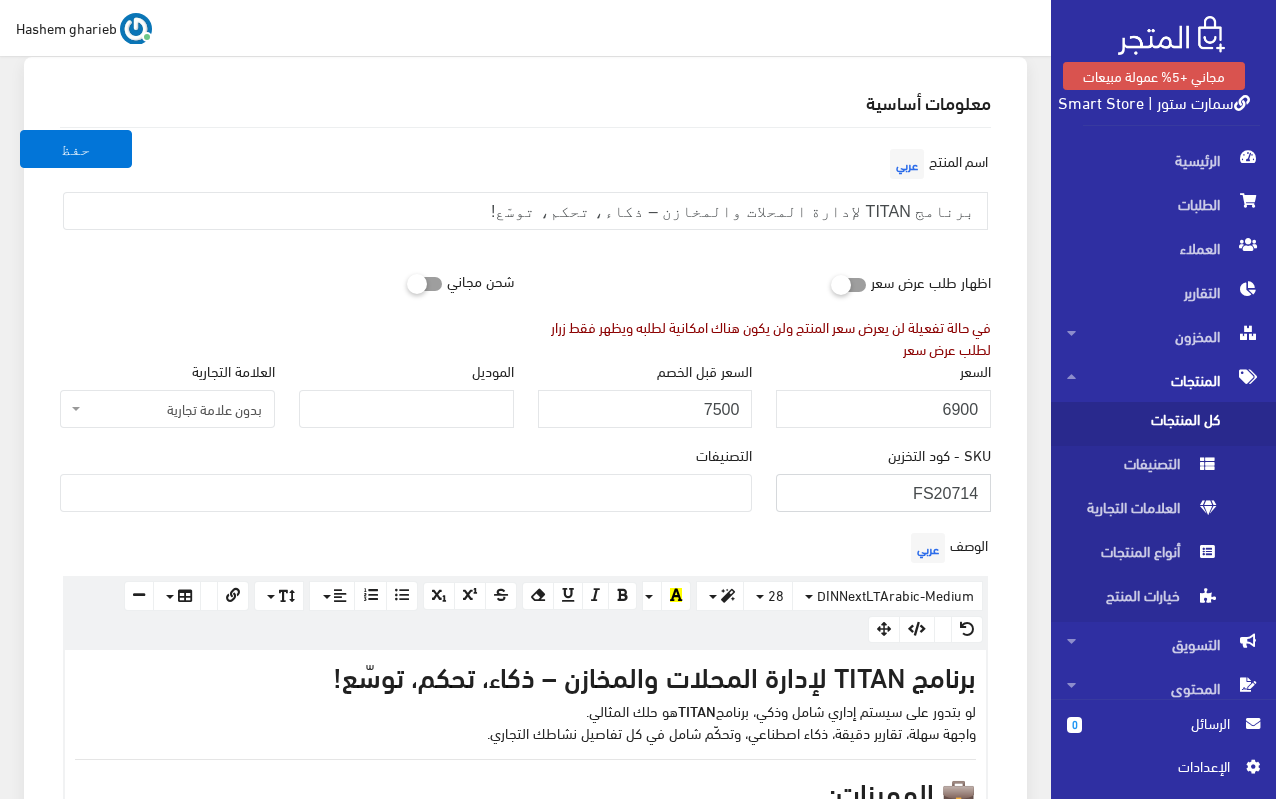 click on "FS20714" at bounding box center (883, 493) 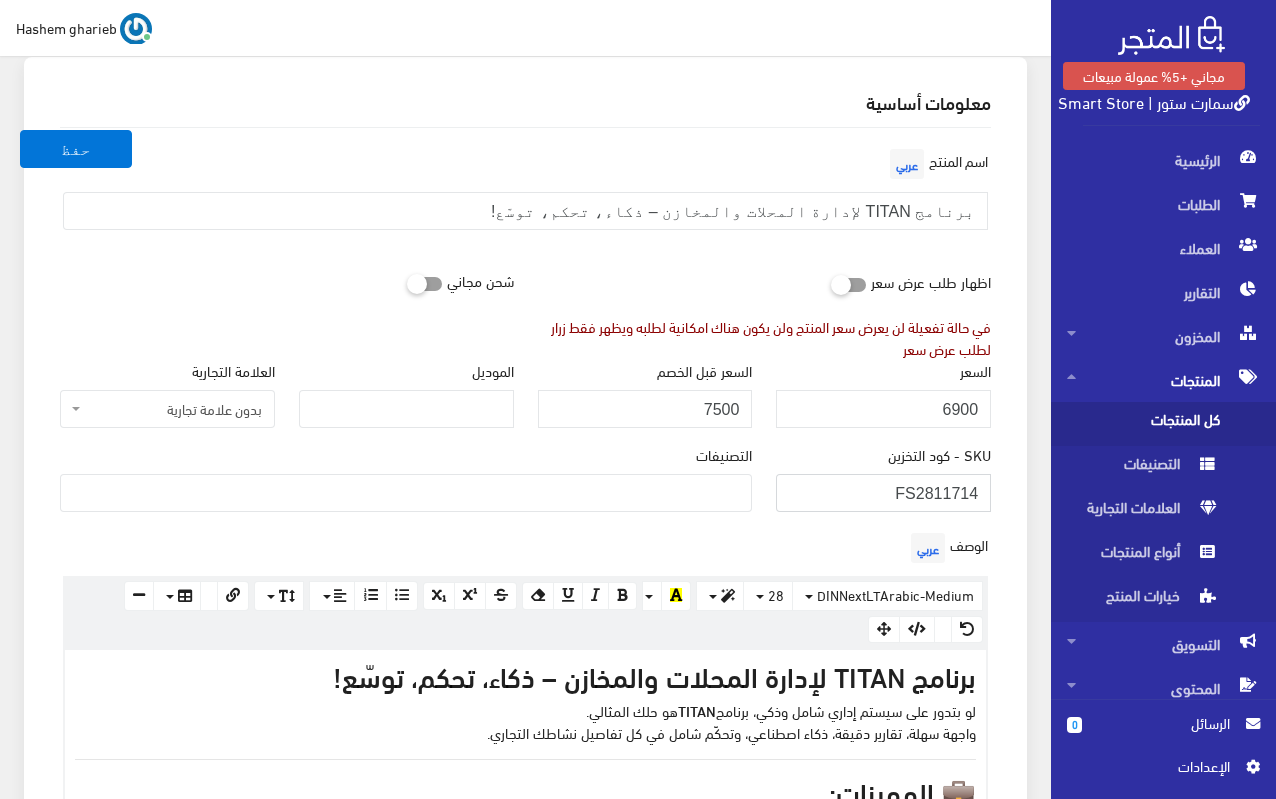 drag, startPoint x: 962, startPoint y: 494, endPoint x: 985, endPoint y: 494, distance: 23 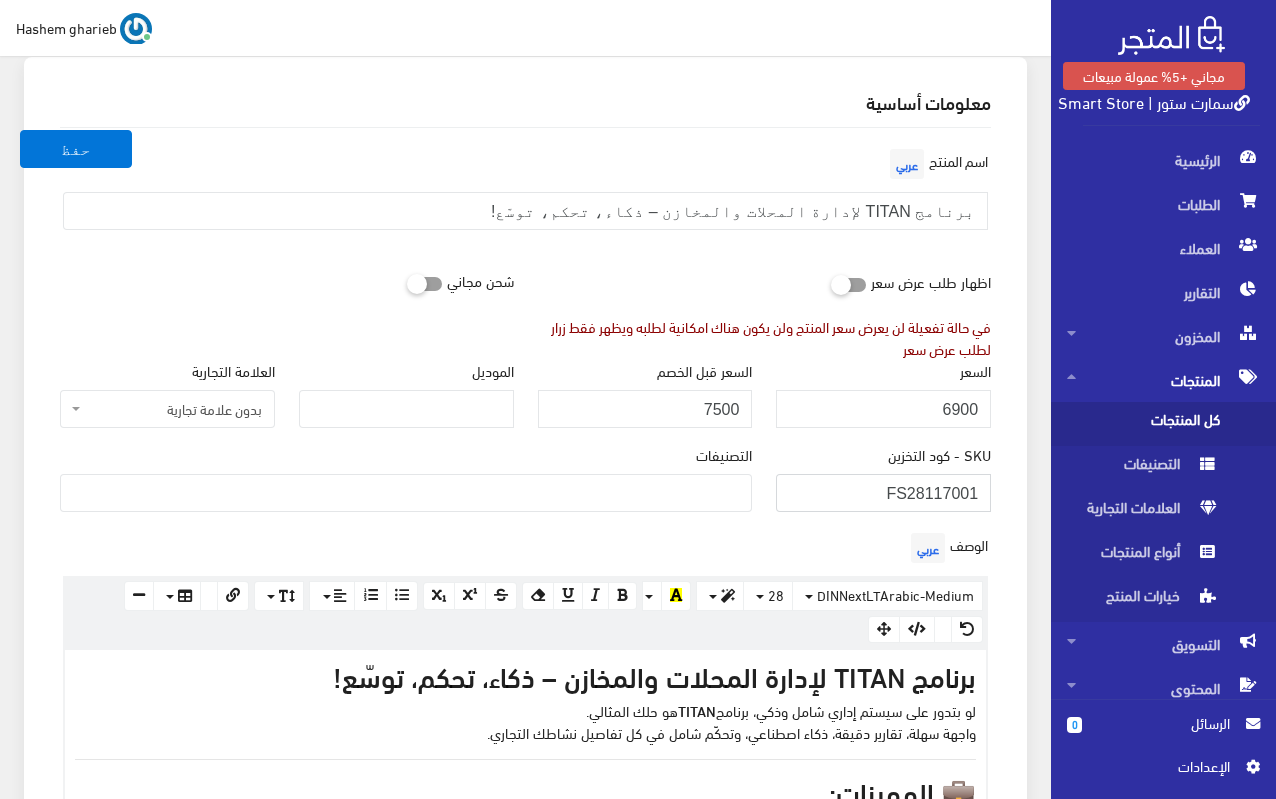 type on "FS28117001" 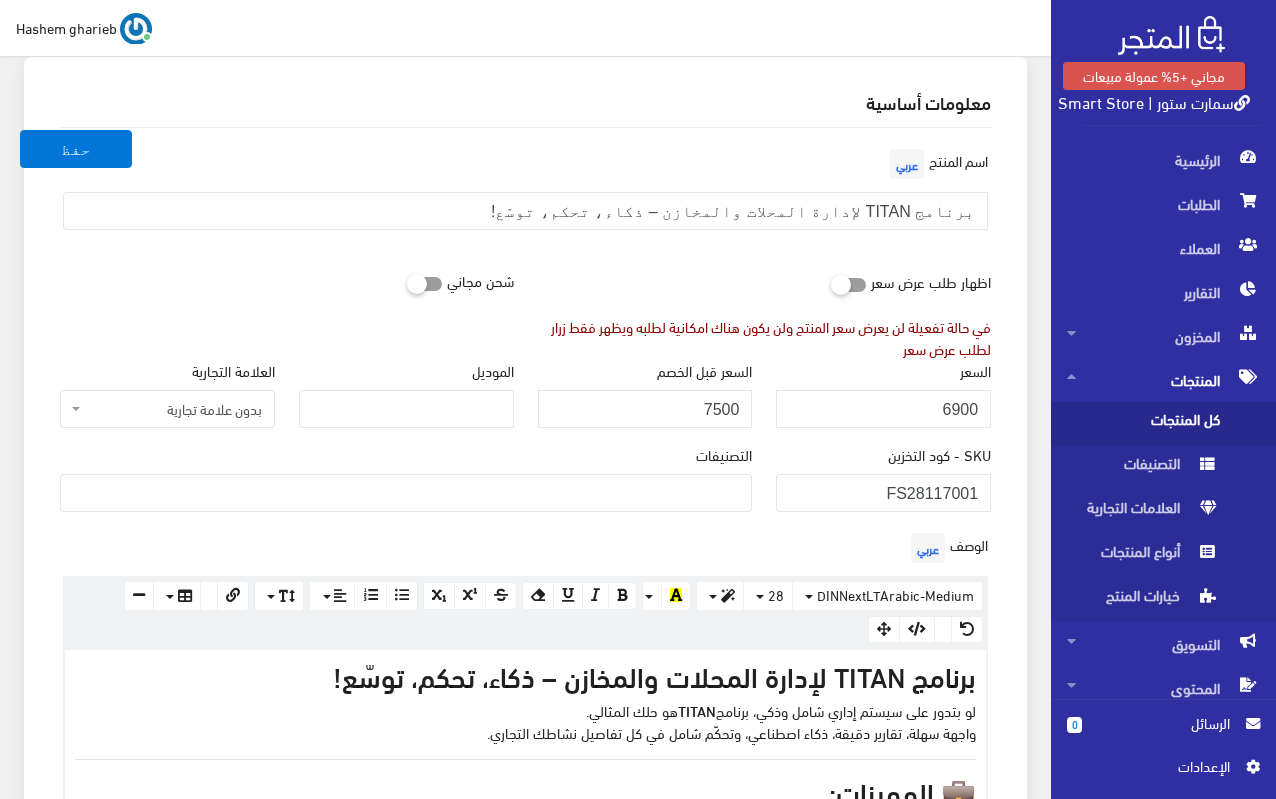 click on "معلومات أساسية
اسم المنتج  عربي
برنامج TITAN لإدارة المحلات والمخازن – ذكاء، تحكم، توسّع!
اظهار طلب عرض سعر
في حالة تفعيلة لن يعرض سعر المنتج ولن يكون هناك امكانية لطلبه ويظهر فقط زرار لطلب عرض سعر" at bounding box center [525, 1047] 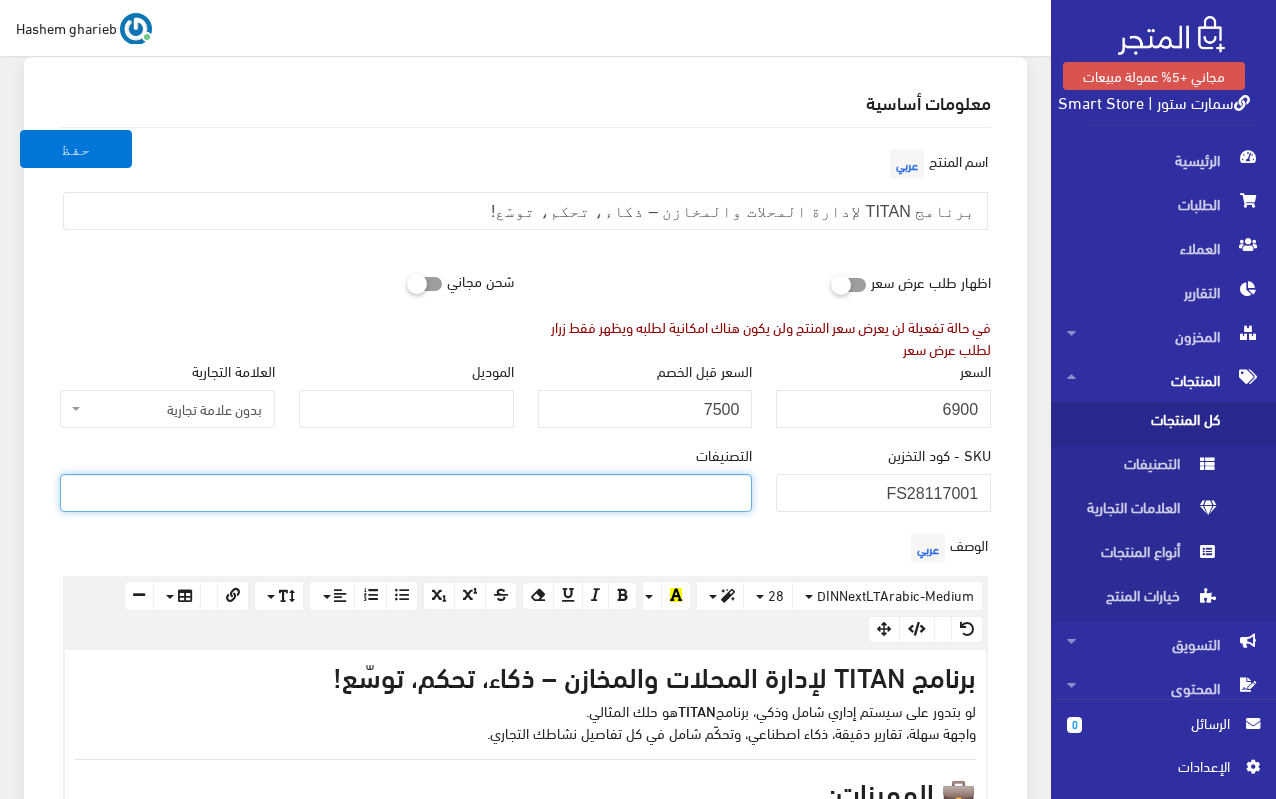 click at bounding box center [406, 491] 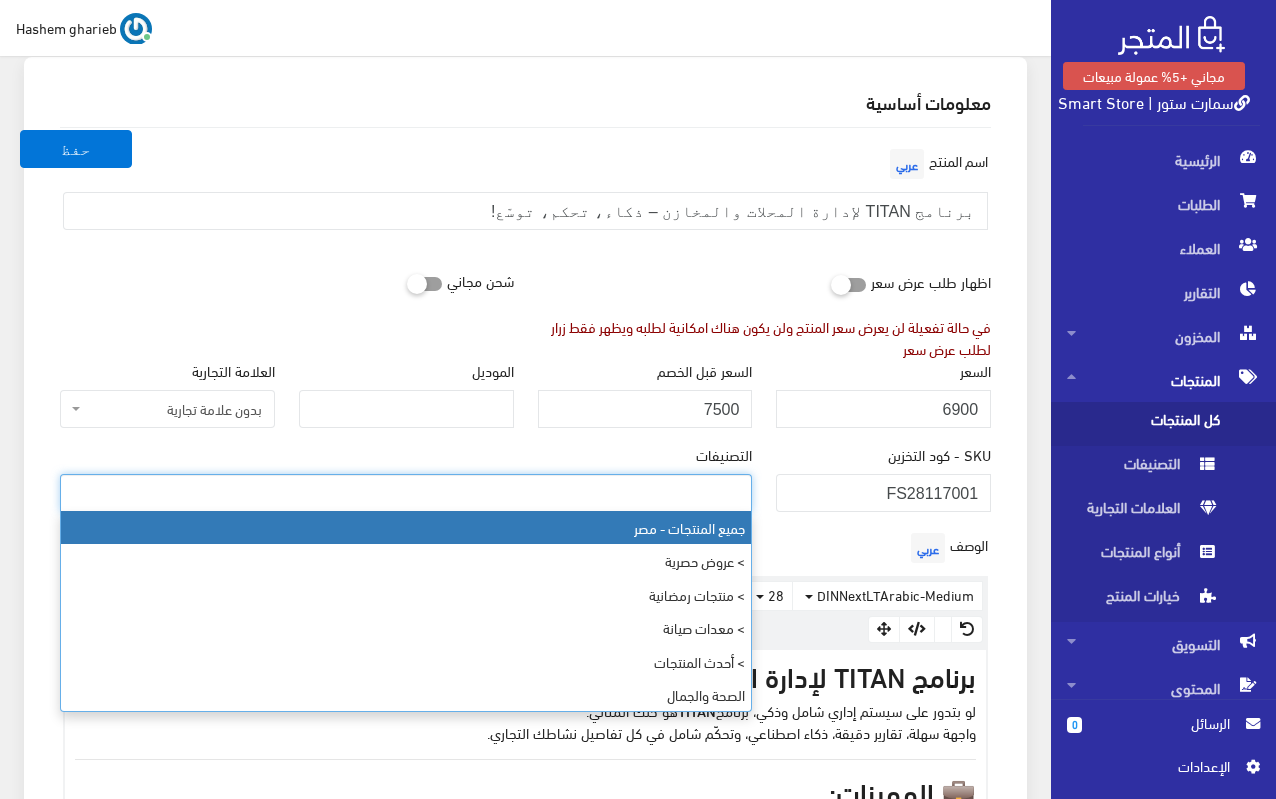 select on "403" 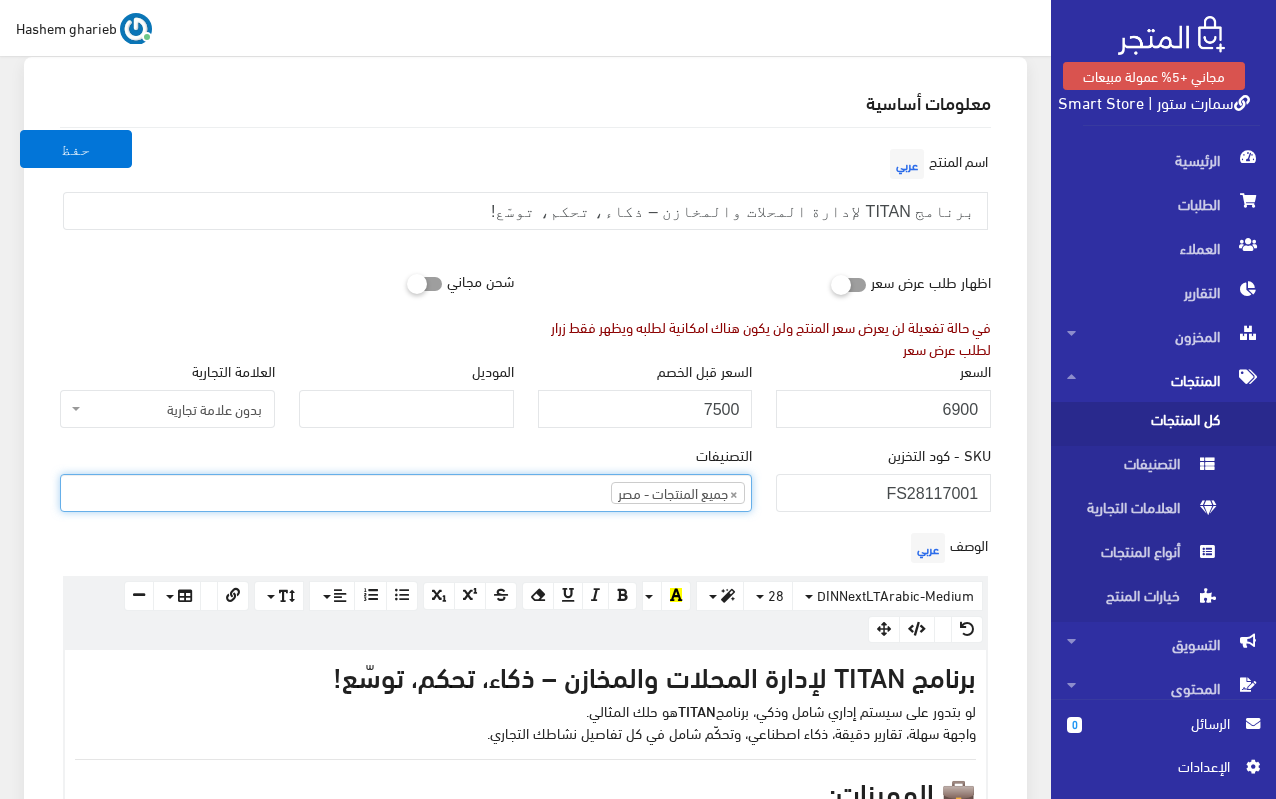 click on "× جميع المنتجات - مصر" at bounding box center [406, 491] 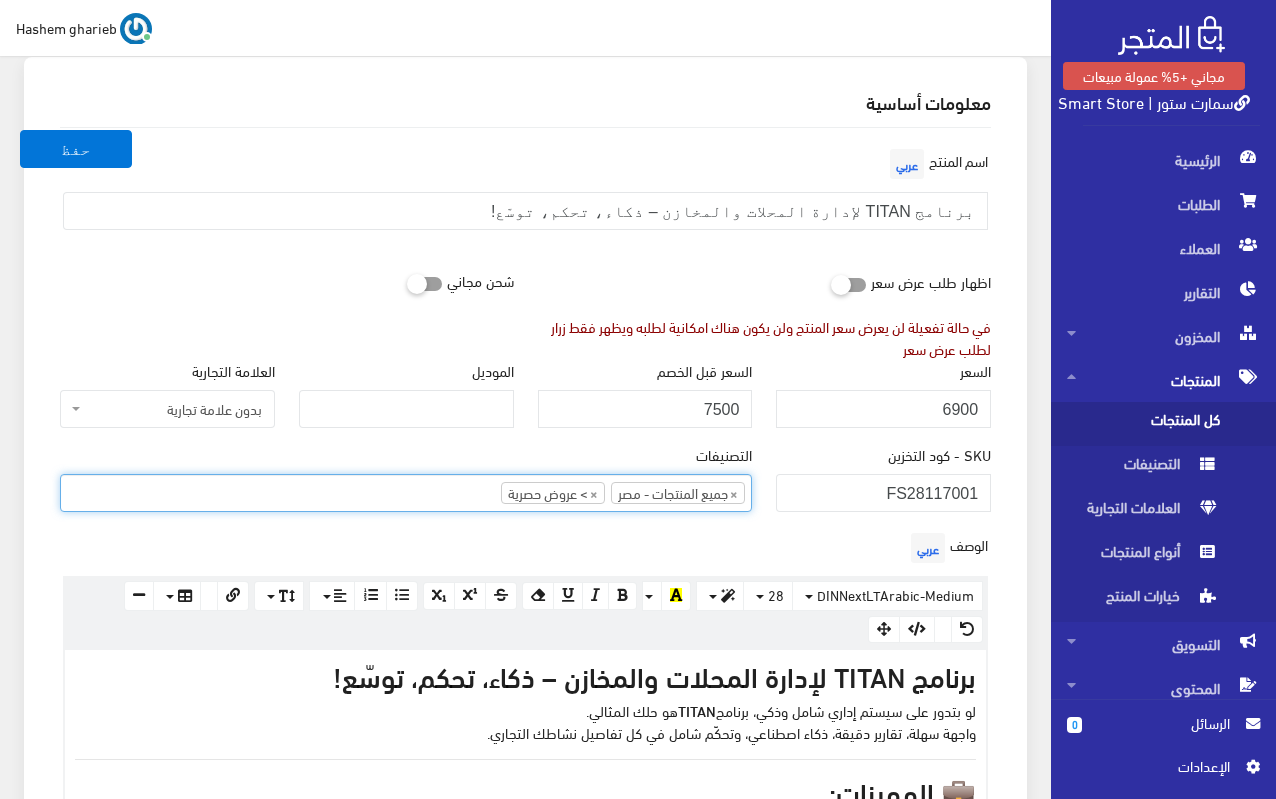 click on "× جميع المنتجات - مصر ×    > عروض حصرية" at bounding box center (406, 491) 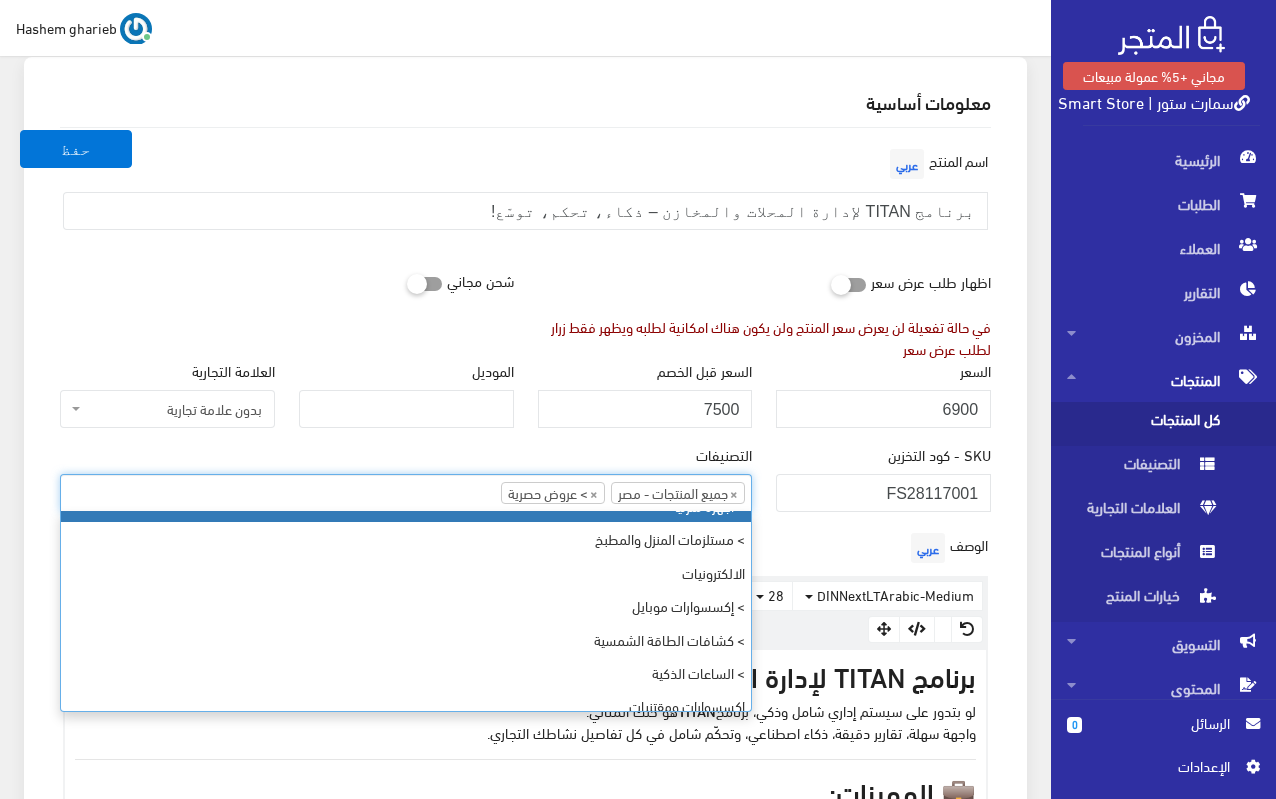 scroll, scrollTop: 600, scrollLeft: 0, axis: vertical 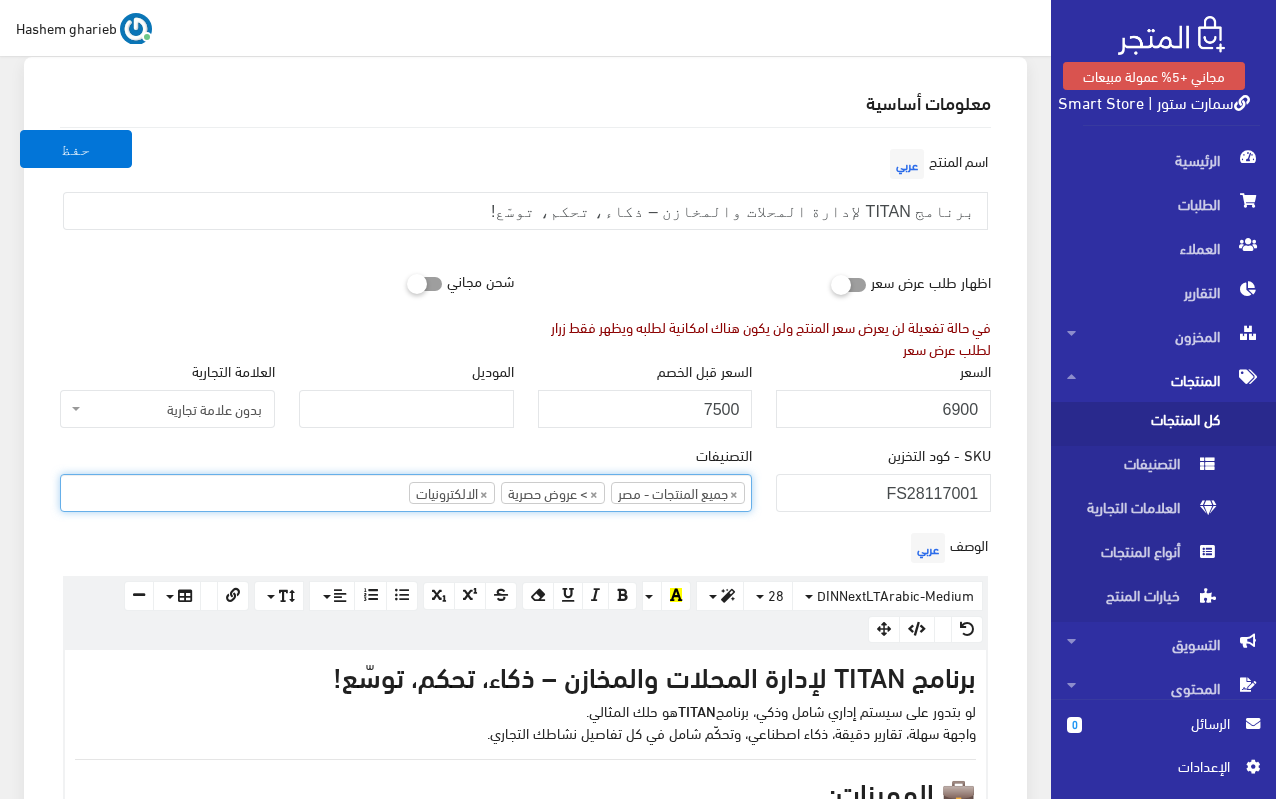 click on "معلومات أساسية
اسم المنتج  عربي
برنامج TITAN لإدارة المحلات والمخازن – ذكاء، تحكم، توسّع!
اظهار طلب عرض سعر
في حالة تفعيلة لن يعرض سعر المنتج ولن يكون هناك امكانية لطلبه ويظهر فقط زرار لطلب عرض سعر" at bounding box center (525, 1047) 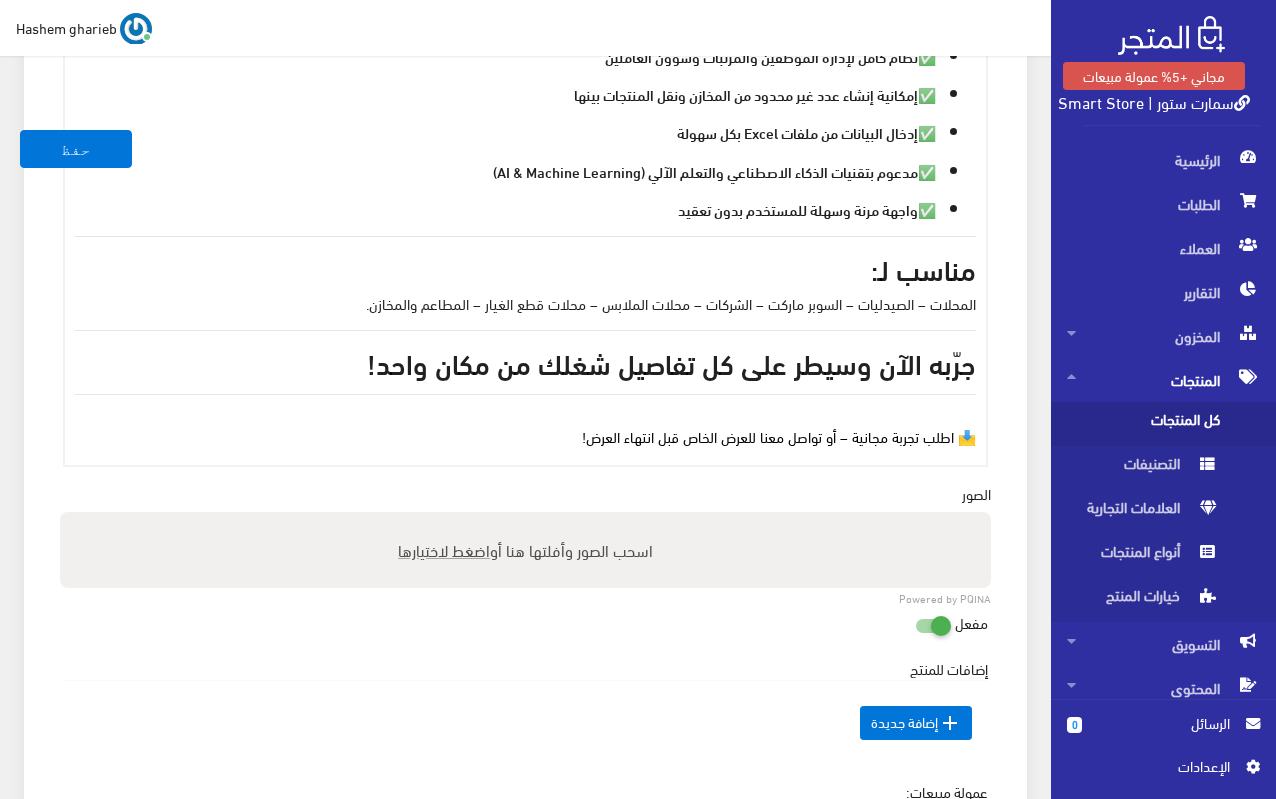 scroll, scrollTop: 1749, scrollLeft: 0, axis: vertical 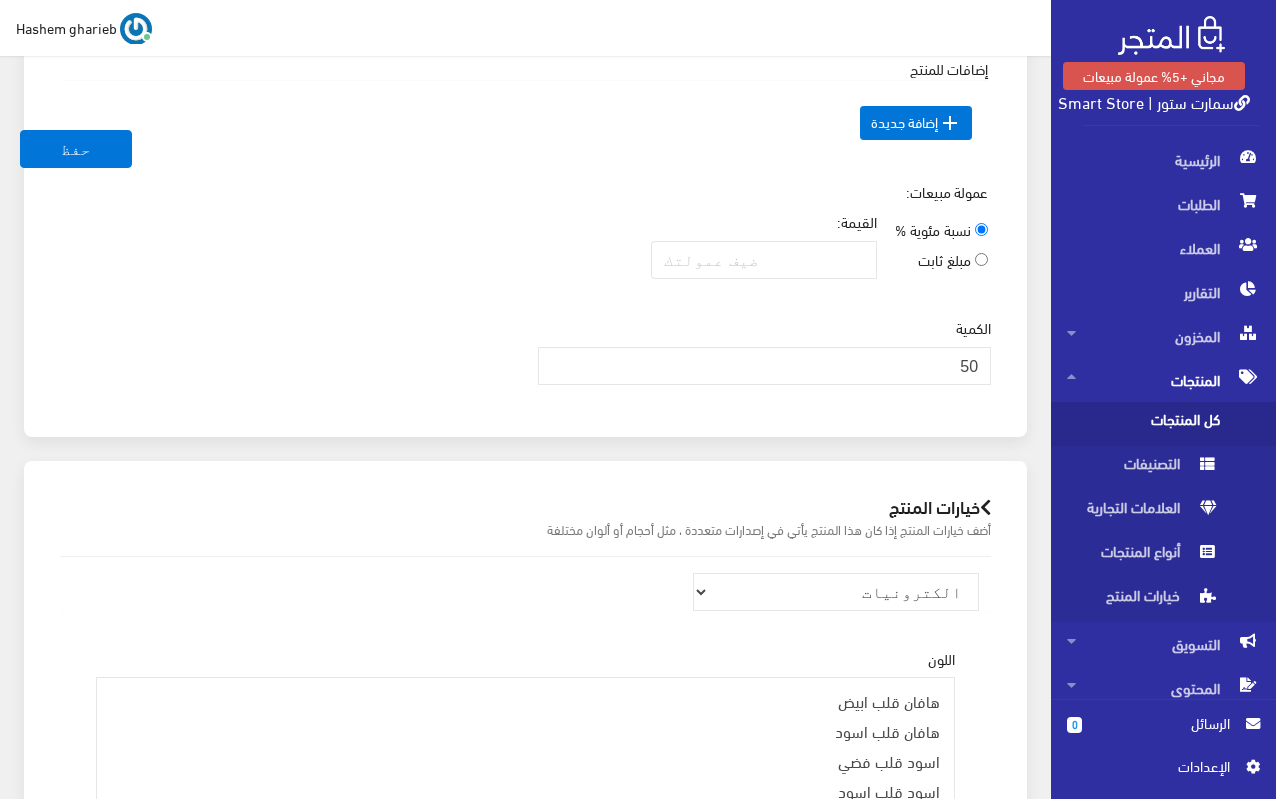 click on "مبلغ ثابت" at bounding box center [981, 259] 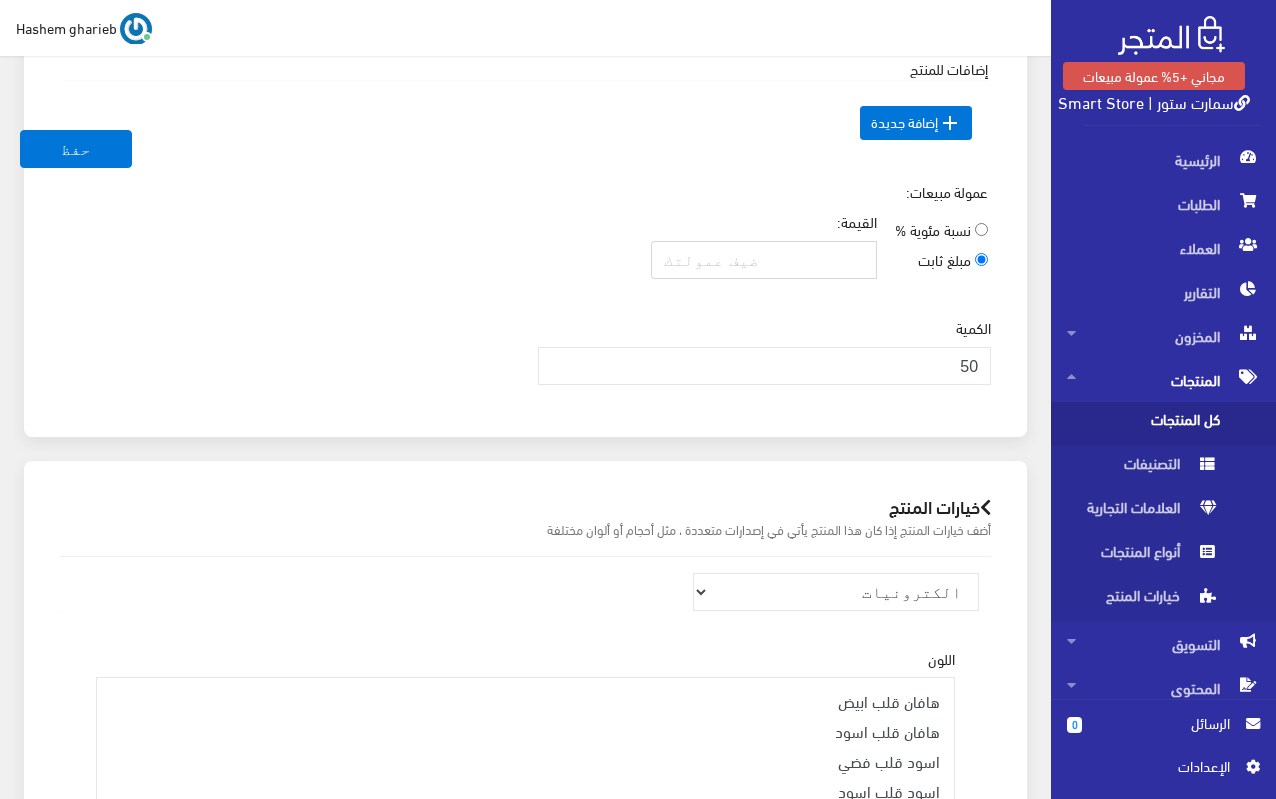 click on "القيمة:" at bounding box center [764, 260] 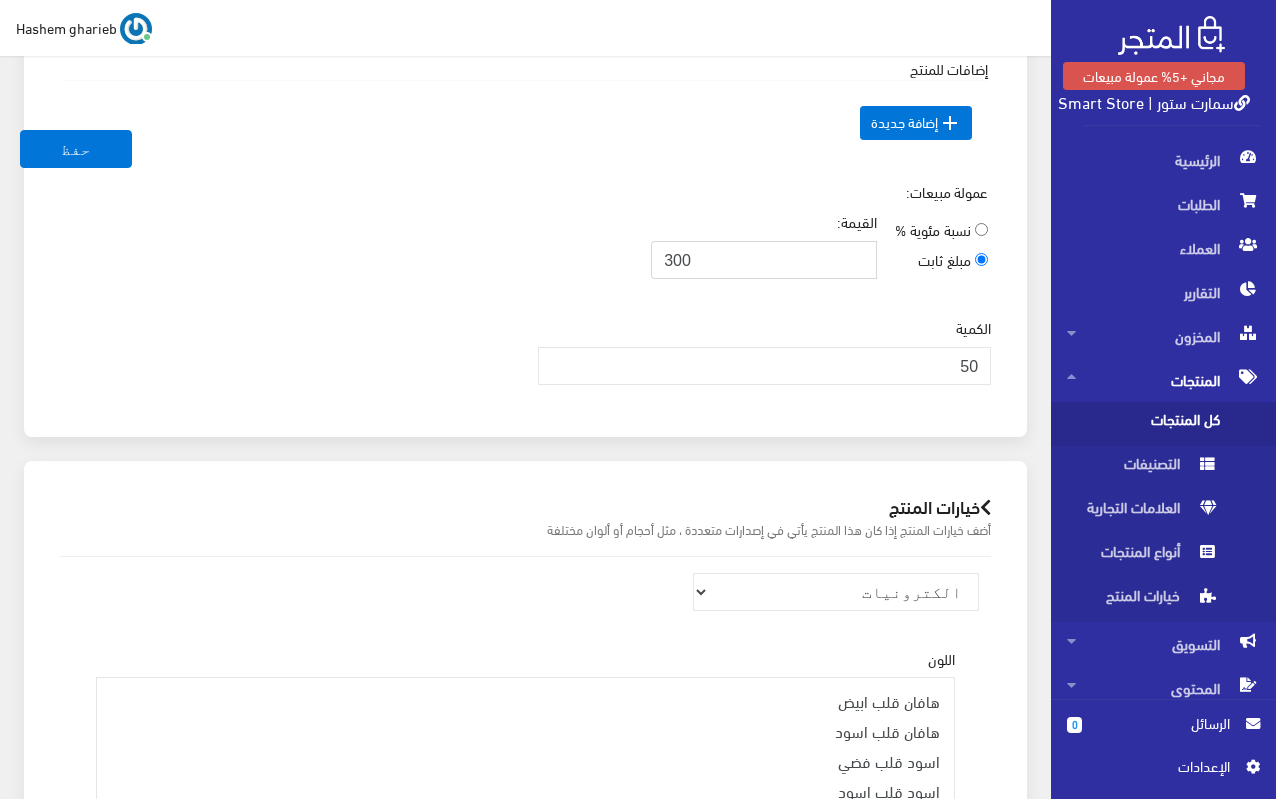 type on "300" 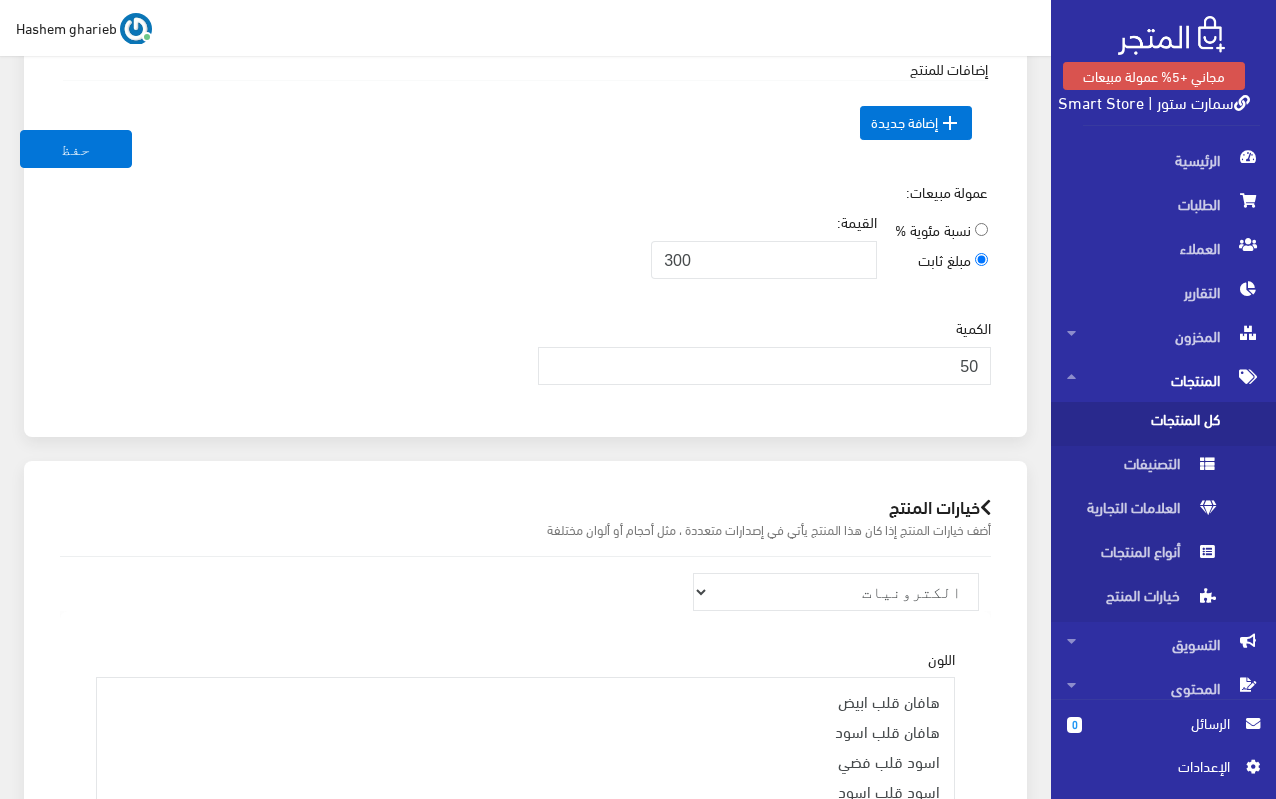click on "عمولة مبيعات:
نسبة مئوية %
مبلغ ثابت
القيمة:
300" at bounding box center [525, 238] 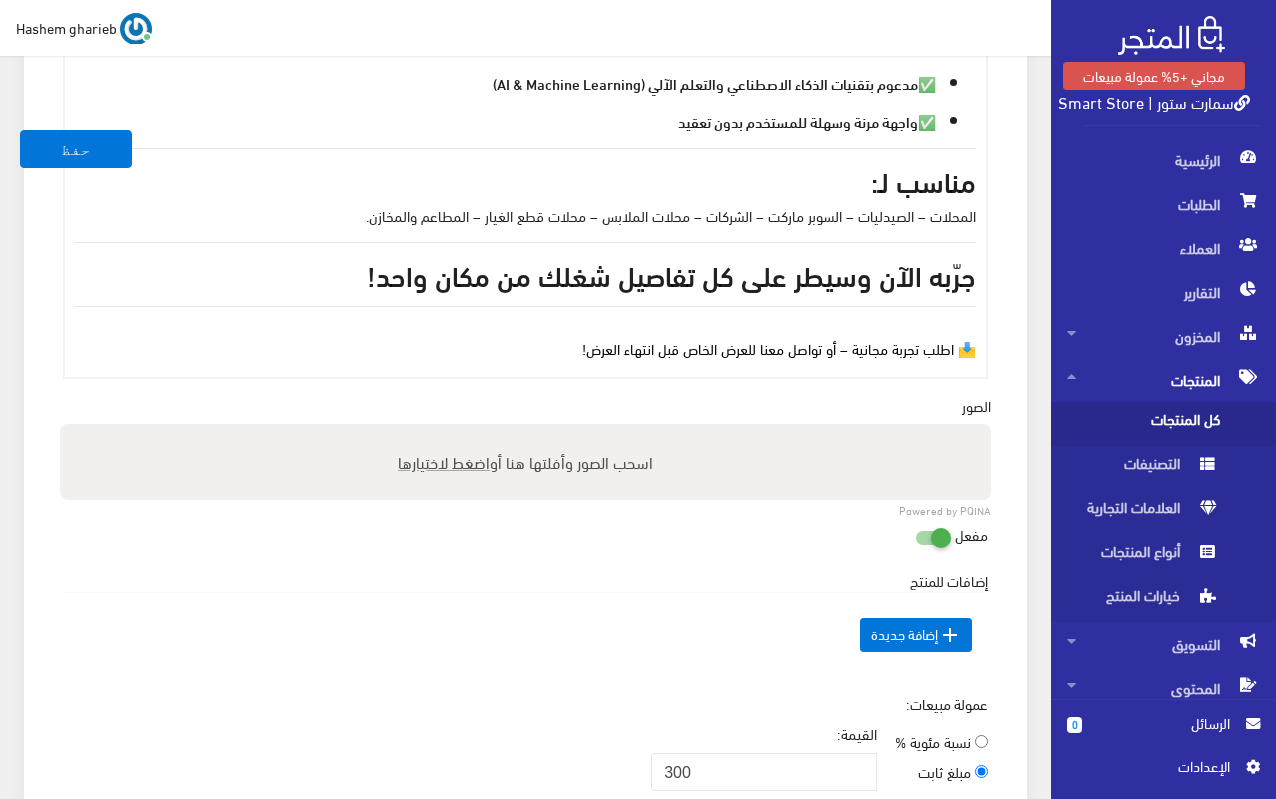 scroll, scrollTop: 1249, scrollLeft: 0, axis: vertical 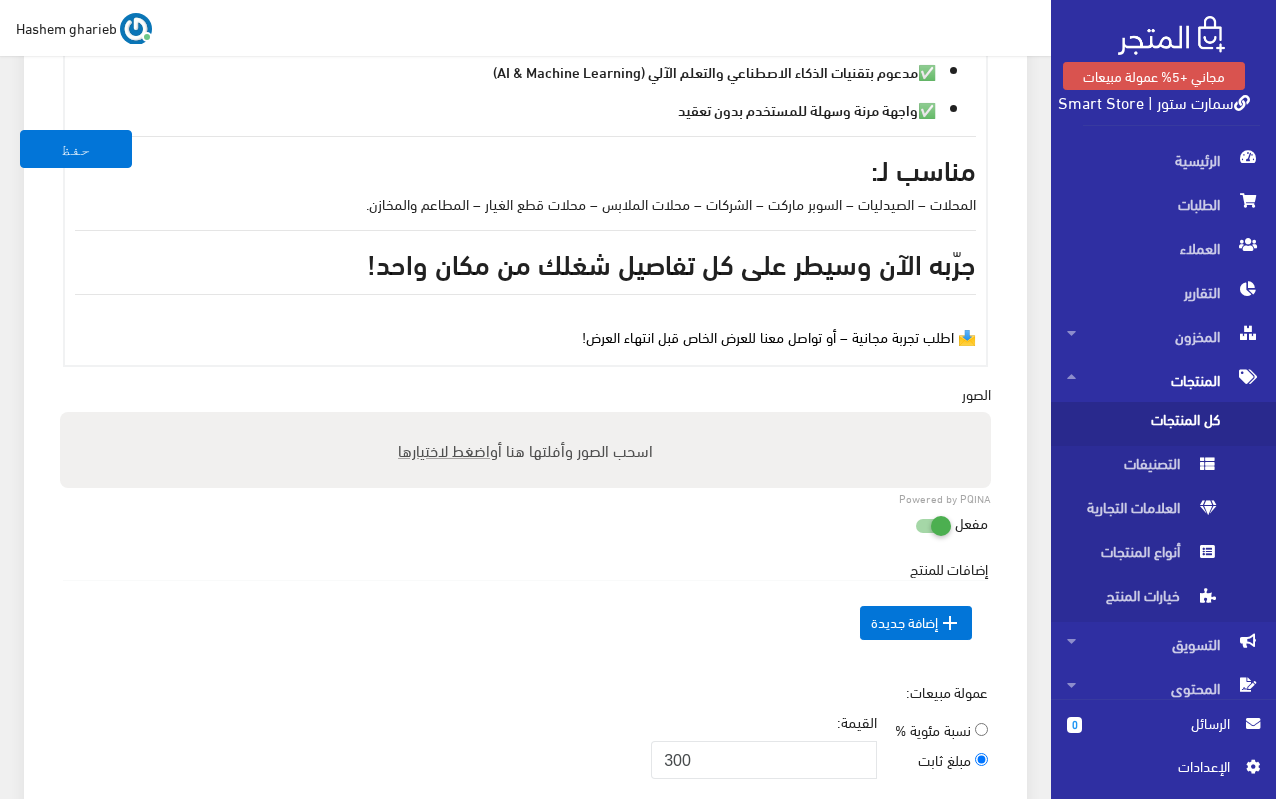 click on "اضغط لاختيارها" at bounding box center (444, 449) 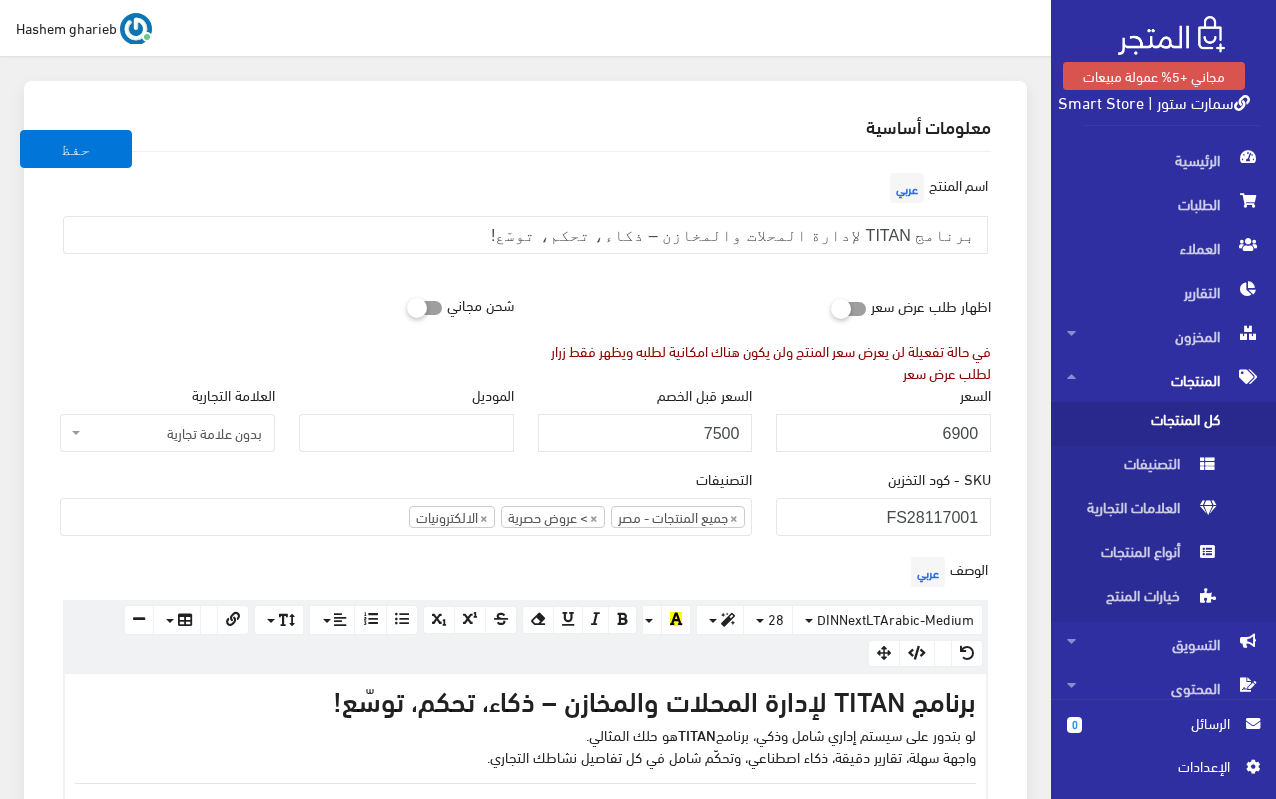 scroll, scrollTop: 120, scrollLeft: 0, axis: vertical 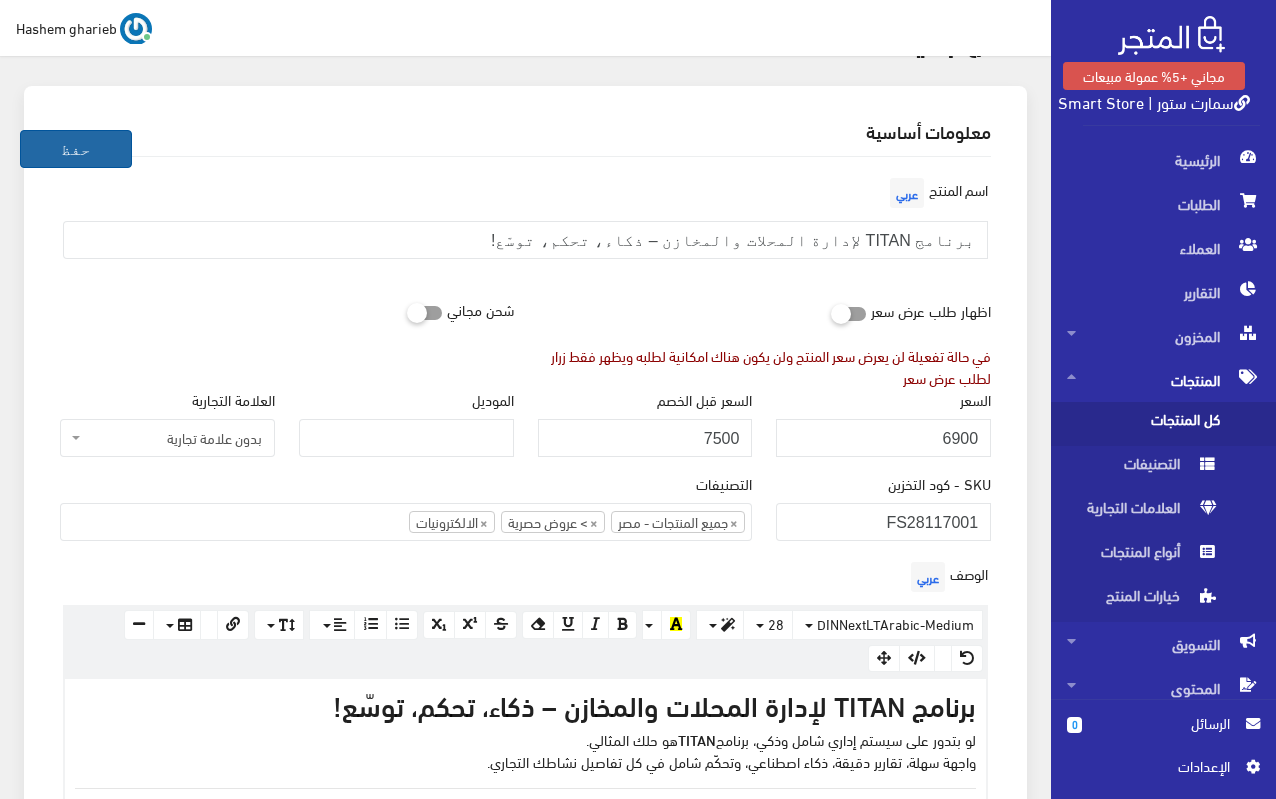 click on "حفظ" at bounding box center (76, 149) 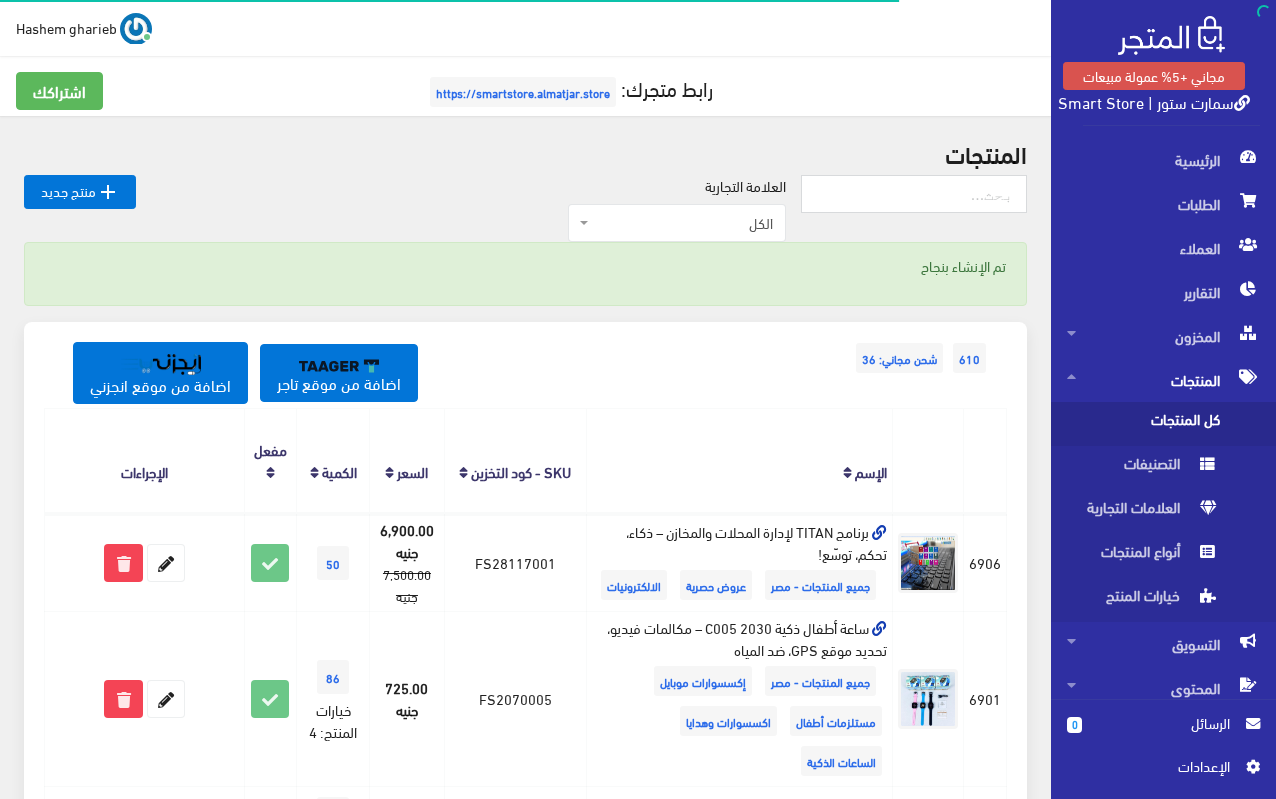 scroll, scrollTop: 0, scrollLeft: 0, axis: both 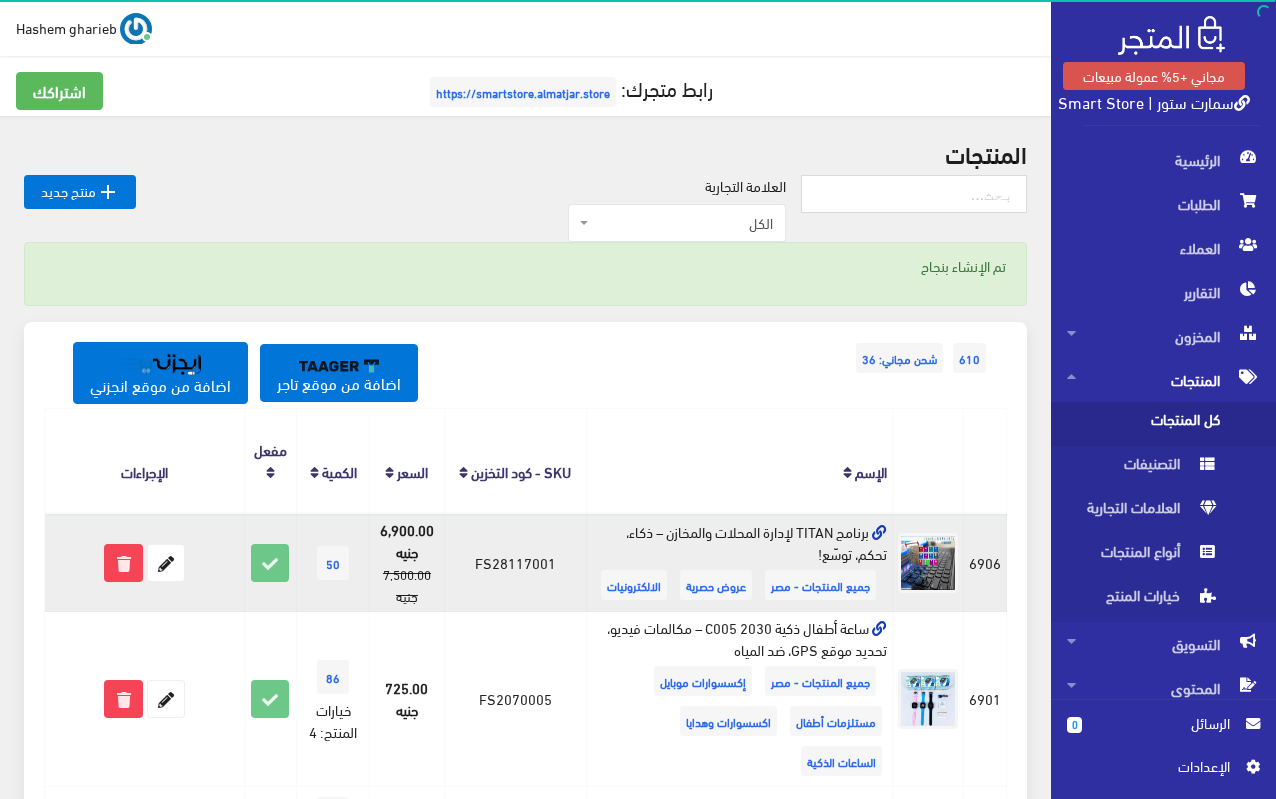 click at bounding box center [879, 533] 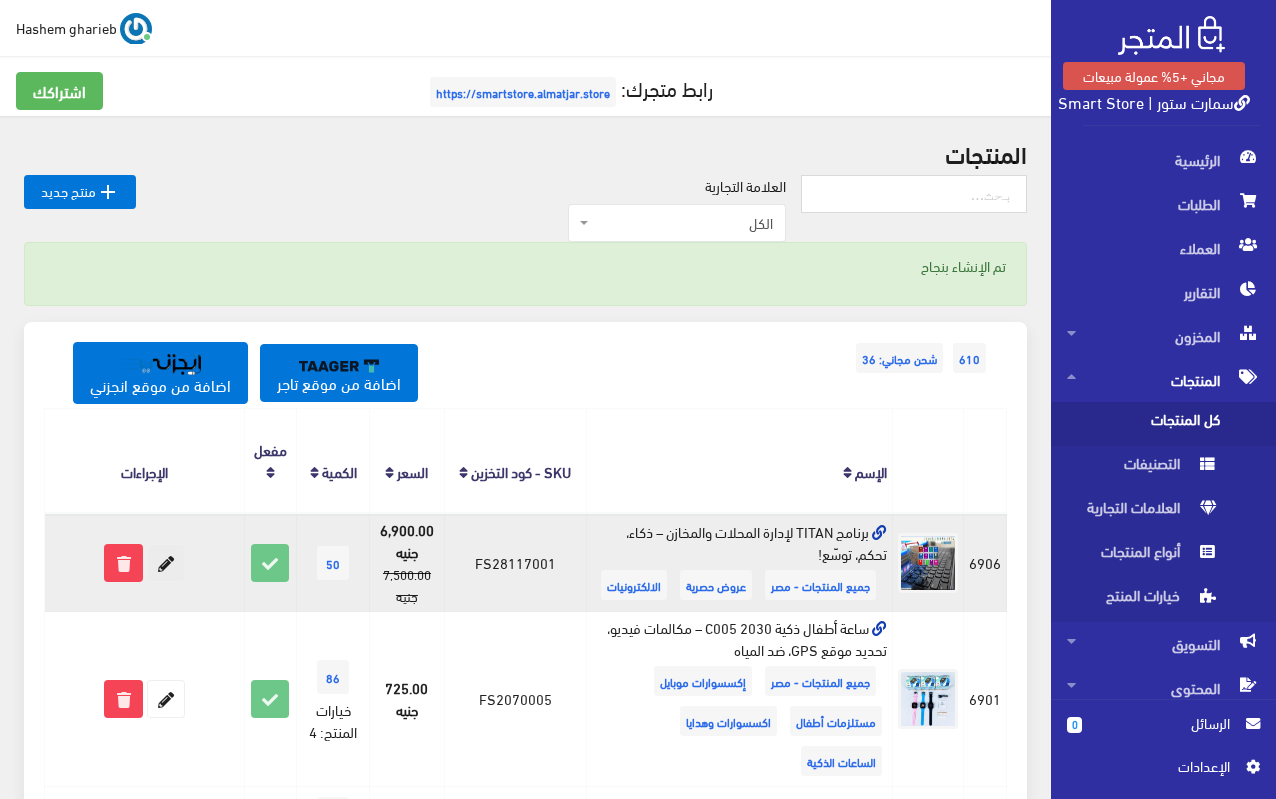 click at bounding box center [166, 563] 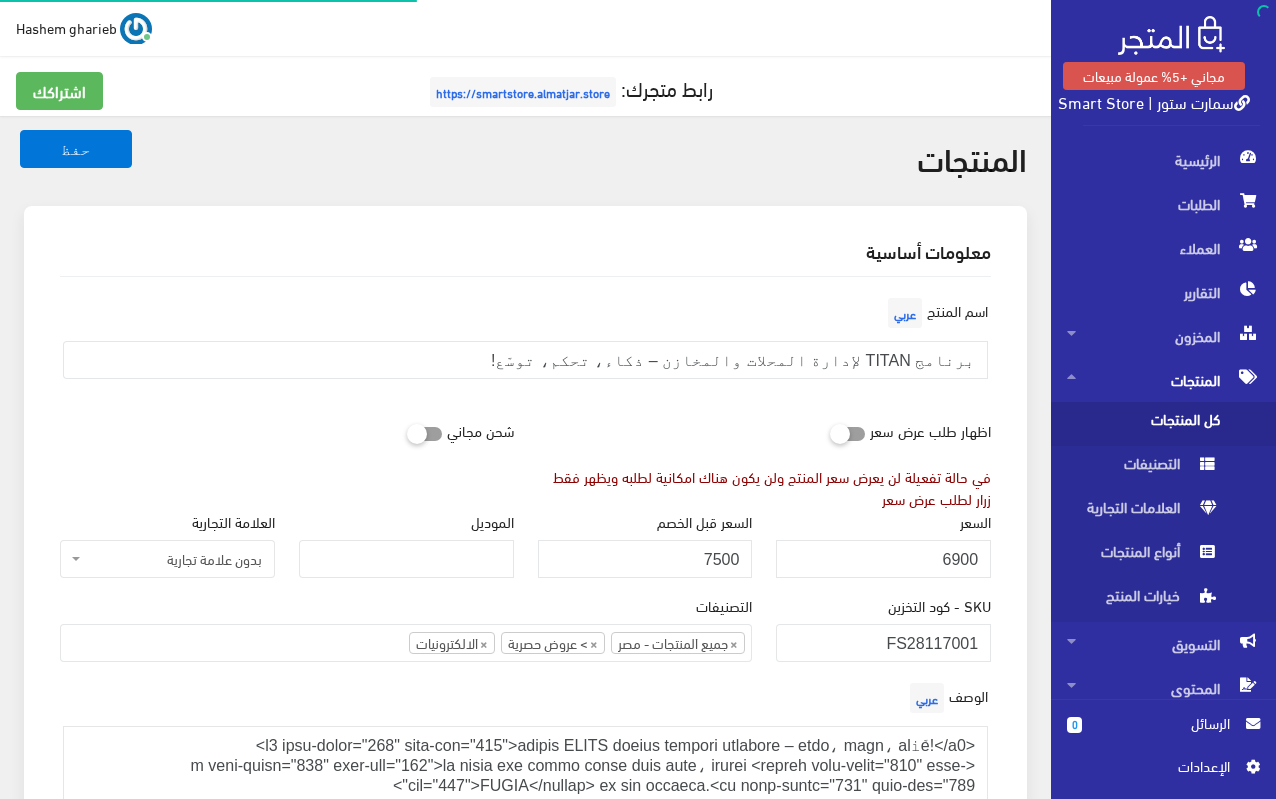 select on "26" 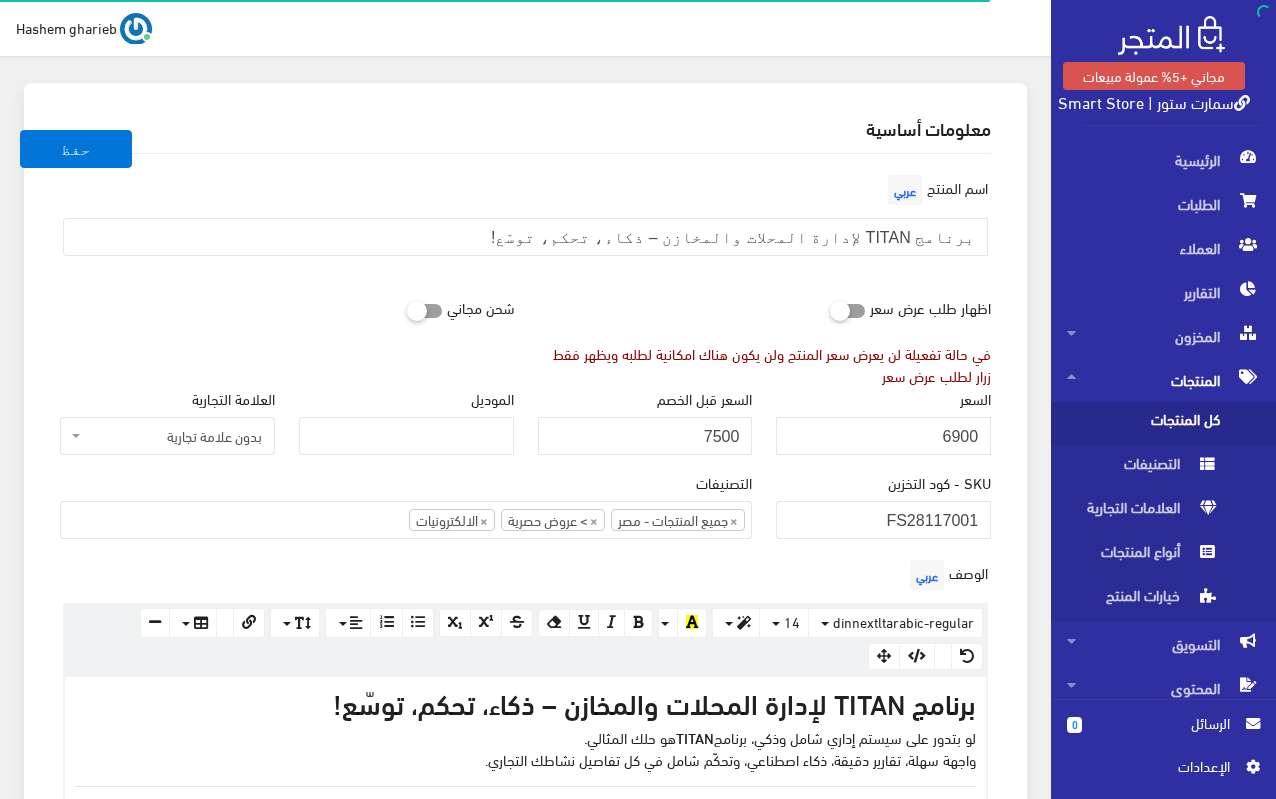 scroll, scrollTop: 200, scrollLeft: 0, axis: vertical 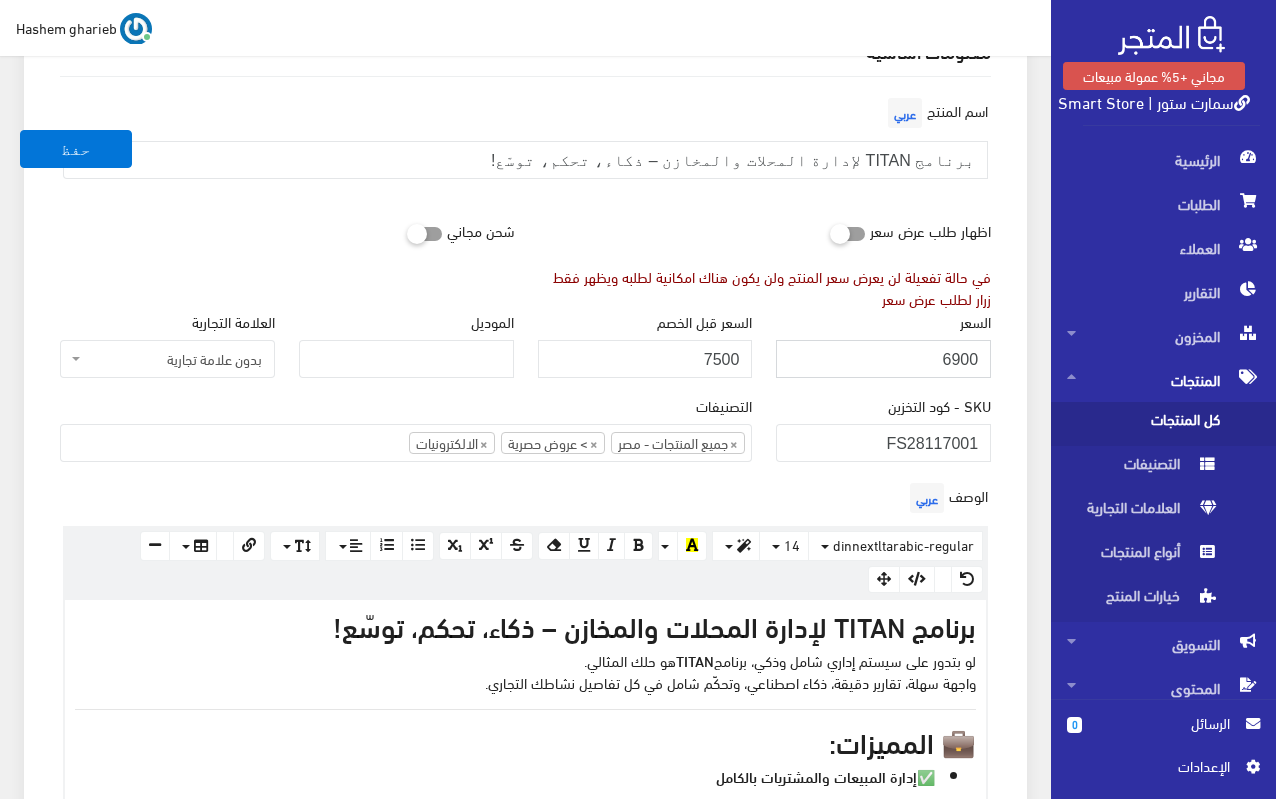 drag, startPoint x: 914, startPoint y: 355, endPoint x: 998, endPoint y: 354, distance: 84.00595 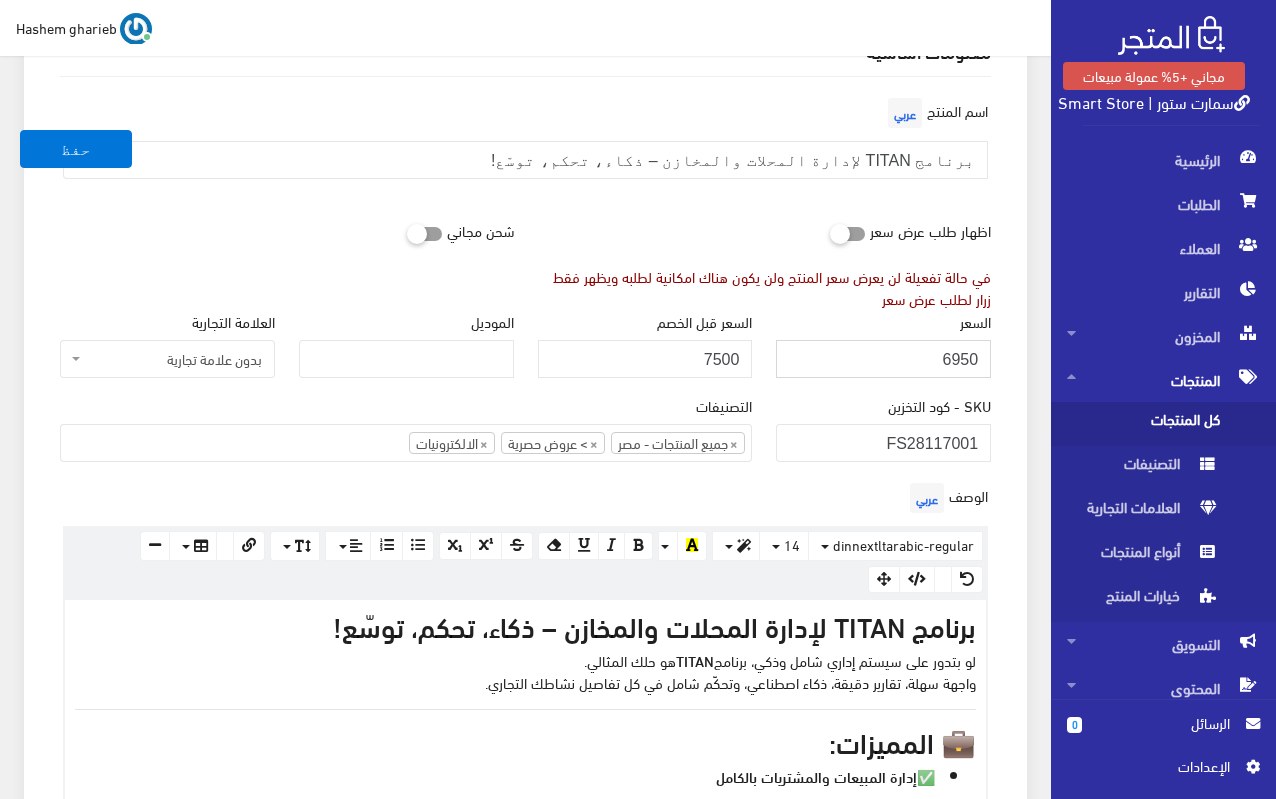 type on "6950" 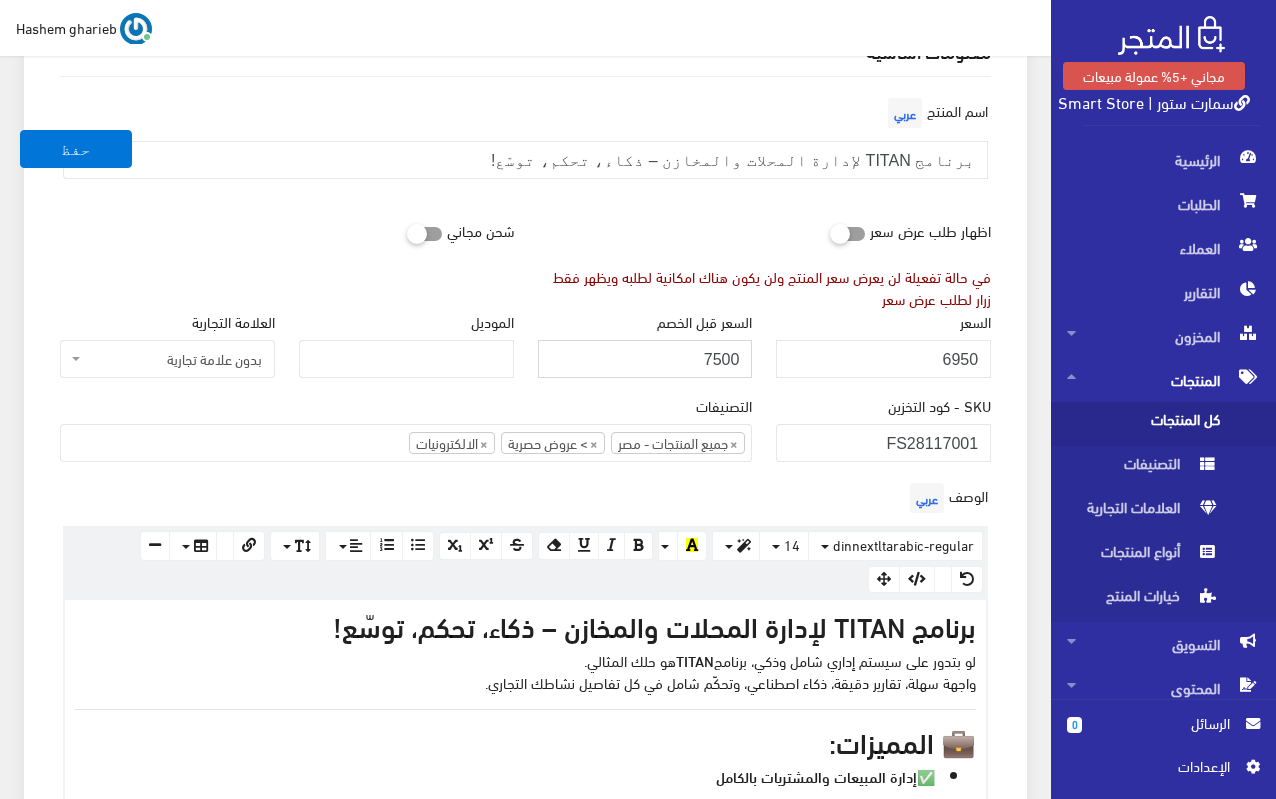 drag, startPoint x: 691, startPoint y: 363, endPoint x: 756, endPoint y: 362, distance: 65.00769 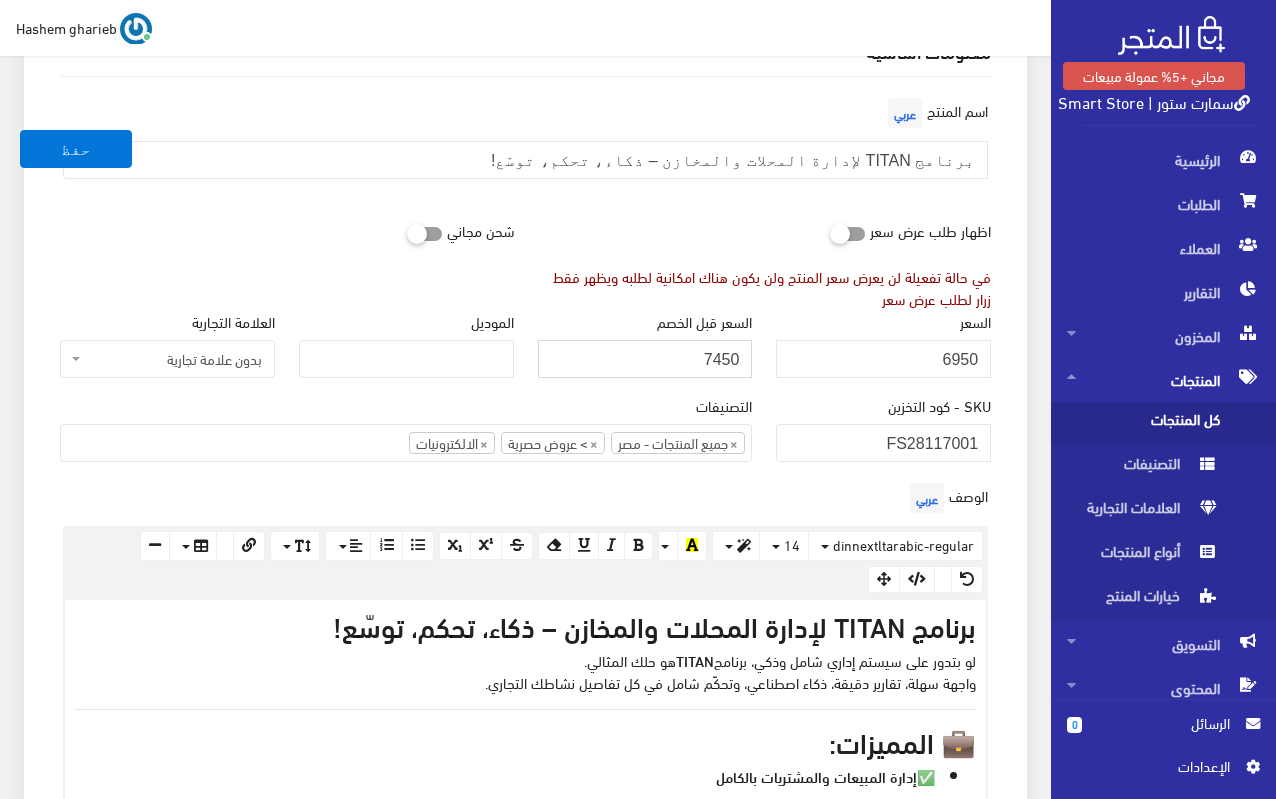 type on "7450" 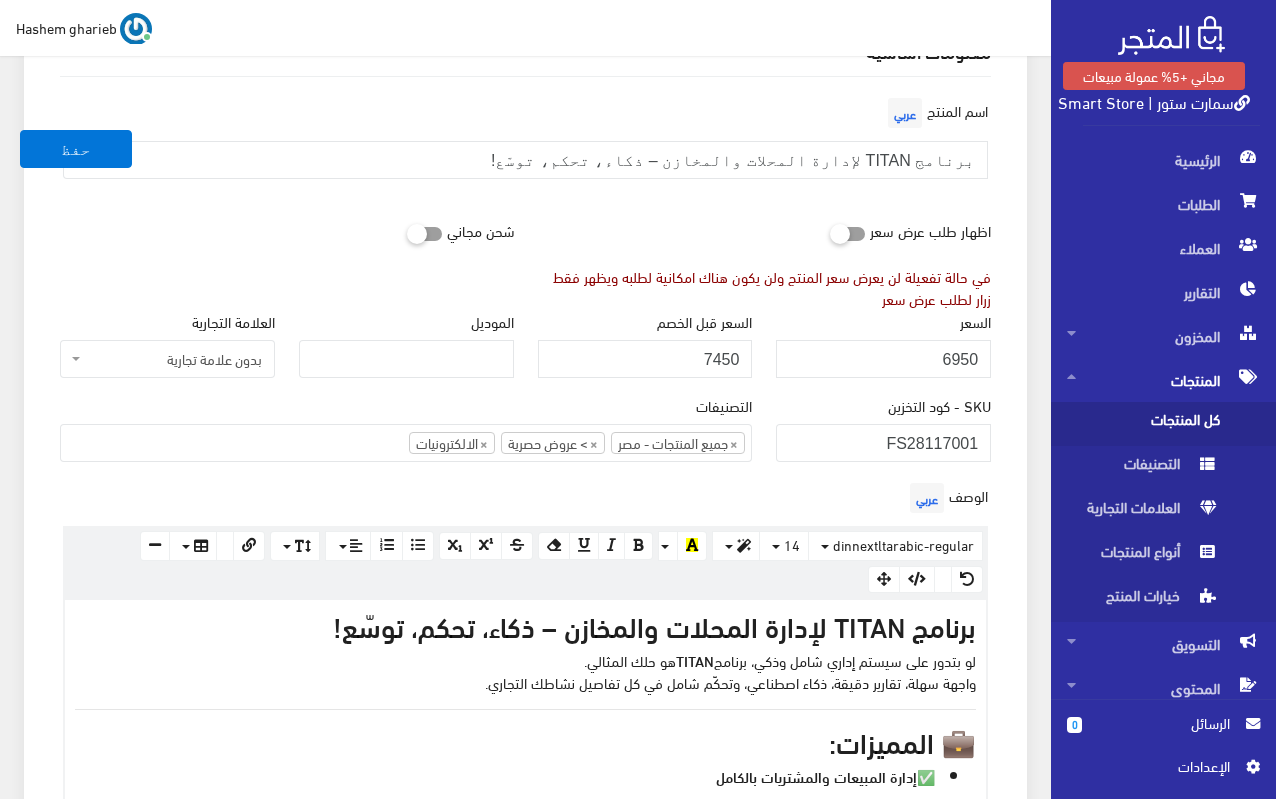 click on "معلومات أساسية
اسم المنتج  عربي
برنامج TITAN لإدارة المحلات والمخازن – ذكاء، تحكم، توسّع!
اظهار طلب عرض سعر
في حالة تفعيلة لن يعرض سعر المنتج ولن يكون هناك امكانية لطلبه ويظهر فقط زرار لطلب عرض سعر" at bounding box center [525, 1079] 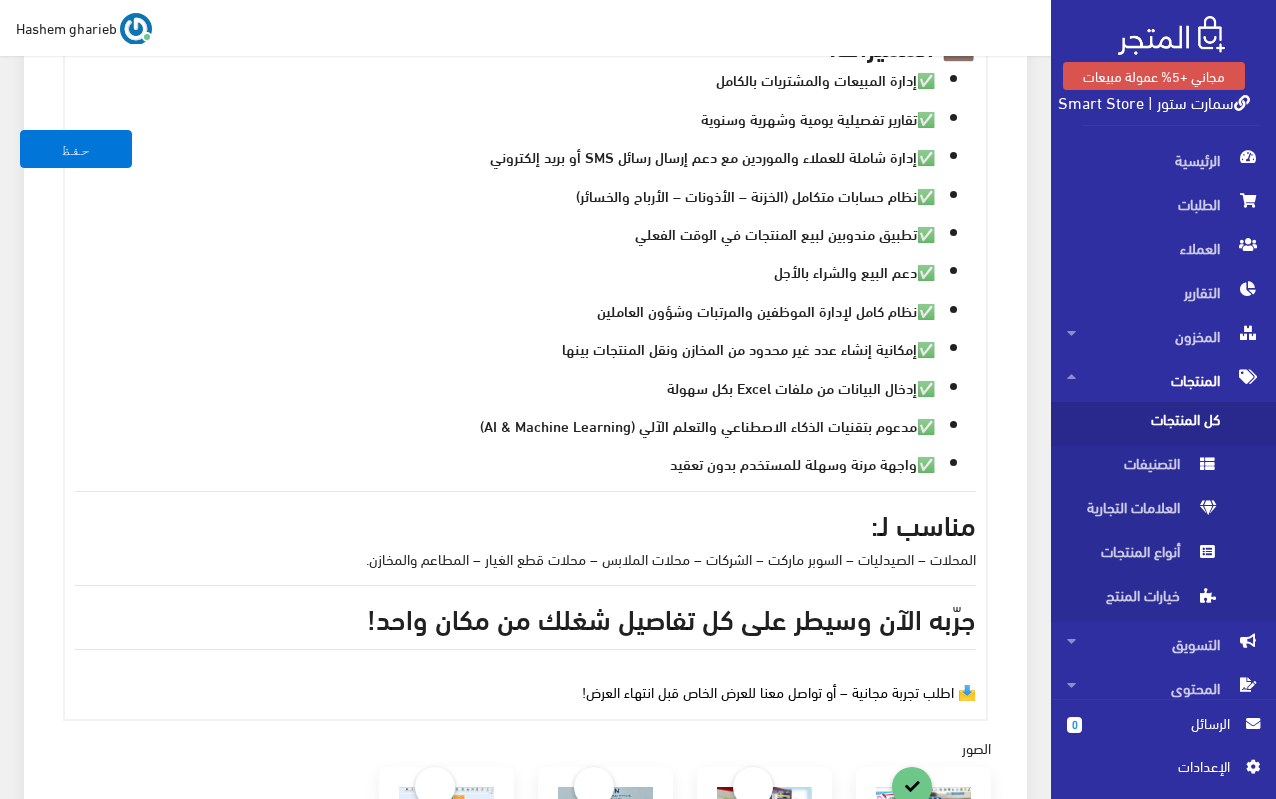 scroll, scrollTop: 900, scrollLeft: 0, axis: vertical 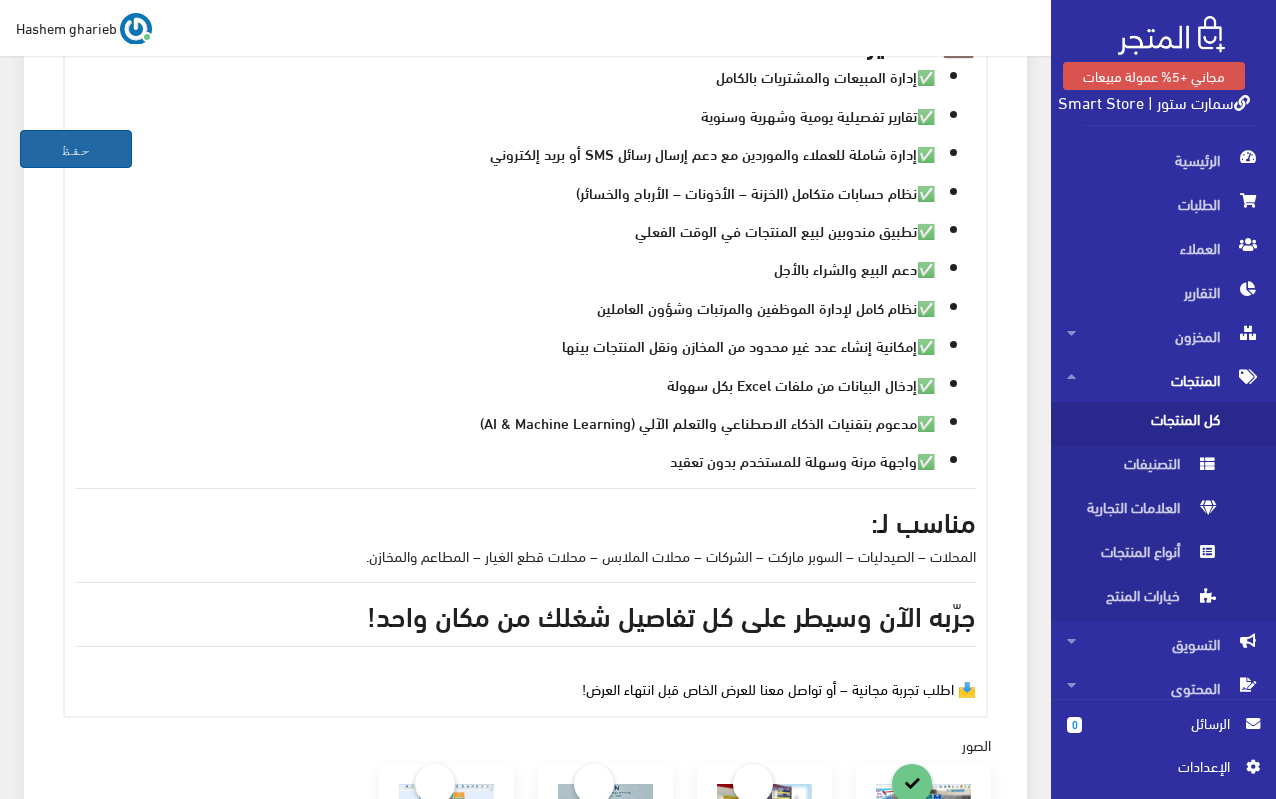 click on "حفظ" at bounding box center (76, 149) 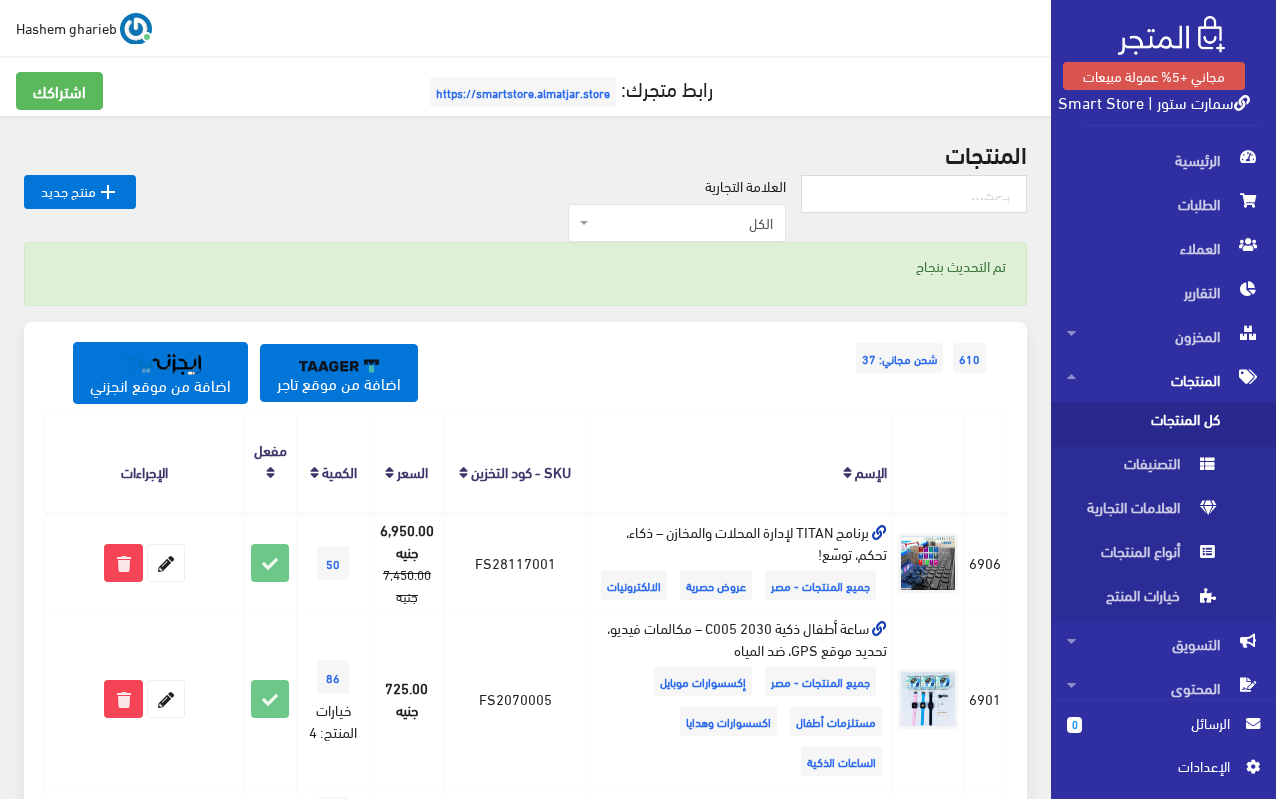 scroll, scrollTop: 0, scrollLeft: 0, axis: both 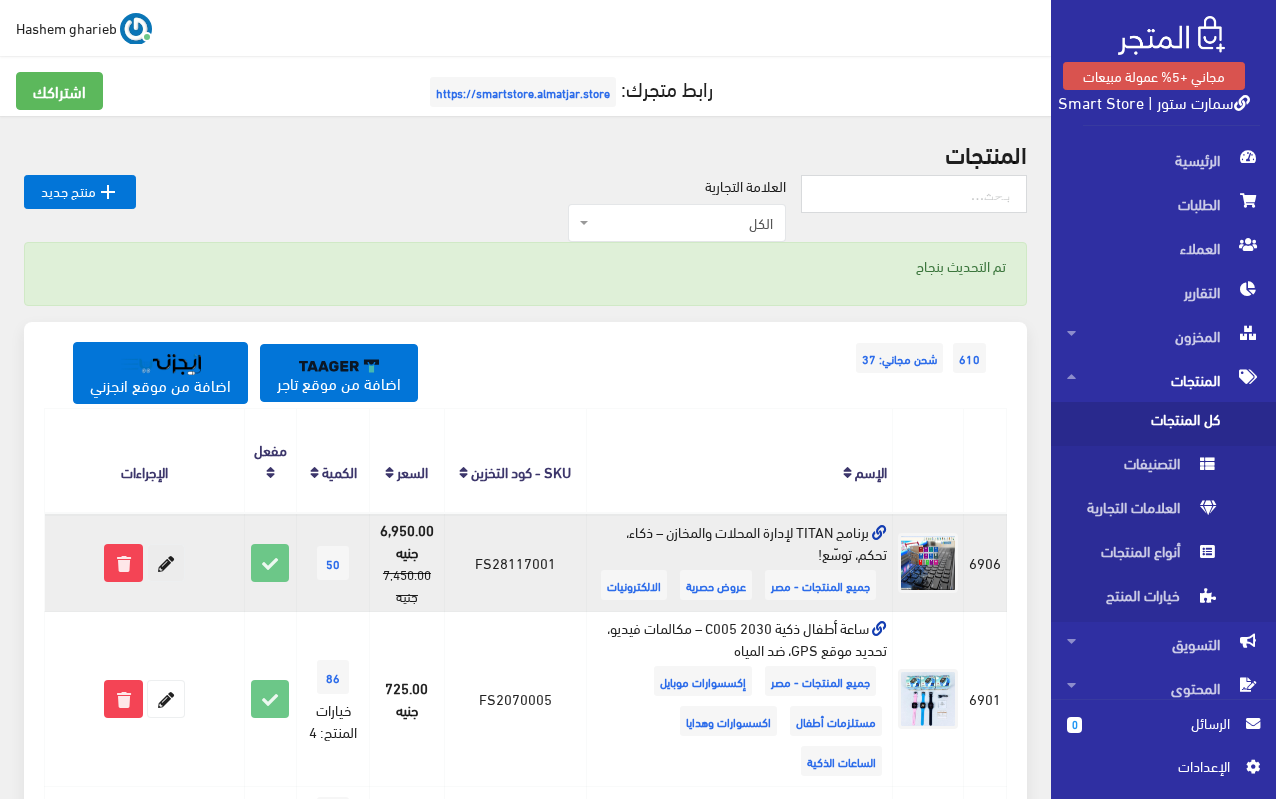 click at bounding box center [166, 563] 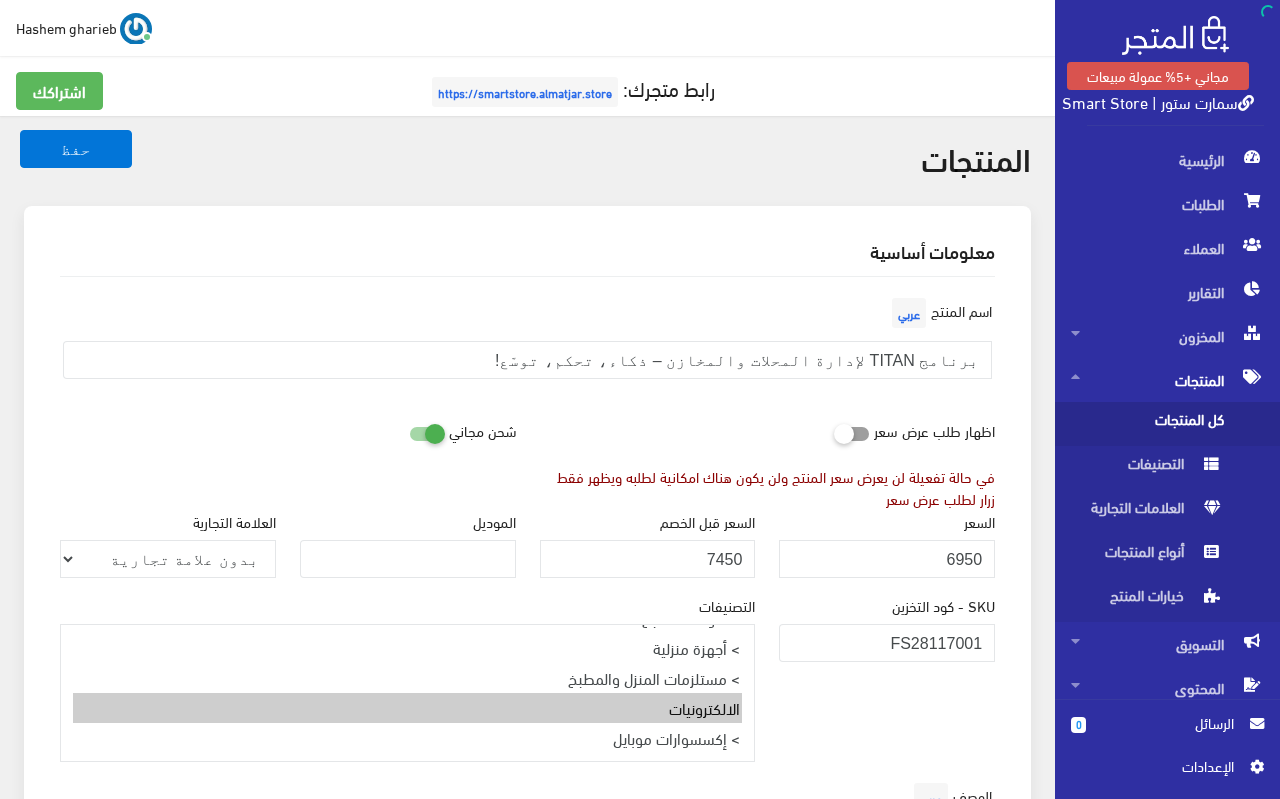select 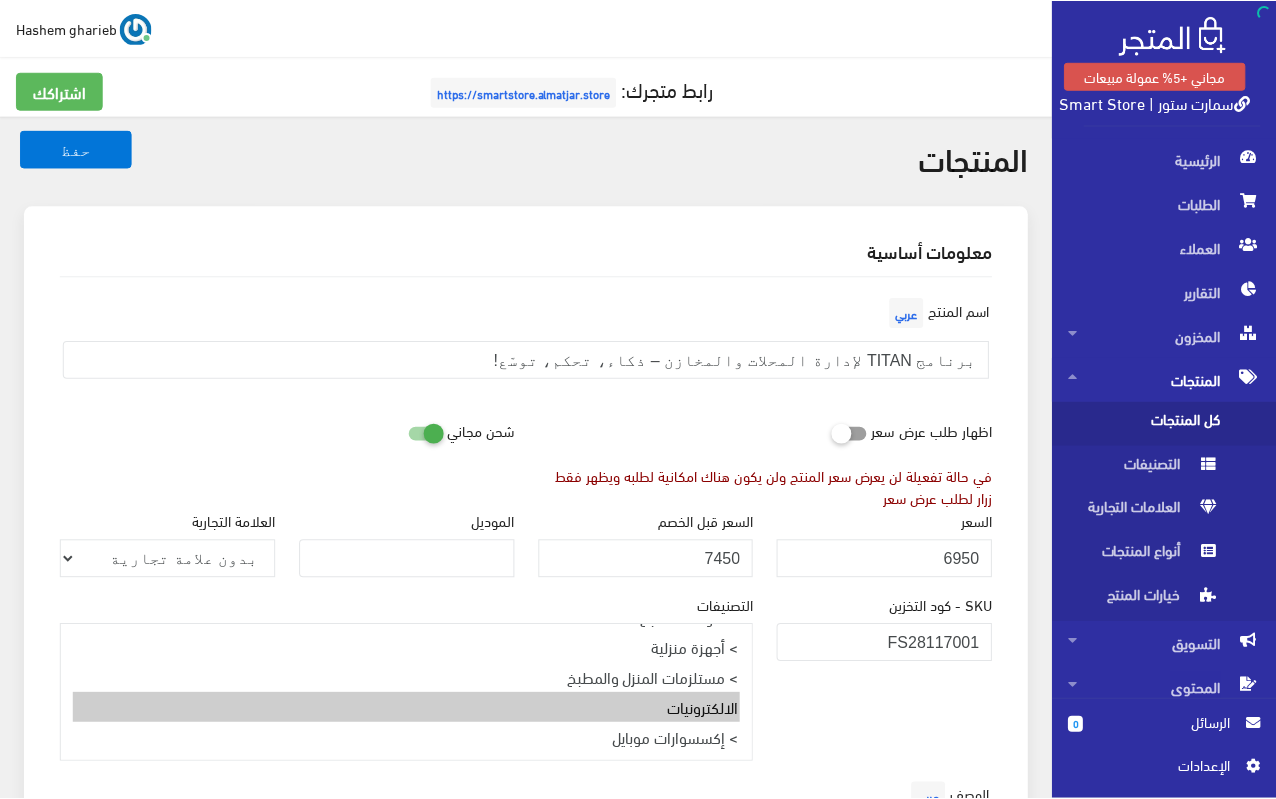 scroll, scrollTop: 0, scrollLeft: 0, axis: both 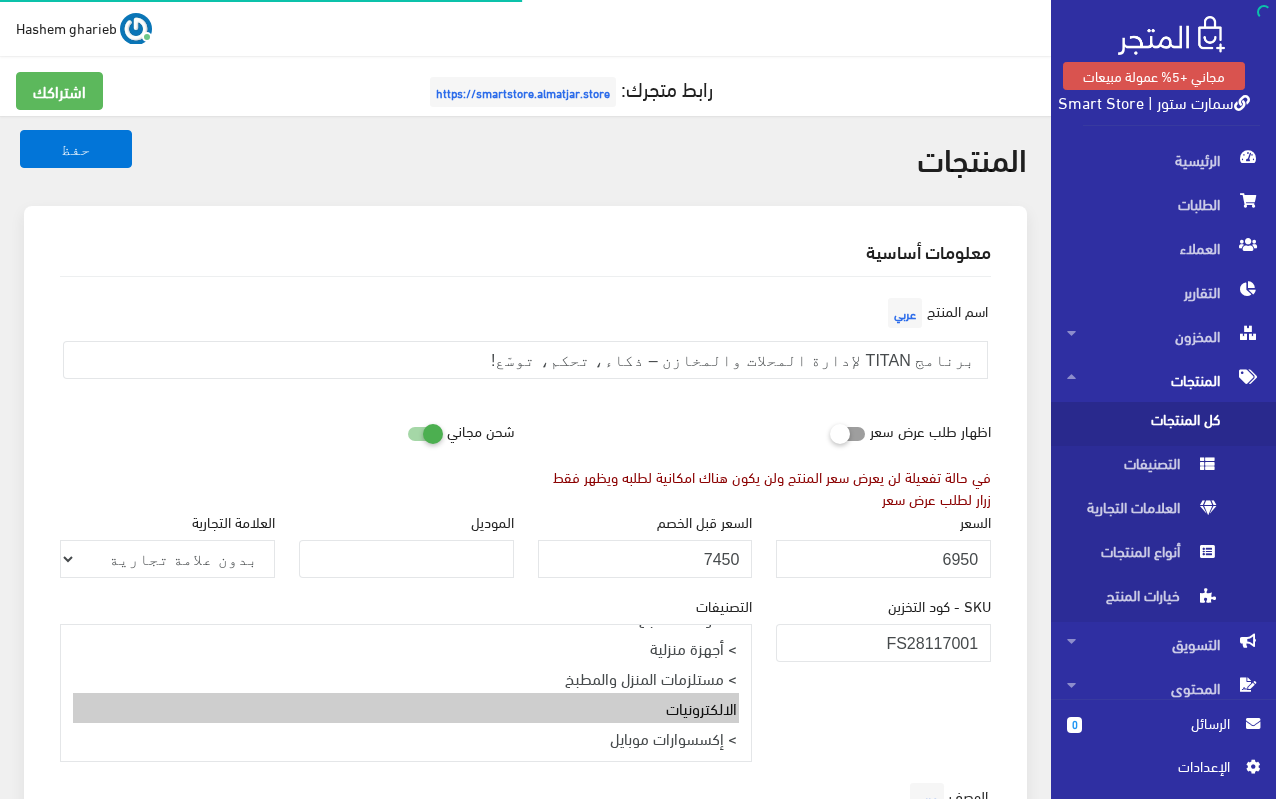 select on "26" 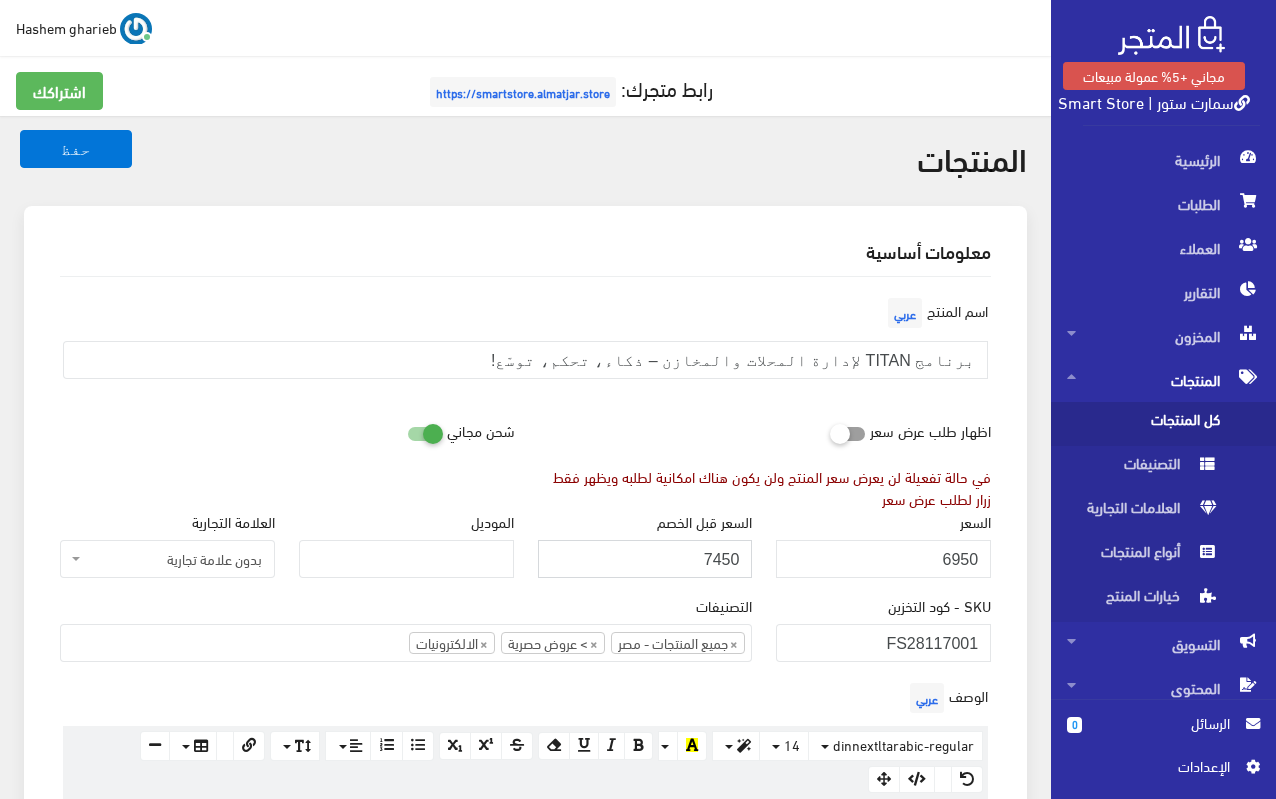 drag, startPoint x: 671, startPoint y: 560, endPoint x: 798, endPoint y: 557, distance: 127.03543 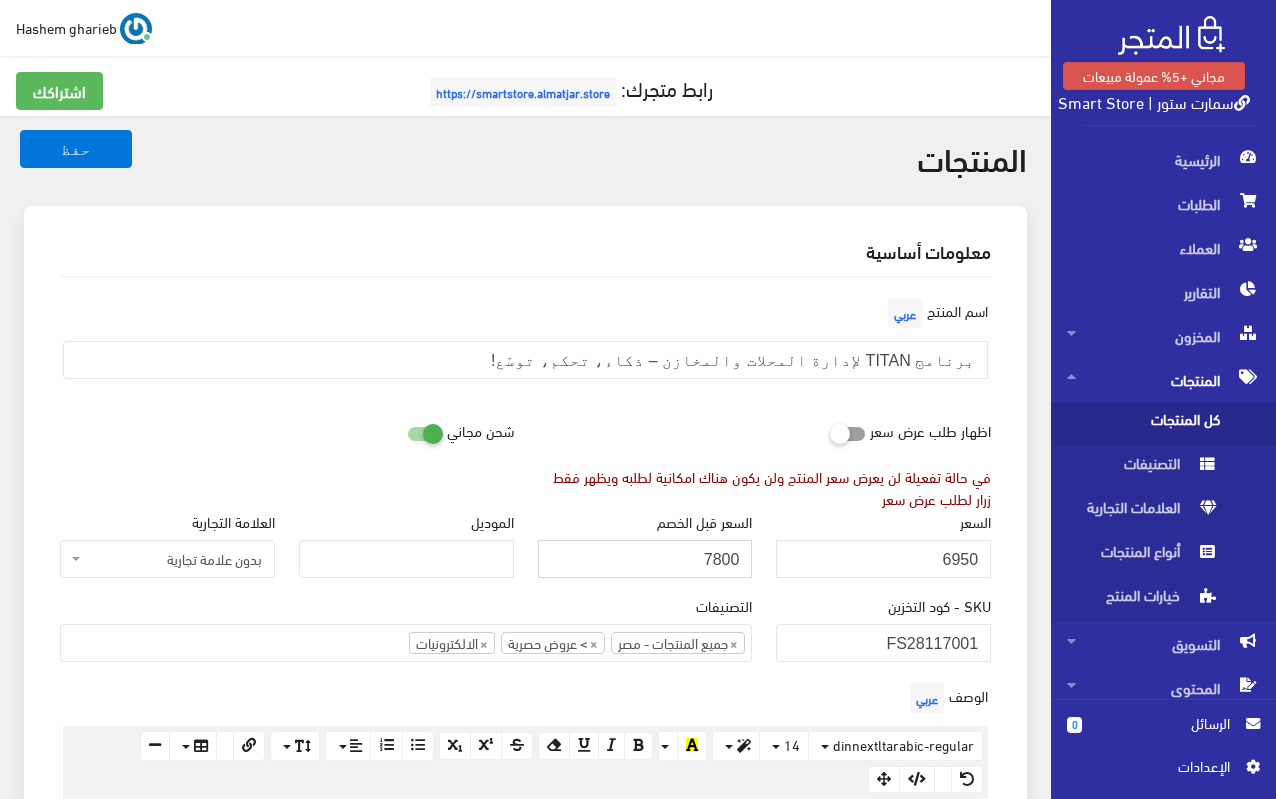 type on "7800" 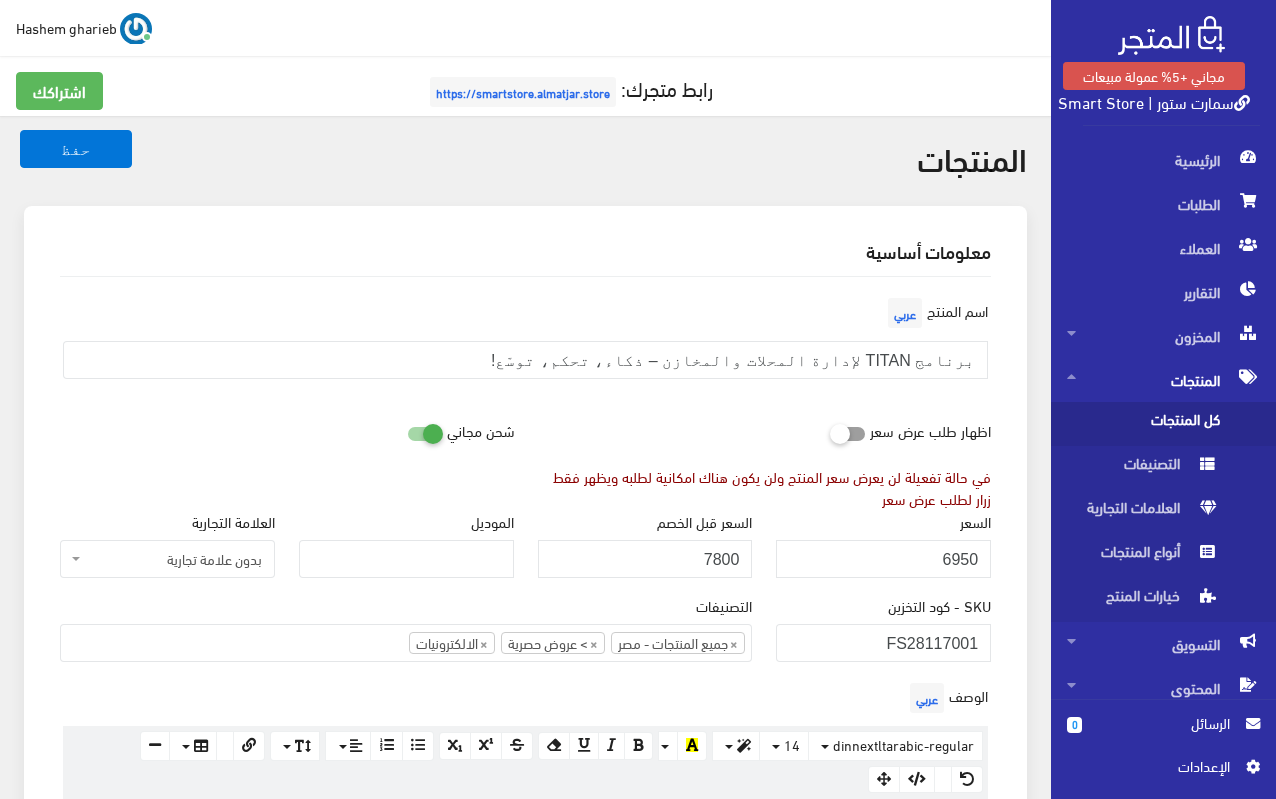 click on "معلومات أساسية
اسم المنتج  عربي
برنامج TITAN لإدارة المحلات والمخازن – ذكاء، تحكم، توسّع!
اظهار طلب عرض سعر
في حالة تفعيلة لن يعرض سعر المنتج ولن يكون هناك امكانية لطلبه ويظهر فقط زرار لطلب عرض سعر" at bounding box center (525, 1279) 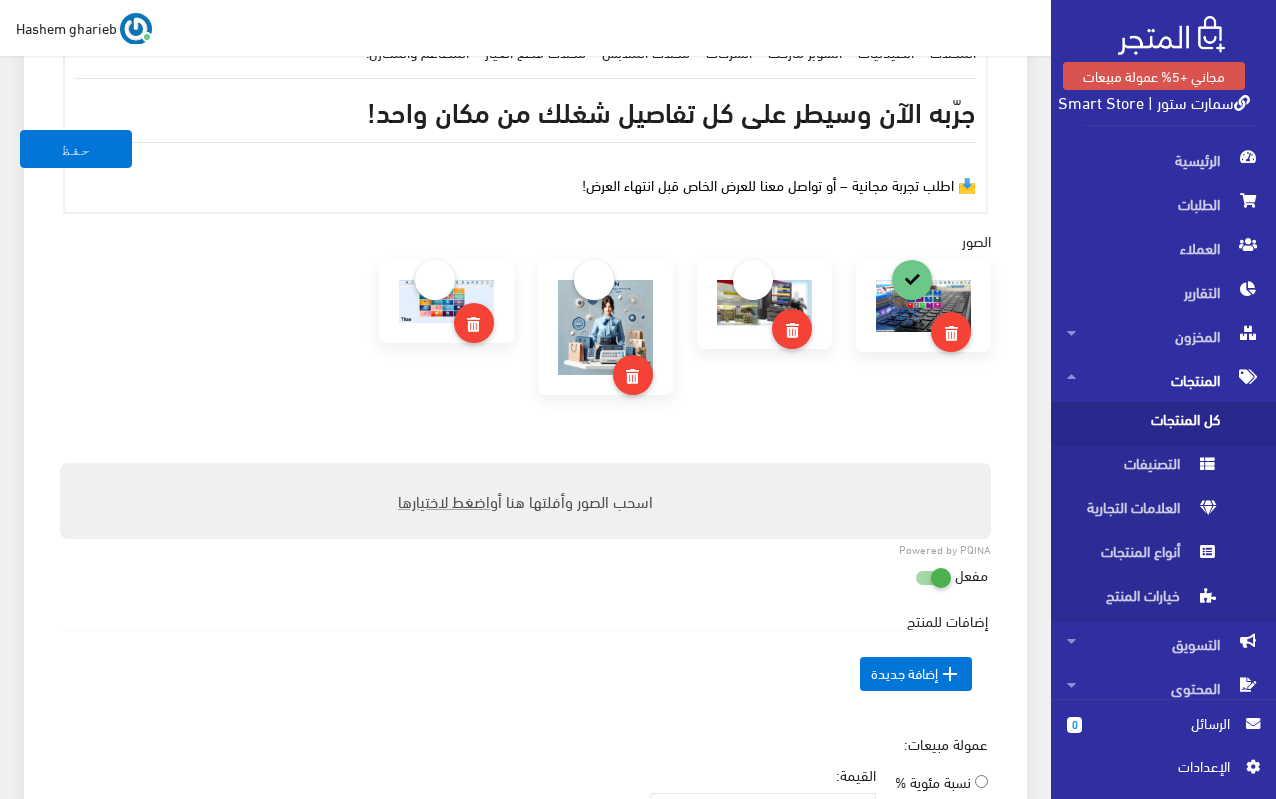 scroll, scrollTop: 1400, scrollLeft: 0, axis: vertical 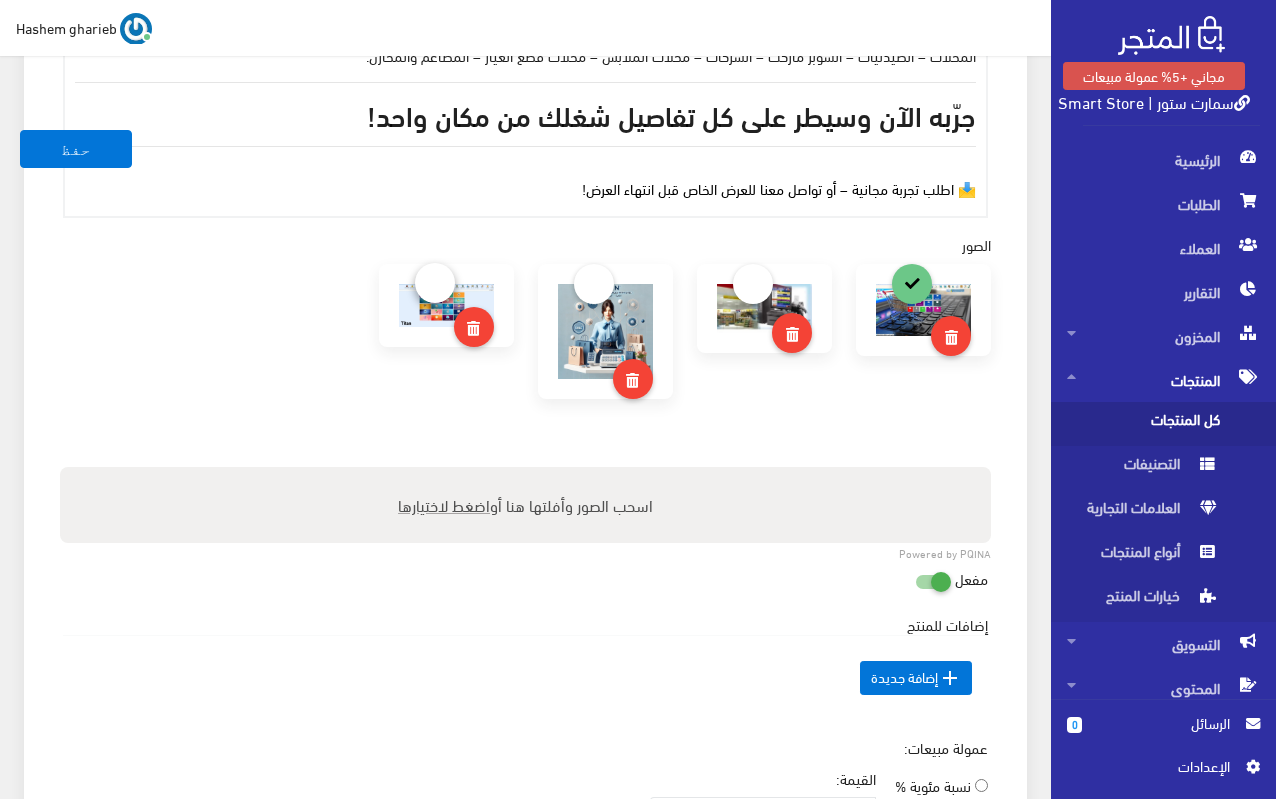 click at bounding box center [435, 283] 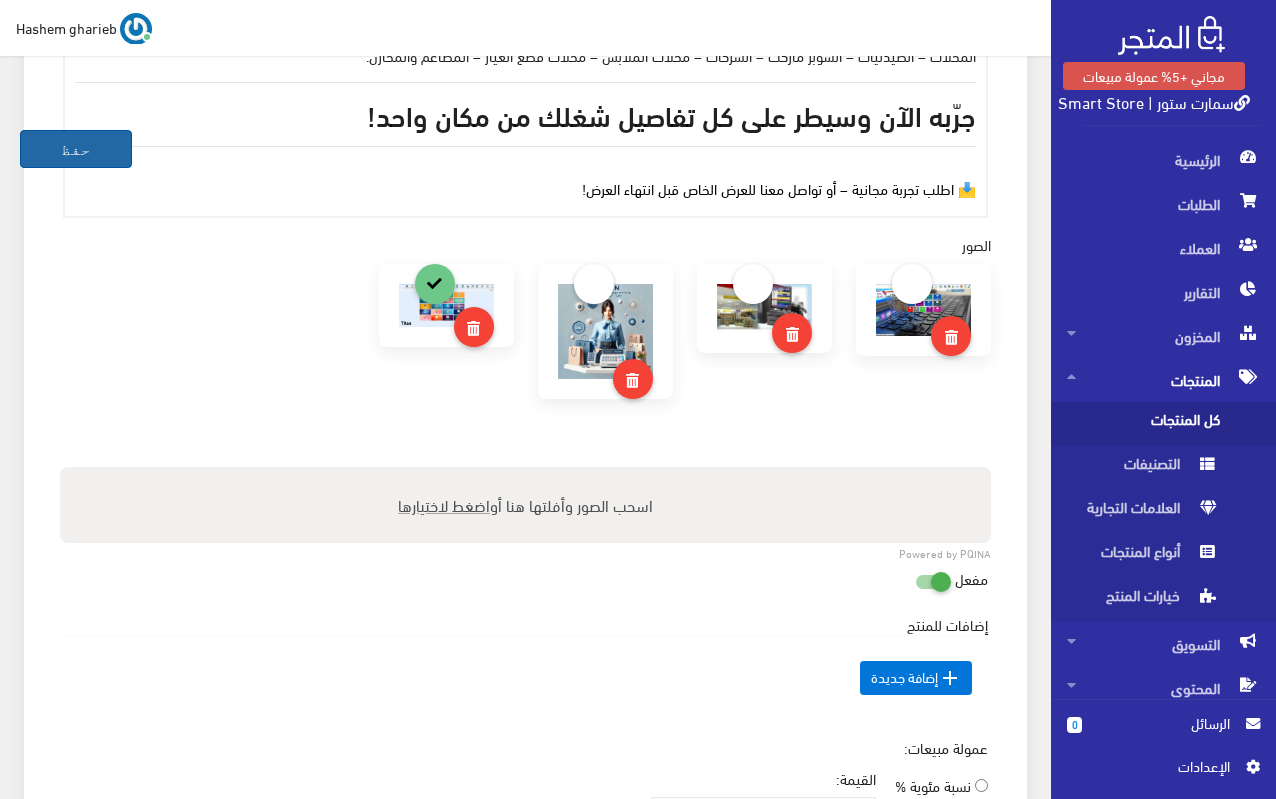 click on "حفظ" at bounding box center (76, 149) 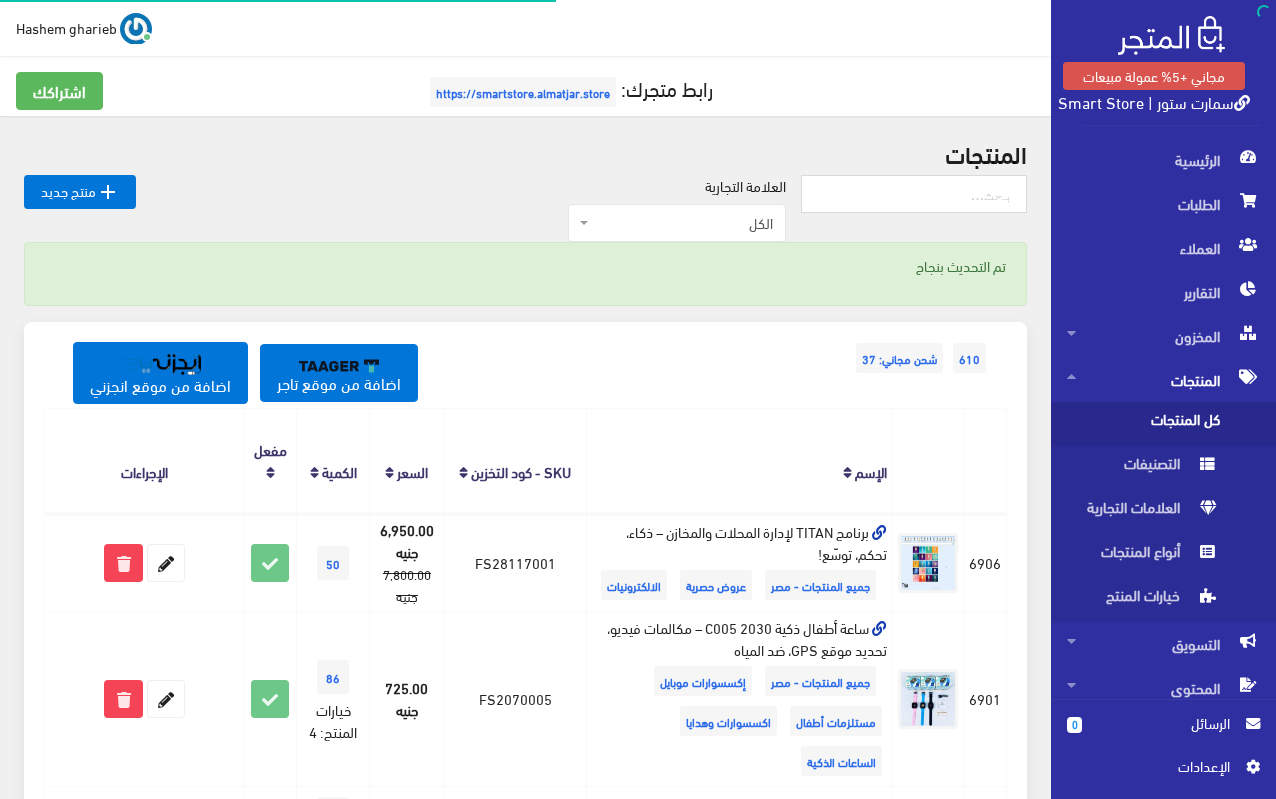 scroll, scrollTop: 0, scrollLeft: 0, axis: both 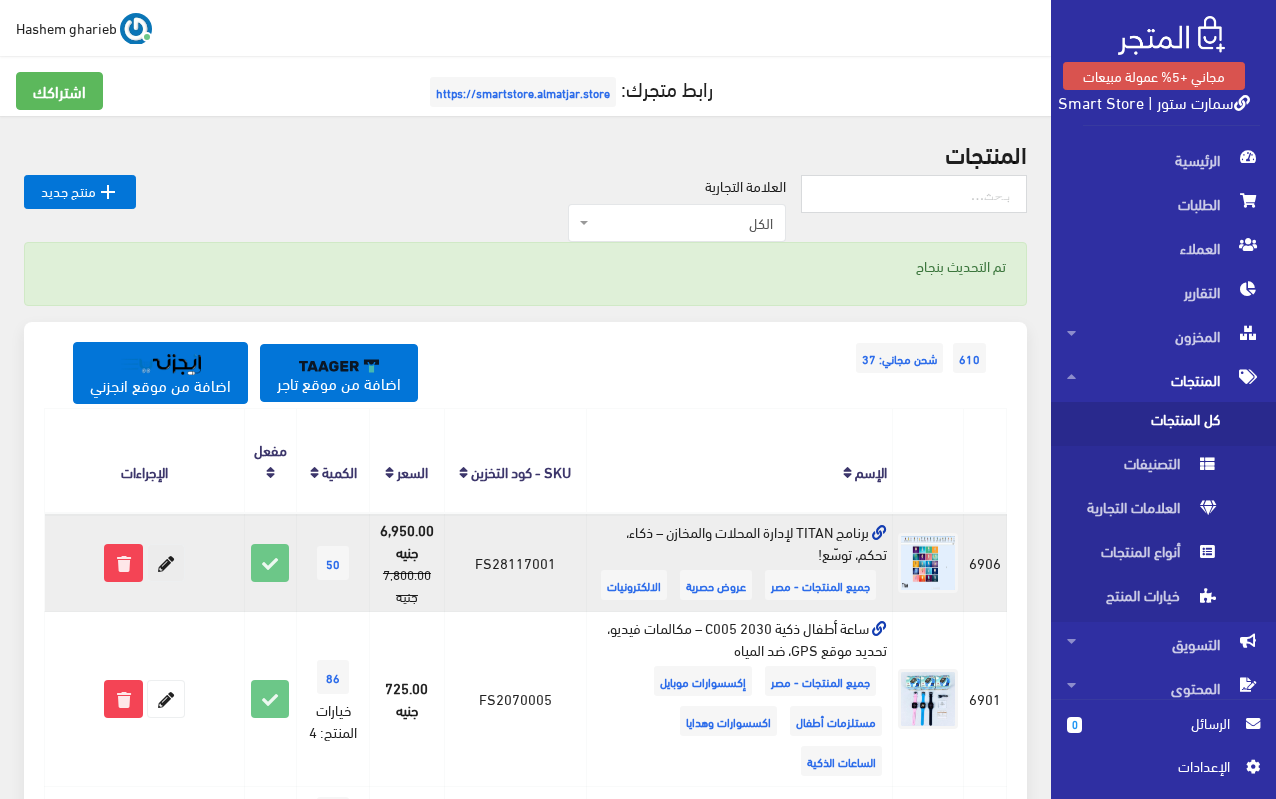 click at bounding box center [166, 563] 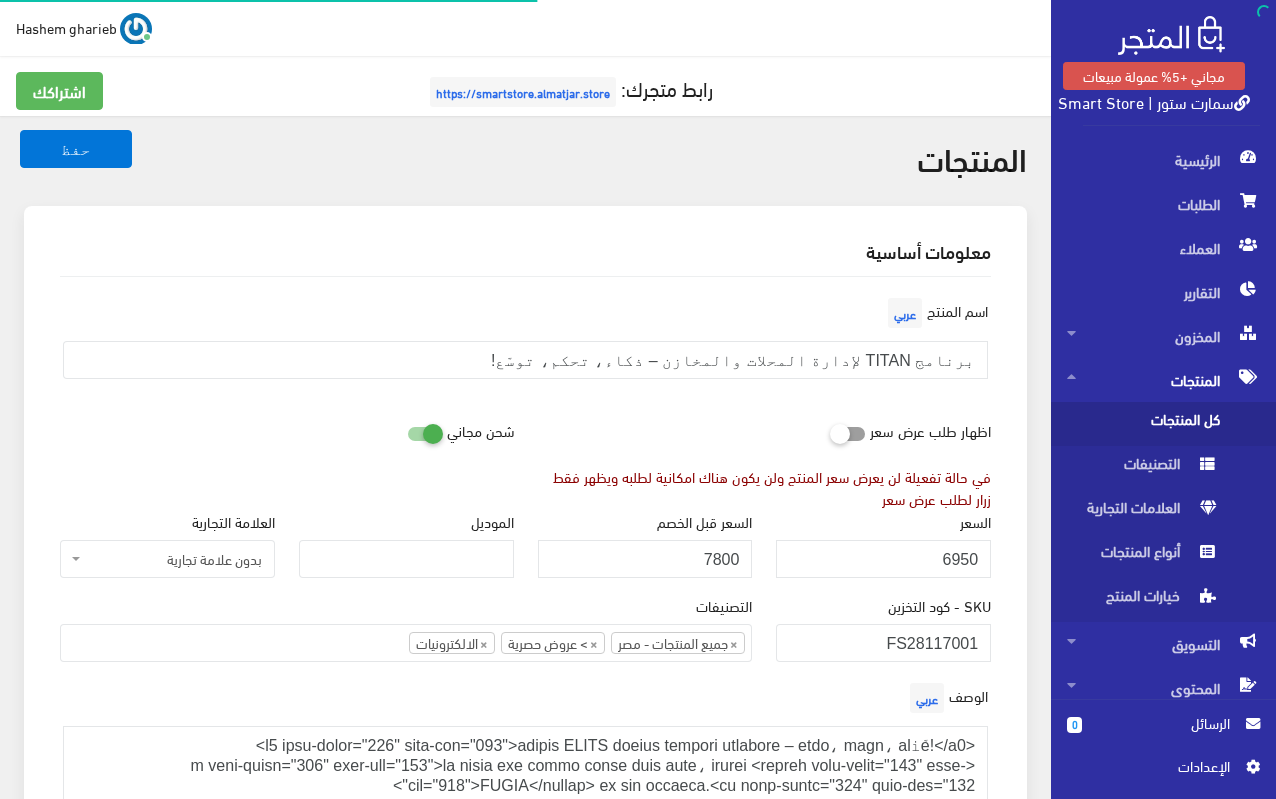 select 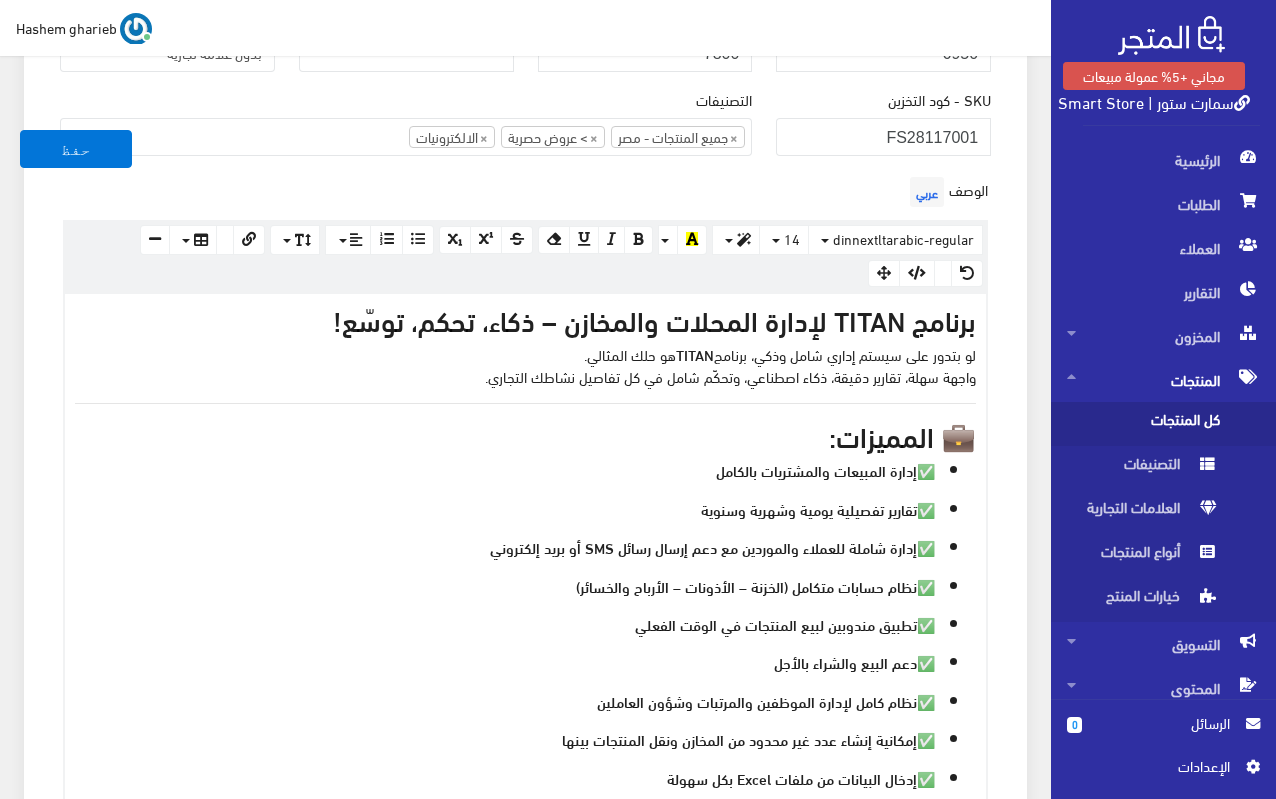 scroll, scrollTop: 600, scrollLeft: 0, axis: vertical 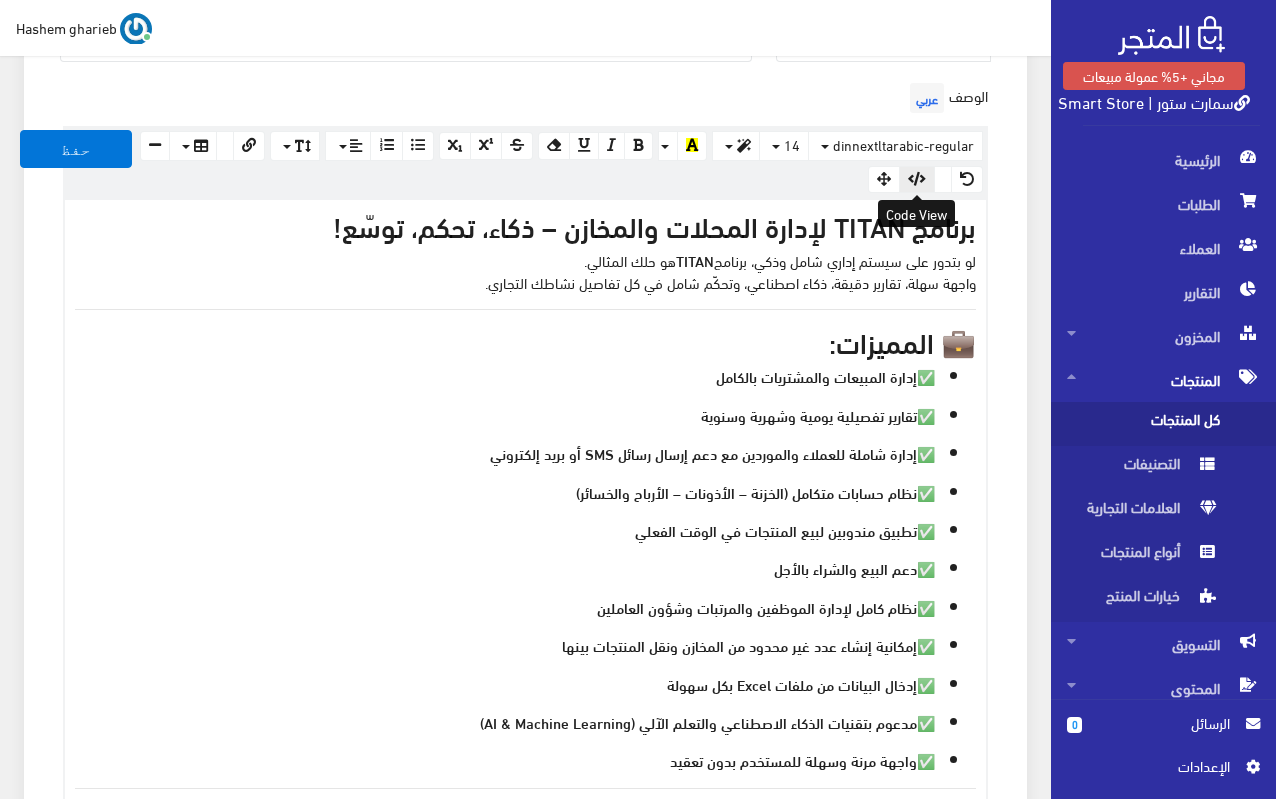 click at bounding box center [917, 180] 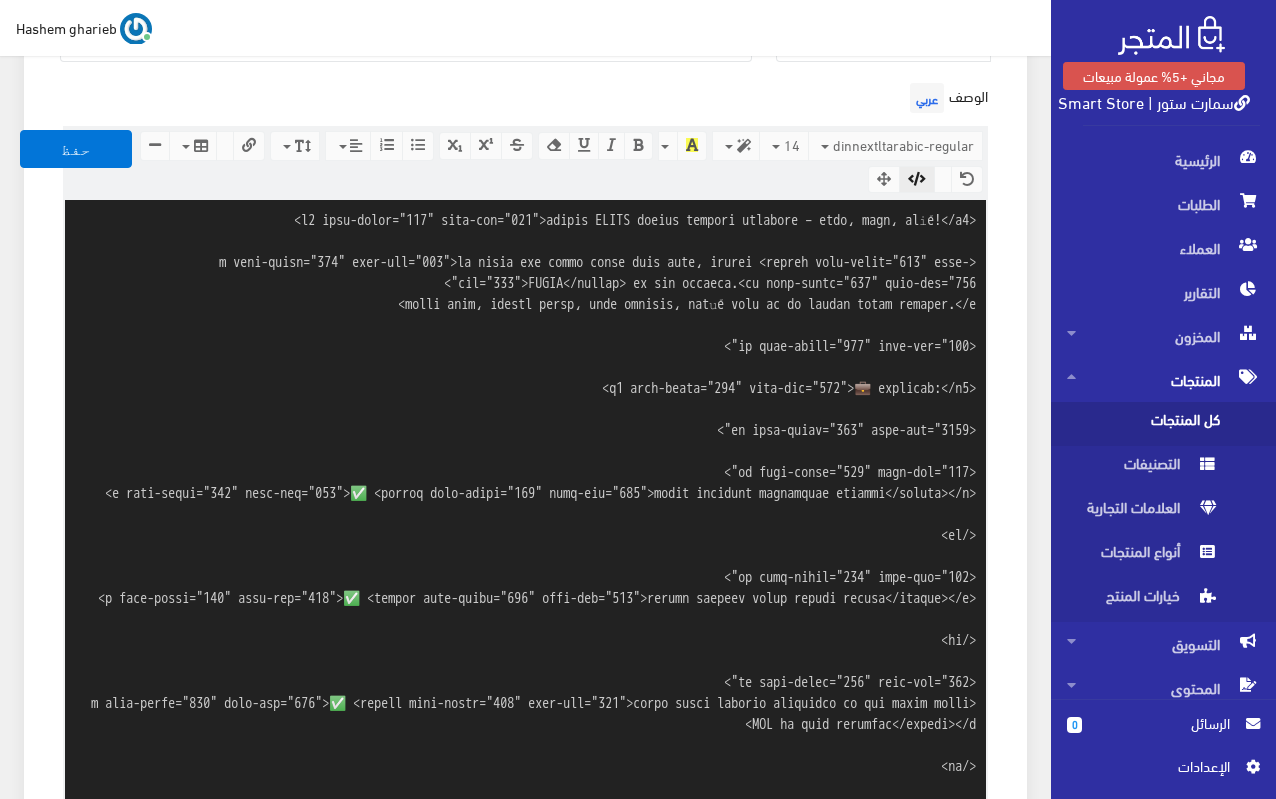 scroll, scrollTop: 1195, scrollLeft: 0, axis: vertical 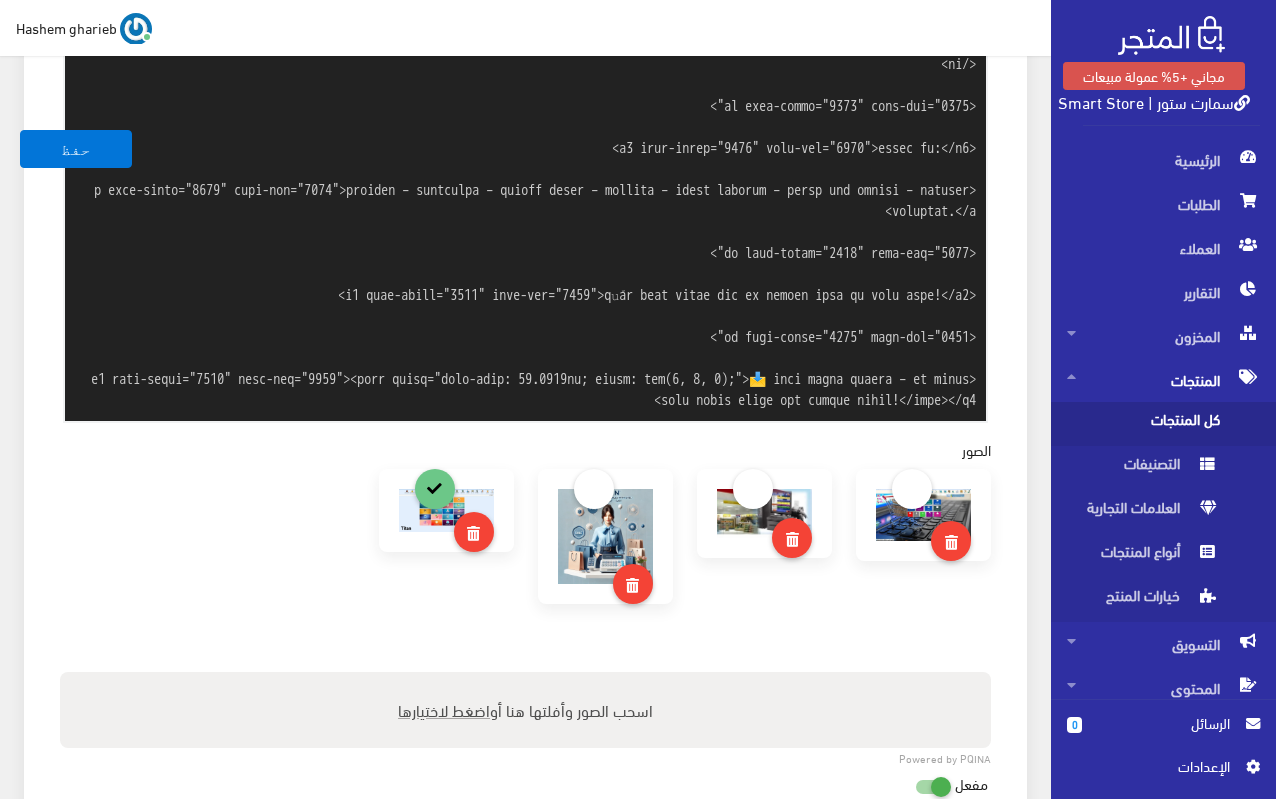 paste on "<!-- Meta Tags -->
<title>برنامج Titan لإدارة المحلات والمخازن | ذكاء وسرعة وتحكم كامل</title>
<meta name="description" content="برنامج Titan بيقدملك نظام ذكي لإدارة المحلات والمخازن بكل سهولة – تحكم في الفواتير، الجرد، العملاء، الموردين، وتقارير تفصيلية في لحظات.">
<meta name="keywords" content="برنامج Titan, إدارة المحلات, برنامج مخازن, برنامج فواتير, برنامج كاشير, نظام ERP, إدارة المبيعات, برنامج محاسبي, برنامج محلات, مخازن ذكية">
<link rel="canonical" href="https://smartstore.almatjar.store/ar/p/titan-store-management-system-6906">
<!-- Open Graph / Facebook -->
<meta property="og:type" content="product">
<meta property="og:title" content="برنامج Titan لإدارة المحلات والمخازن | ذكاء وسرعة وتحكم كامل">
<meta property="og:description" content="نظام إداري ذكي للمحلات والمخازن – سهل الاستخدام، شامل، وبيوفرلك كل اللي تحتاجه لإدارة مشروعك بكفاءة. السعر: 6950 جنيه.">
<meta property="og:image" content="https://cdn.almatjar.org/smartstore/media/1690/brnamg-titan-ladar-almhlat-oalmkhazn-thkaaa-thkm-tosaa.jpg">
..." 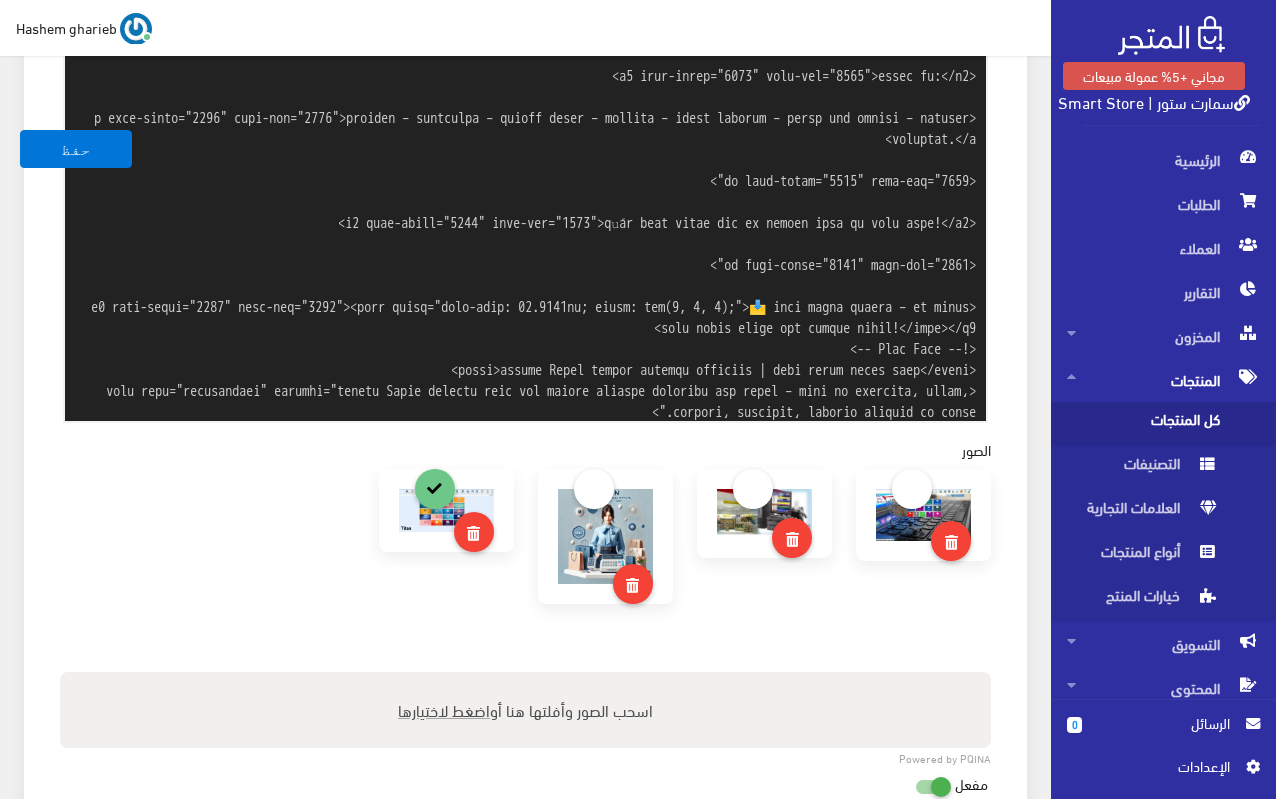 scroll, scrollTop: 2090, scrollLeft: 0, axis: vertical 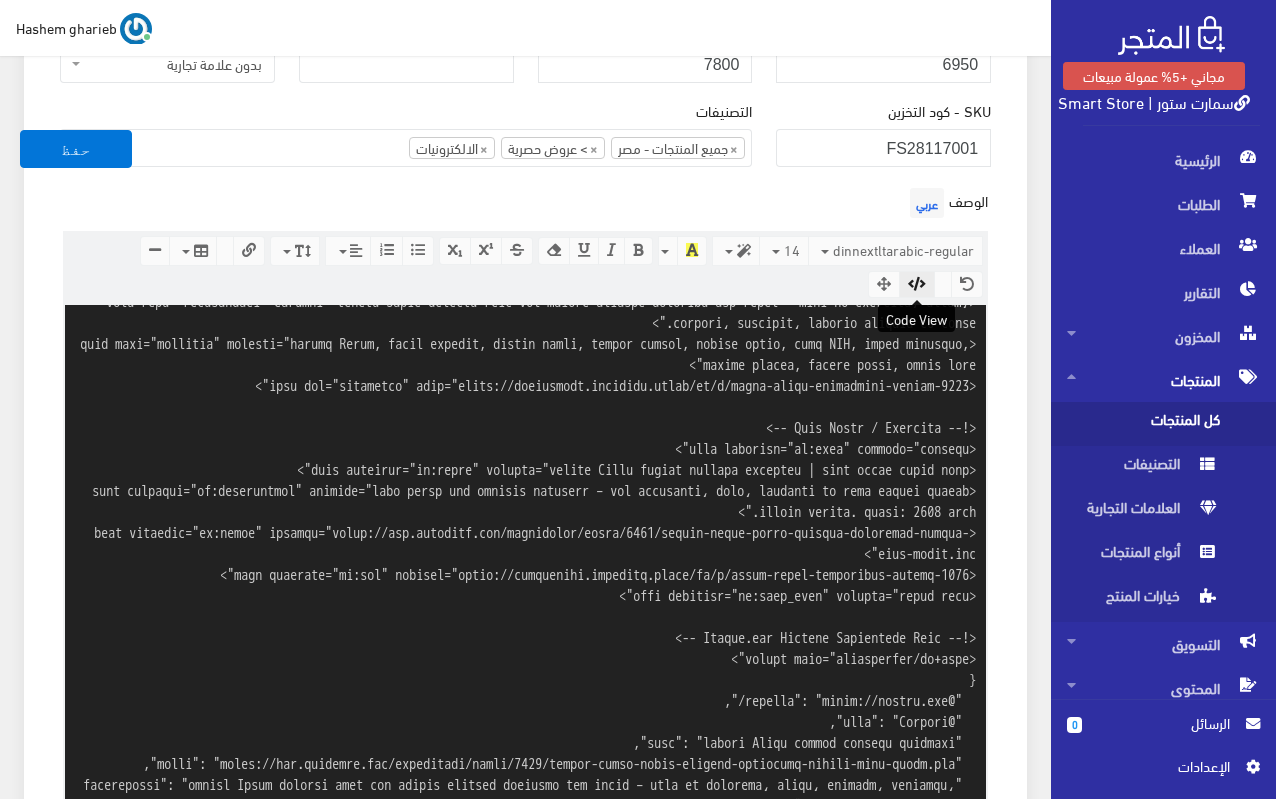 click at bounding box center [917, 284] 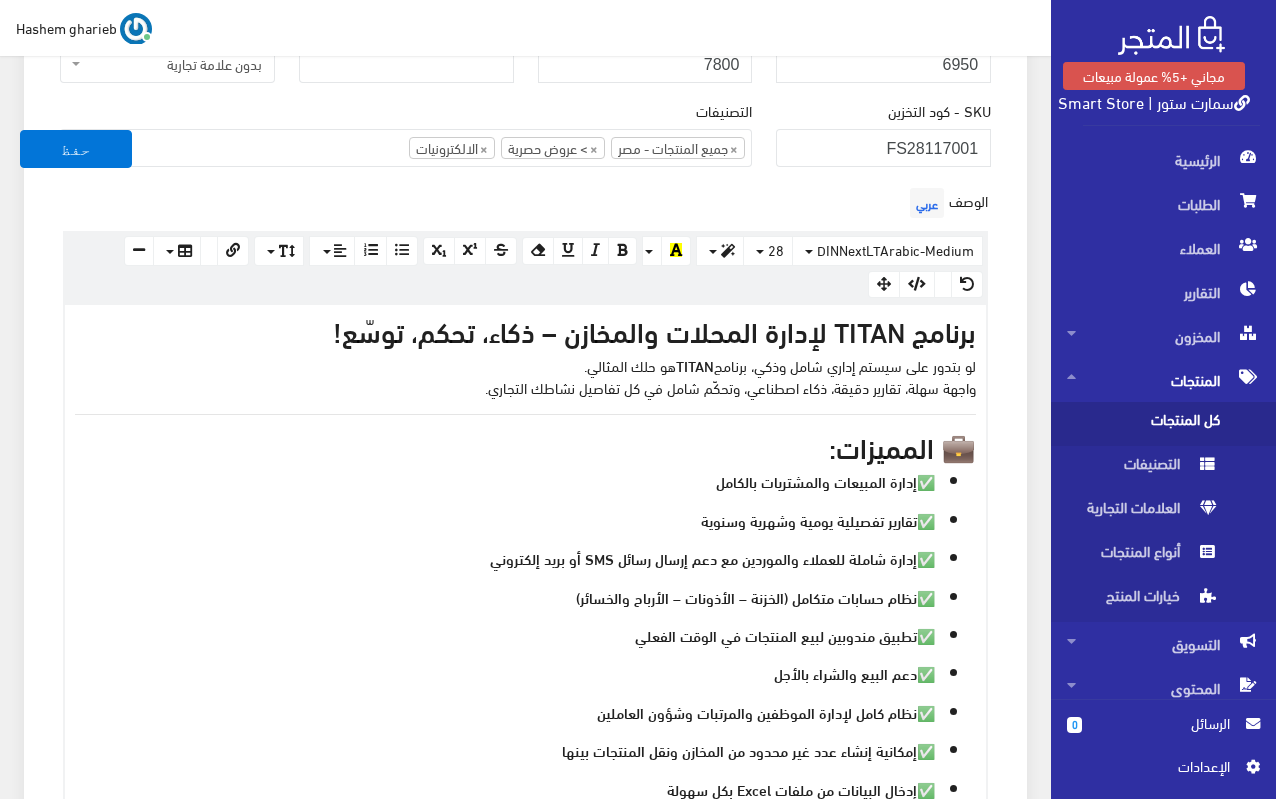 click on "معلومات أساسية
اسم المنتج  عربي
برنامج TITAN لإدارة المحلات والمخازن – ذكاء، تحكم، توسّع!
اظهار طلب عرض سعر
في حالة تفعيلة لن يعرض سعر المنتج ولن يكون هناك امكانية لطلبه ويظهر فقط زرار لطلب عرض سعر" at bounding box center (525, 784) 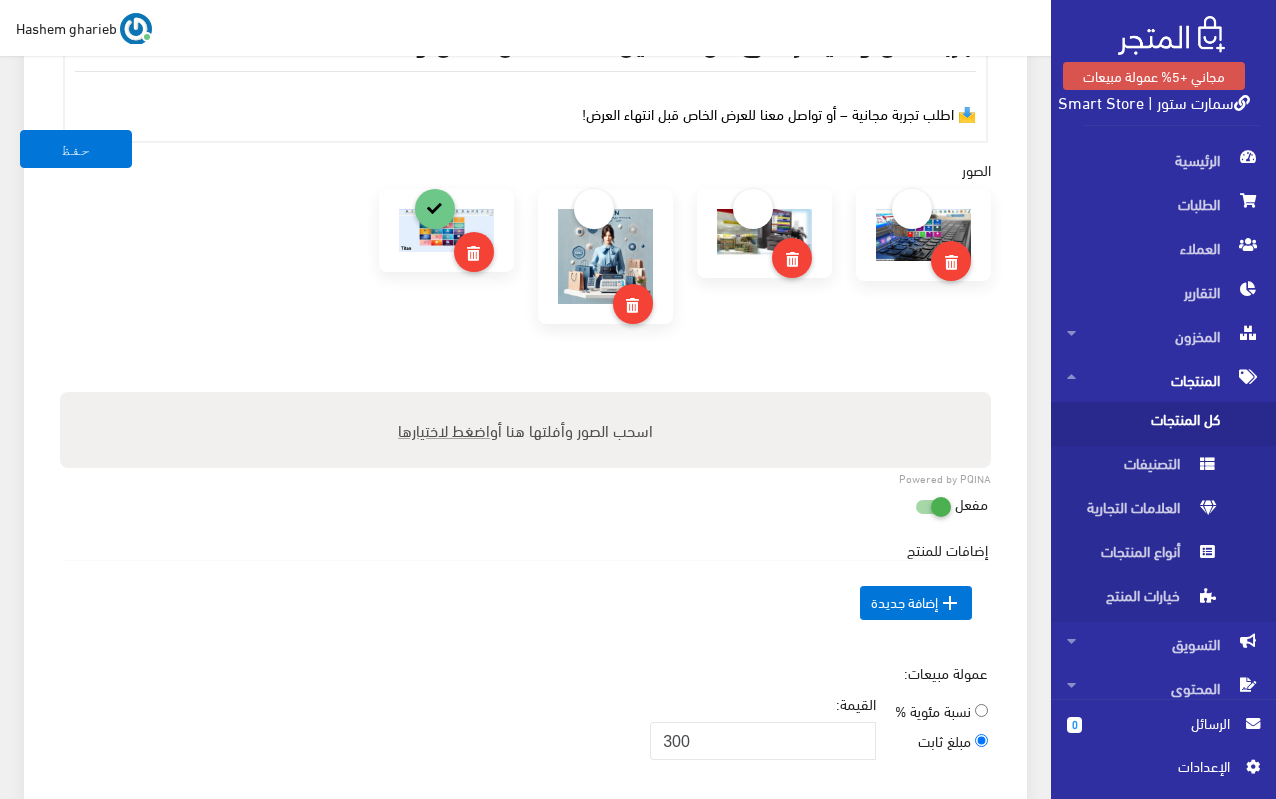 scroll, scrollTop: 1495, scrollLeft: 0, axis: vertical 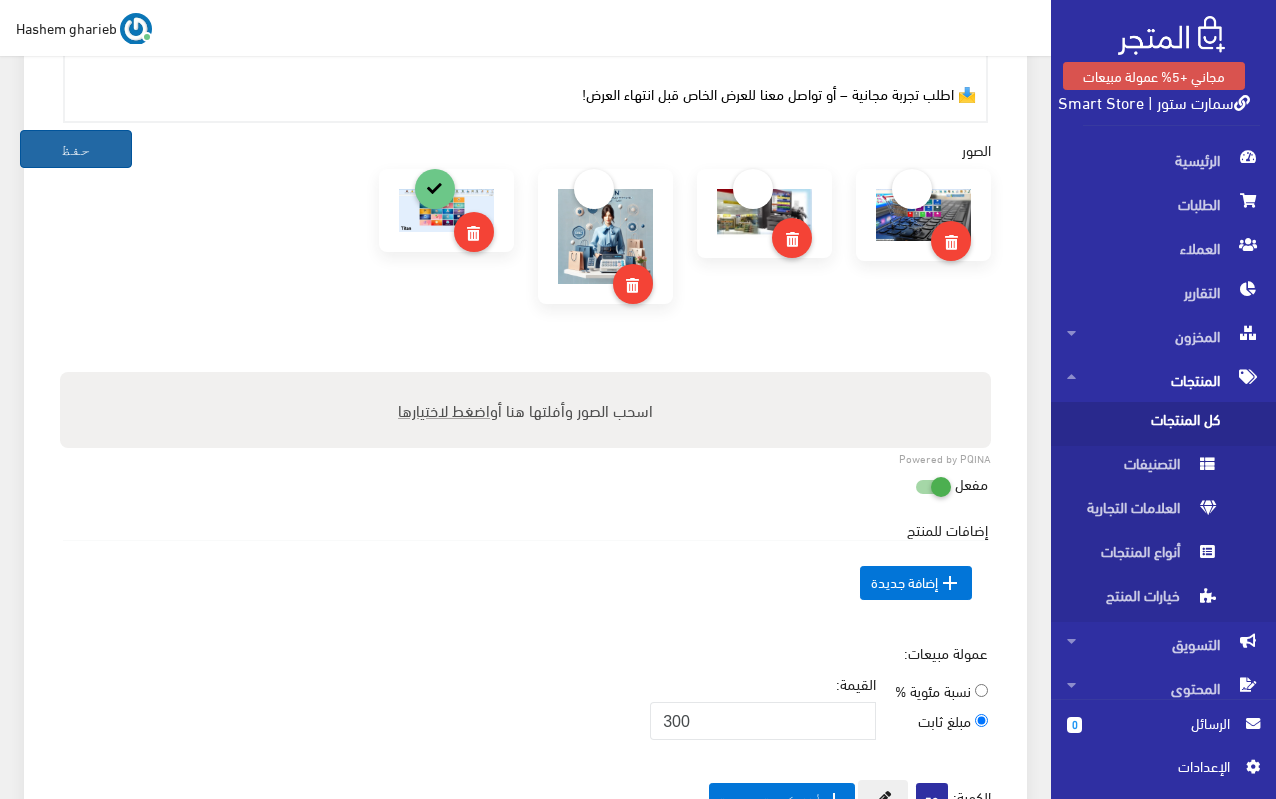 click on "حفظ" at bounding box center [76, 149] 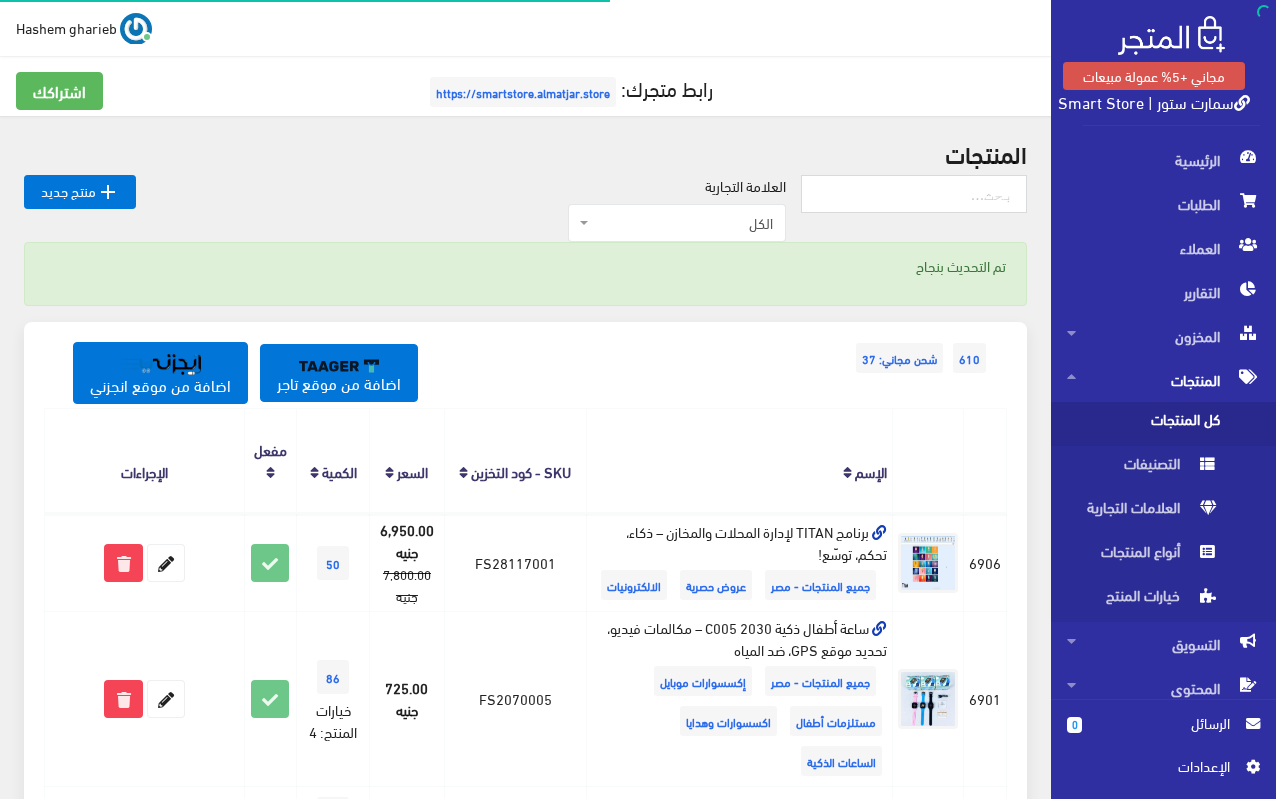 scroll, scrollTop: 0, scrollLeft: 0, axis: both 